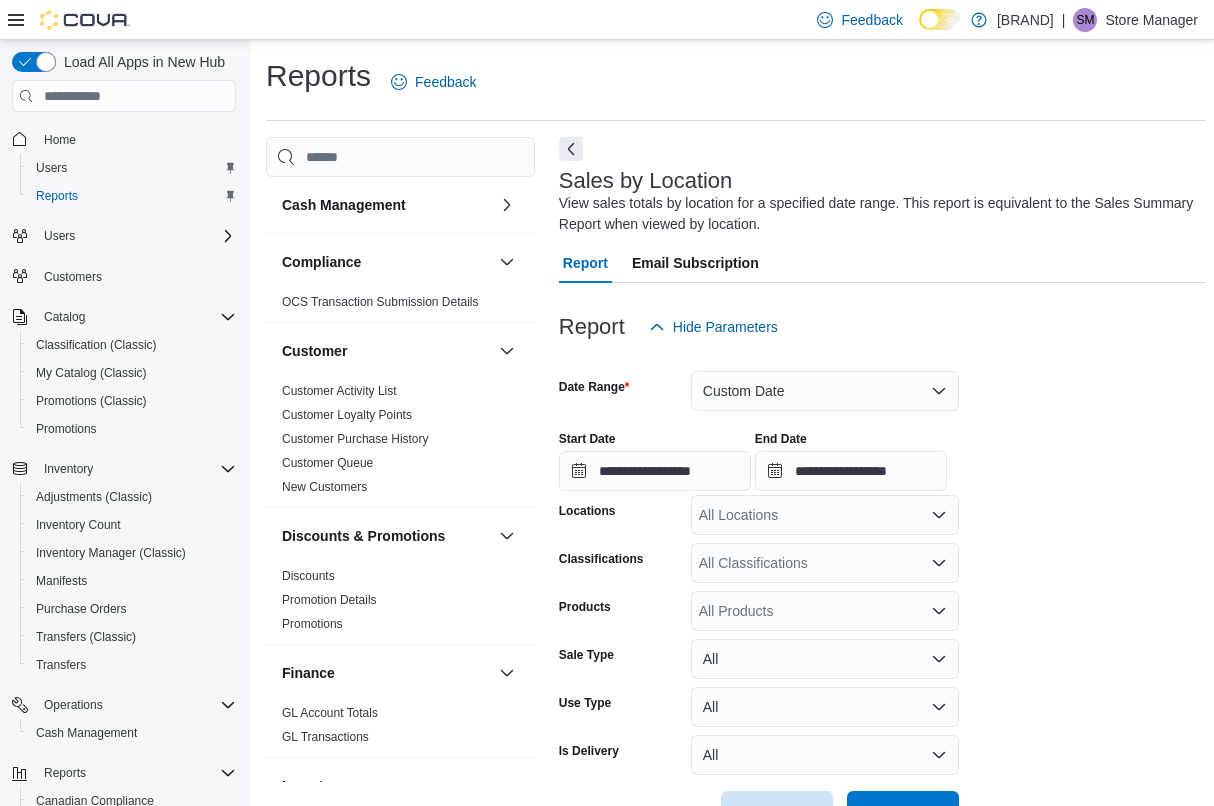 scroll, scrollTop: 55, scrollLeft: 0, axis: vertical 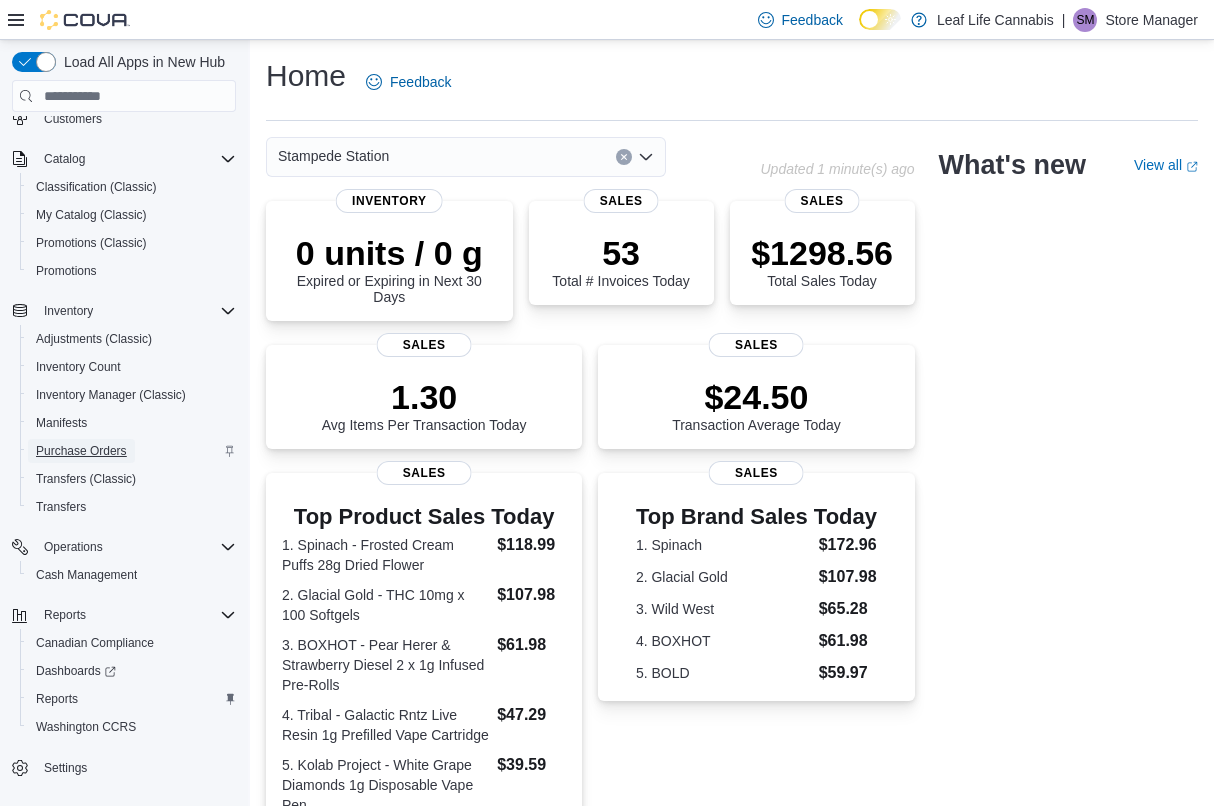 click on "Purchase Orders" at bounding box center [81, 451] 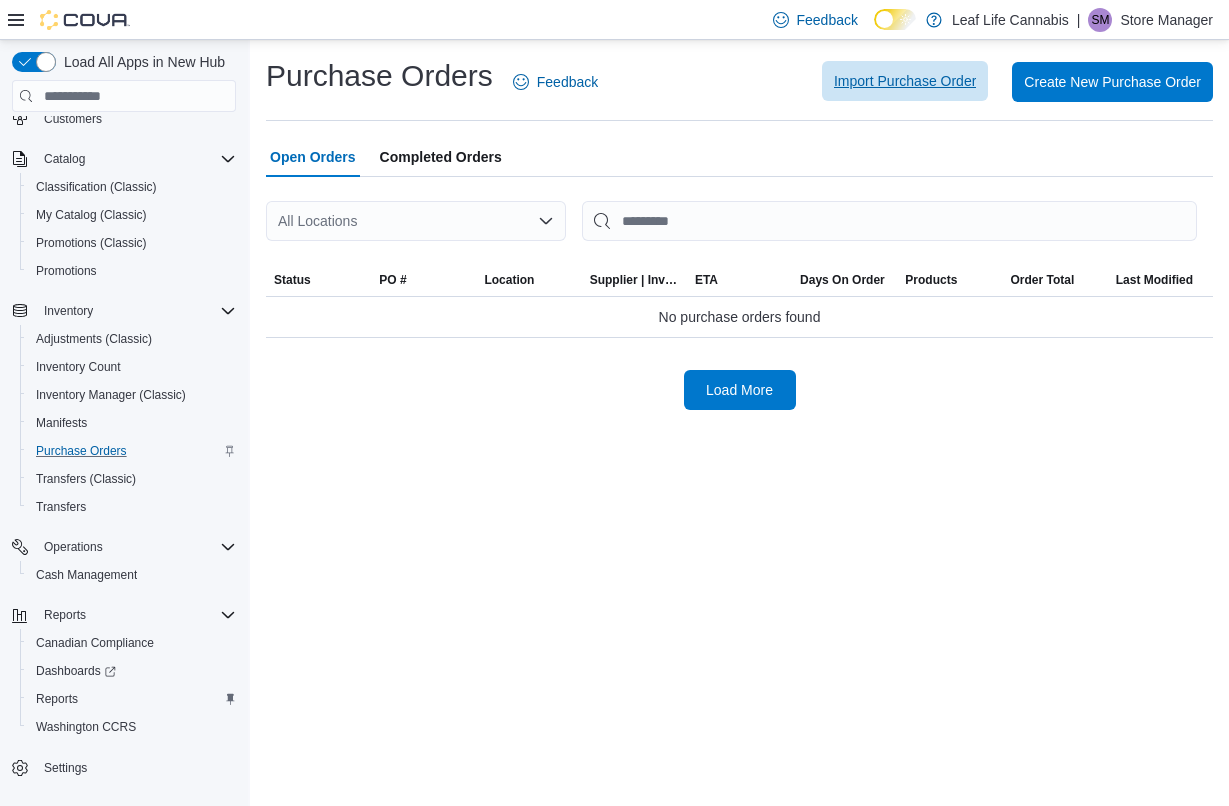 click on "Import Purchase Order" at bounding box center [905, 81] 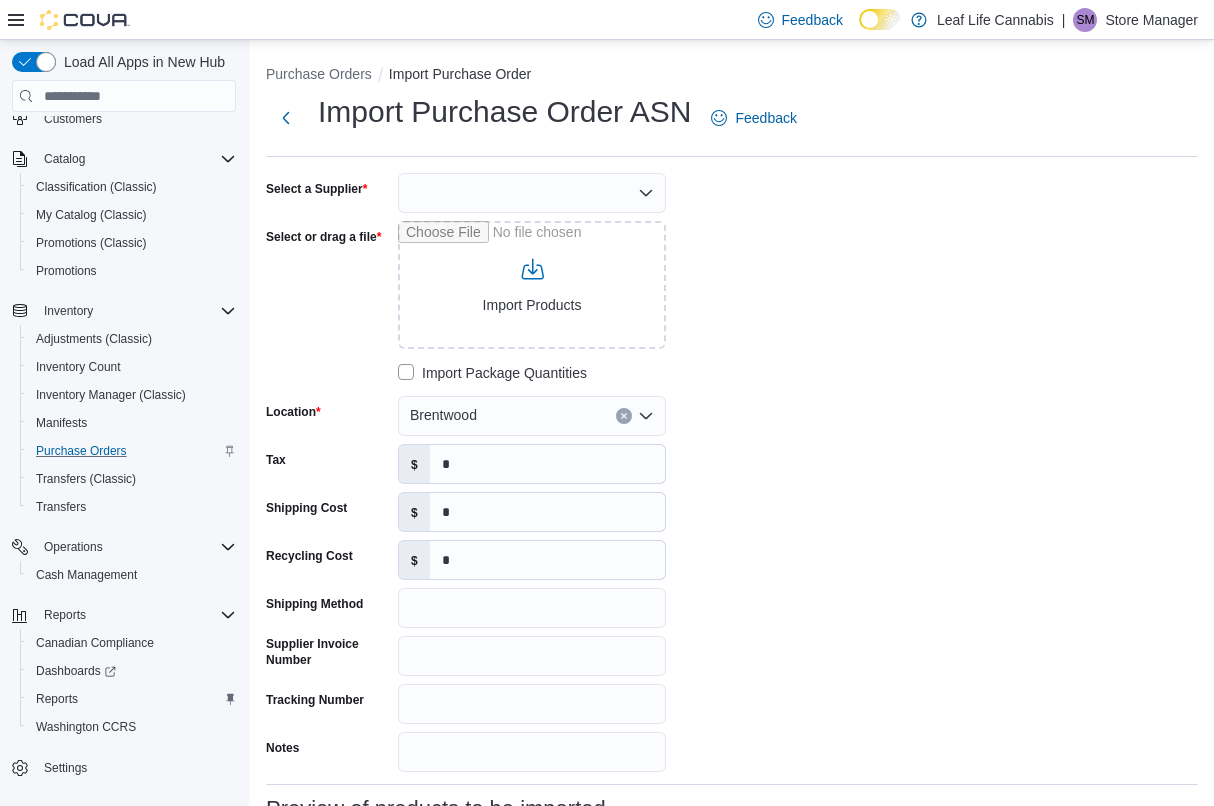 click at bounding box center (532, 193) 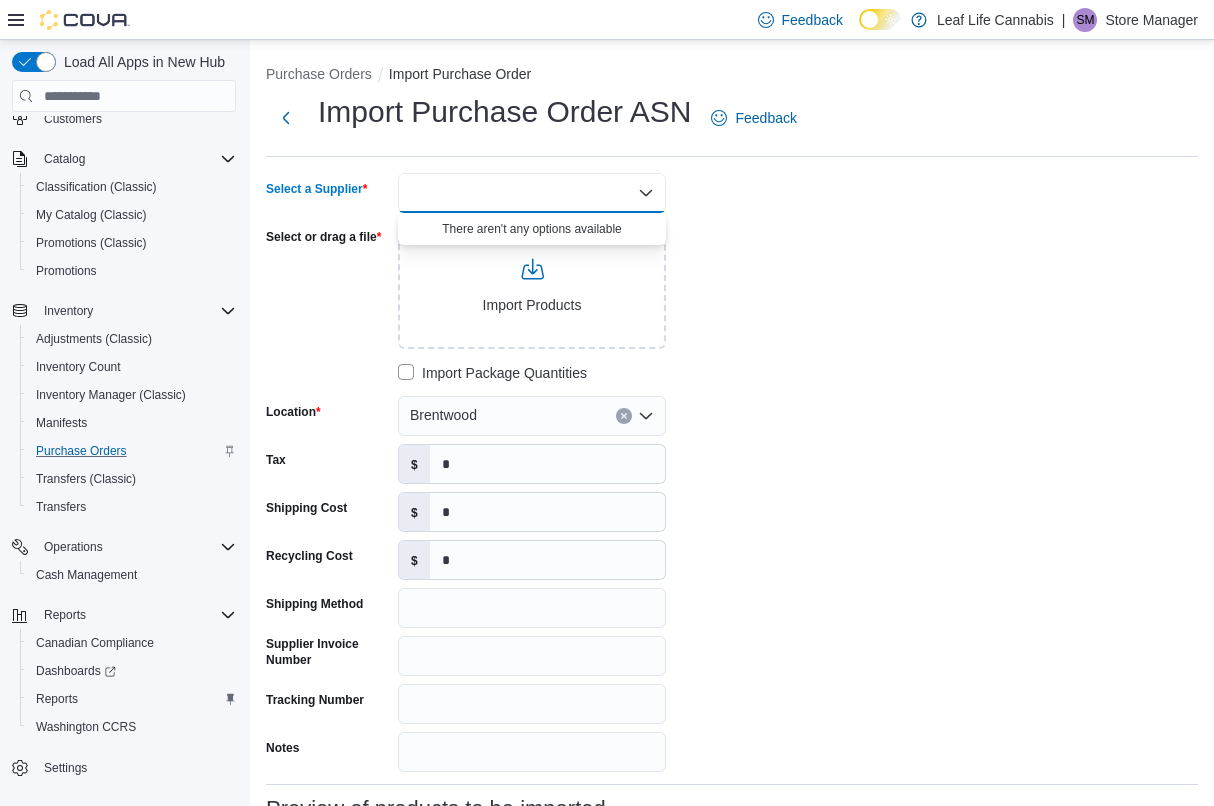 click on "Select a Supplier Combo box. Selected. Combo box input.  Type some text or, to display a list of choices, press Down Arrow. To exit the list of choices, press Escape. Select or drag a file Import Products   Import Package Quantities Location [CITY] Tax $ * Shipping Cost $ * Recycling Cost $ * Shipping Method Supplier Invoice Number Tracking Number Notes" at bounding box center [566, 472] 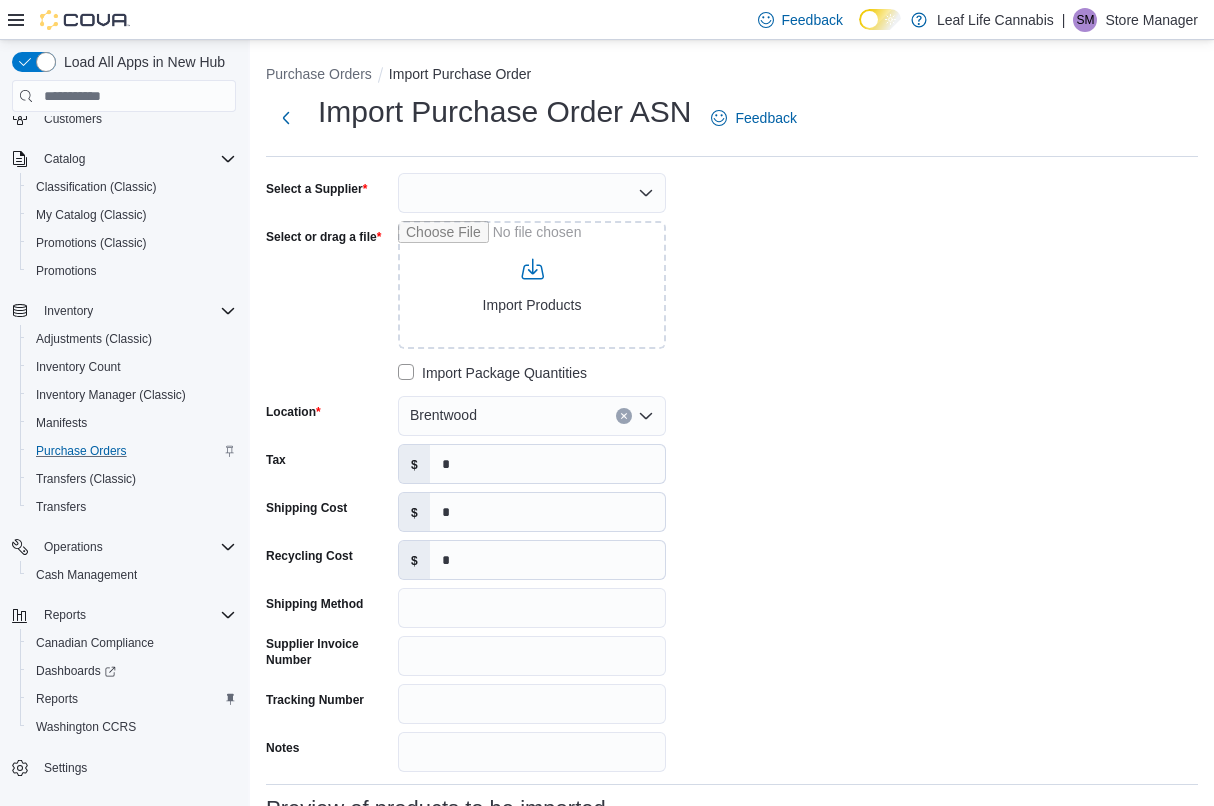 click 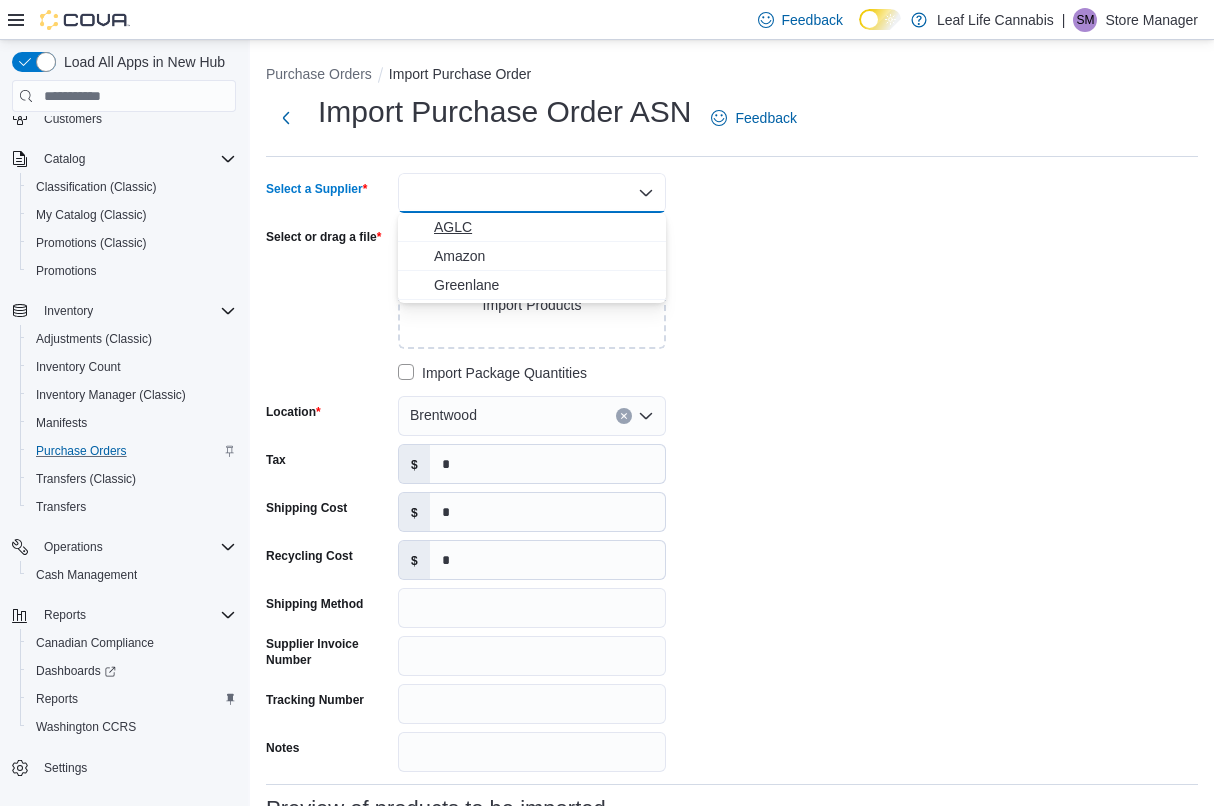 click on "AGLC" at bounding box center [544, 227] 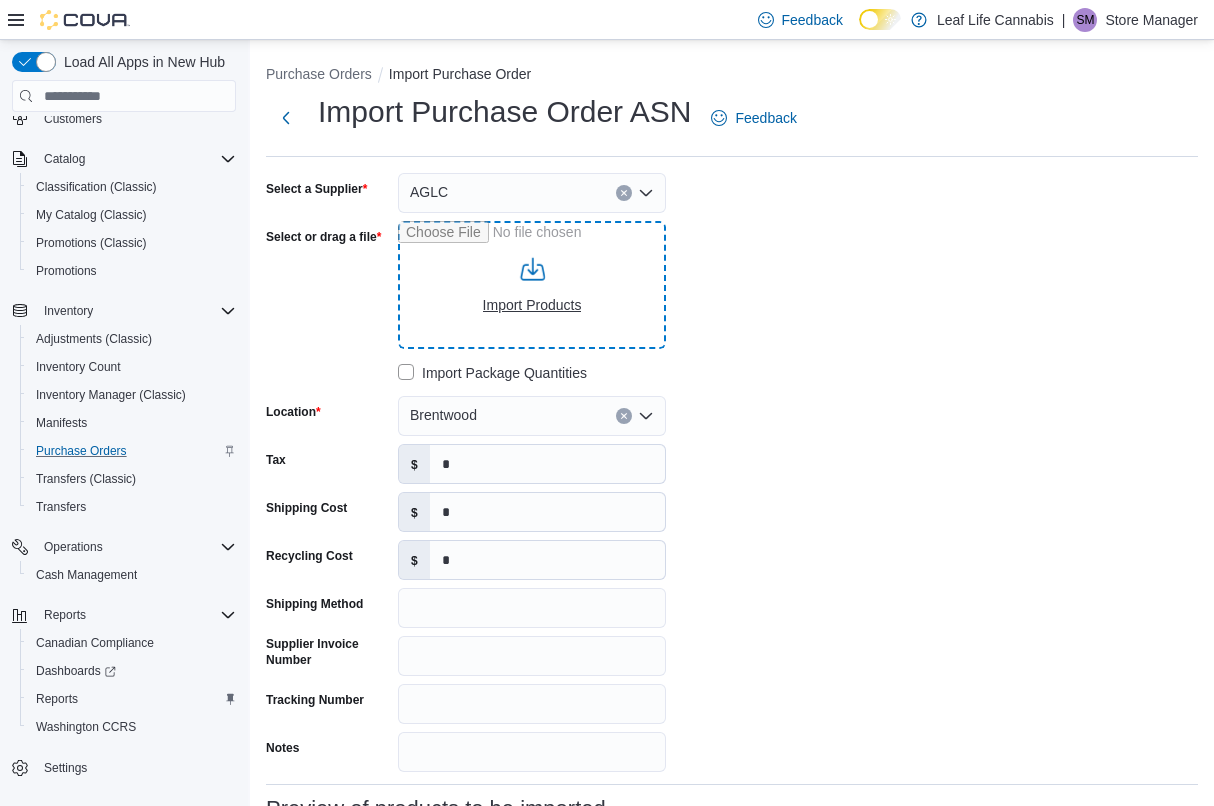 type on "**********" 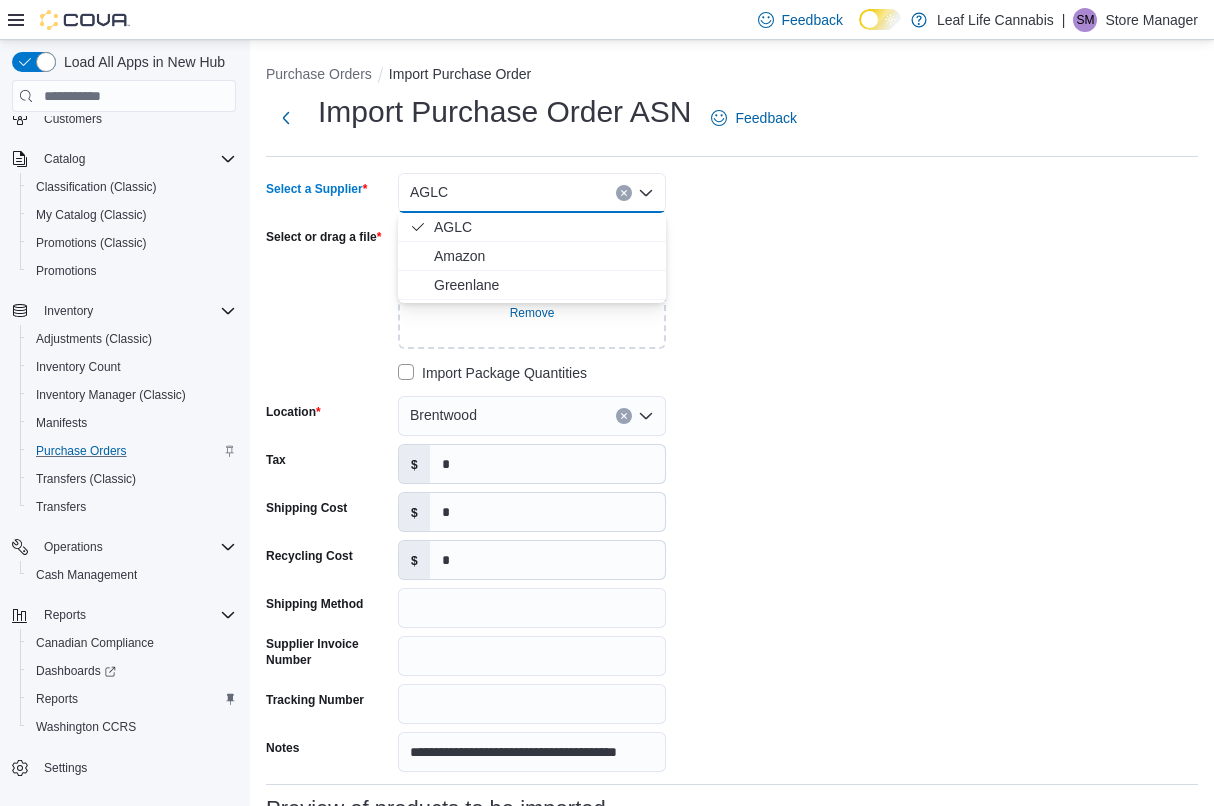 click 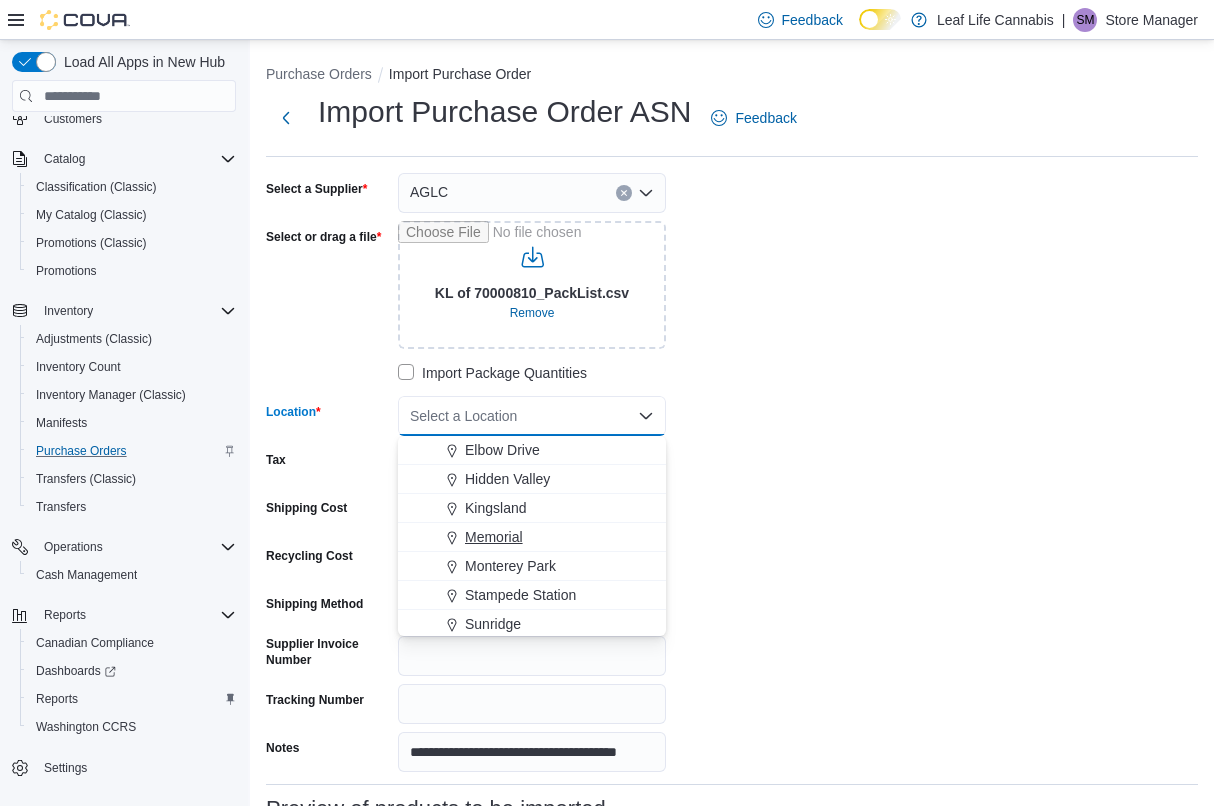 scroll, scrollTop: 90, scrollLeft: 0, axis: vertical 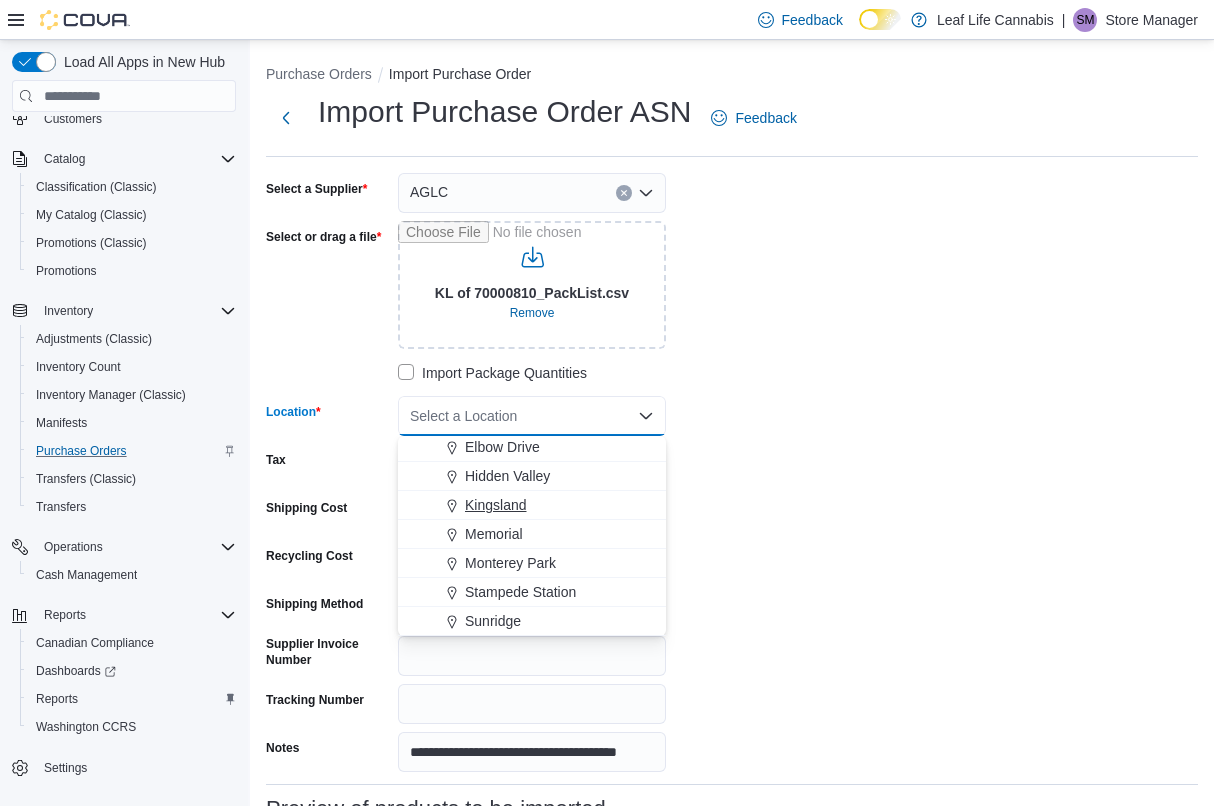 click on "Kingsland" at bounding box center [496, 505] 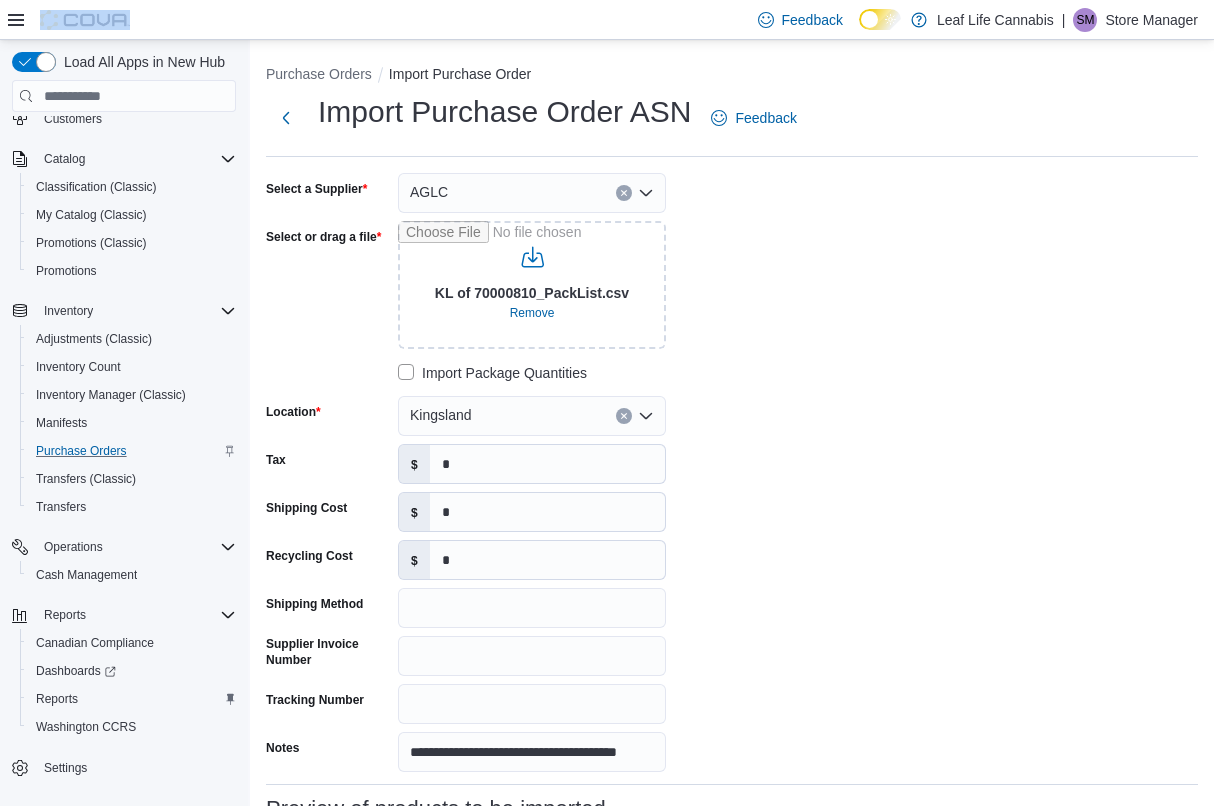 drag, startPoint x: 683, startPoint y: 2, endPoint x: 695, endPoint y: -3, distance: 13 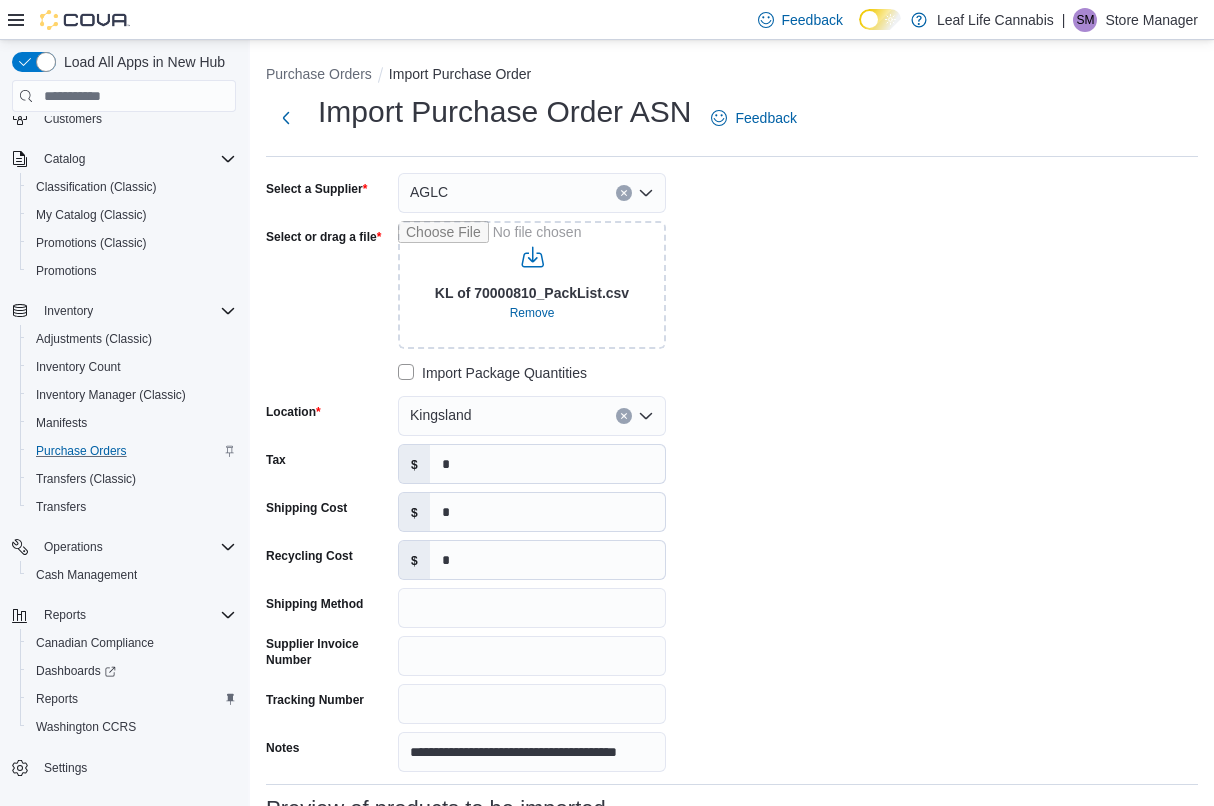 click on "**********" at bounding box center (566, 472) 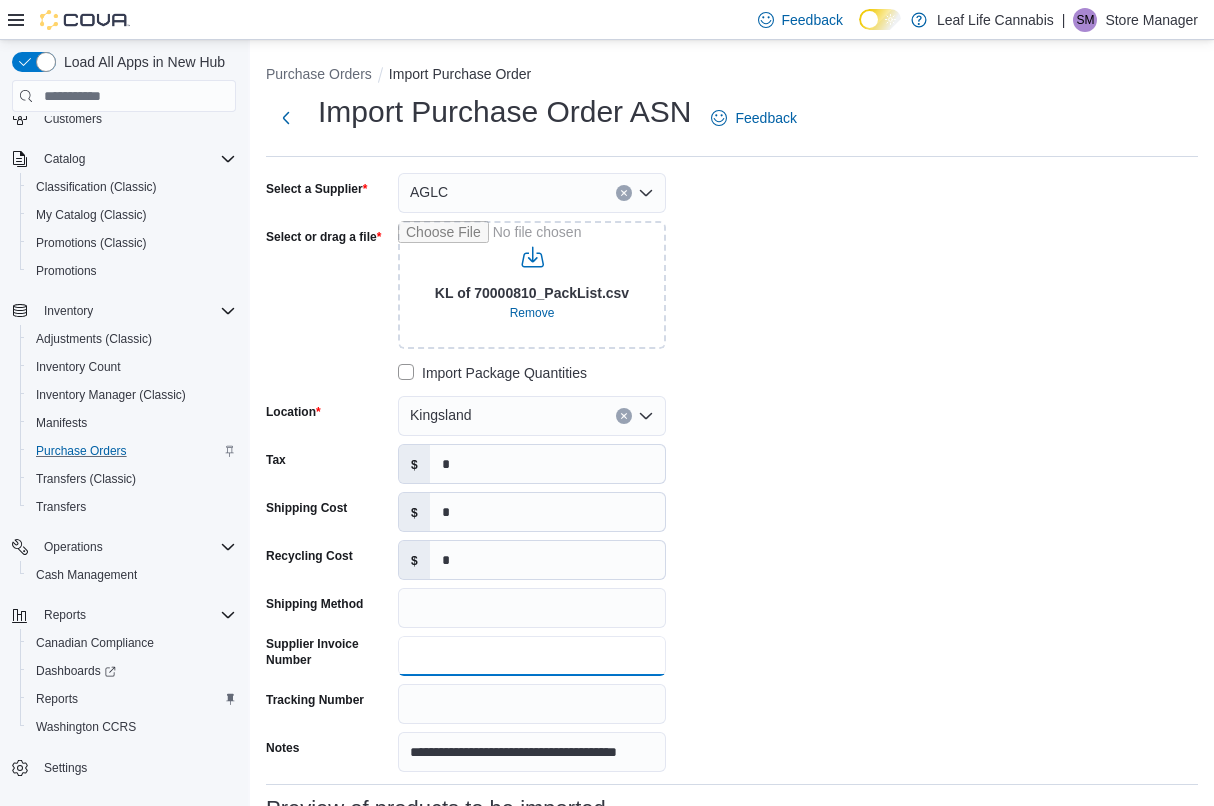click on "Supplier Invoice Number" at bounding box center [532, 656] 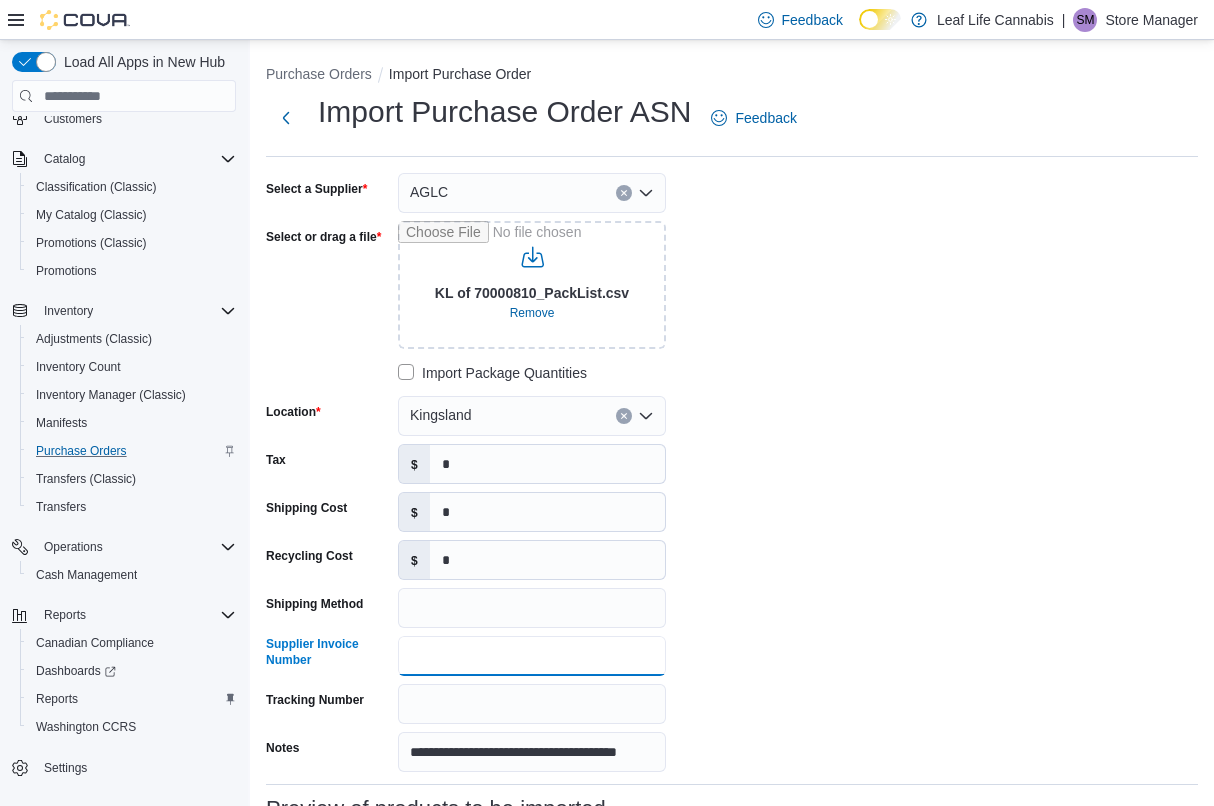 paste on "********" 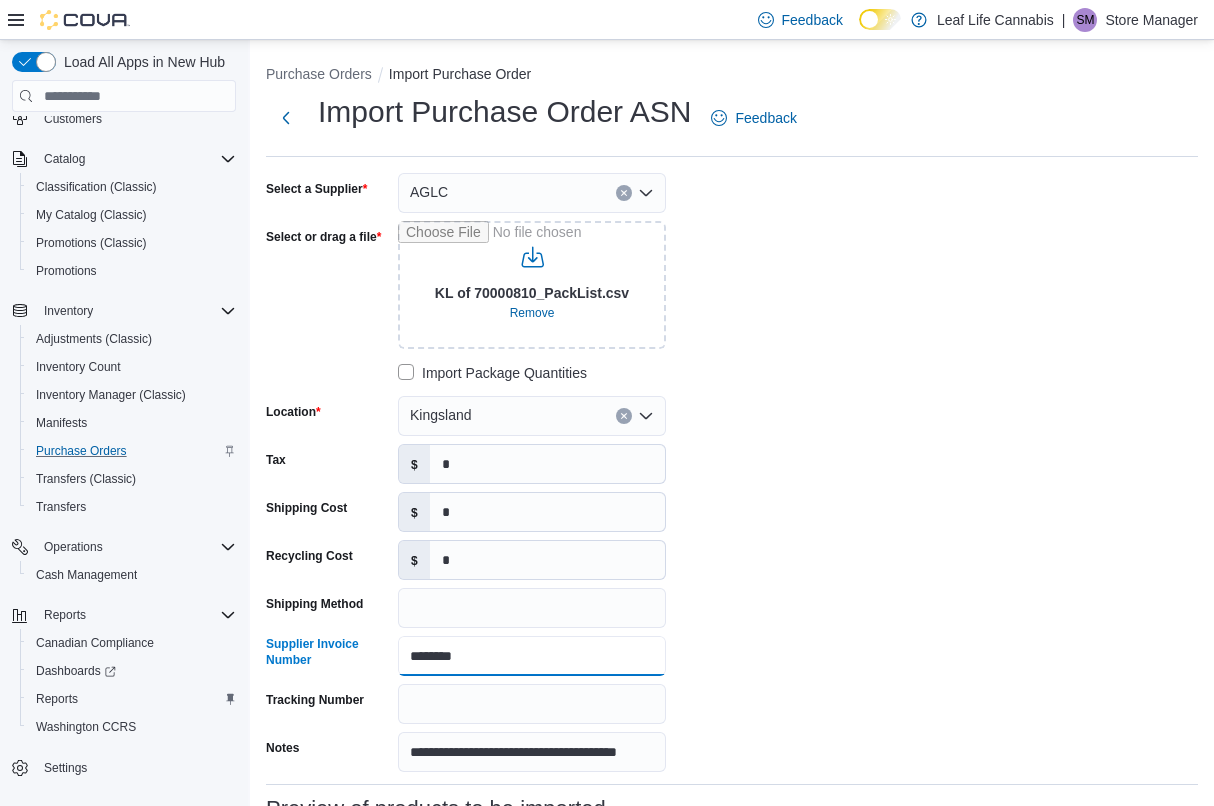 type on "********" 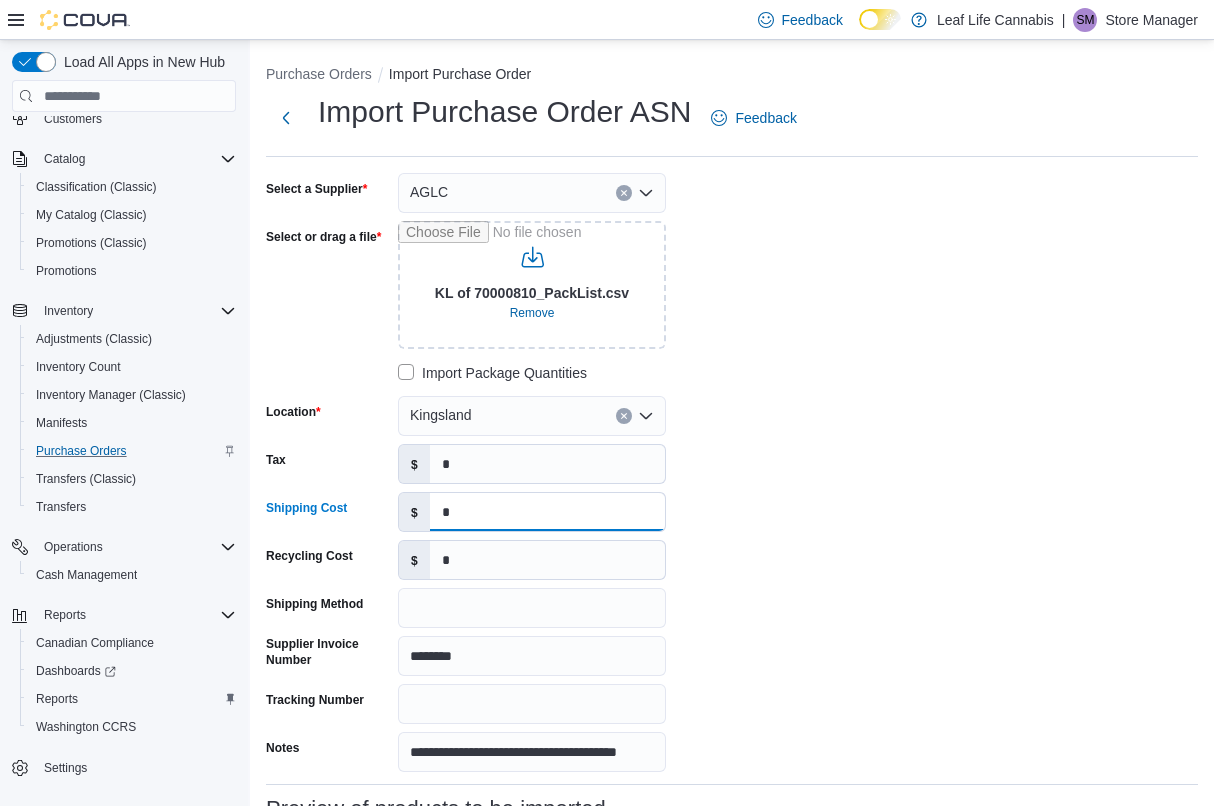 click on "*" at bounding box center (547, 512) 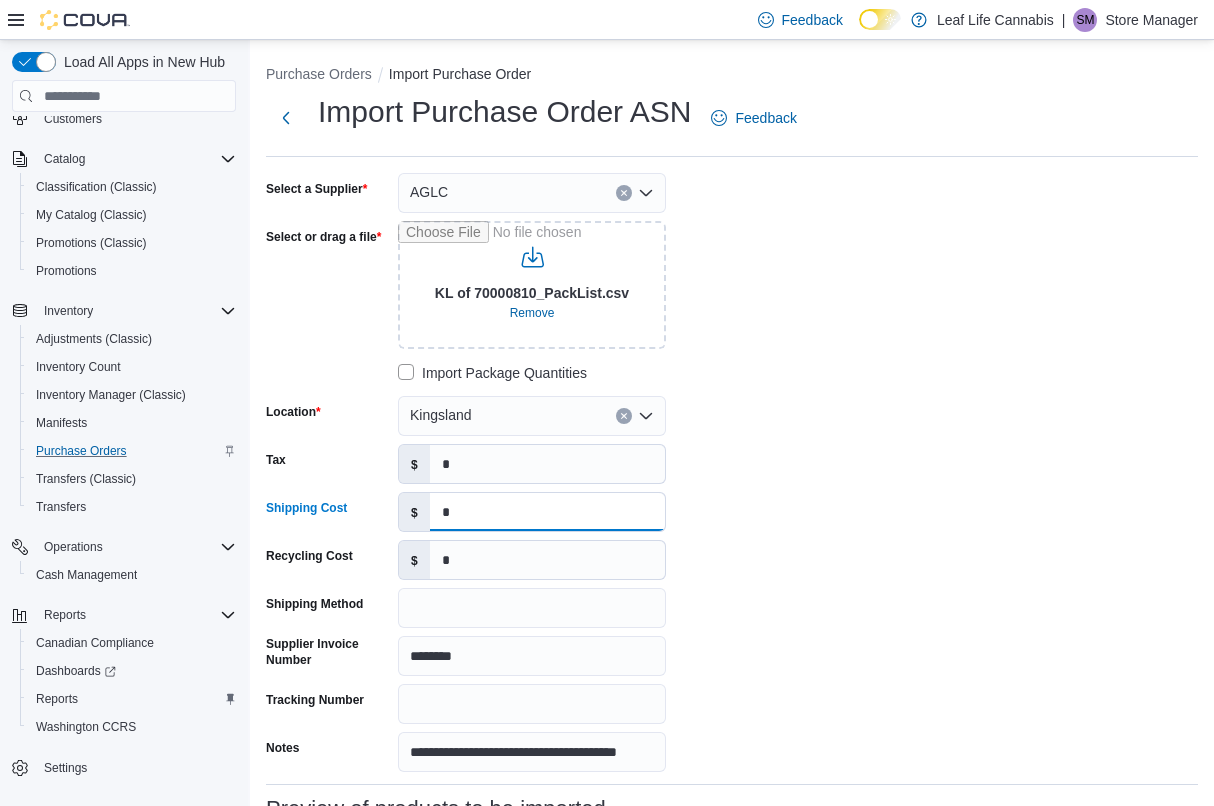 drag, startPoint x: 469, startPoint y: 520, endPoint x: 398, endPoint y: 524, distance: 71.11259 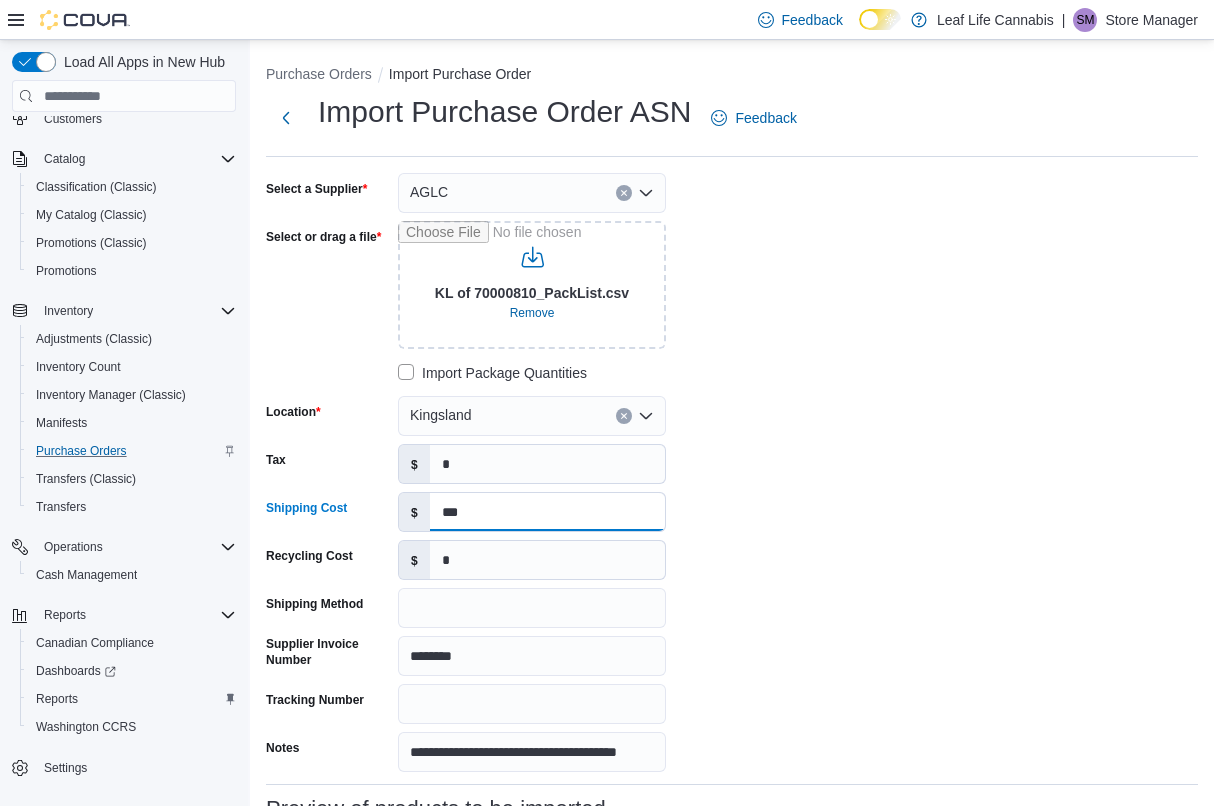 type on "***" 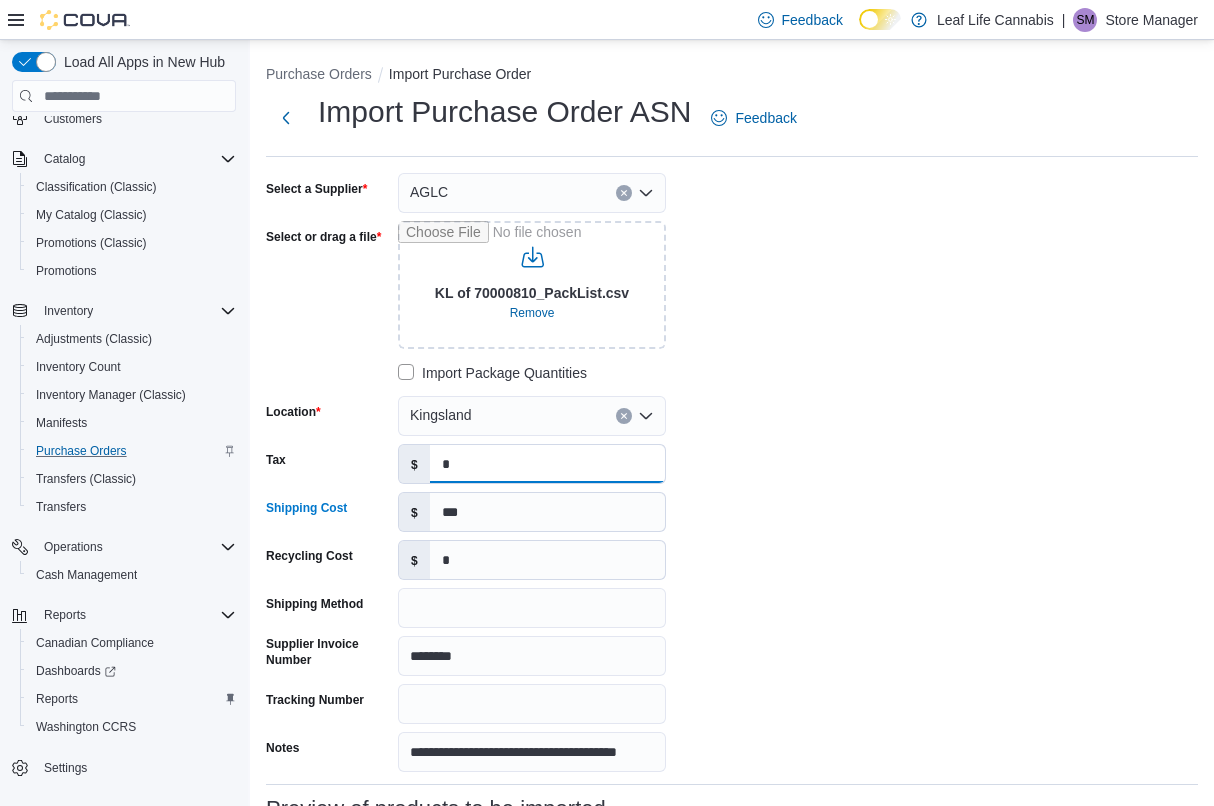 click on "*" at bounding box center [547, 464] 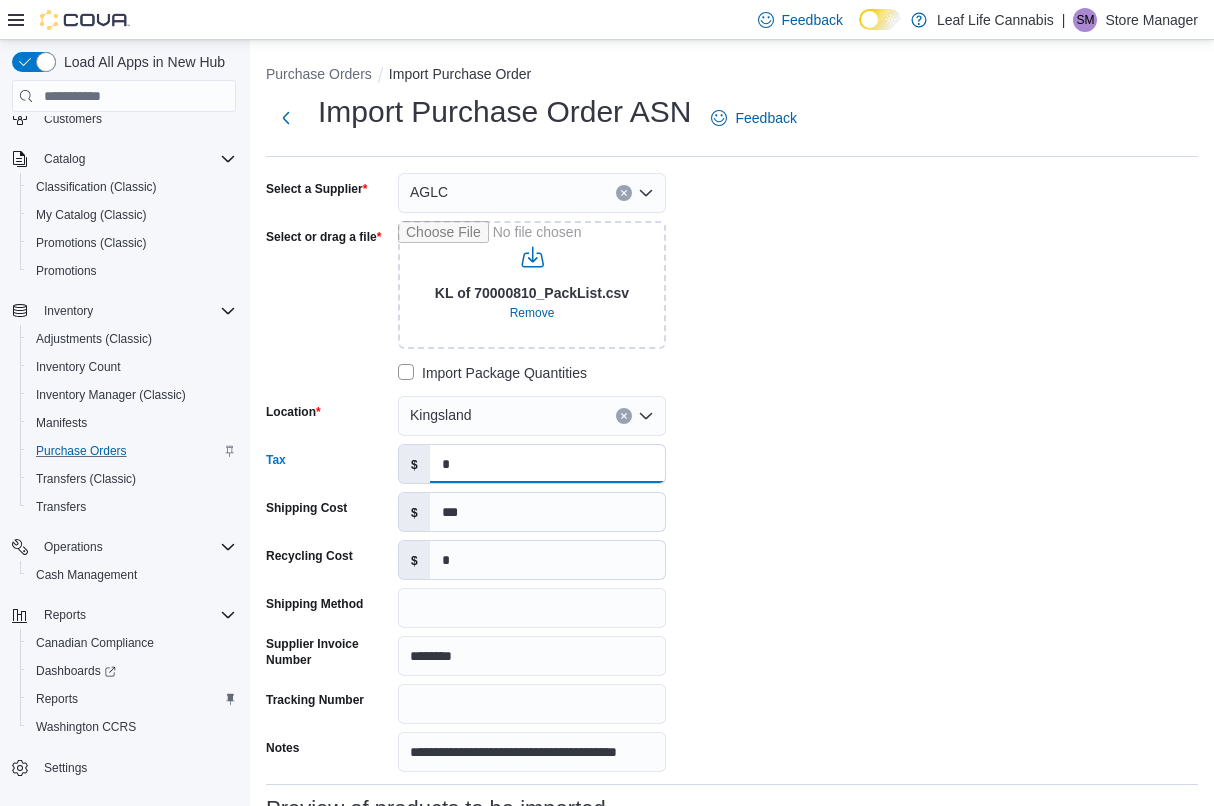 drag, startPoint x: 500, startPoint y: 462, endPoint x: 407, endPoint y: 470, distance: 93.34345 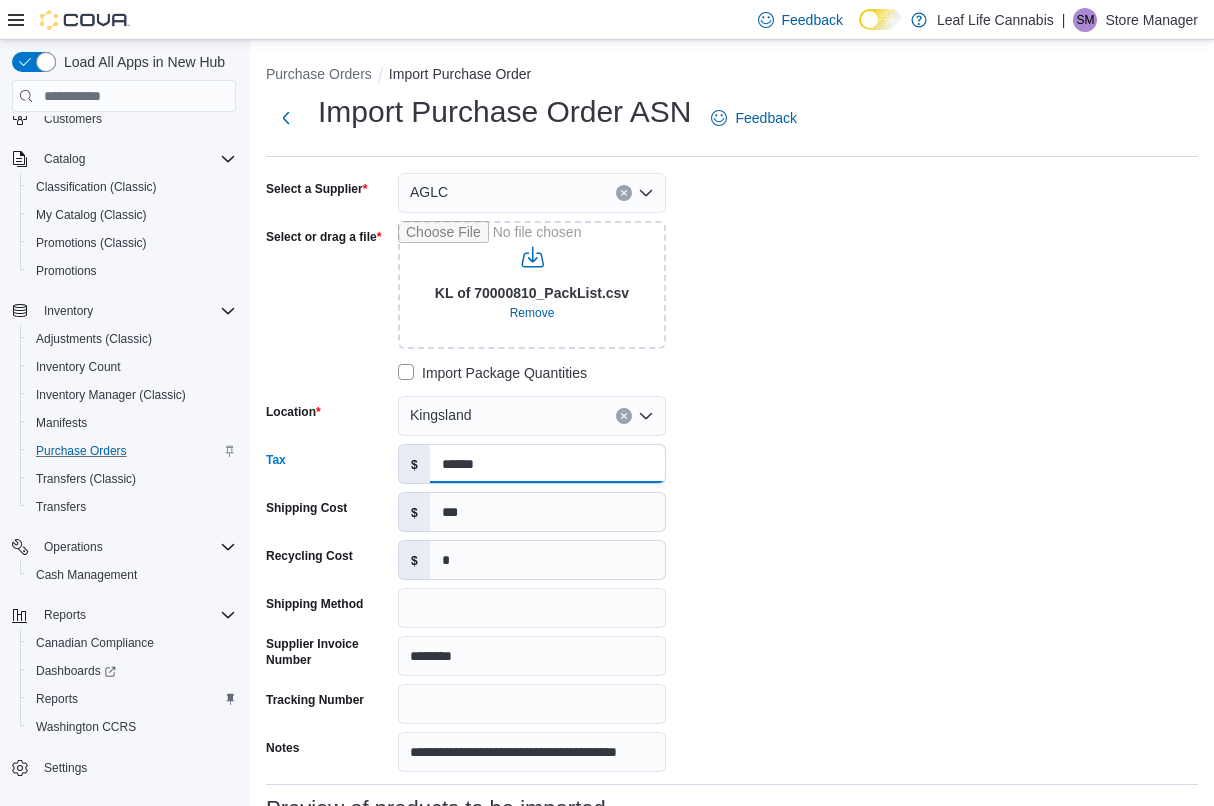 type on "******" 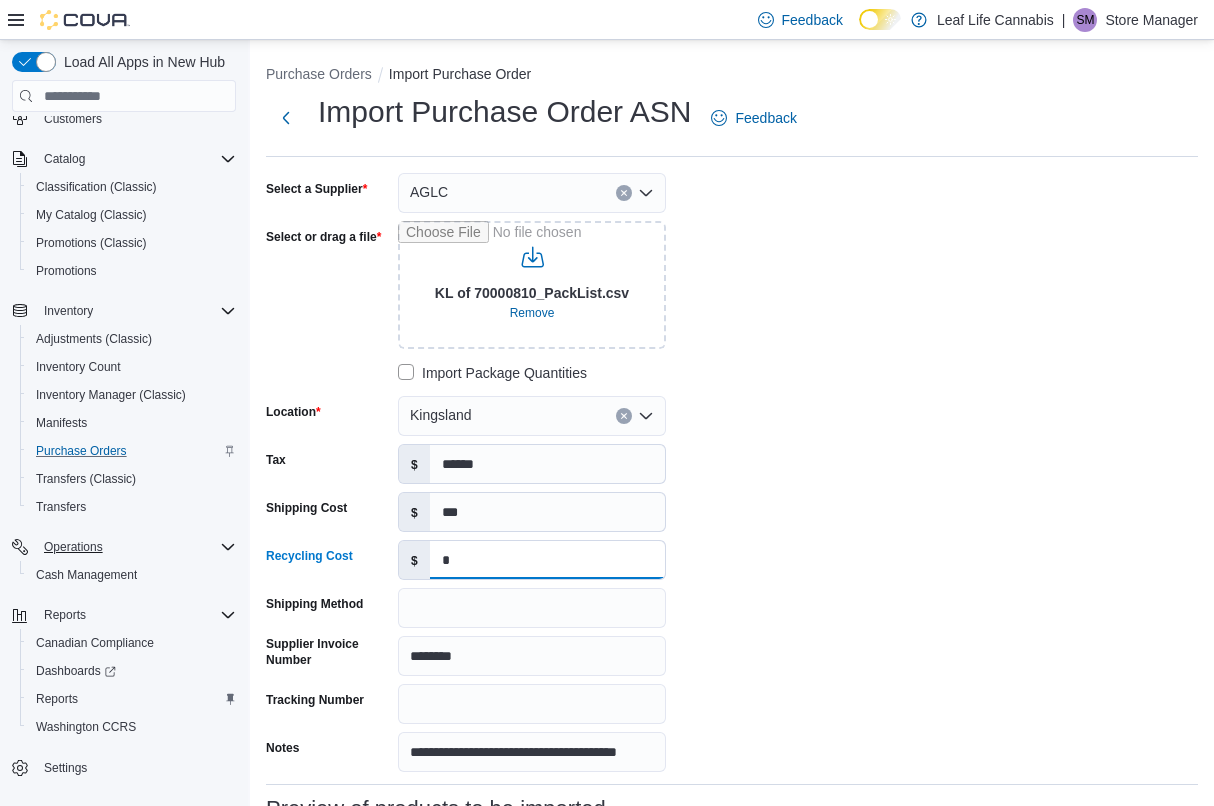drag, startPoint x: 473, startPoint y: 554, endPoint x: 233, endPoint y: 554, distance: 240 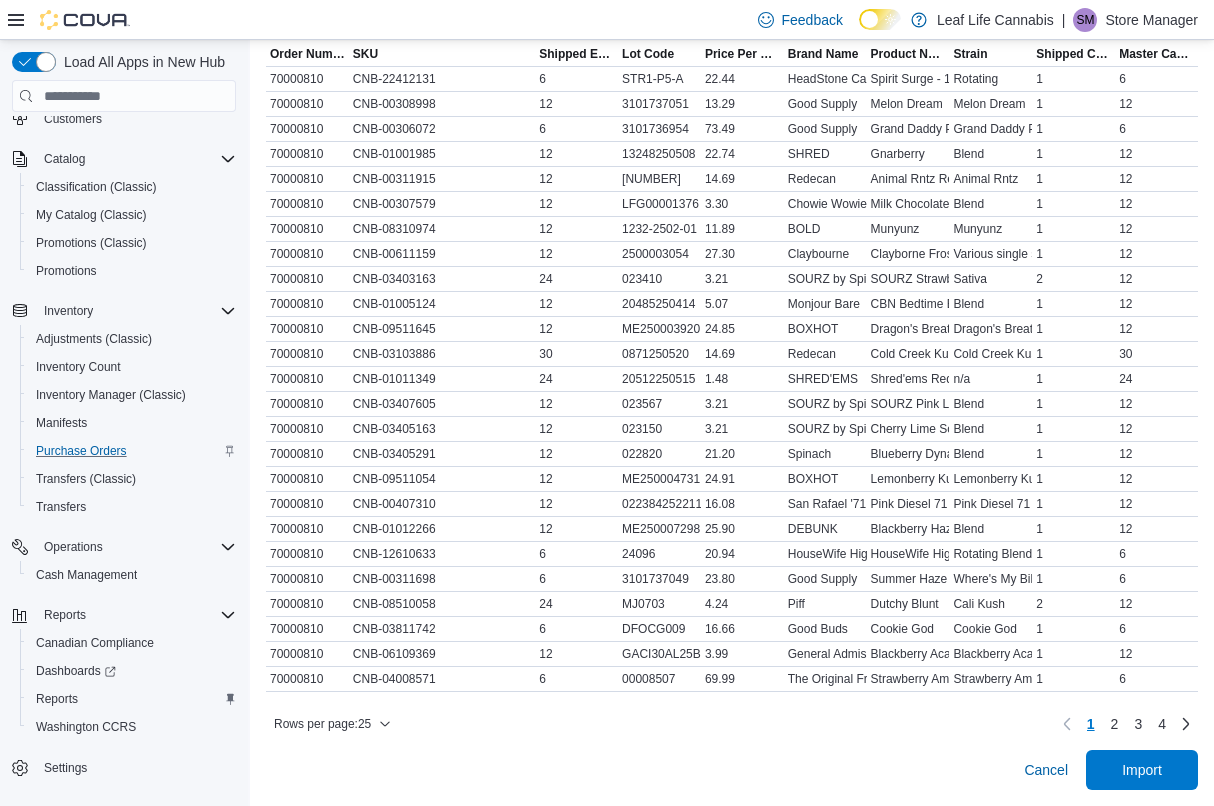 scroll, scrollTop: 866, scrollLeft: 0, axis: vertical 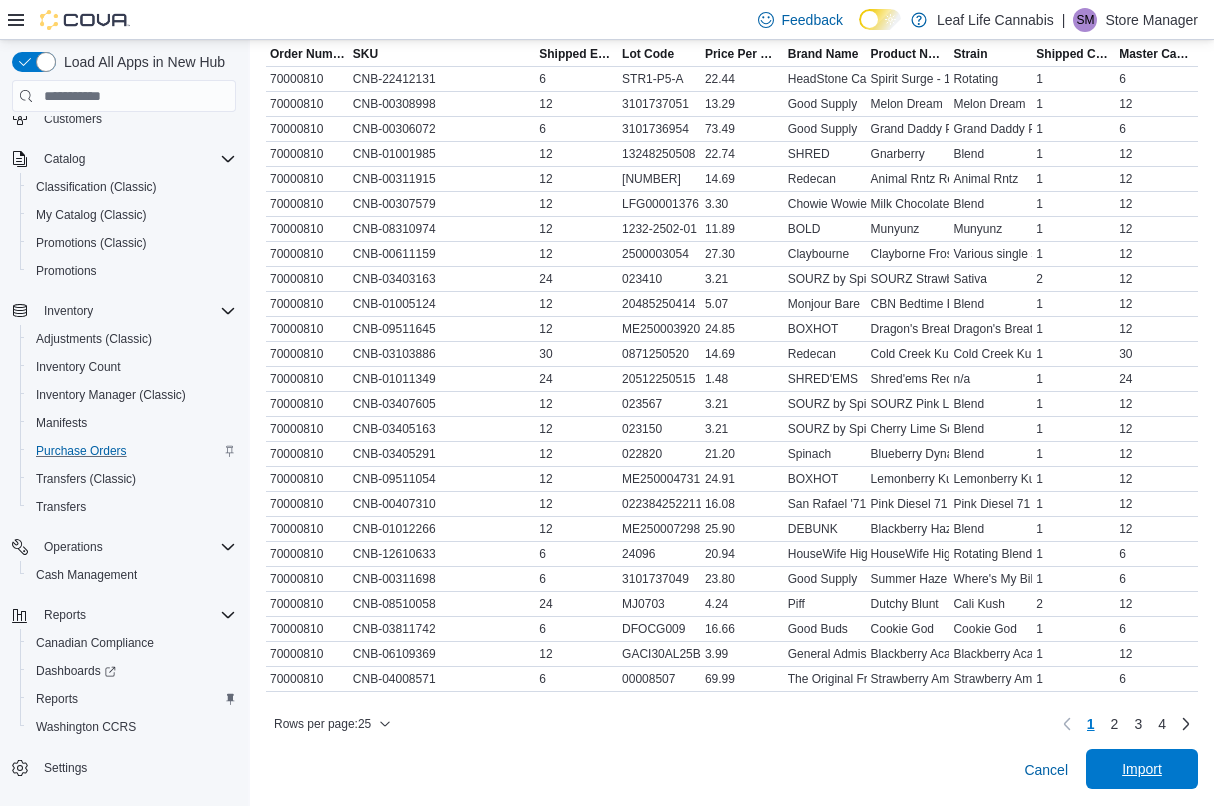 type on "****" 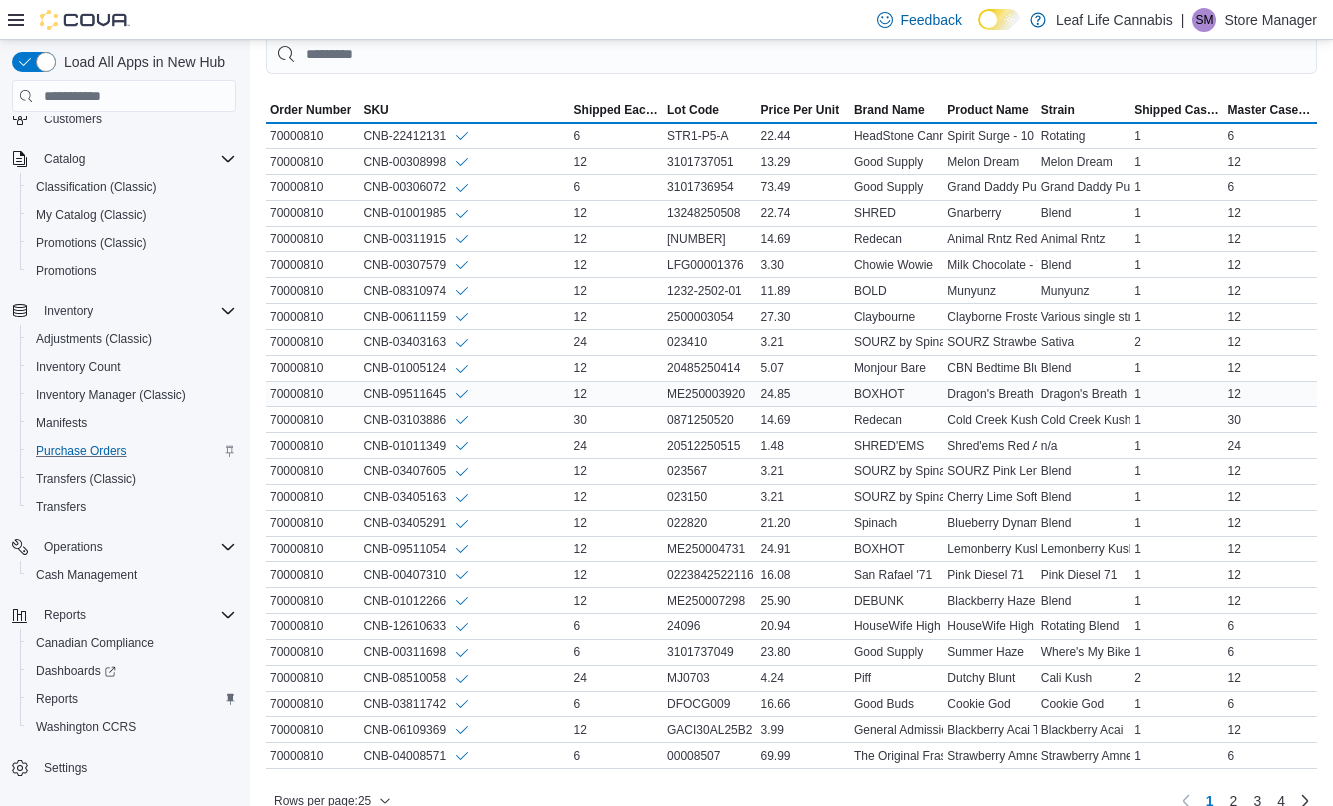 scroll, scrollTop: 889, scrollLeft: 0, axis: vertical 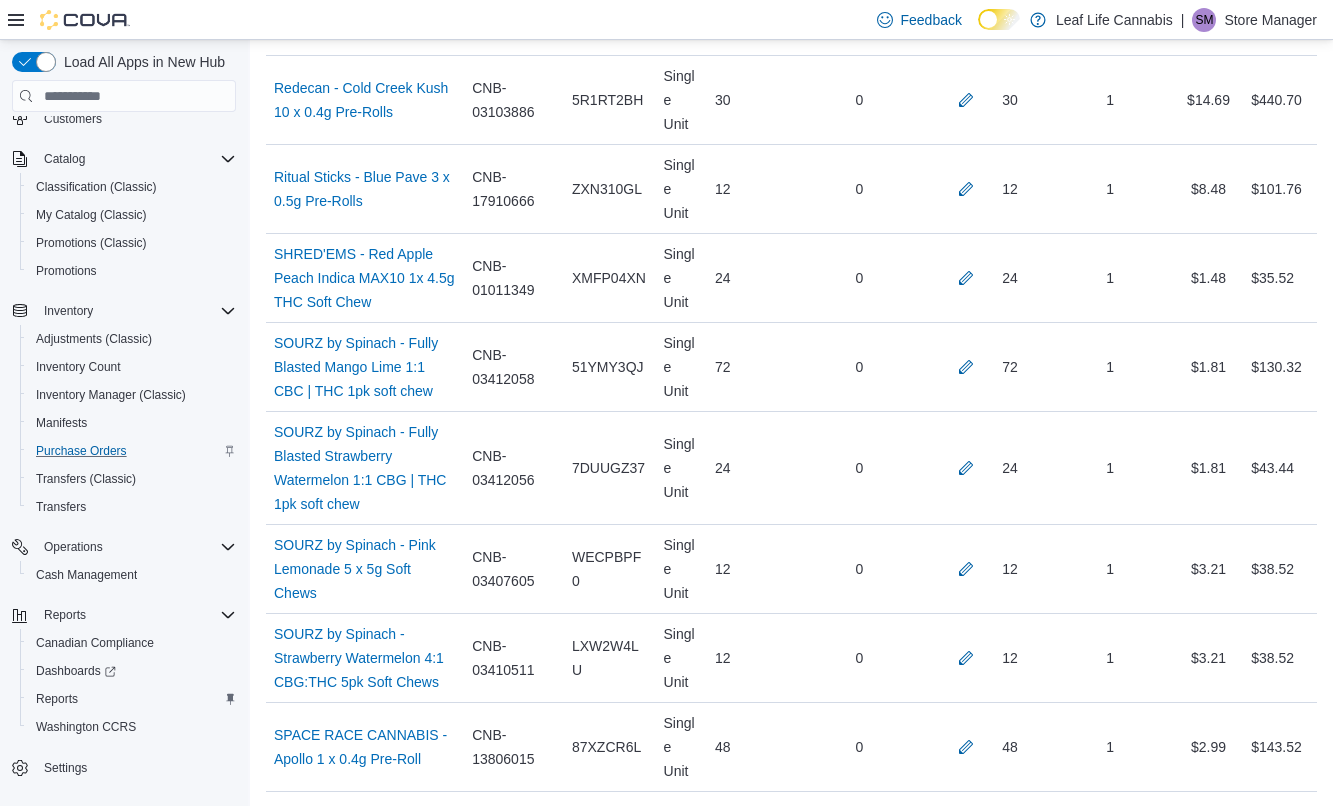 drag, startPoint x: 999, startPoint y: 207, endPoint x: 998, endPoint y: 563, distance: 356.0014 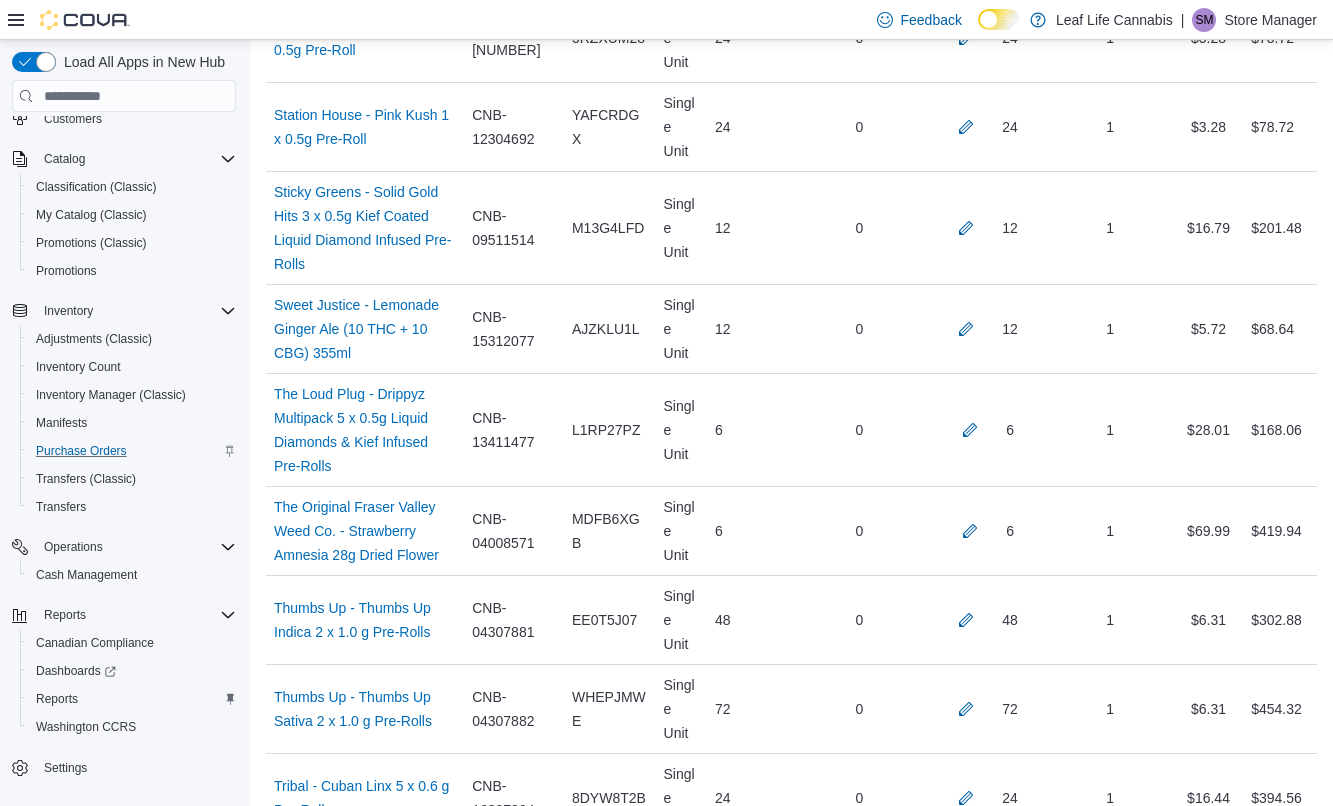 click on "Receive Products" at bounding box center [1250, 2043] 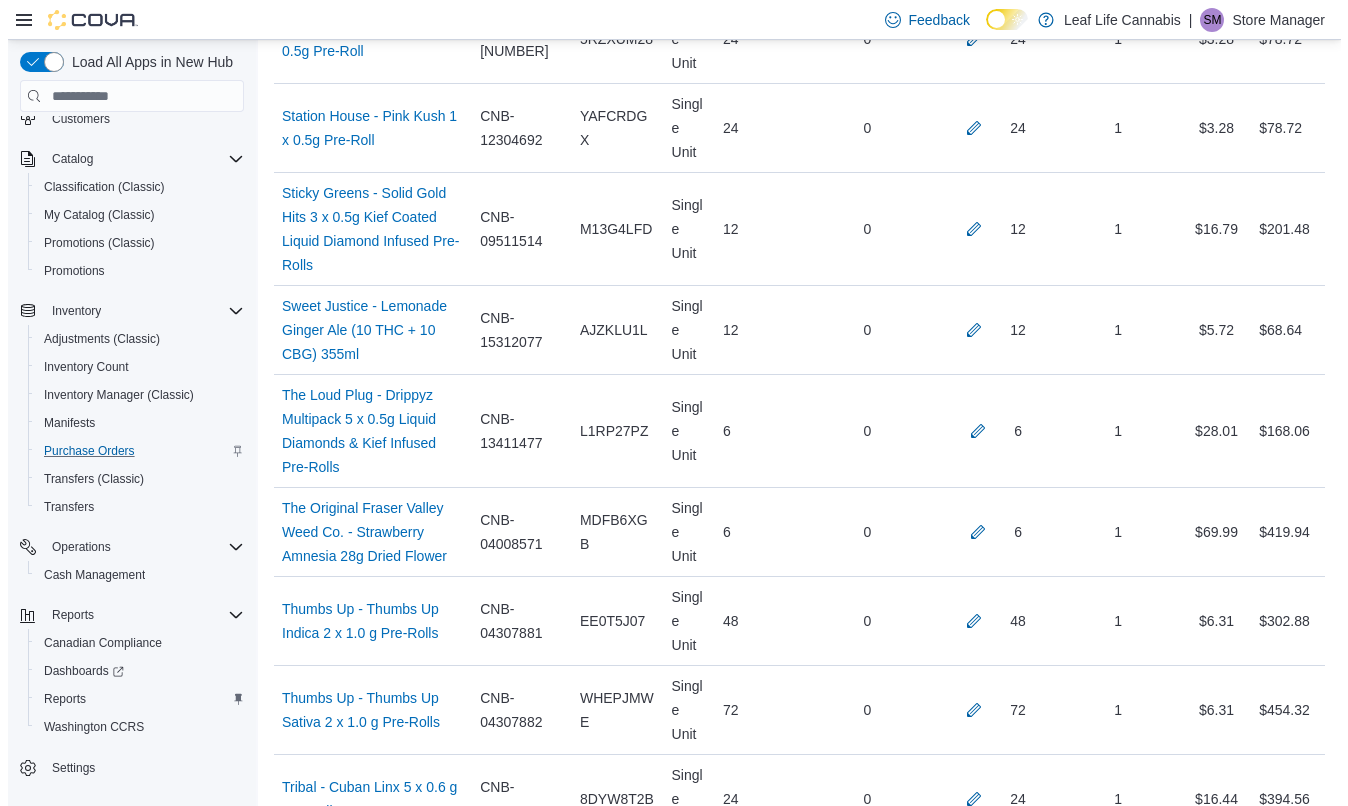 scroll, scrollTop: 0, scrollLeft: 0, axis: both 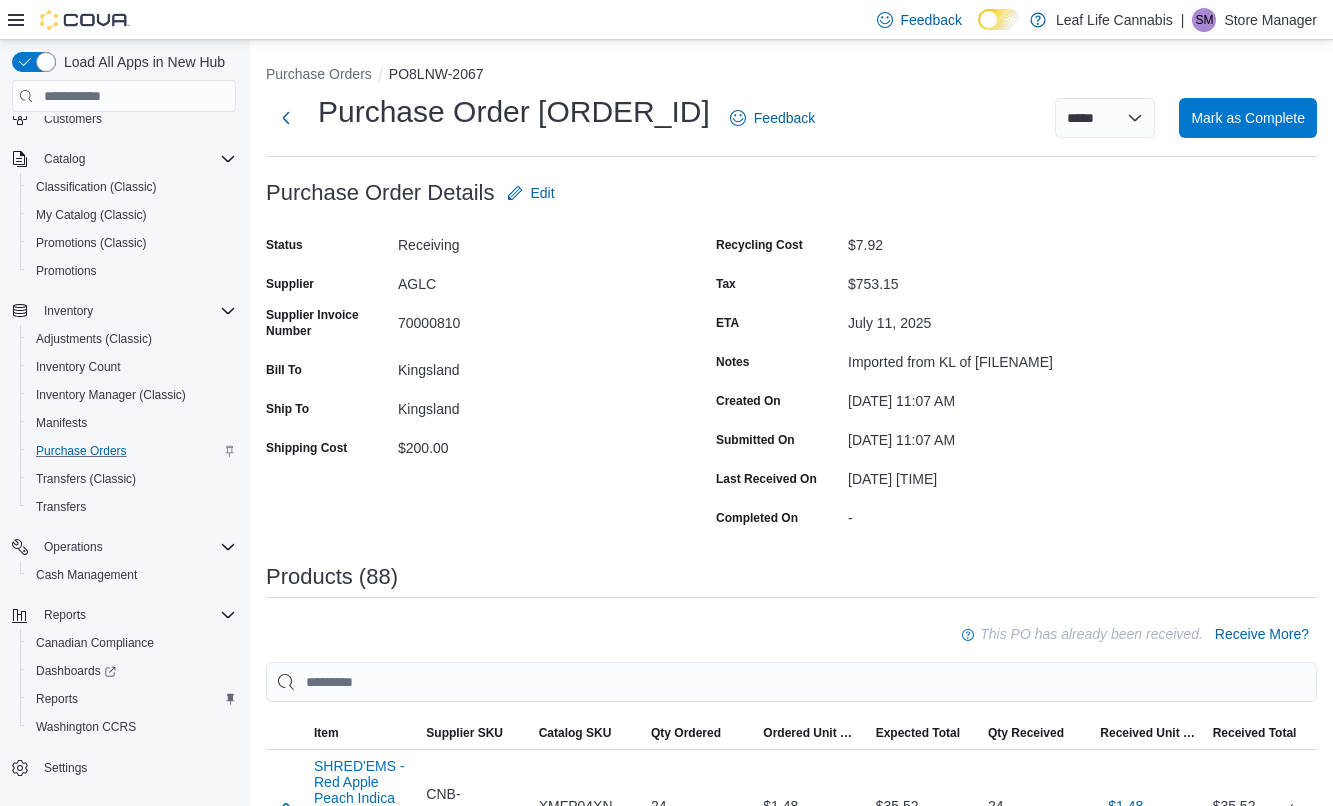 click on "Feedback Dark Mode Leaf Life Cannabis | SM Store Manager" at bounding box center [666, 20] 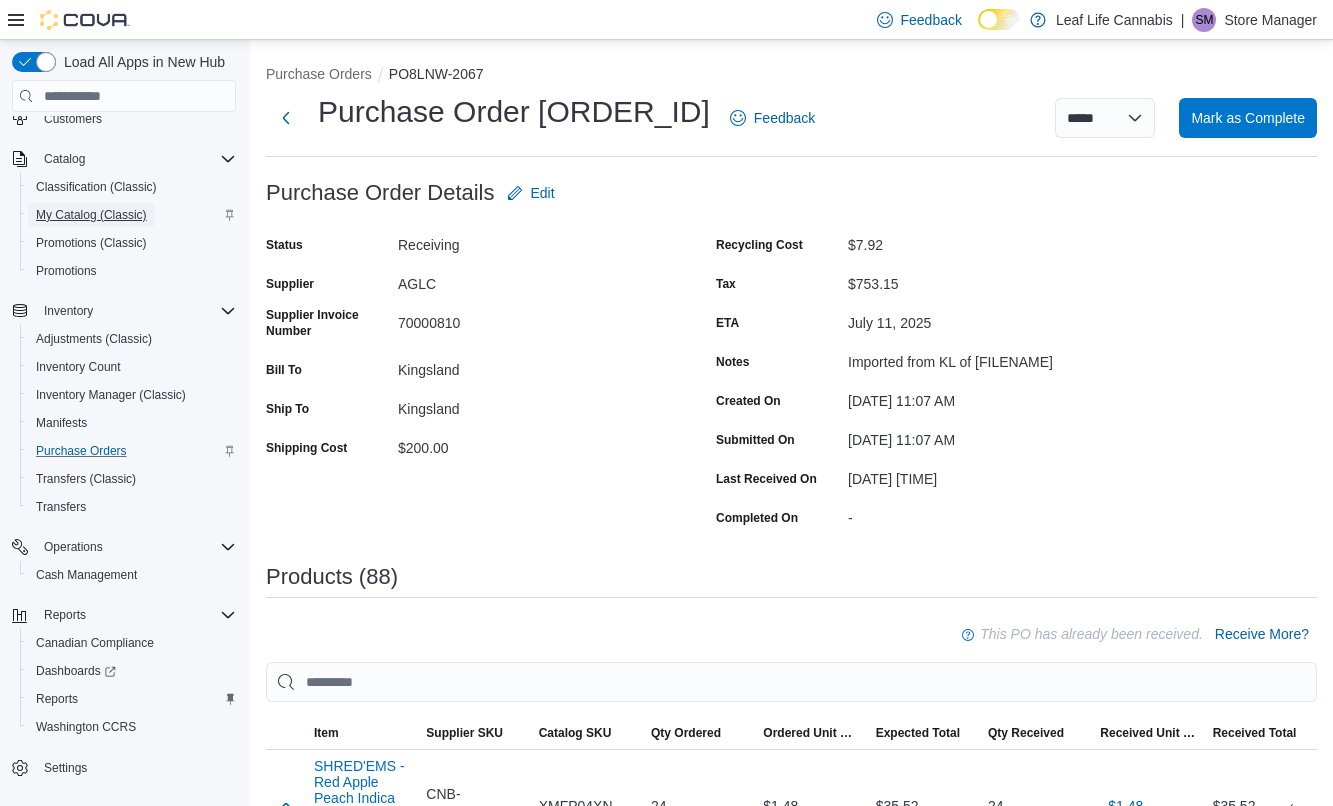click on "My Catalog (Classic)" at bounding box center (91, 215) 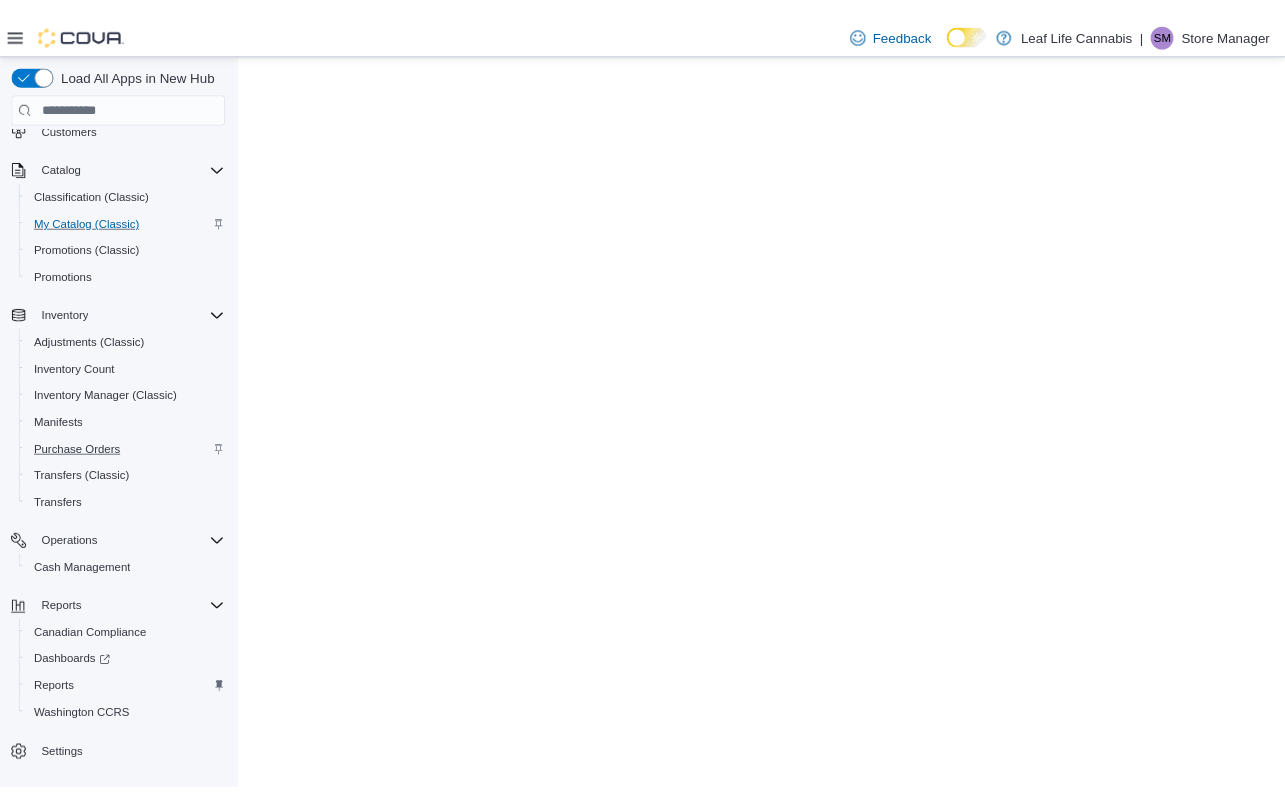 scroll, scrollTop: 0, scrollLeft: 0, axis: both 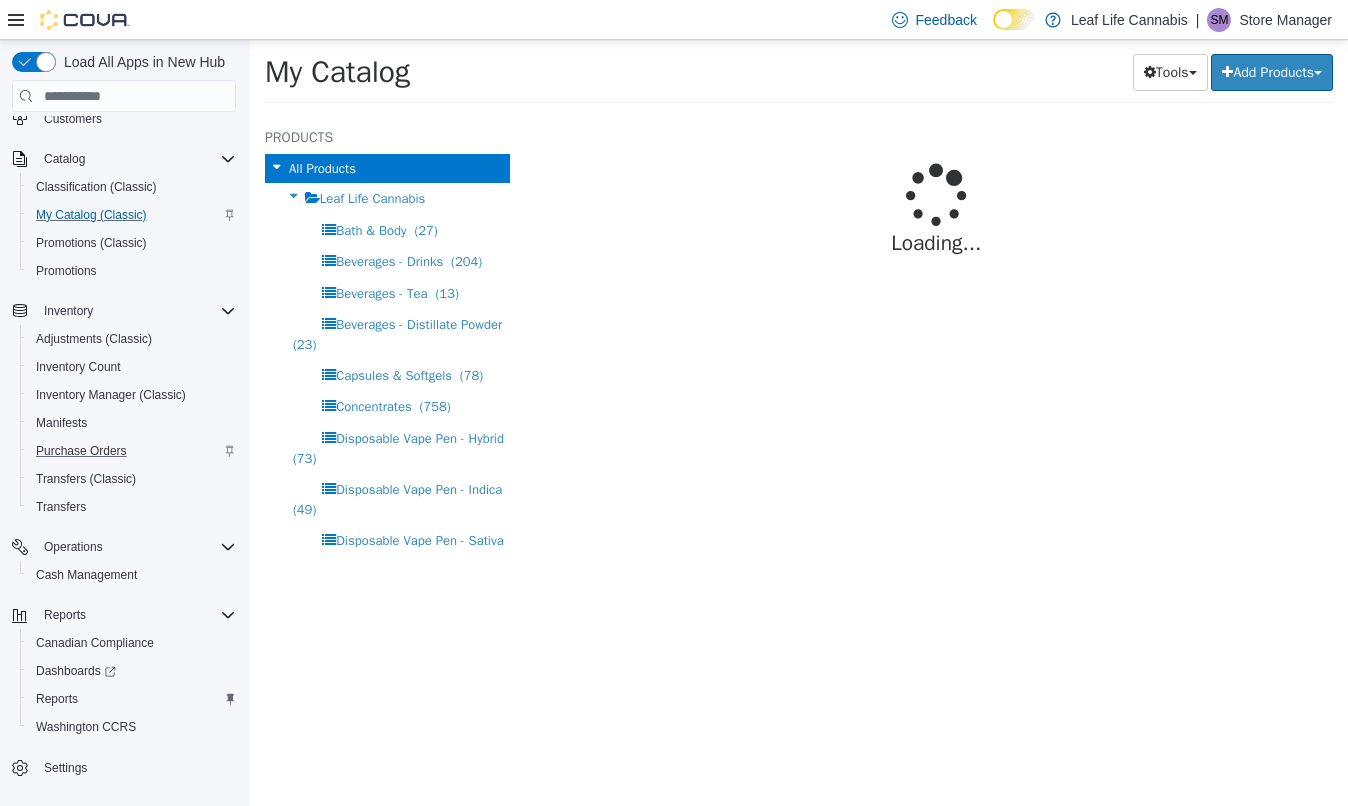 select on "**********" 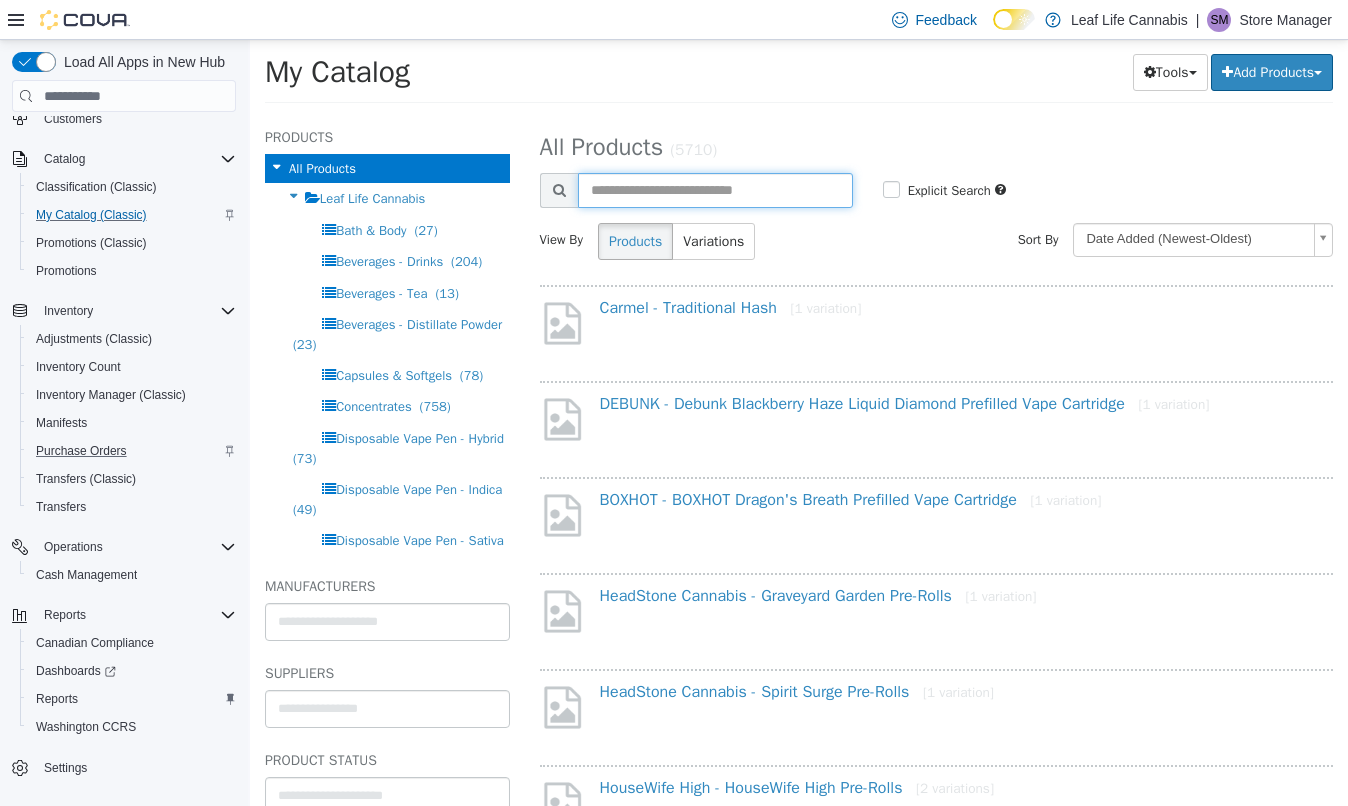 click at bounding box center [715, 190] 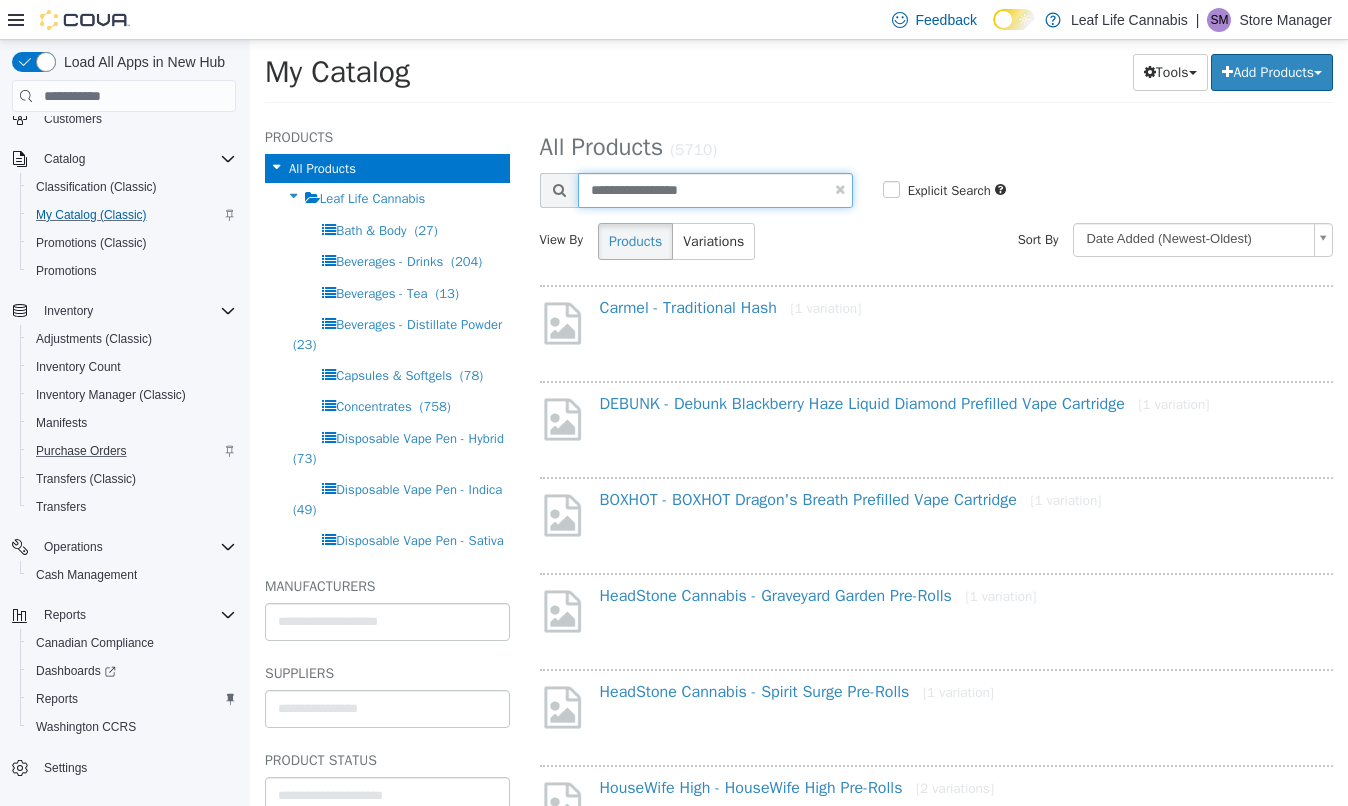type on "**********" 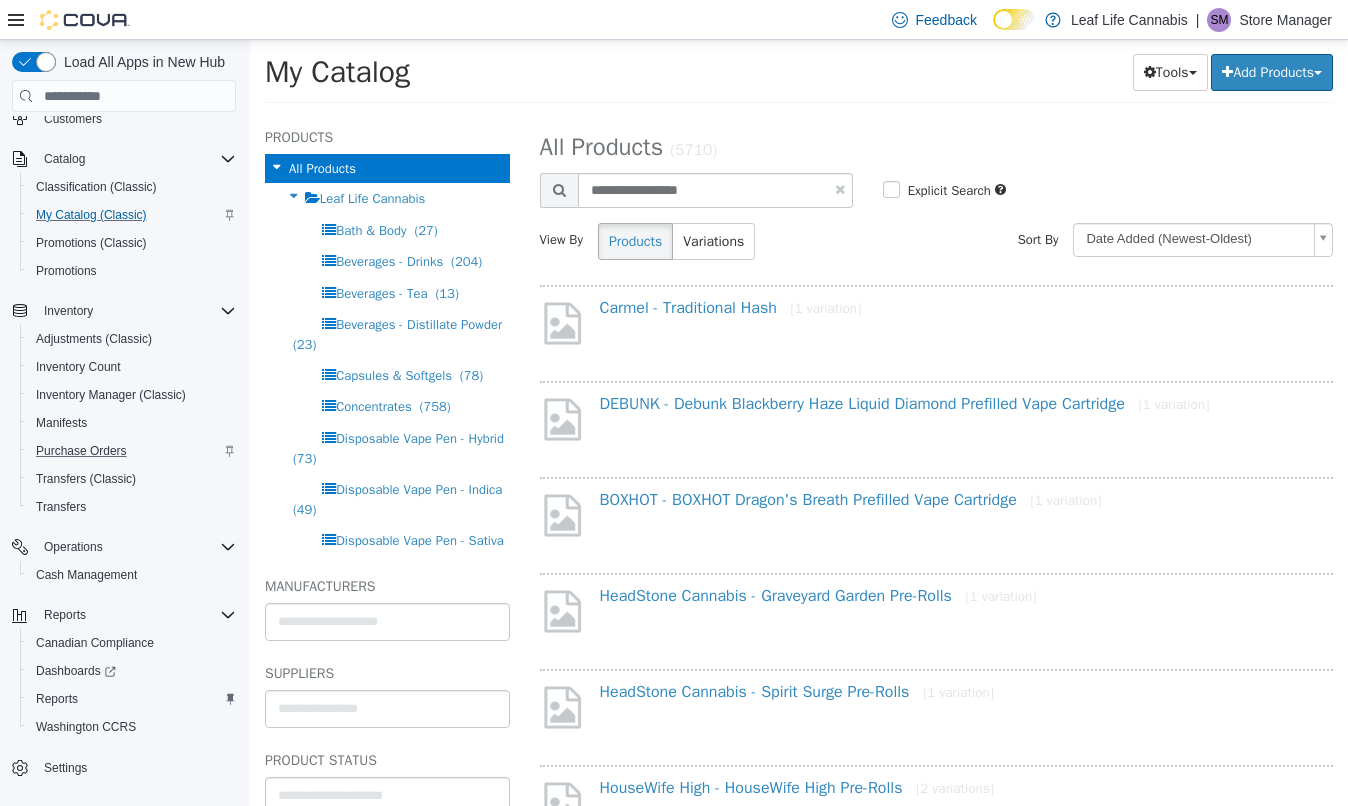 select on "**********" 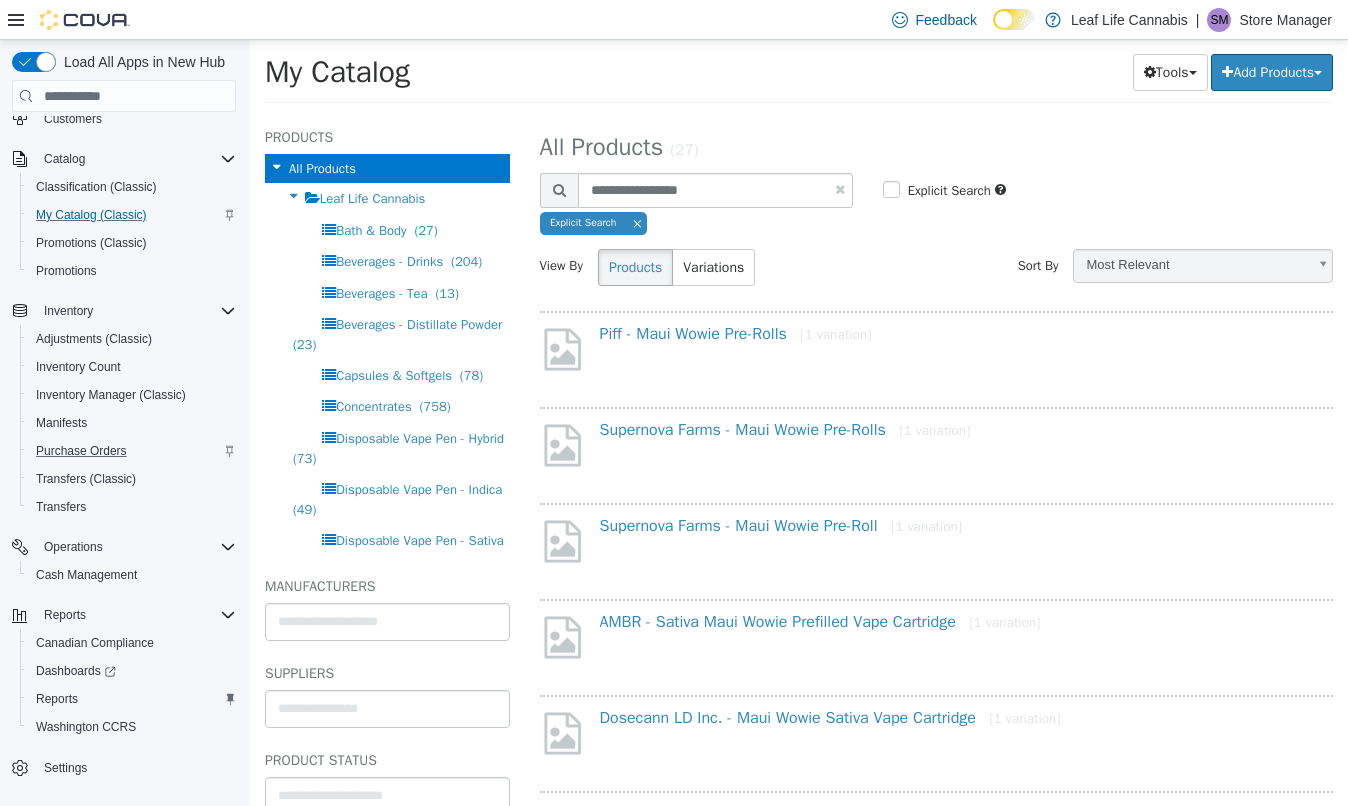select on "**********" 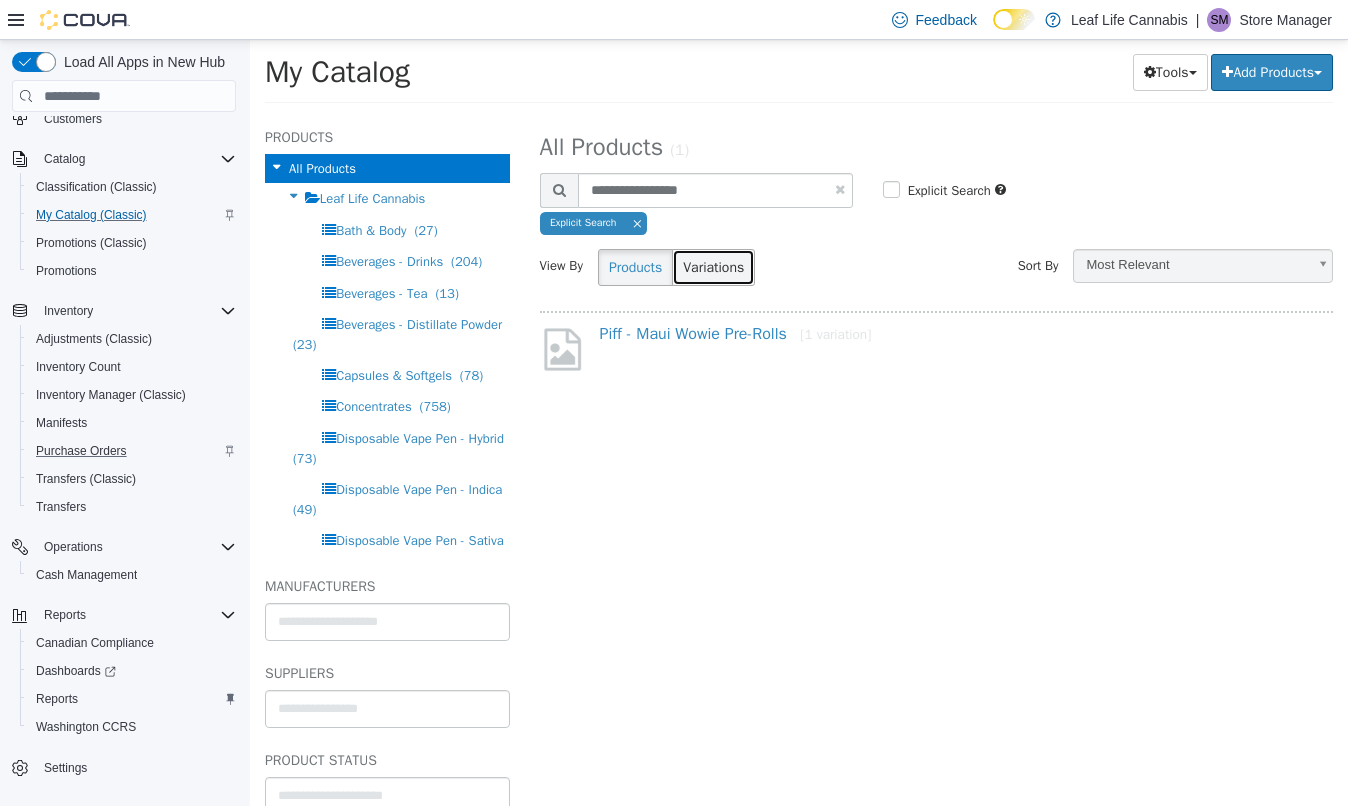 click on "Variations" at bounding box center [713, 267] 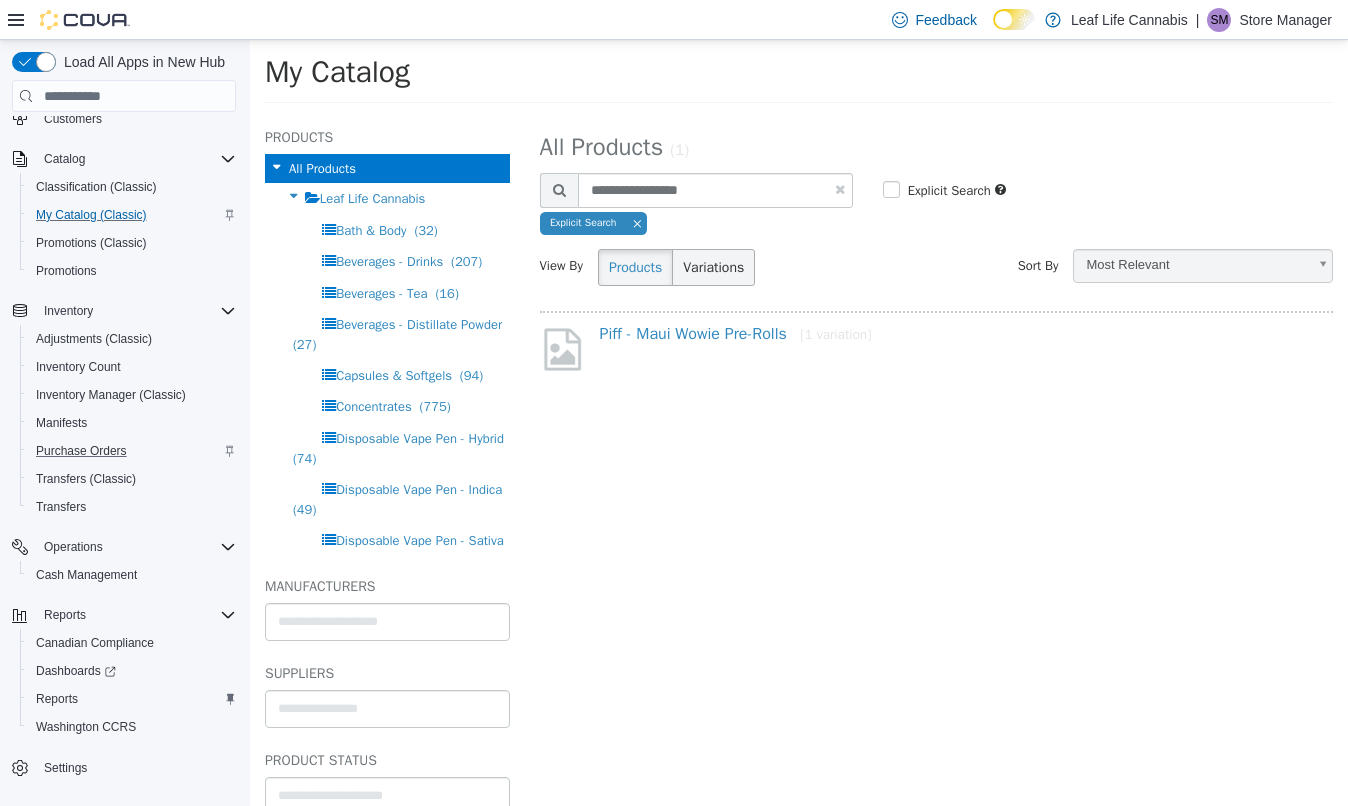 select on "**********" 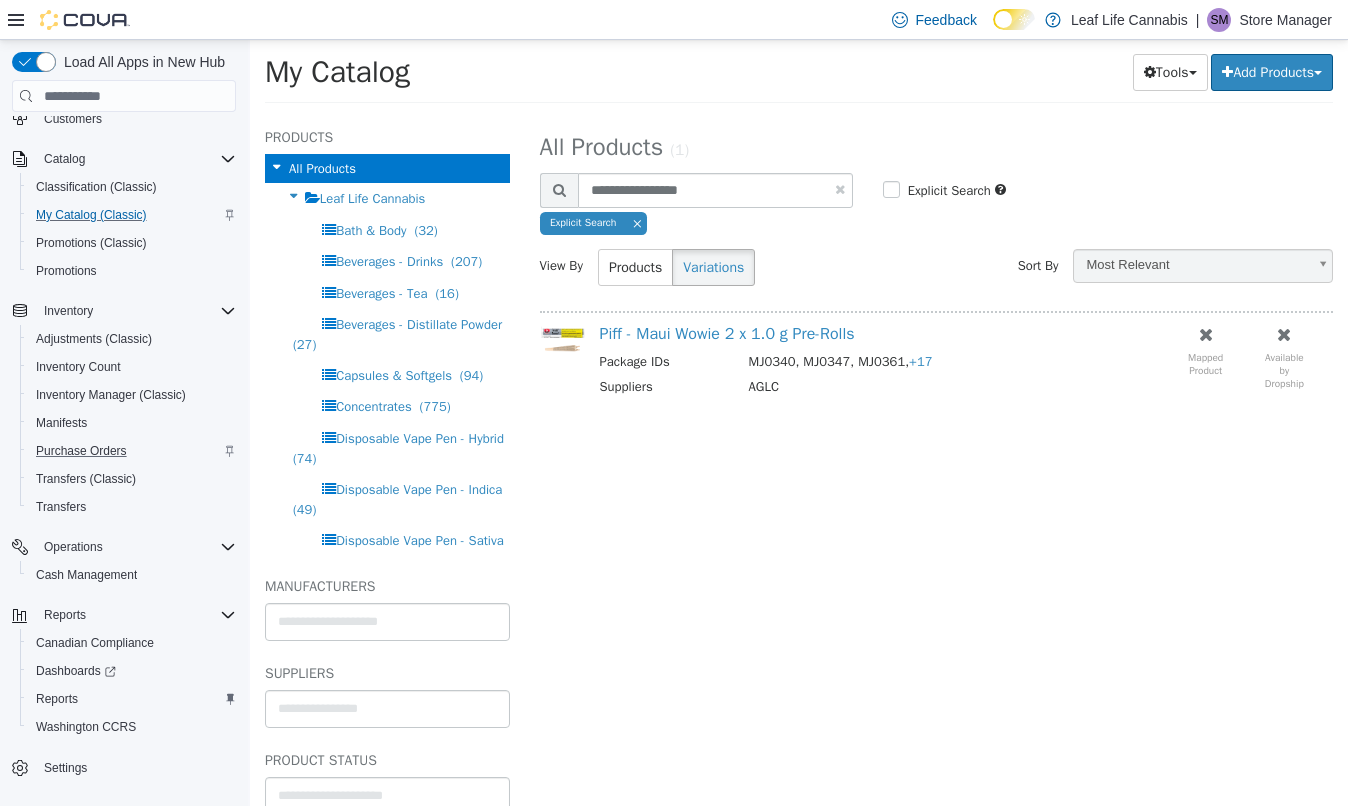 click at bounding box center (840, 189) 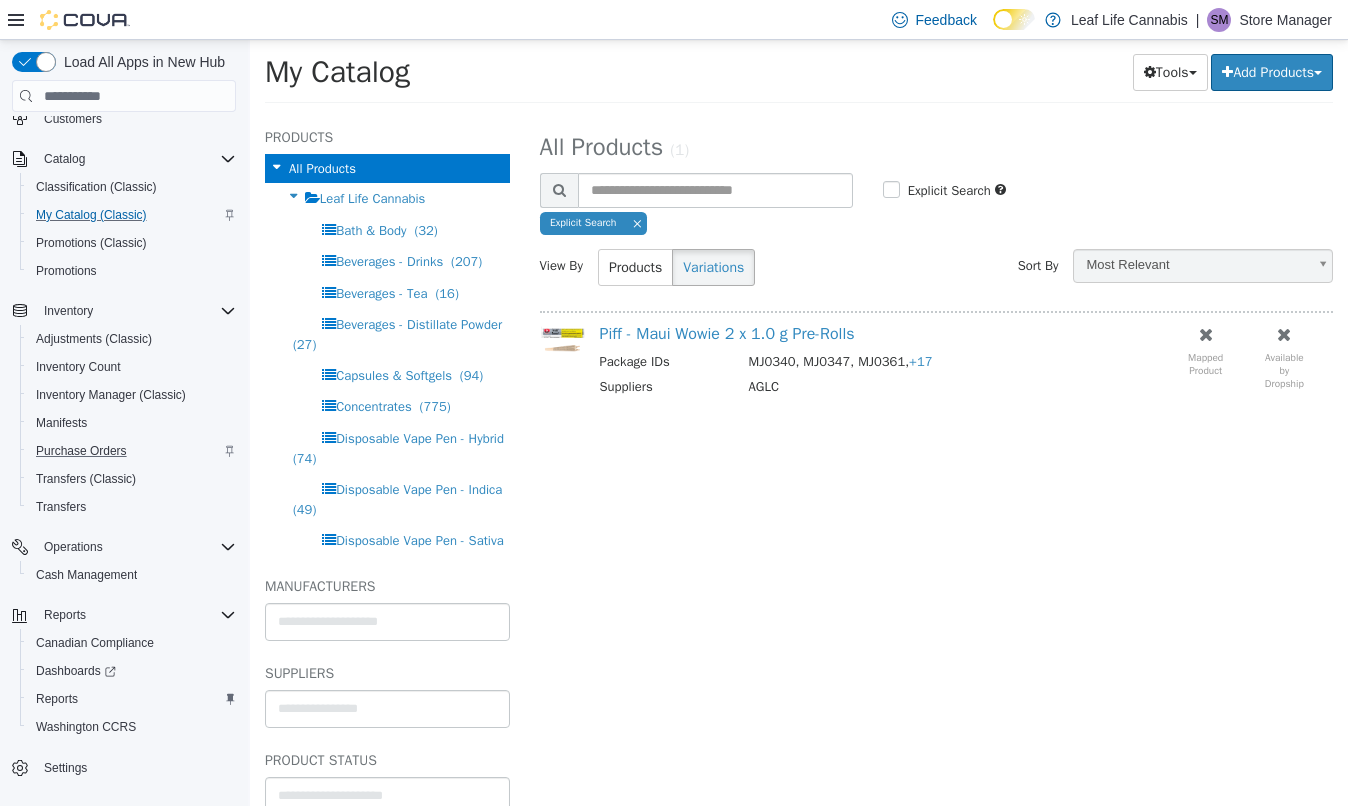select on "**********" 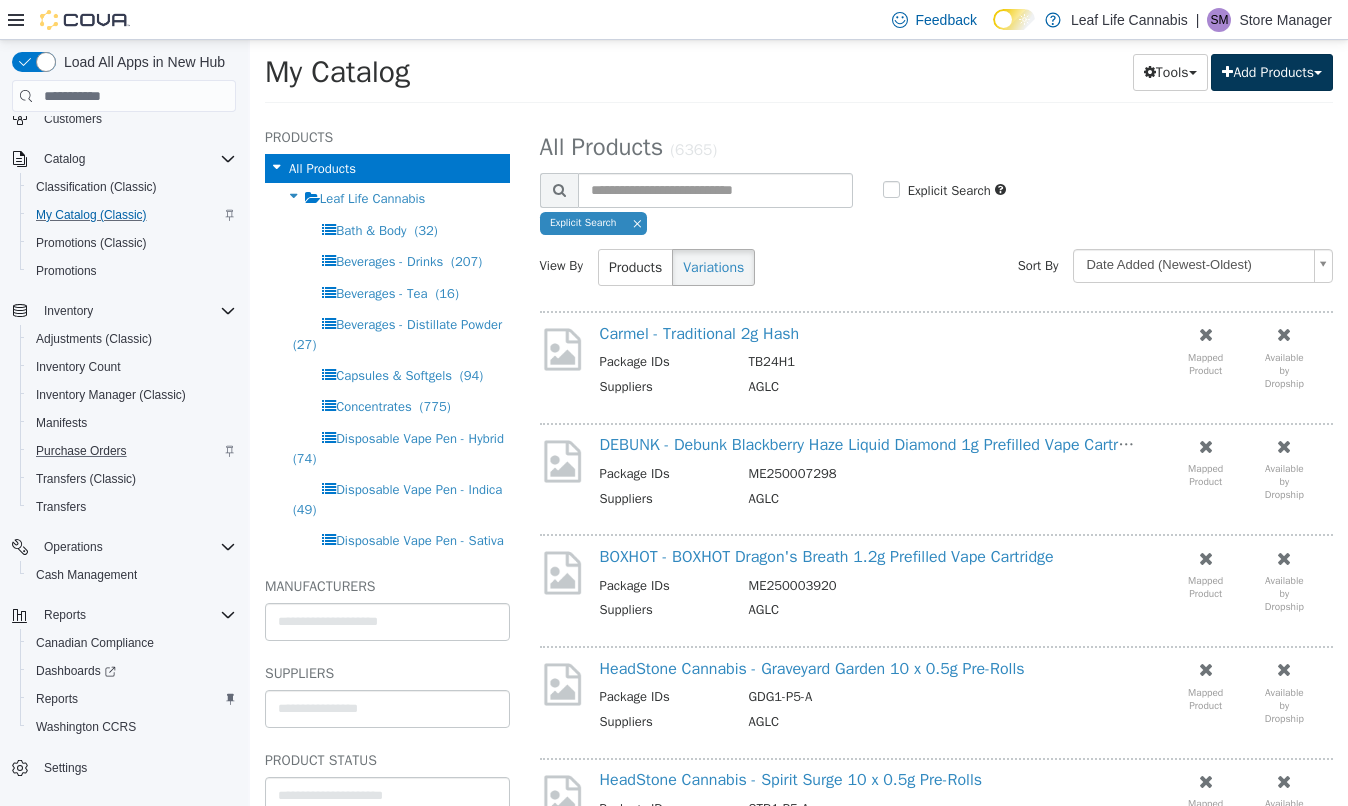 click on "Add Products" at bounding box center [1272, 72] 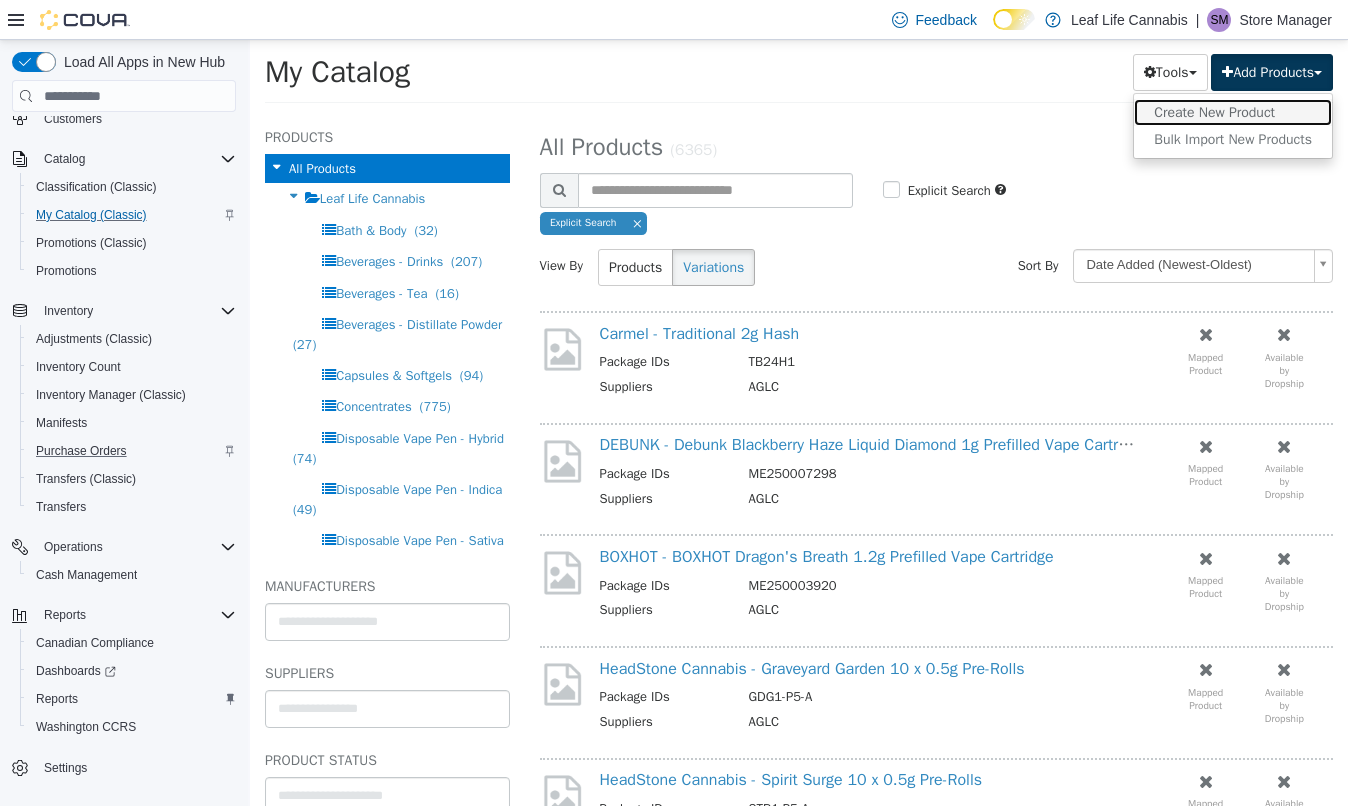 click on "Create New Product" at bounding box center [1233, 112] 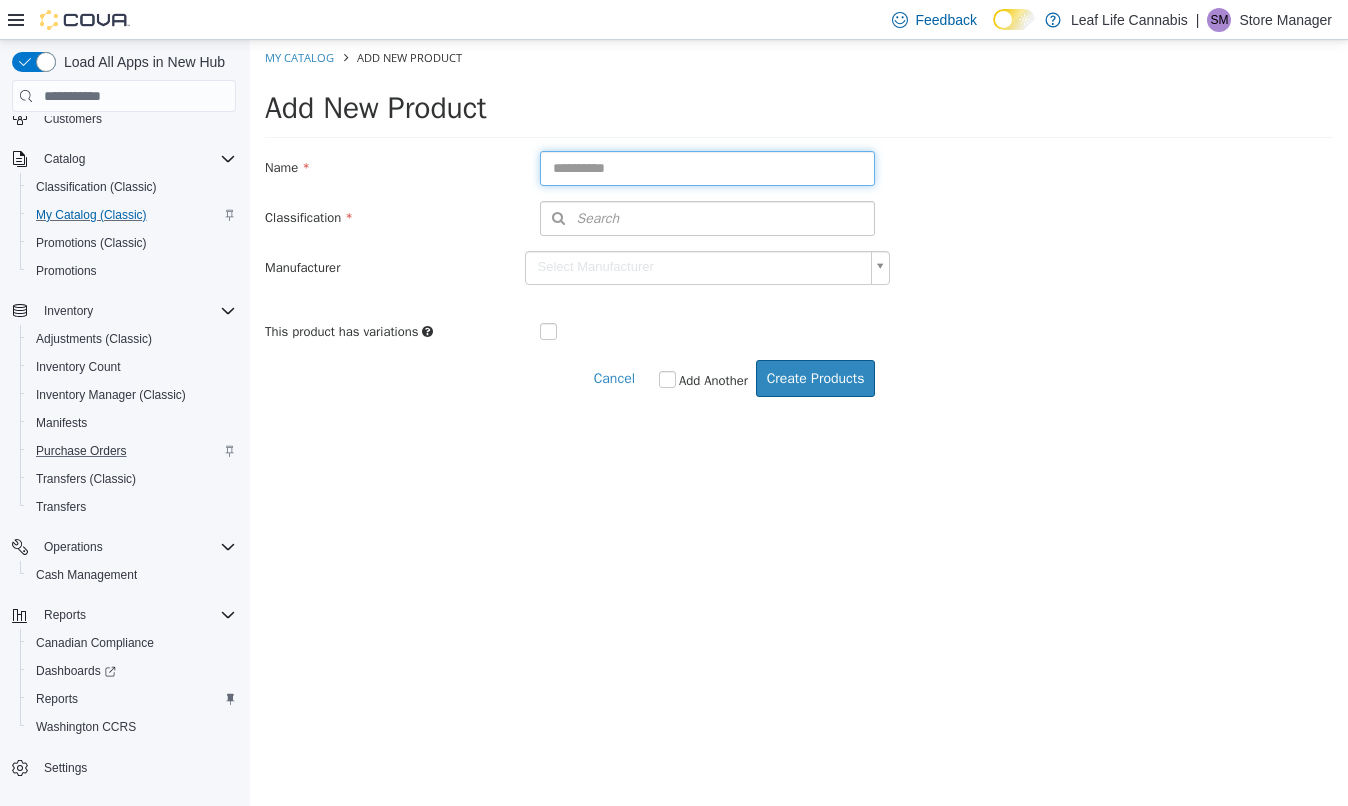 click at bounding box center [708, 168] 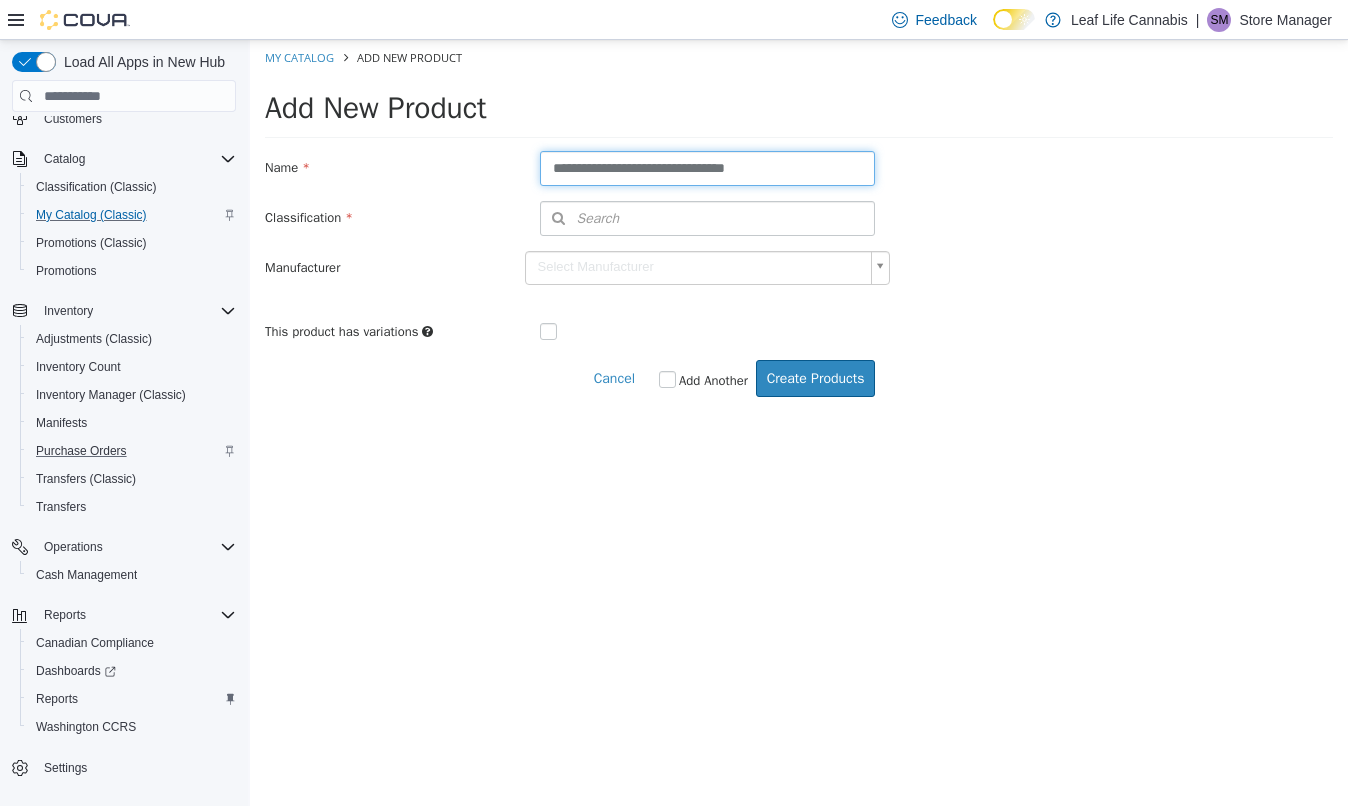 click on "**********" at bounding box center (708, 168) 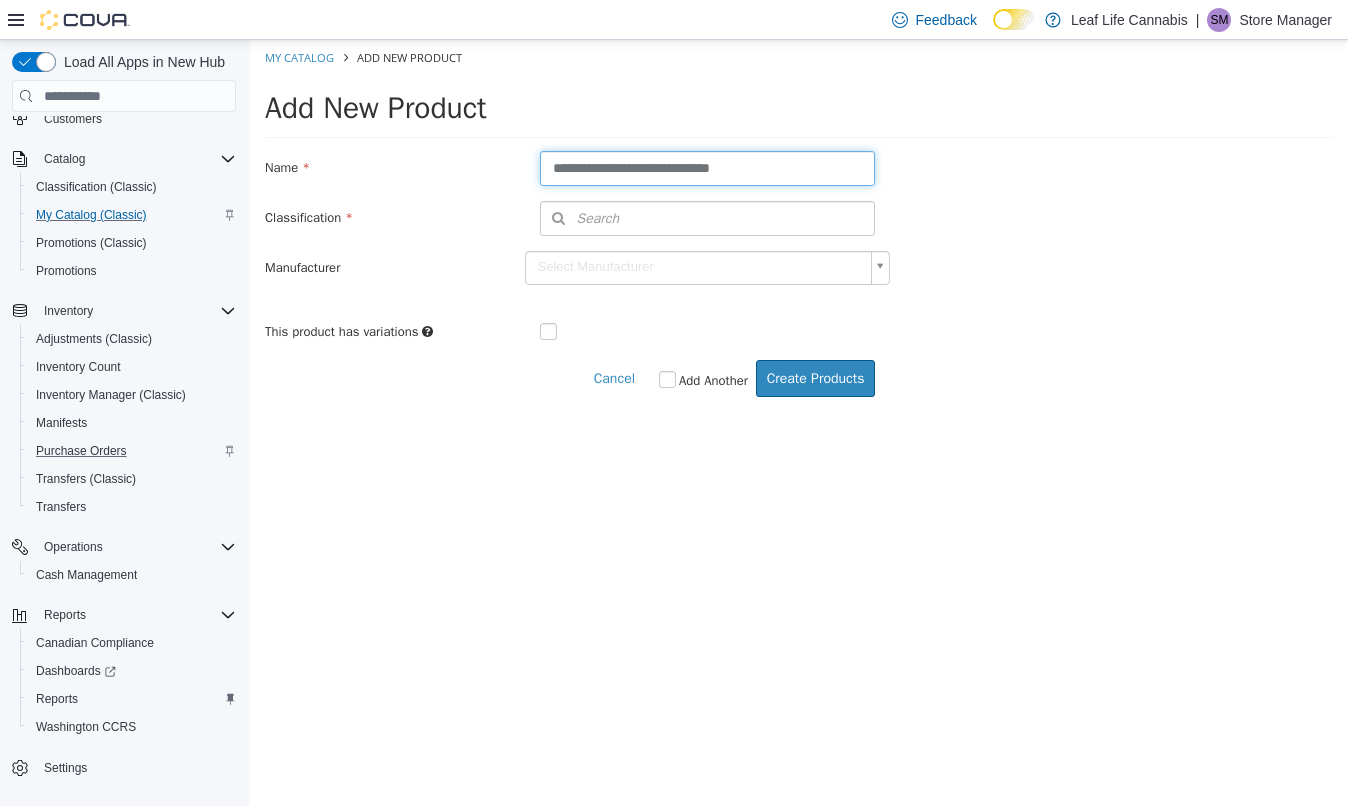type on "**********" 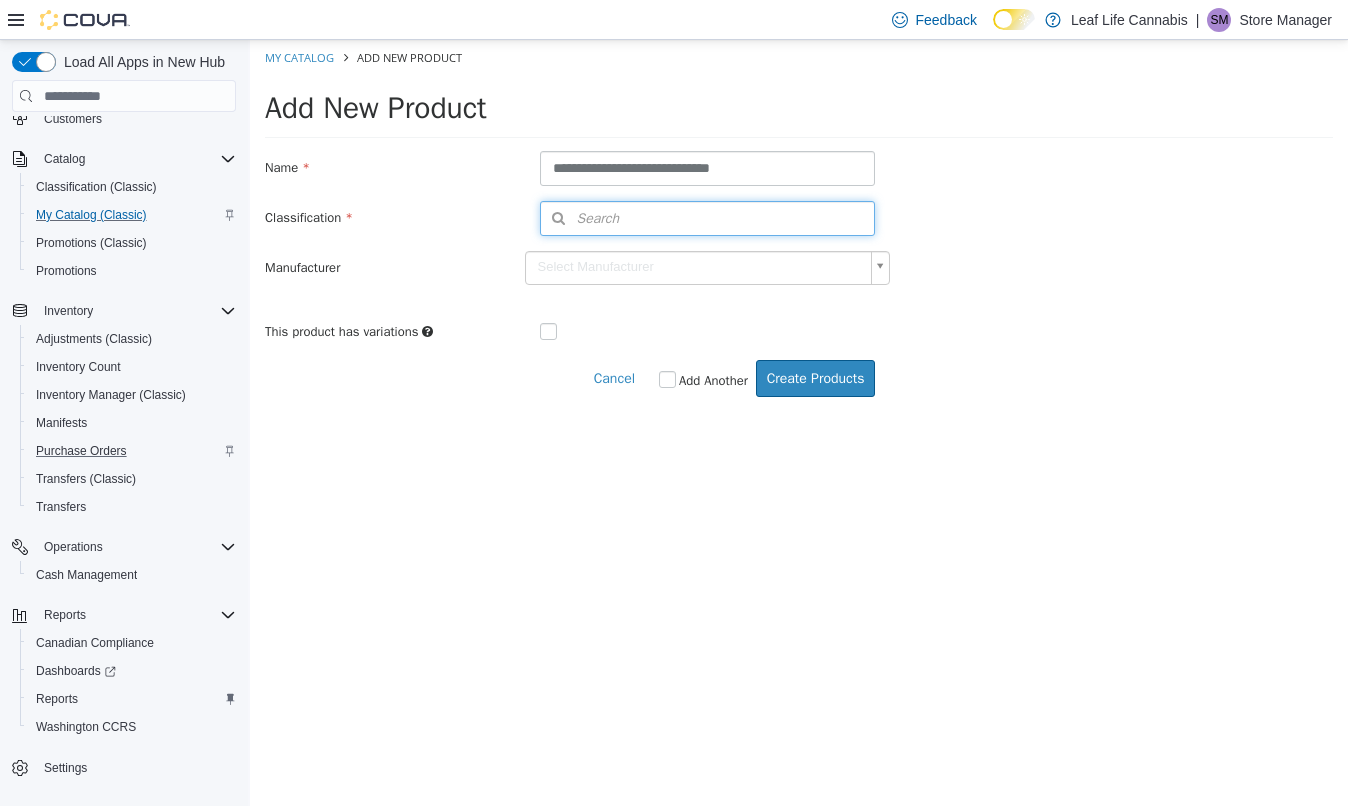 click on "Search" at bounding box center (708, 218) 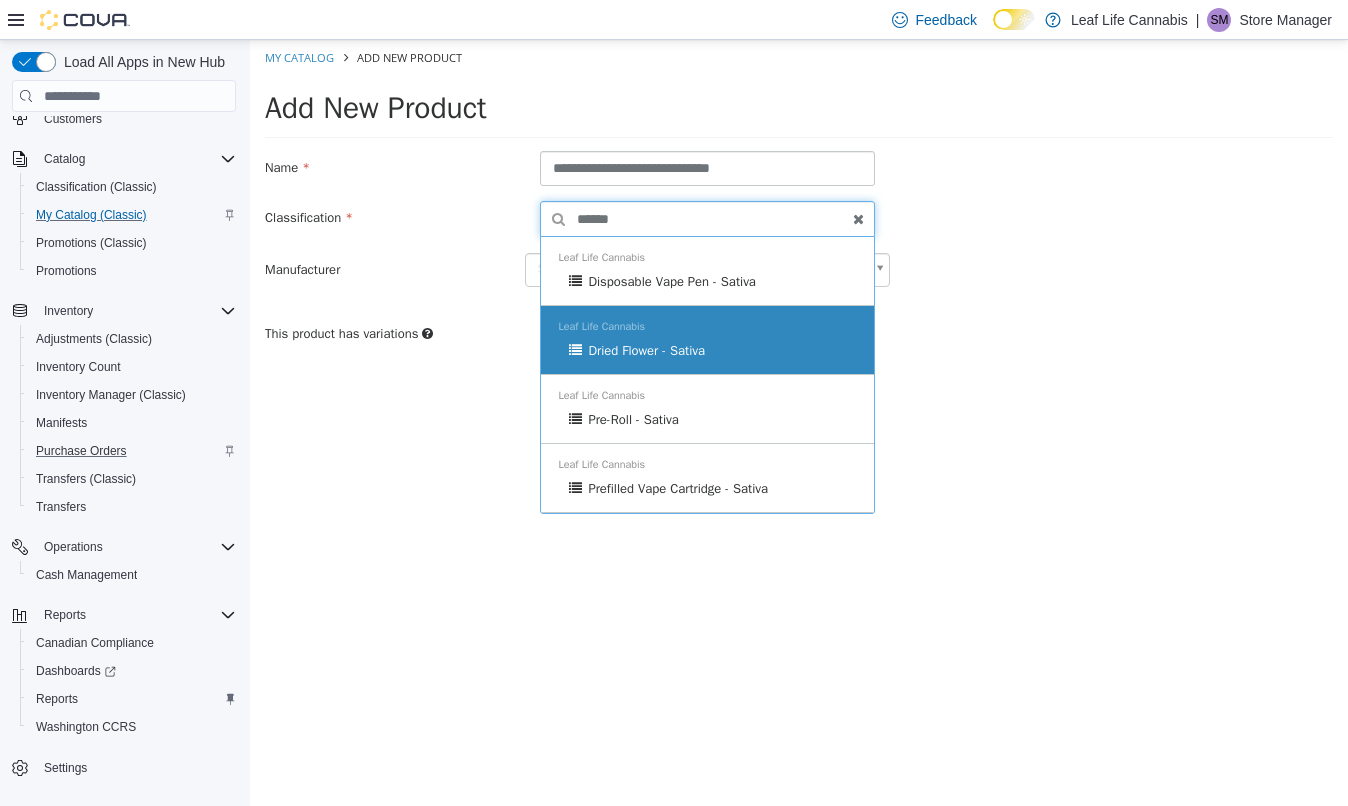 type on "******" 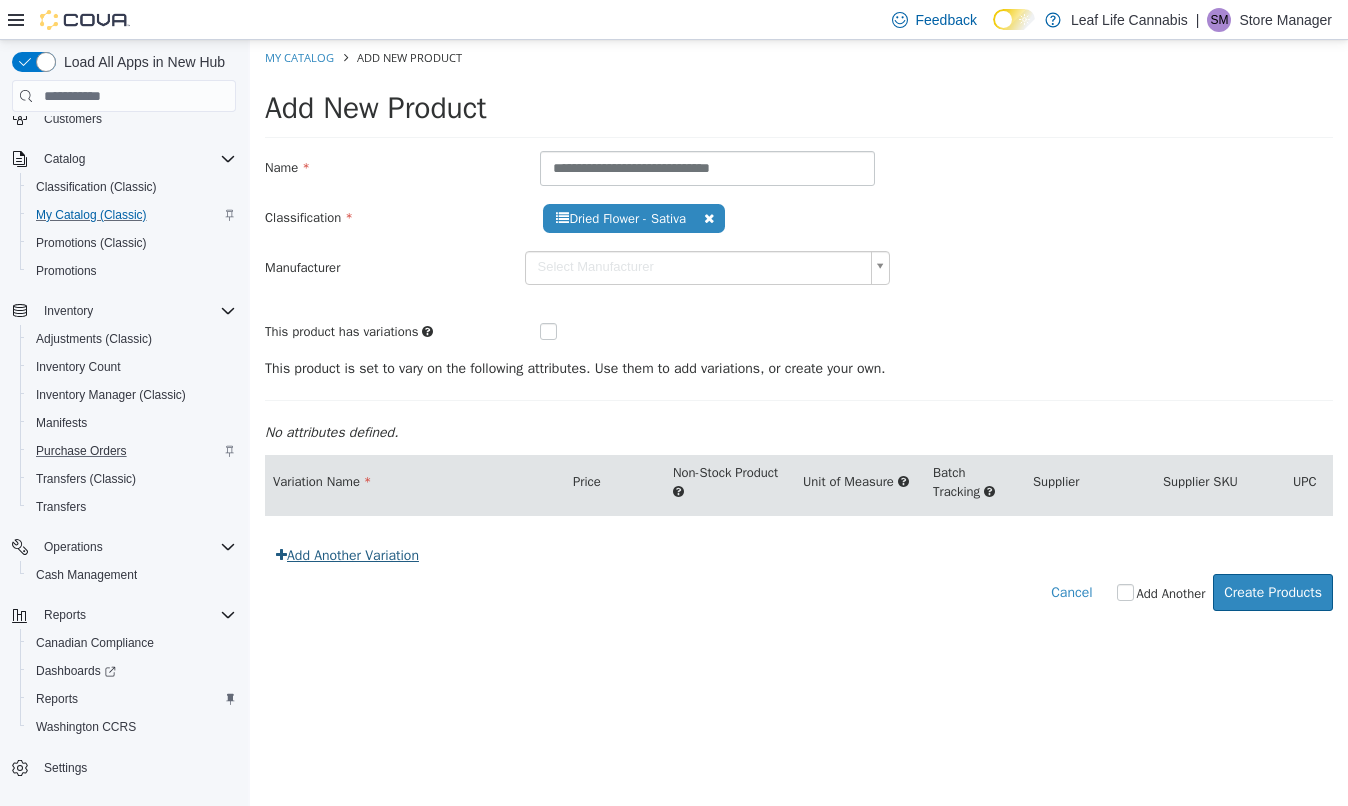 click on "Add Another Variation" at bounding box center (347, 555) 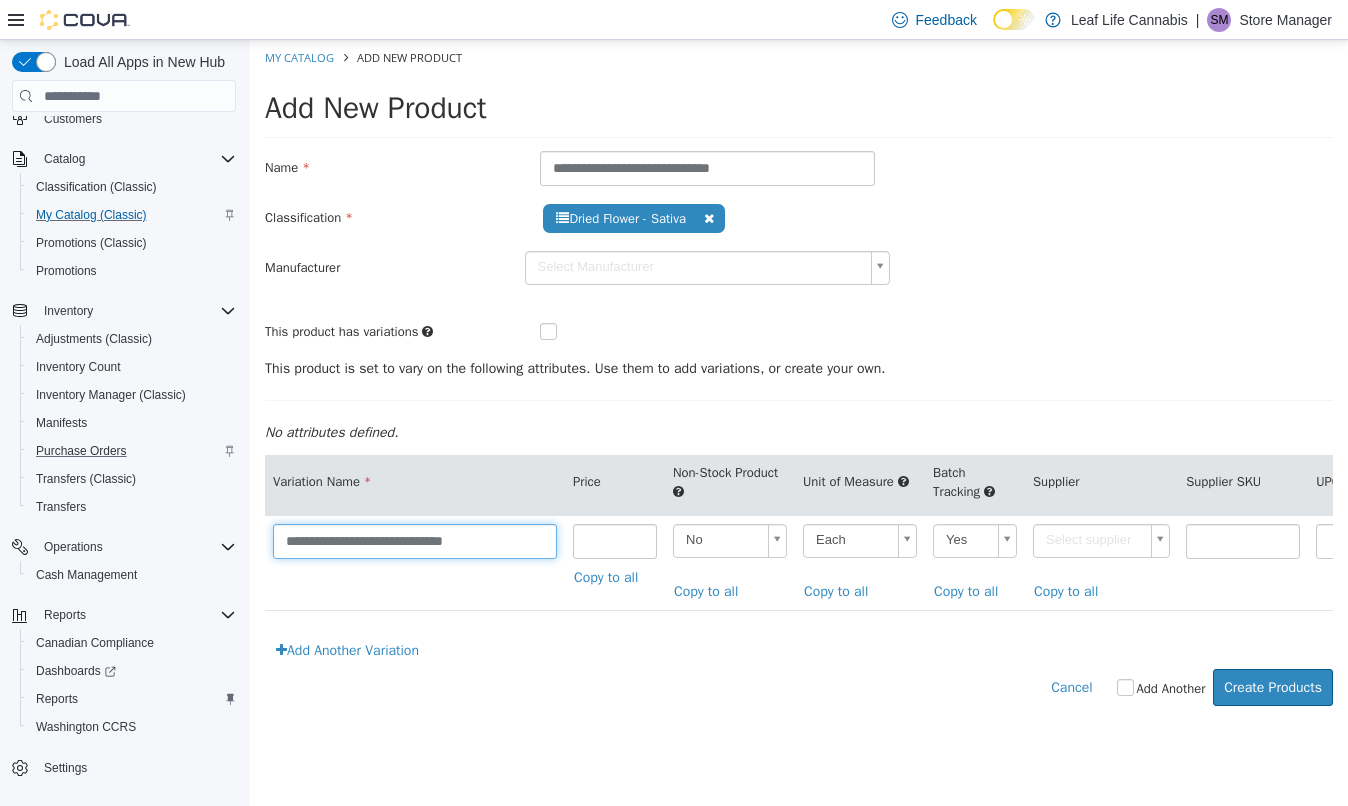 drag, startPoint x: 502, startPoint y: 529, endPoint x: -46, endPoint y: 544, distance: 548.20526 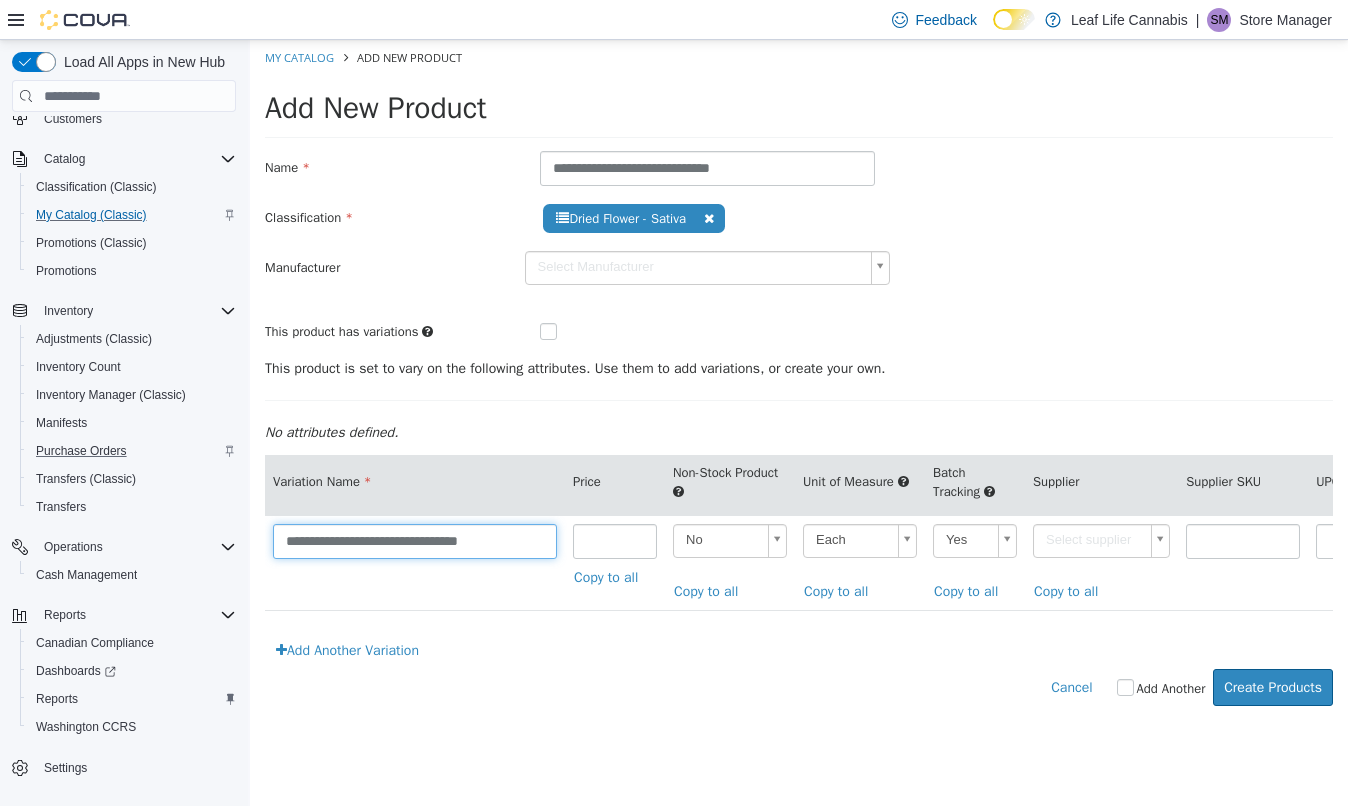 type on "**********" 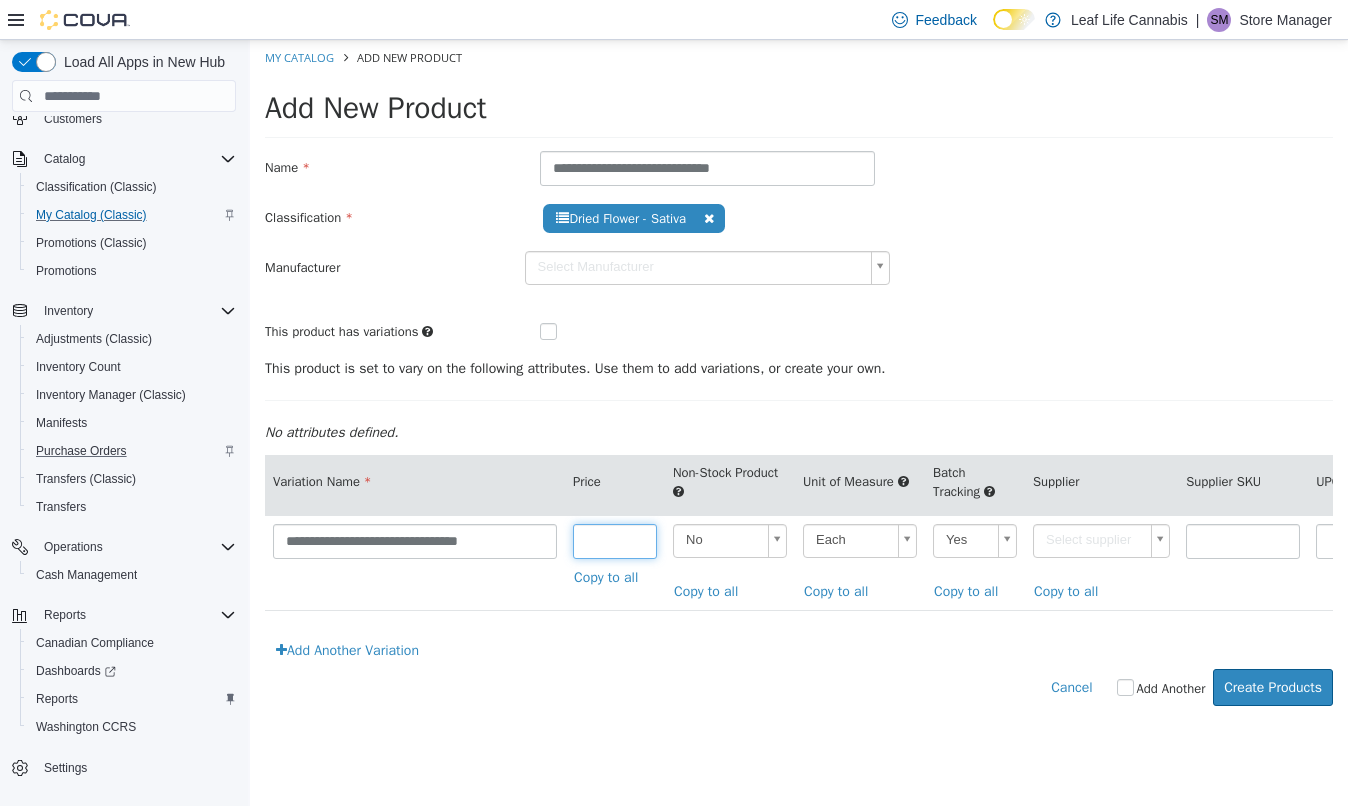 click at bounding box center [615, 541] 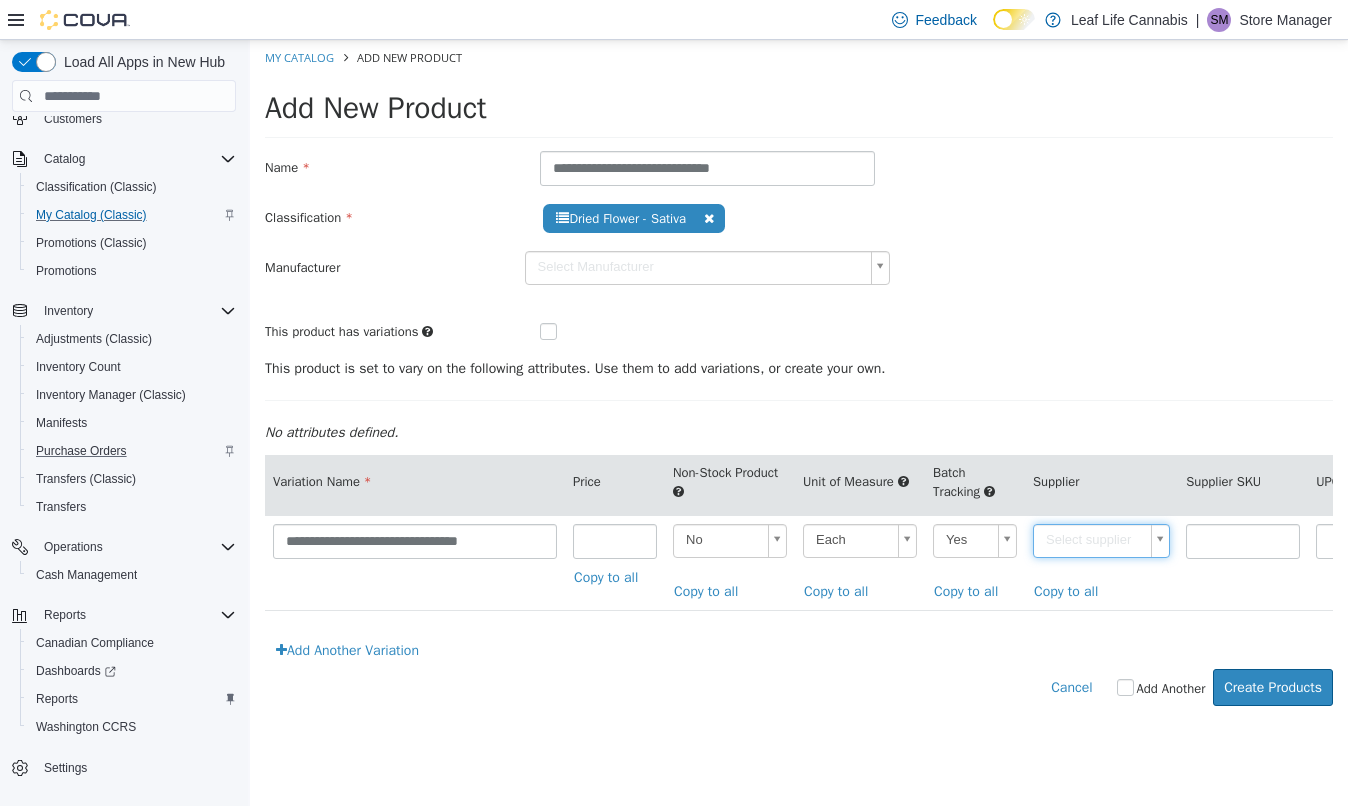 type on "*" 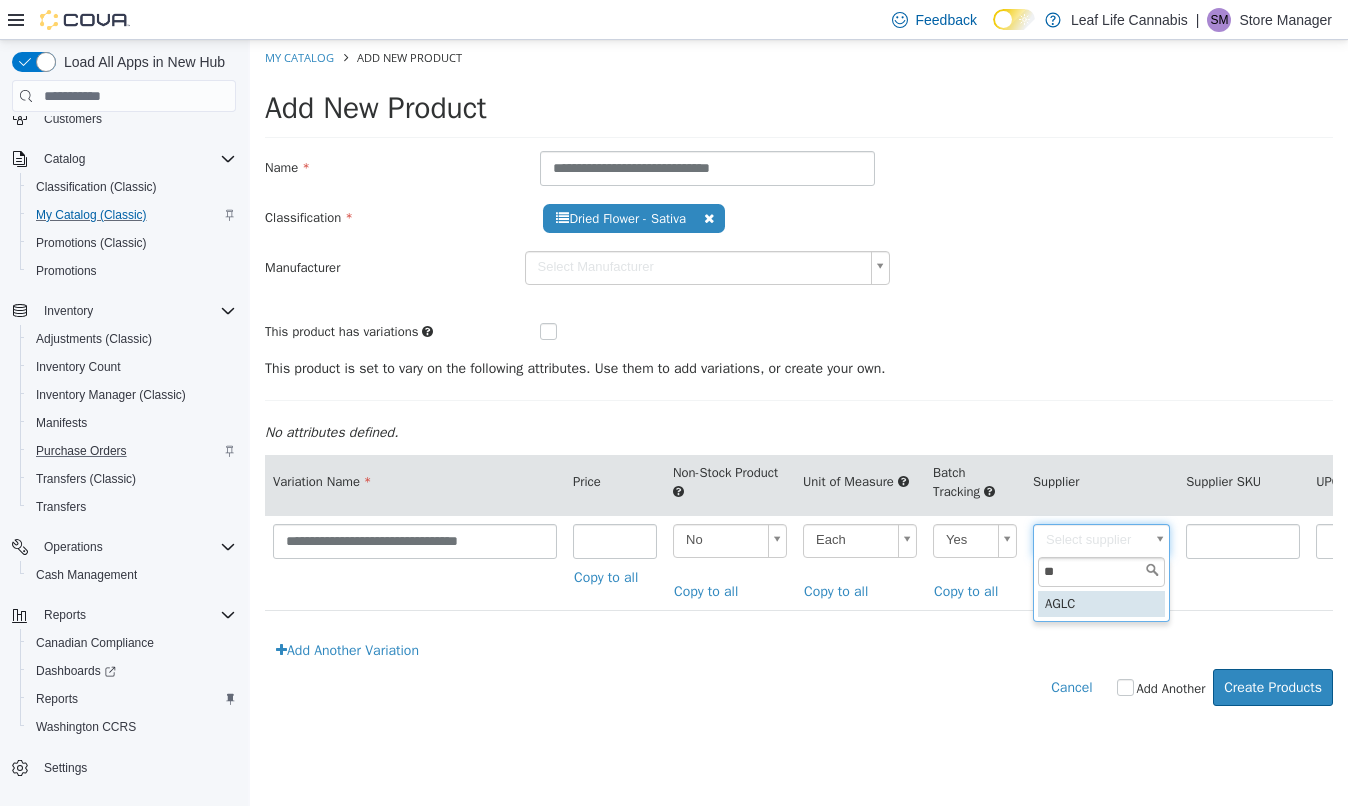 type on "**" 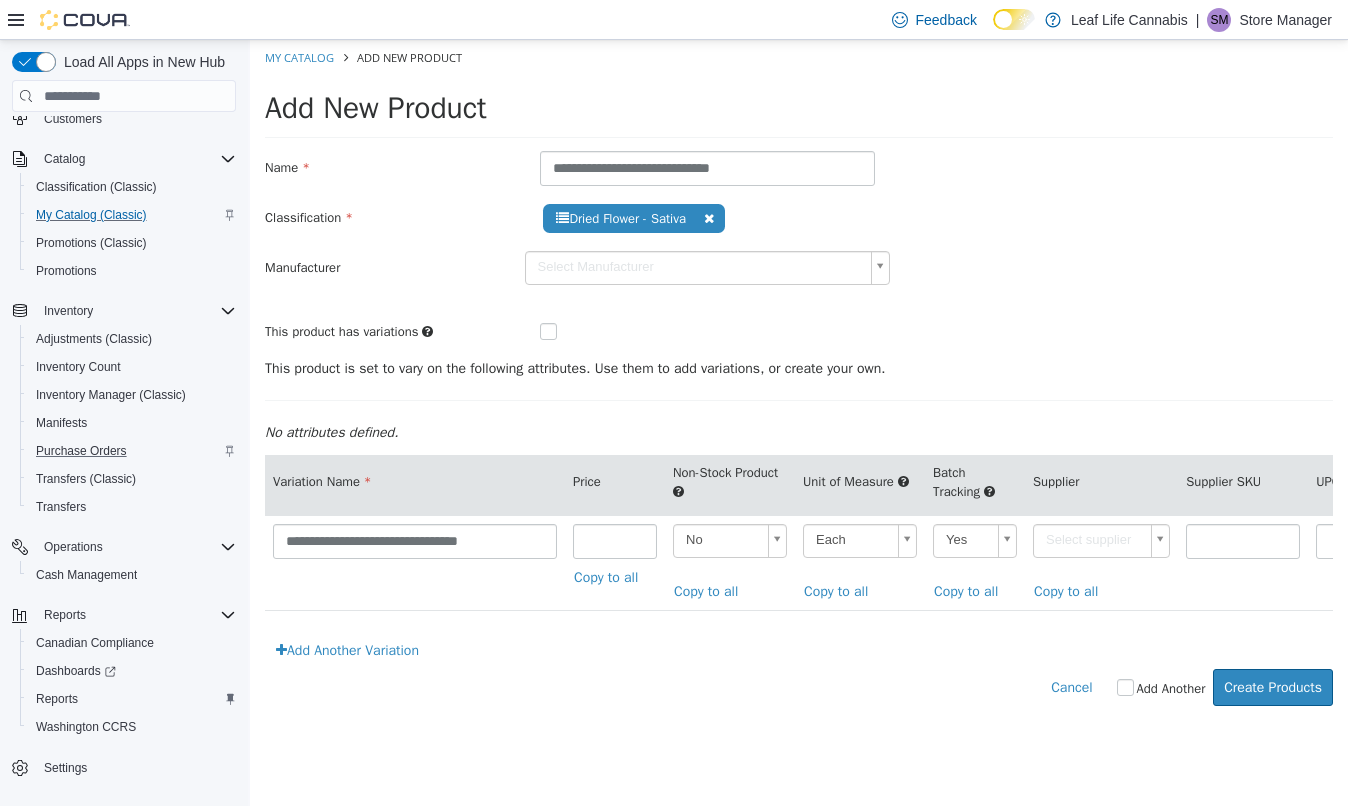 type on "******" 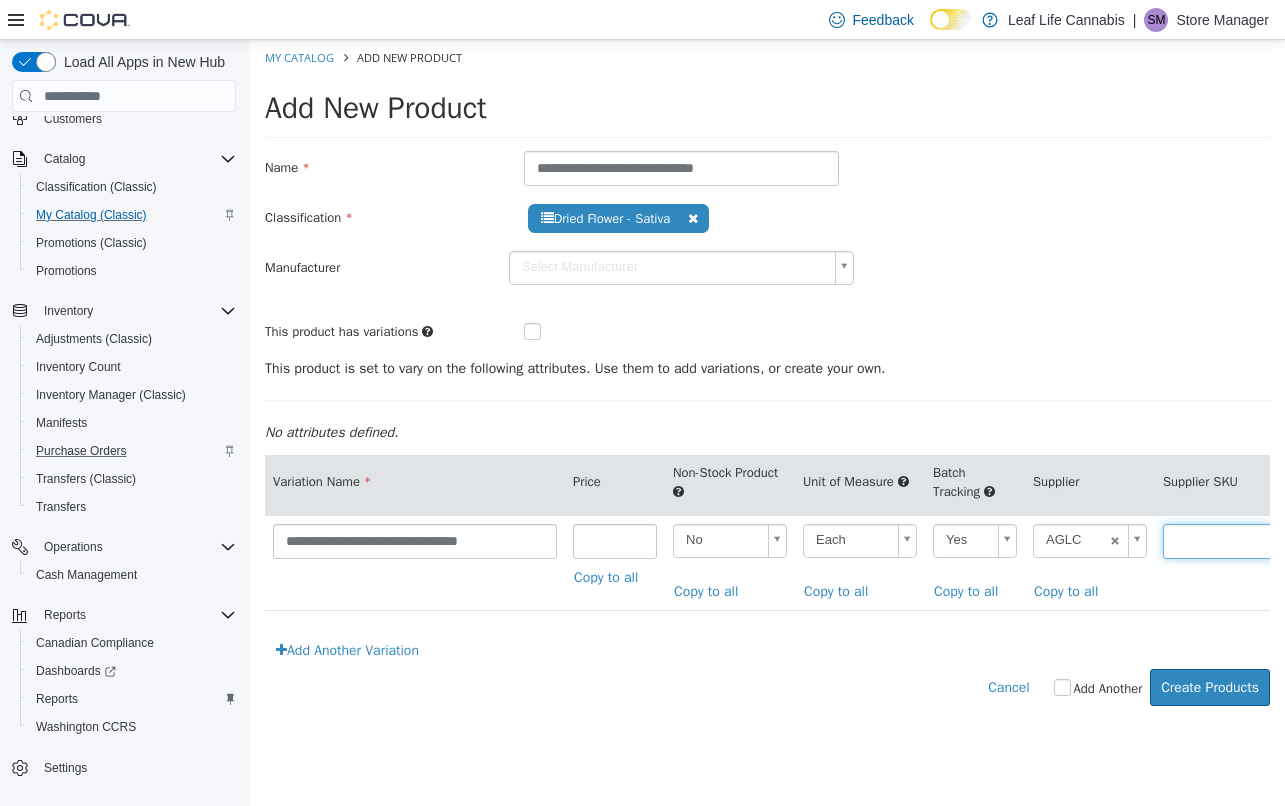 click at bounding box center (1220, 541) 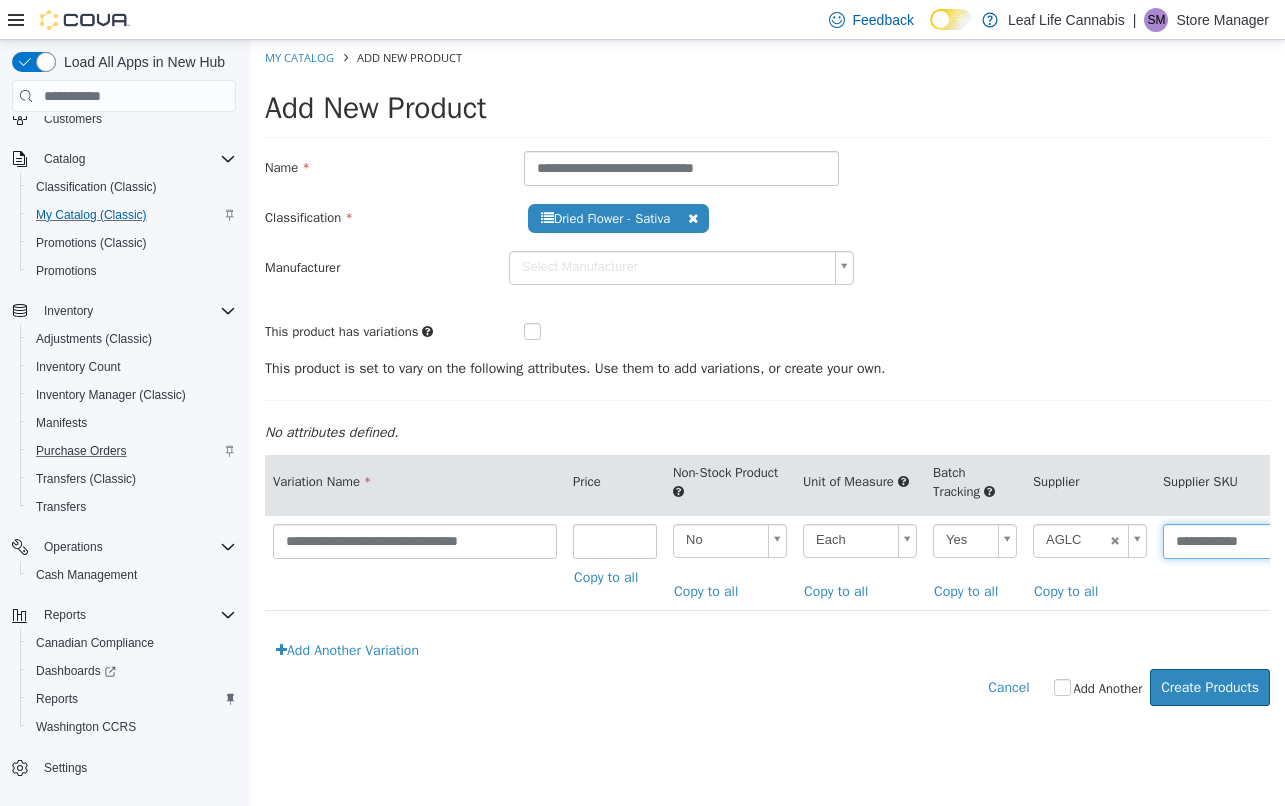 scroll, scrollTop: 0, scrollLeft: 5, axis: horizontal 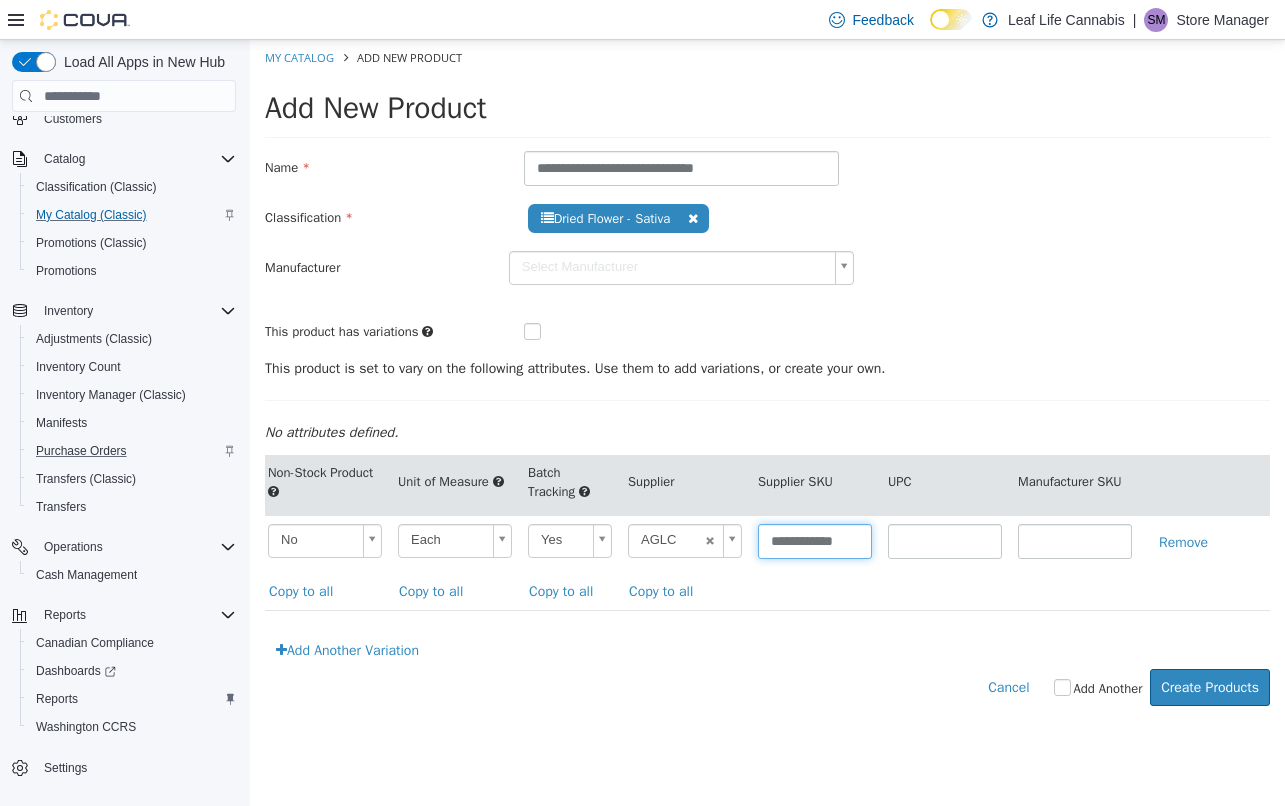 type on "**********" 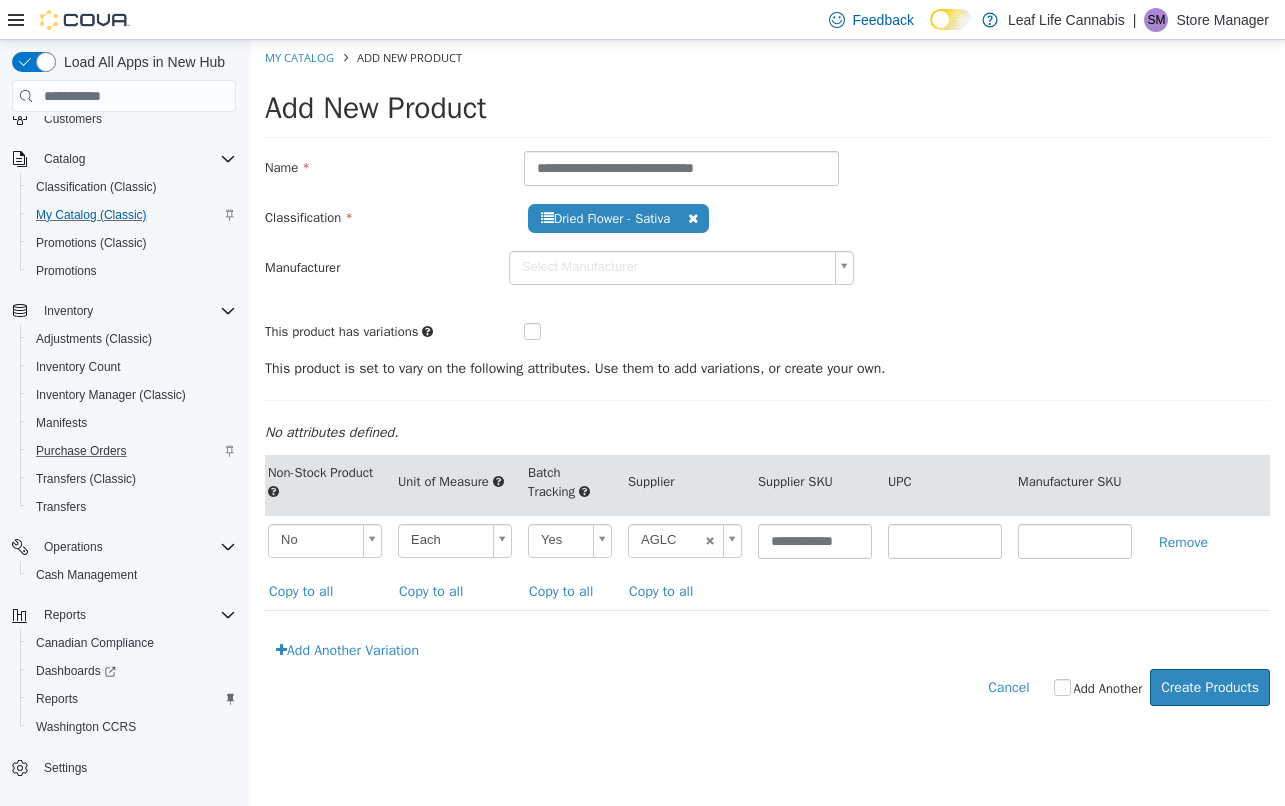 scroll, scrollTop: 0, scrollLeft: 0, axis: both 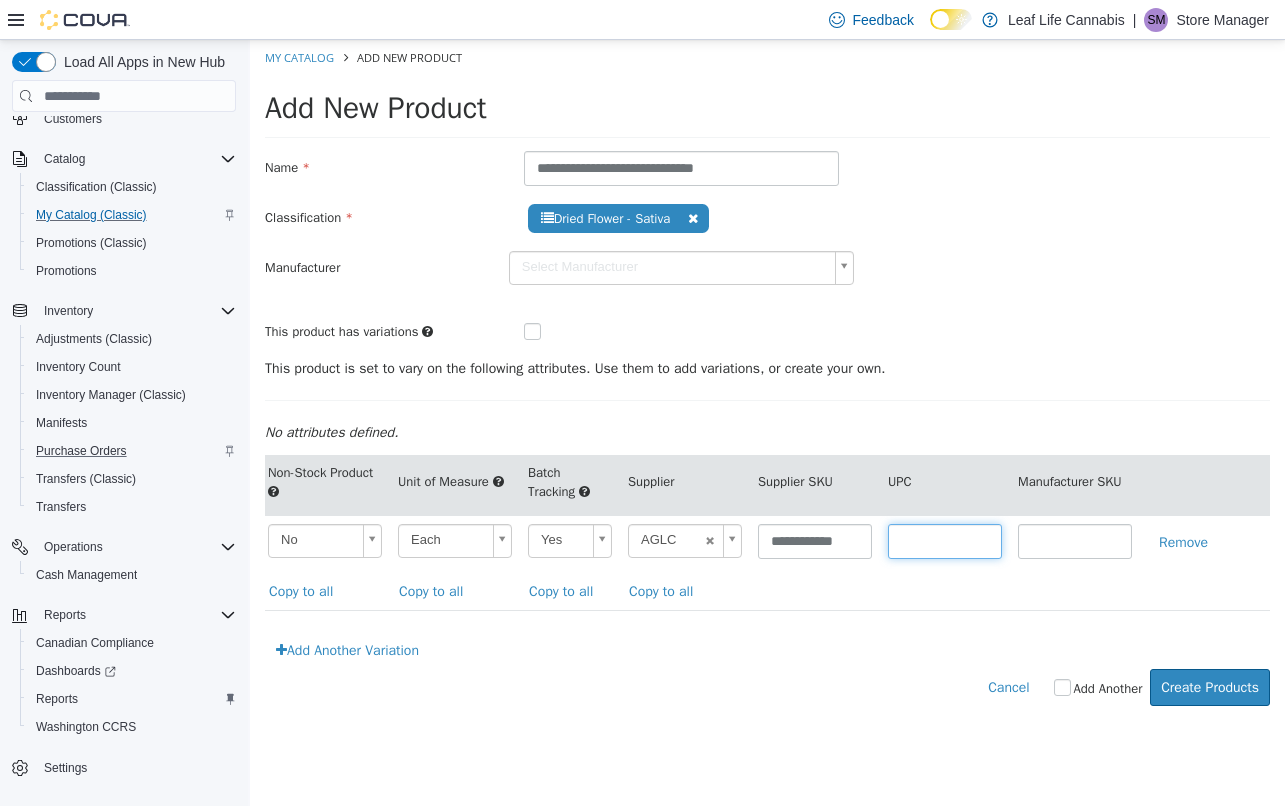 click at bounding box center [945, 541] 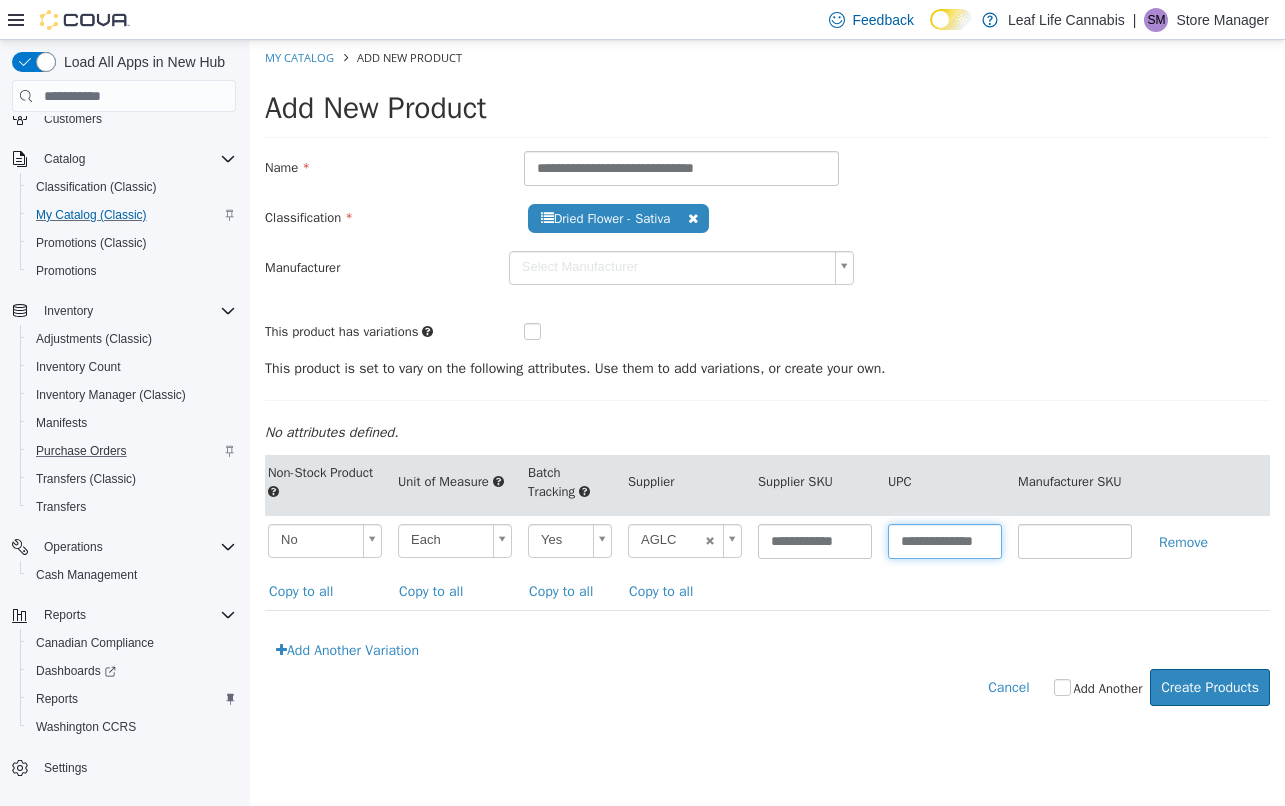scroll, scrollTop: 0, scrollLeft: 17, axis: horizontal 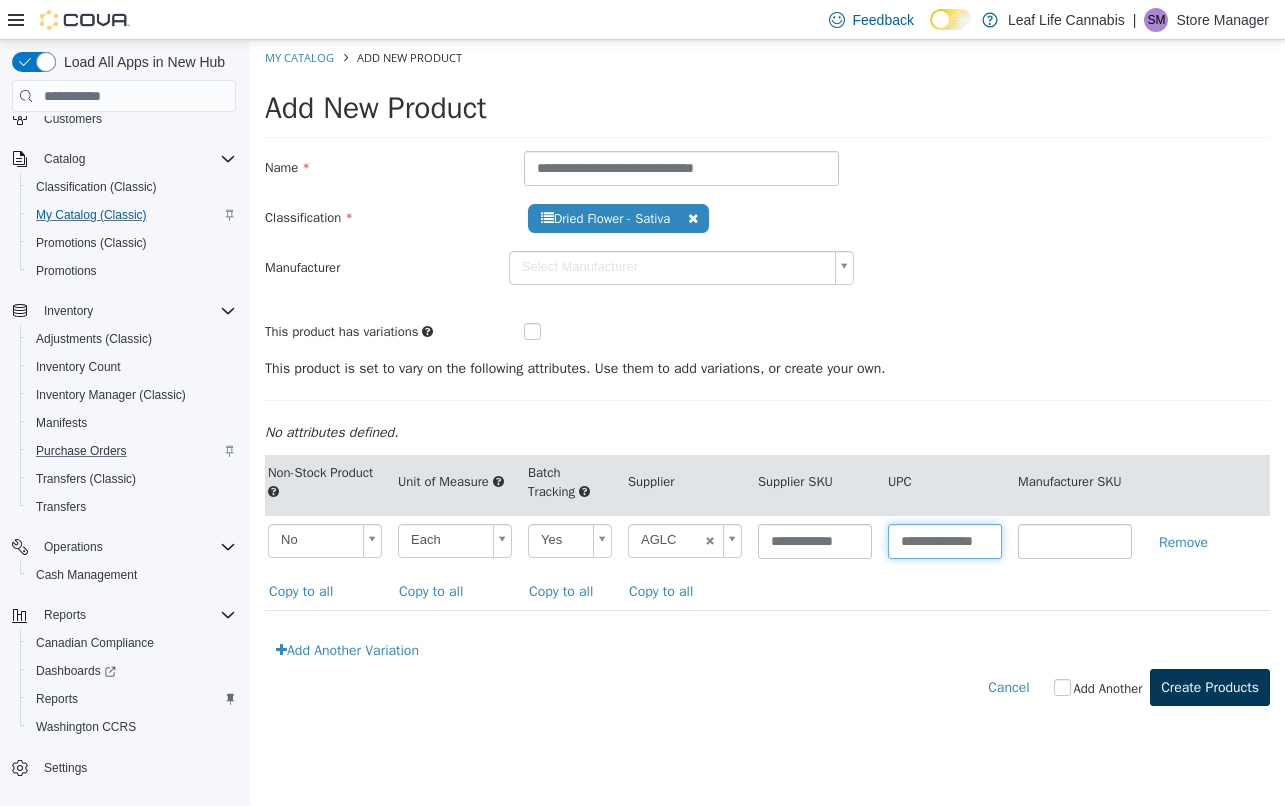 type on "**********" 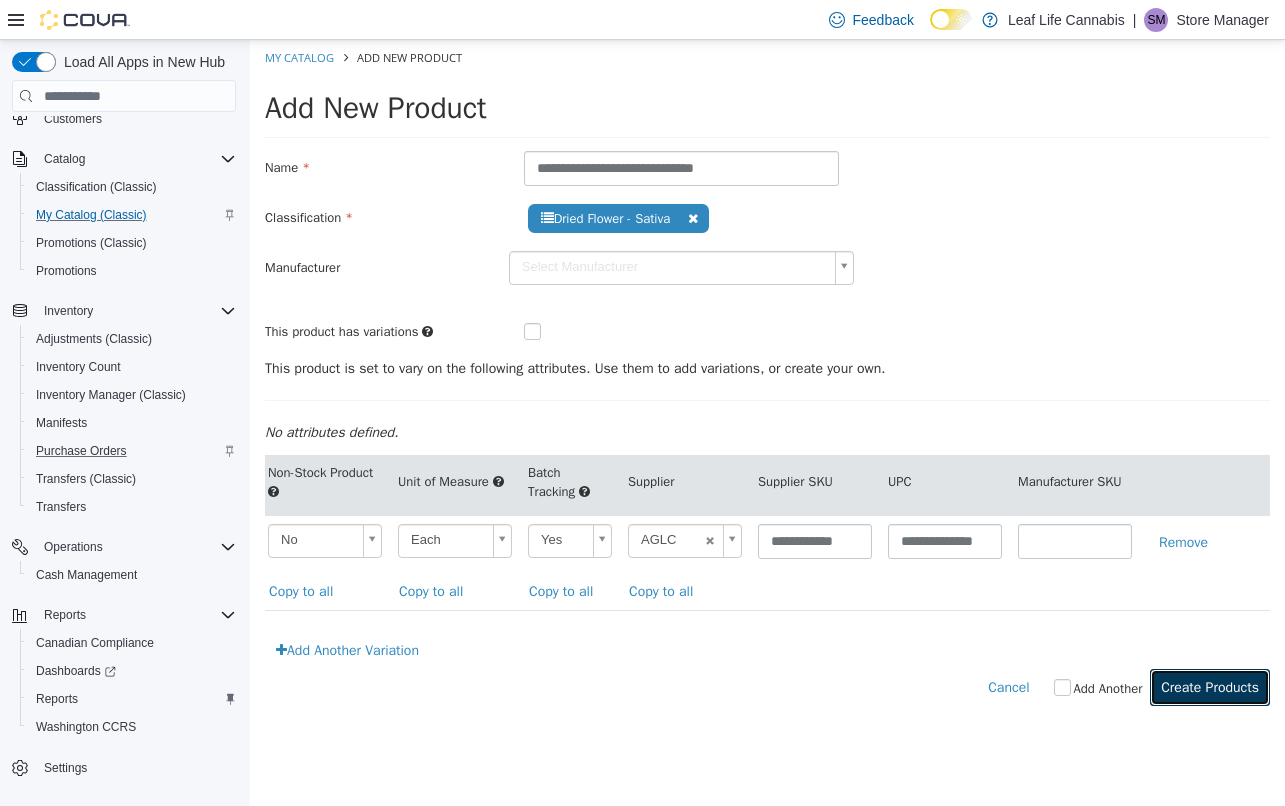 scroll, scrollTop: 0, scrollLeft: 0, axis: both 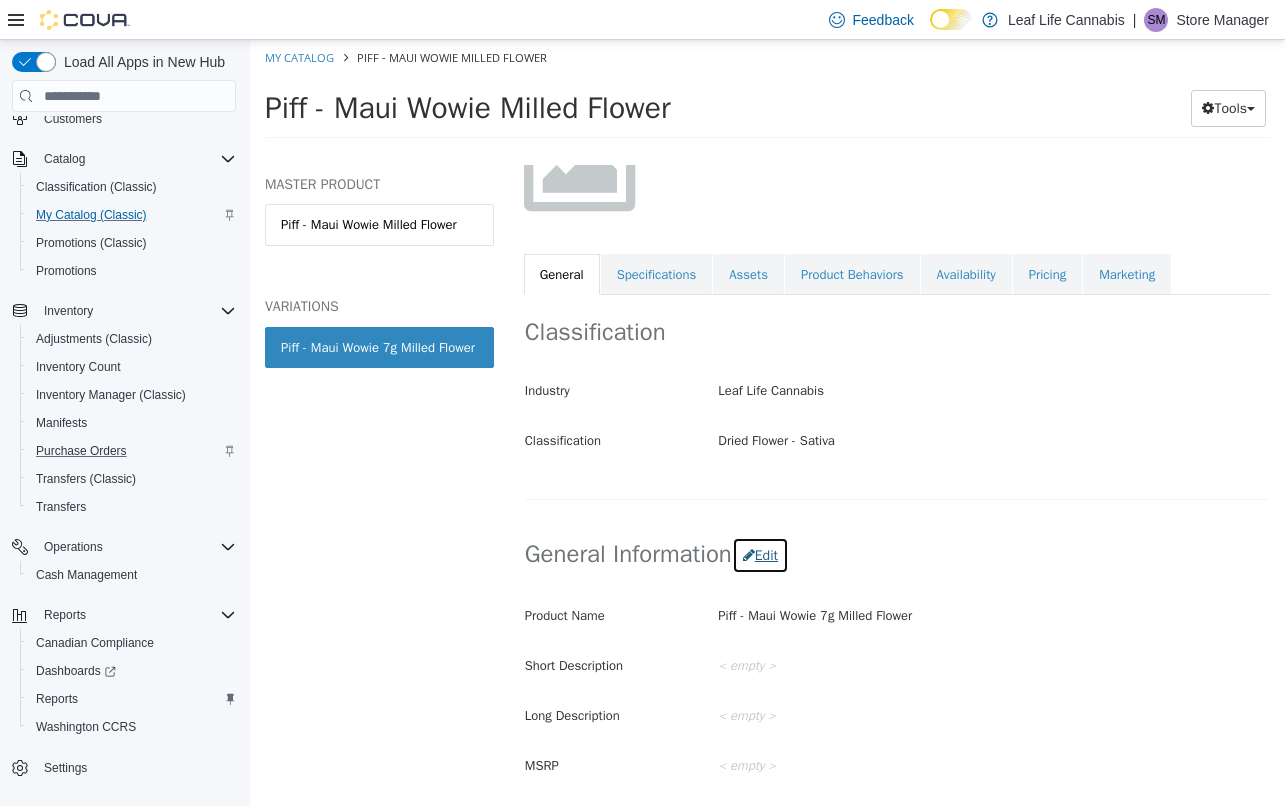 click at bounding box center [749, 555] 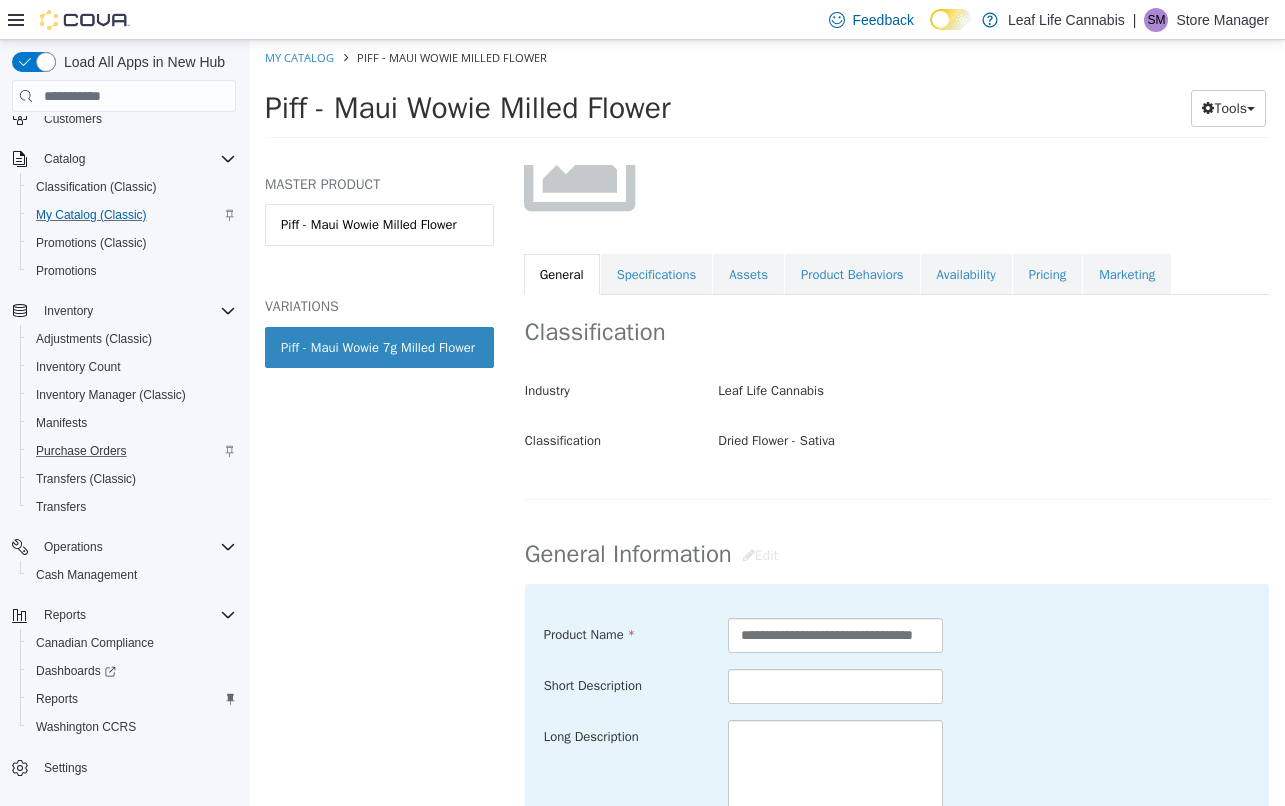 click on "Long Description" at bounding box center (897, 832) 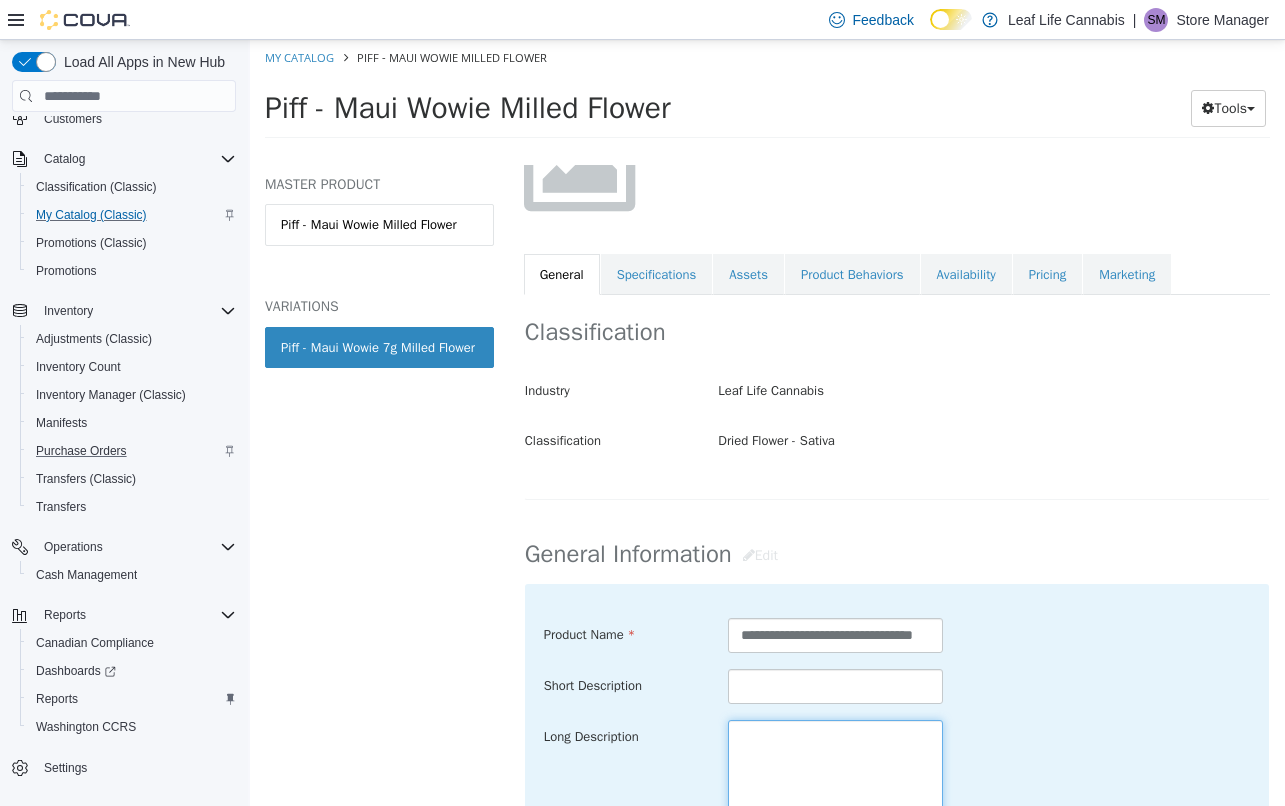 click at bounding box center [835, 832] 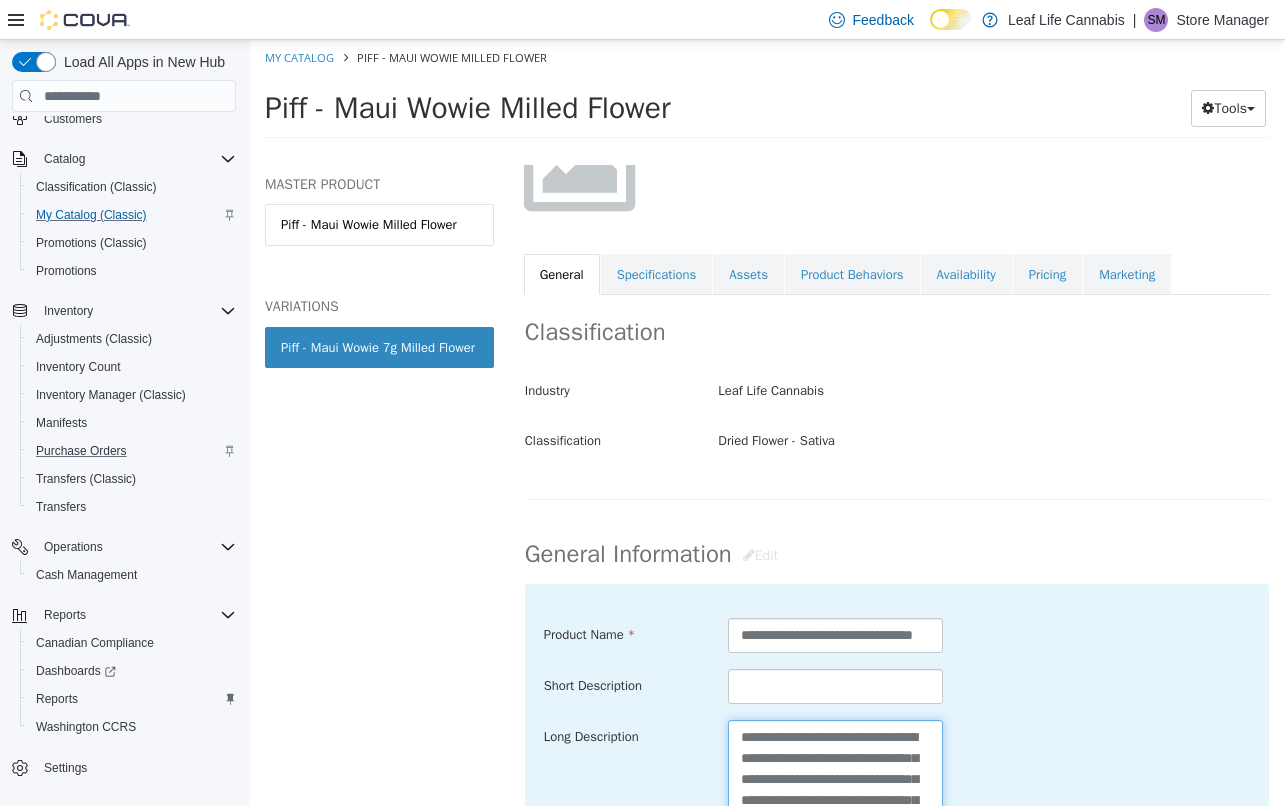 scroll, scrollTop: 57, scrollLeft: 0, axis: vertical 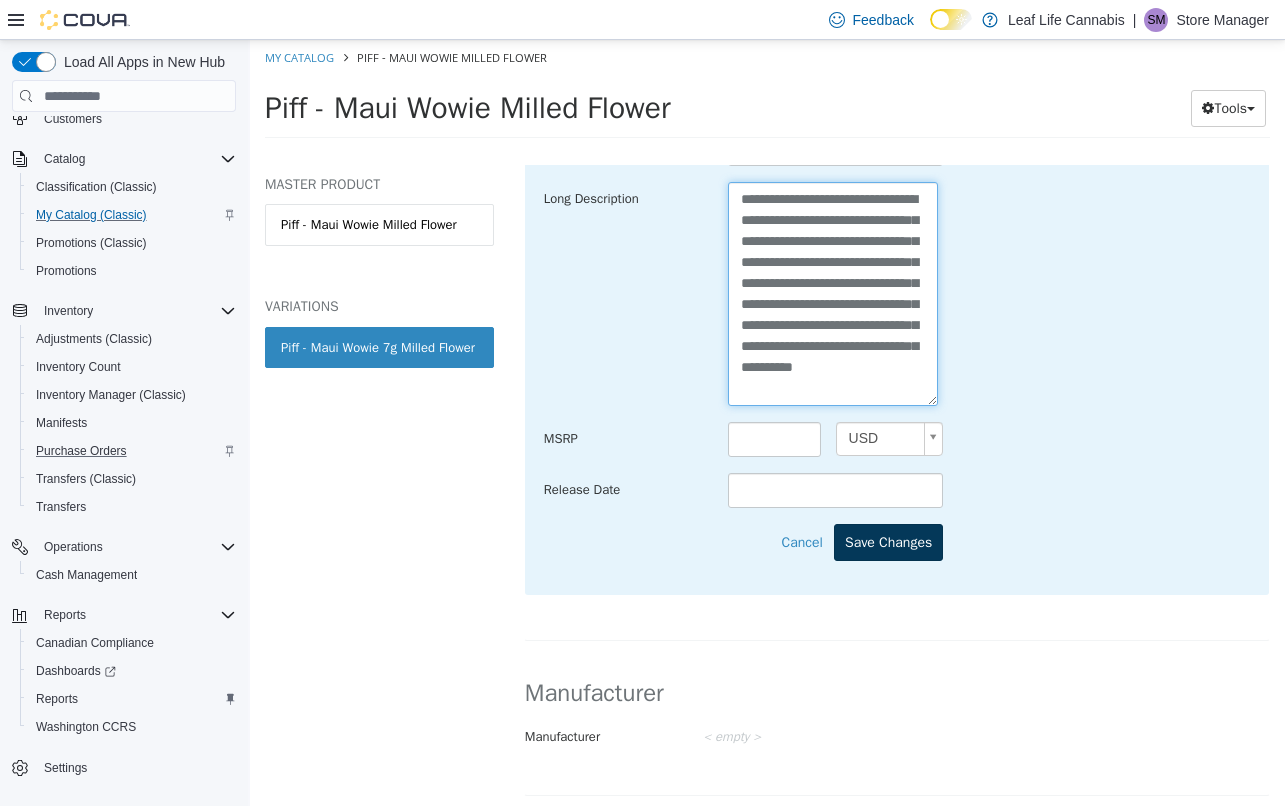 type on "**********" 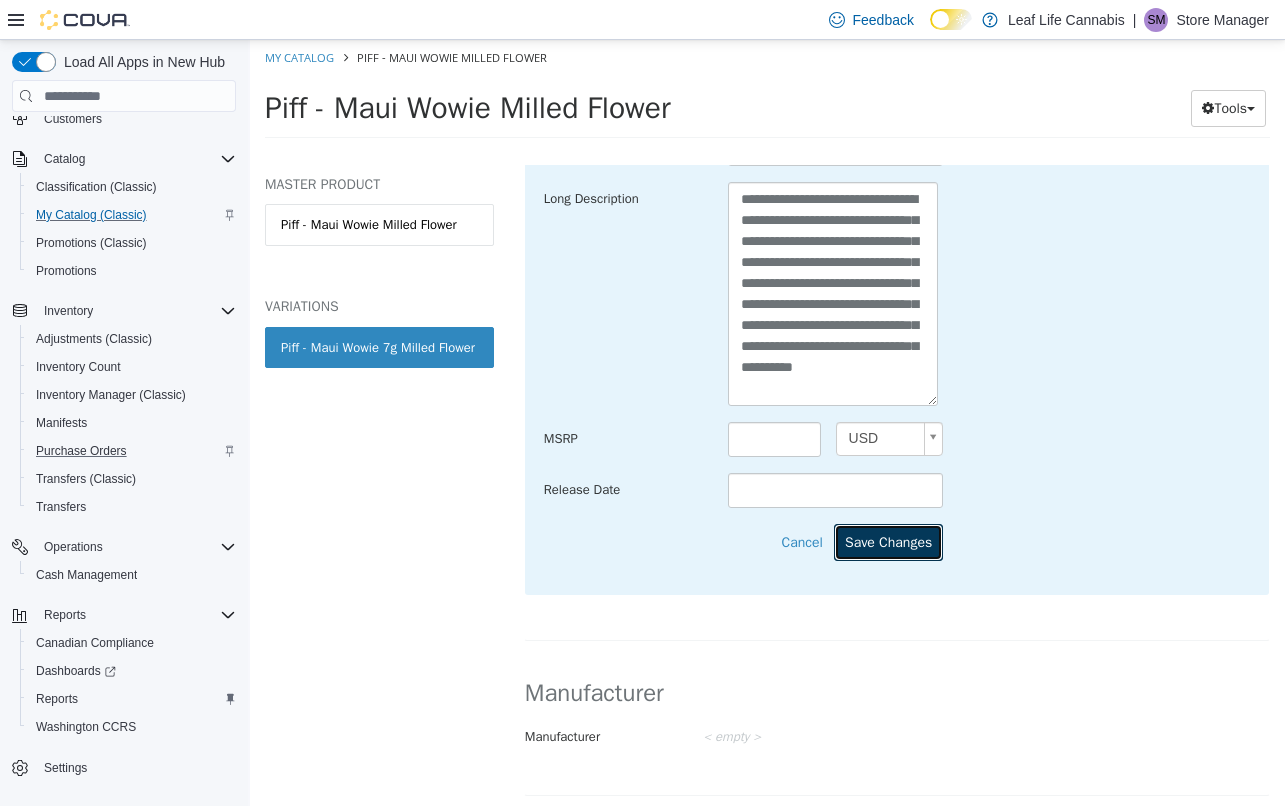click on "Save Changes" at bounding box center (888, 542) 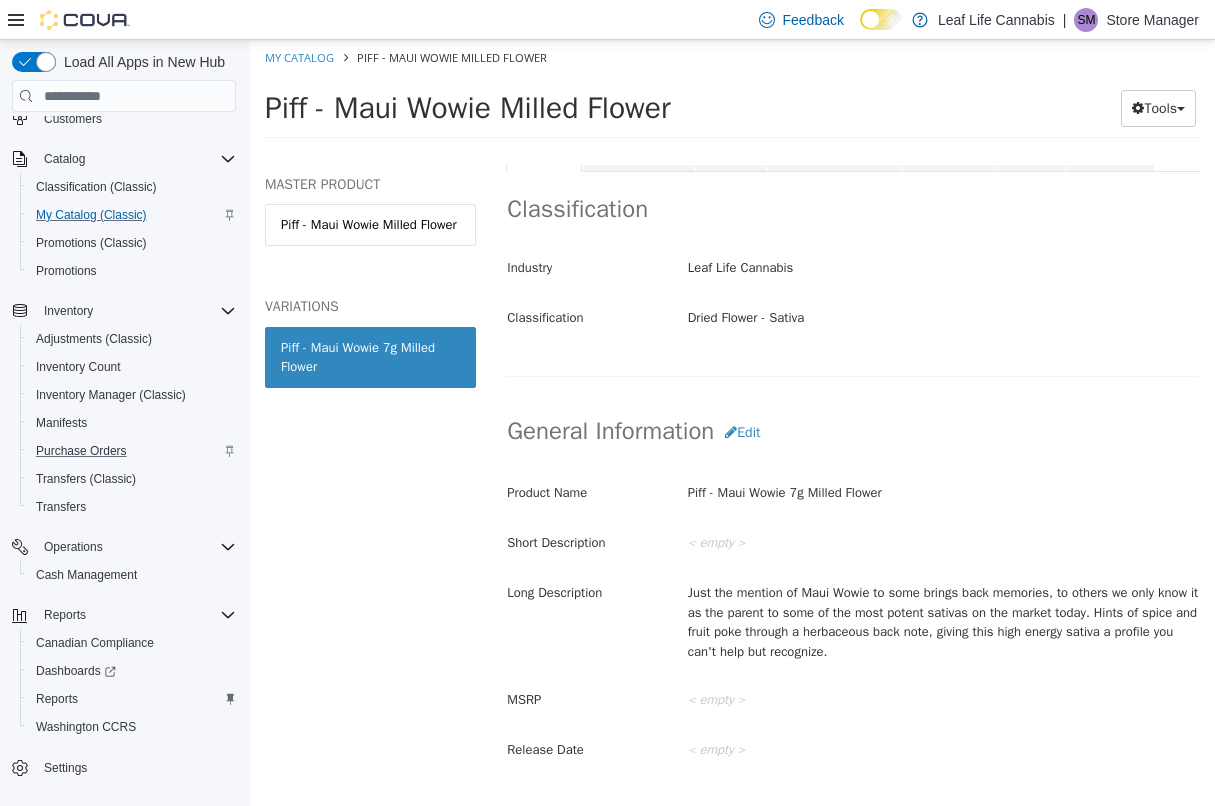 scroll, scrollTop: 0, scrollLeft: 0, axis: both 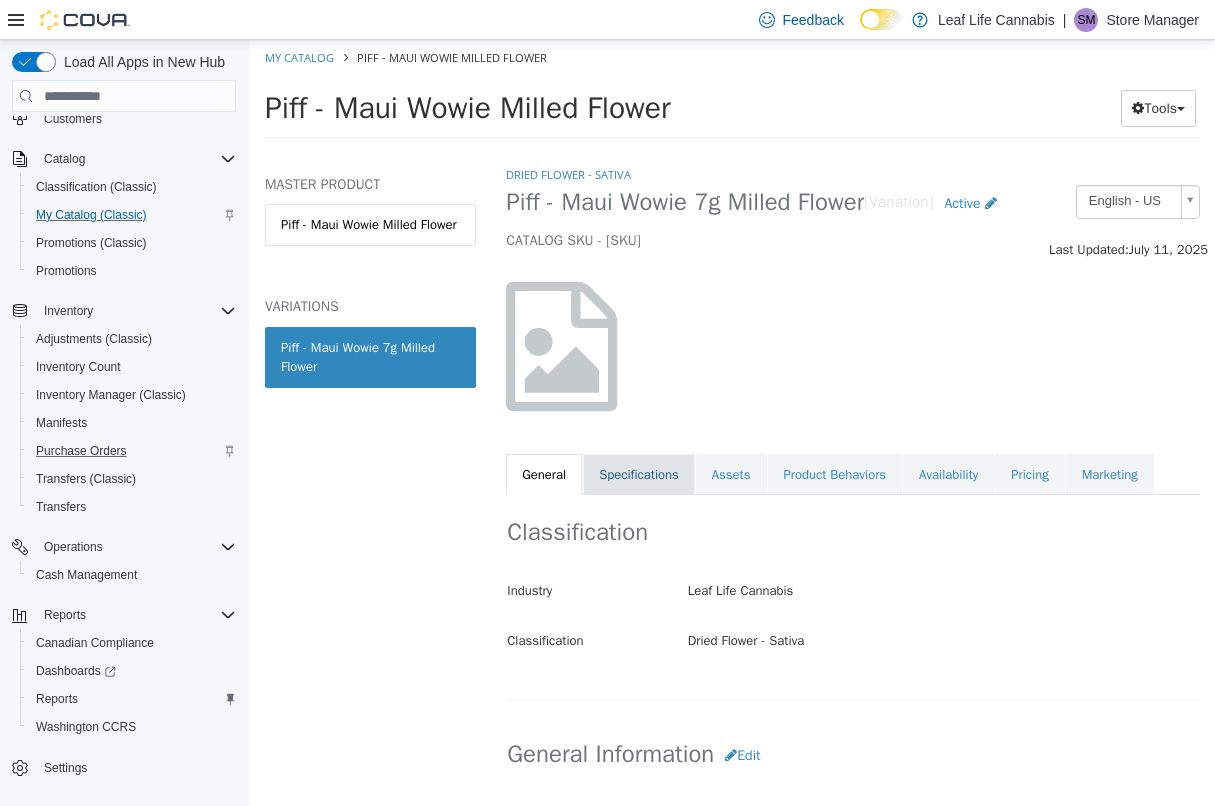 click on "Specifications" at bounding box center (639, 475) 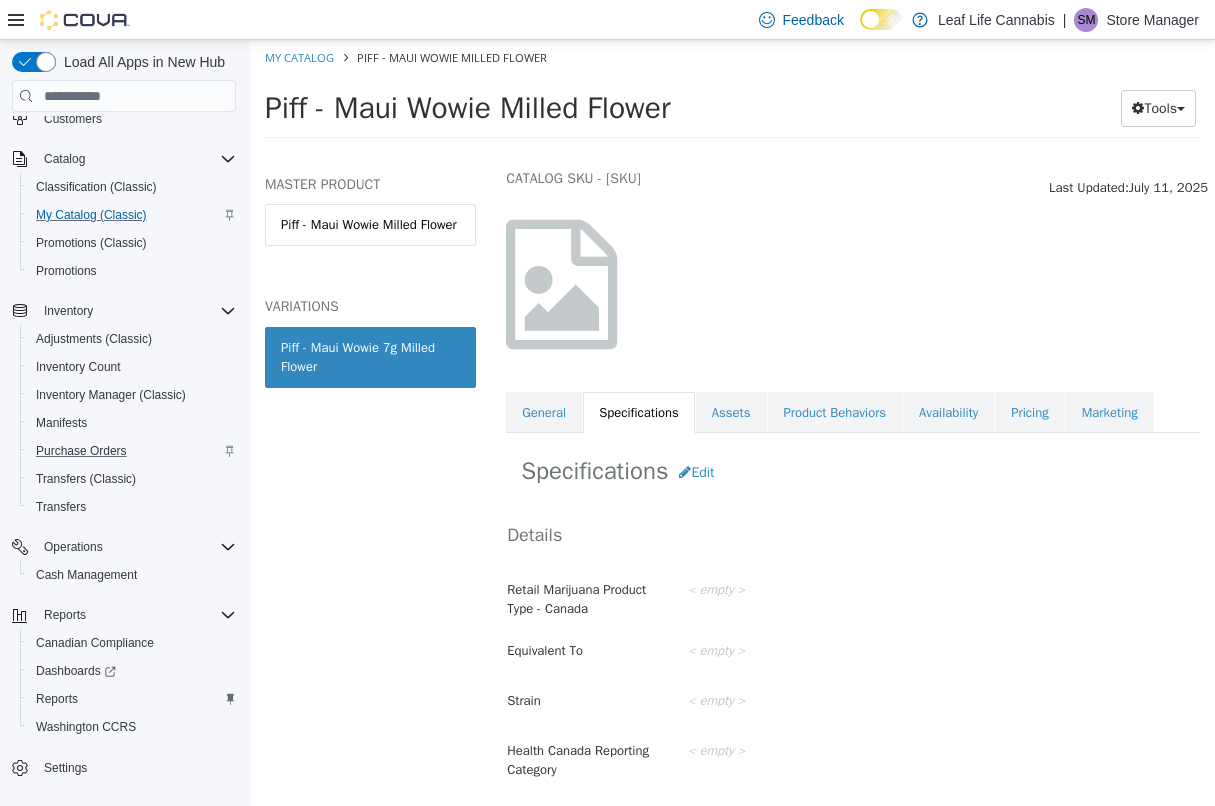 scroll, scrollTop: 300, scrollLeft: 0, axis: vertical 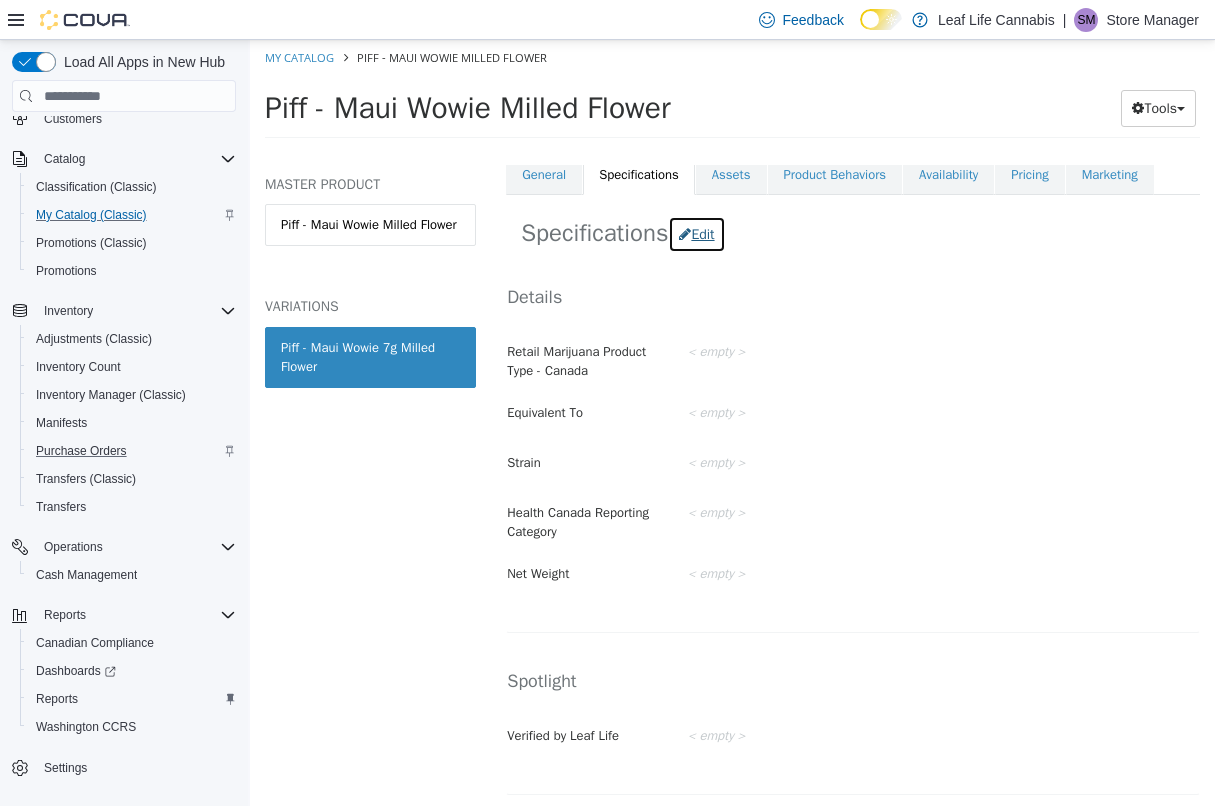 click on "Edit" at bounding box center (696, 234) 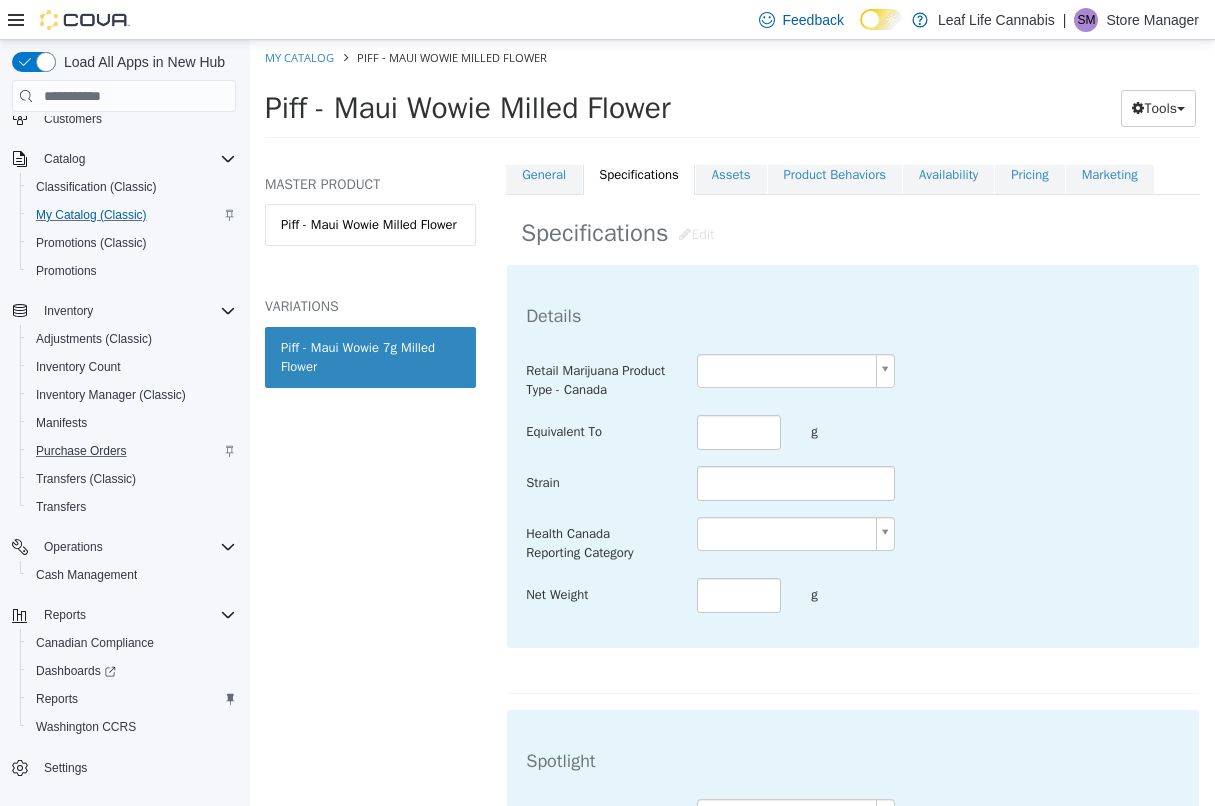 click on "Piff - Maui Wowie Milled Flower
MASTER PRODUCT
Piff - Maui Wowie Milled Flower
VARIATIONS
Piff - Maui Wowie 7g Milled Flower
Dried Flower - Sativa
Piff - Maui Wowie 7g Milled Flower
[Variation] Active  CATALOG SKU - [SKU]     English - US                             Last Updated:  [DATE]
General Specifications Assets Product Behaviors Availability Pricing
Marketing Specifications  Edit Details Retail Marijuana Product Type - Canada
Equivalent To
g
Strain
Health Canada Reporting Category
Net Weight
g
Spotlight  Verified by Leaf Life
Additional Details THC Min
THC Max
CBD Min
CBD Max
Terpenes" at bounding box center (732, 95) 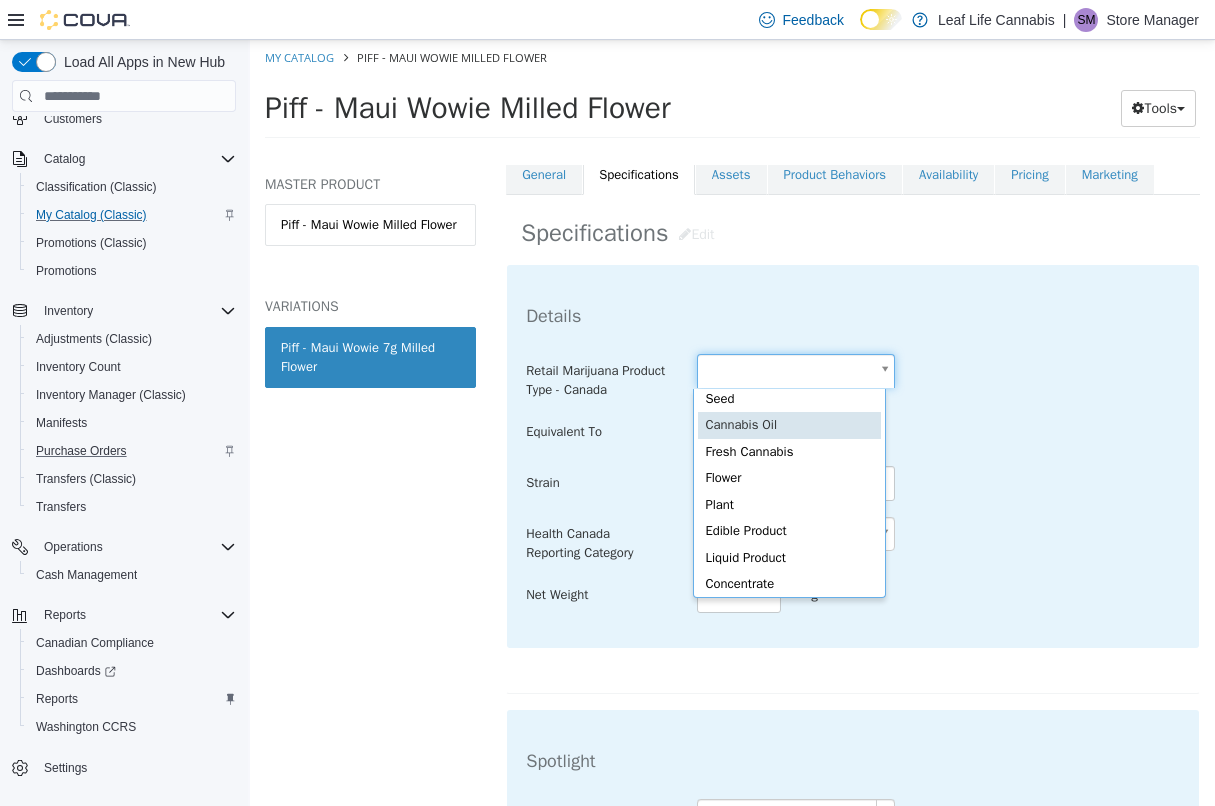 scroll, scrollTop: 12, scrollLeft: 0, axis: vertical 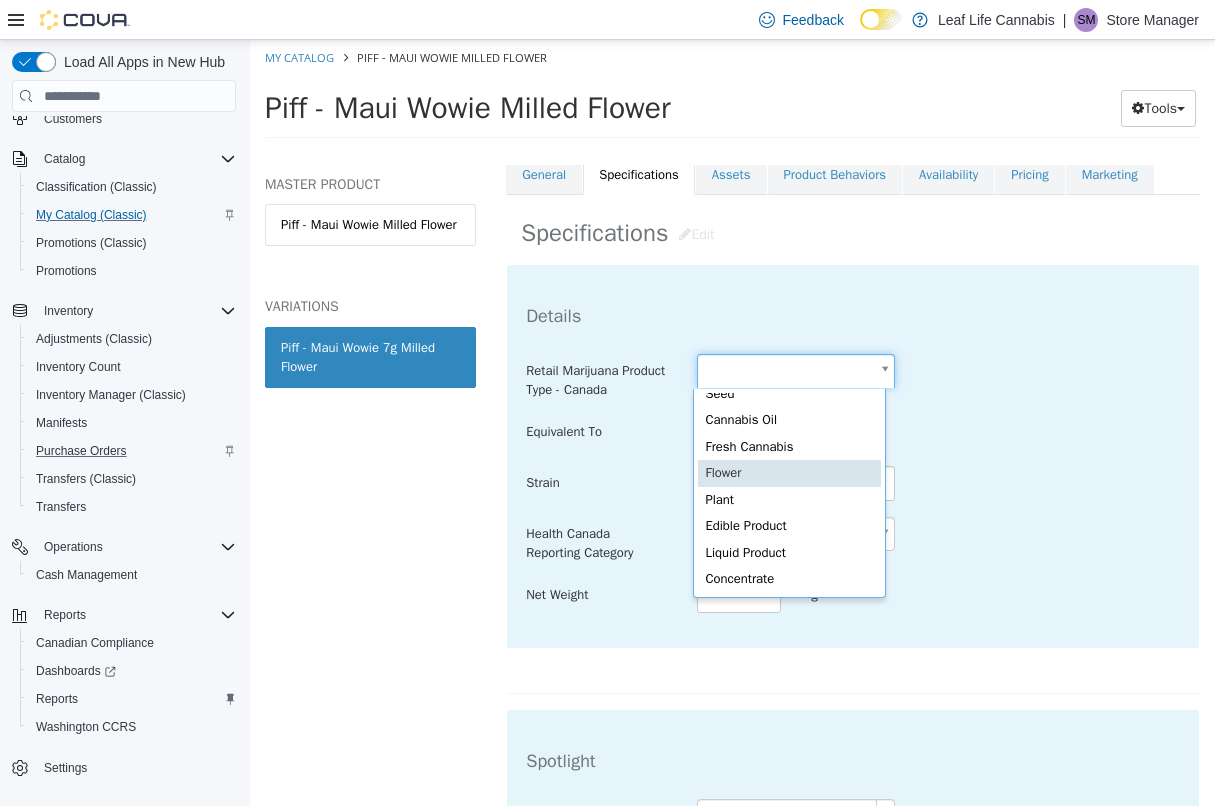 type on "******" 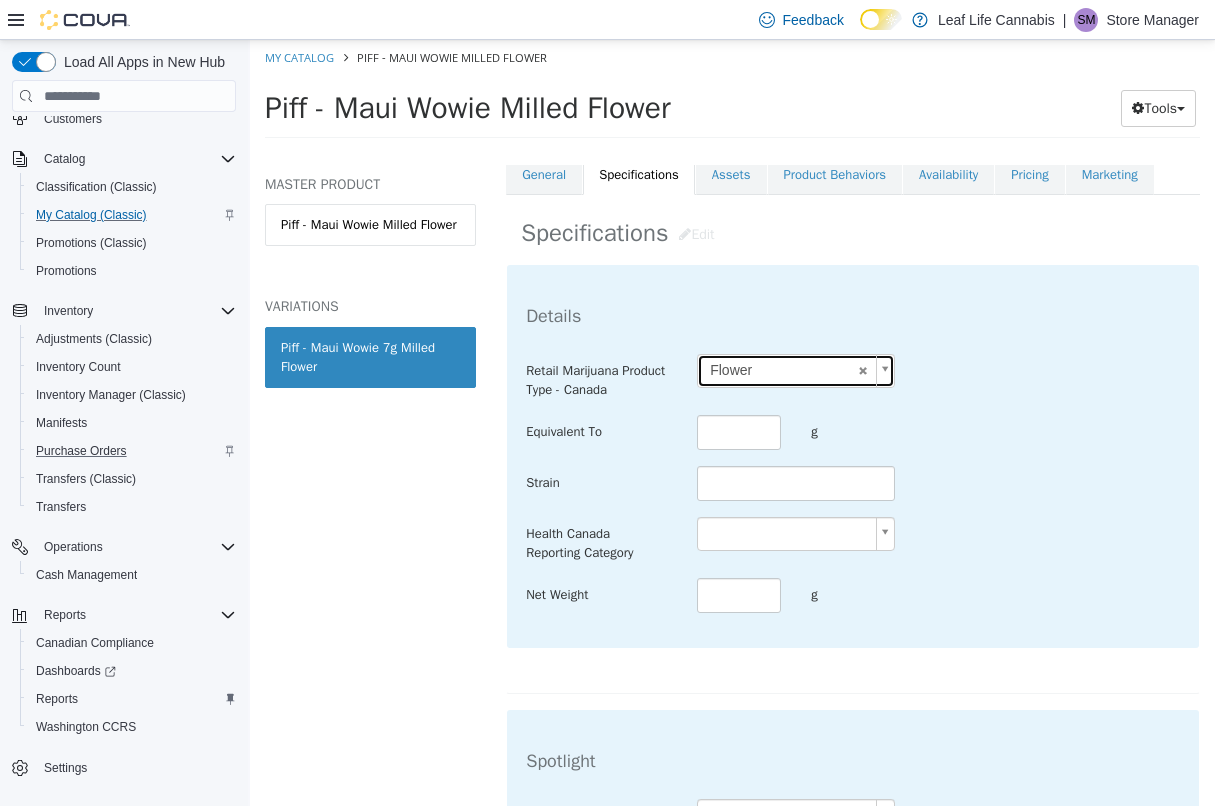 scroll, scrollTop: 0, scrollLeft: 0, axis: both 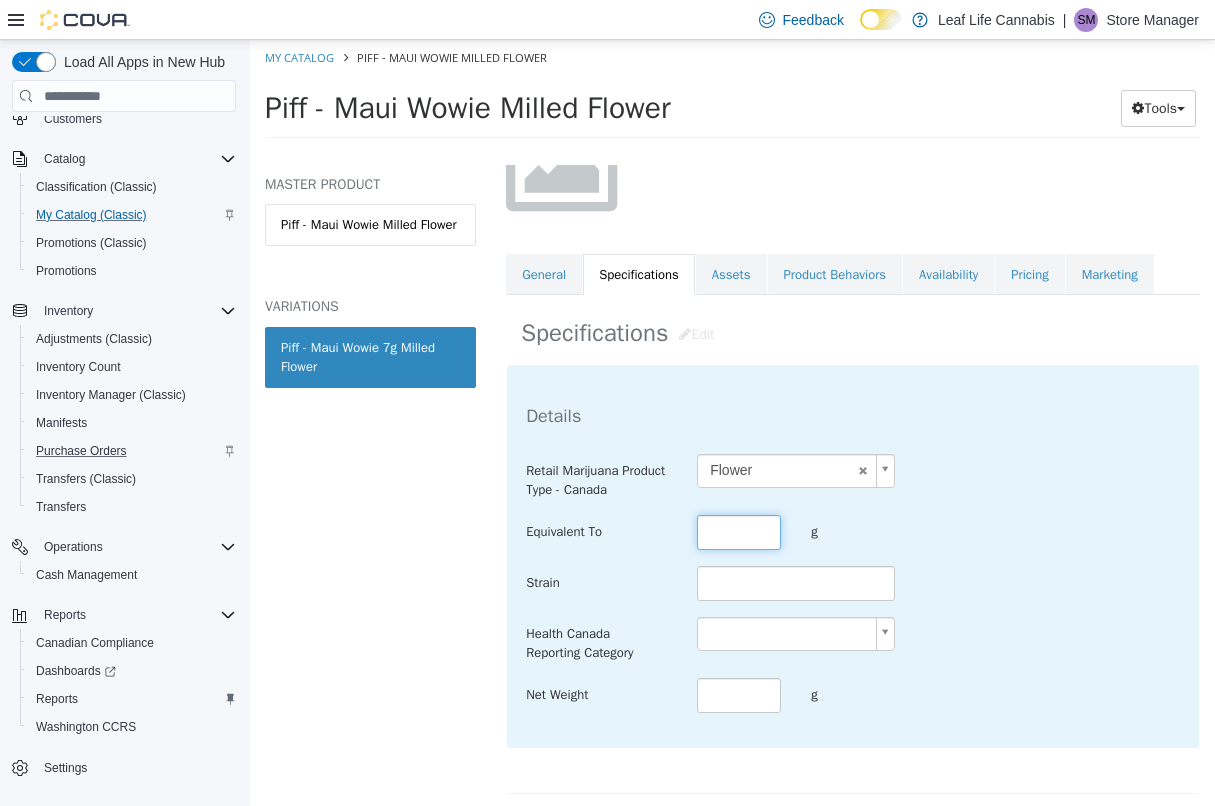 click at bounding box center [739, 532] 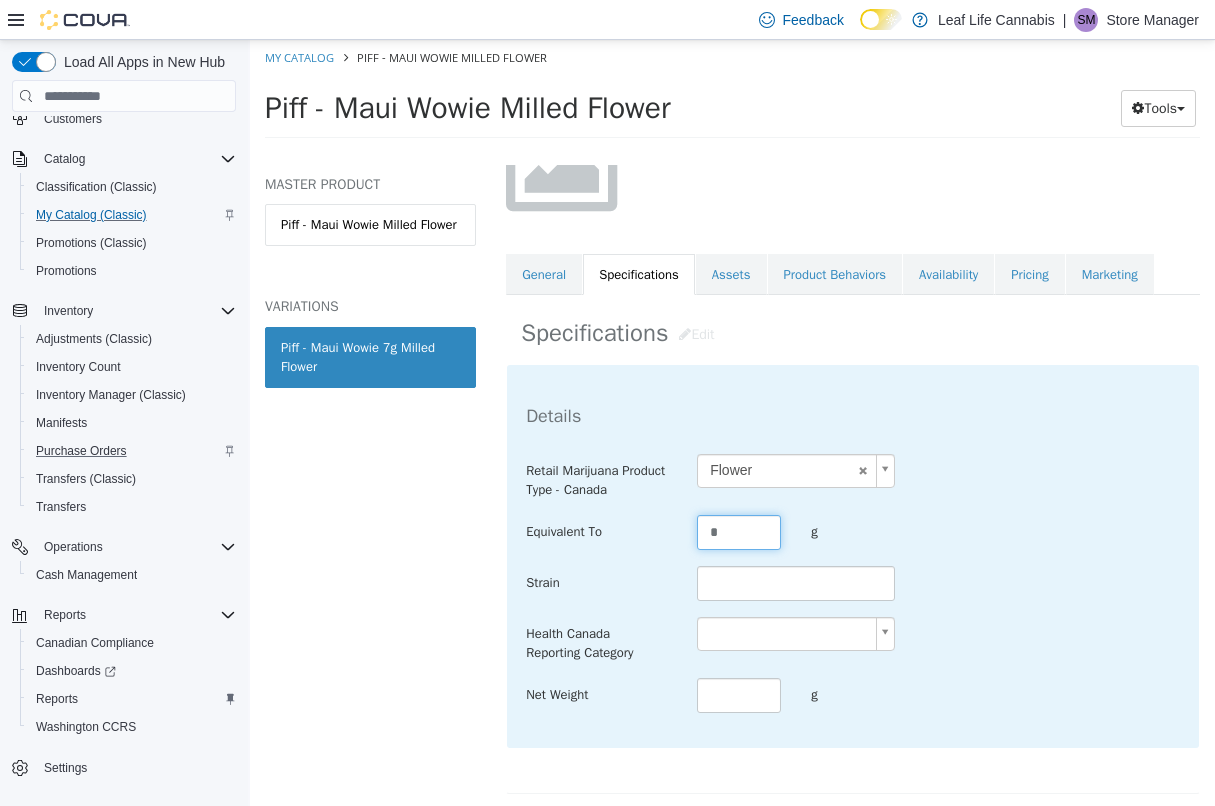type on "*" 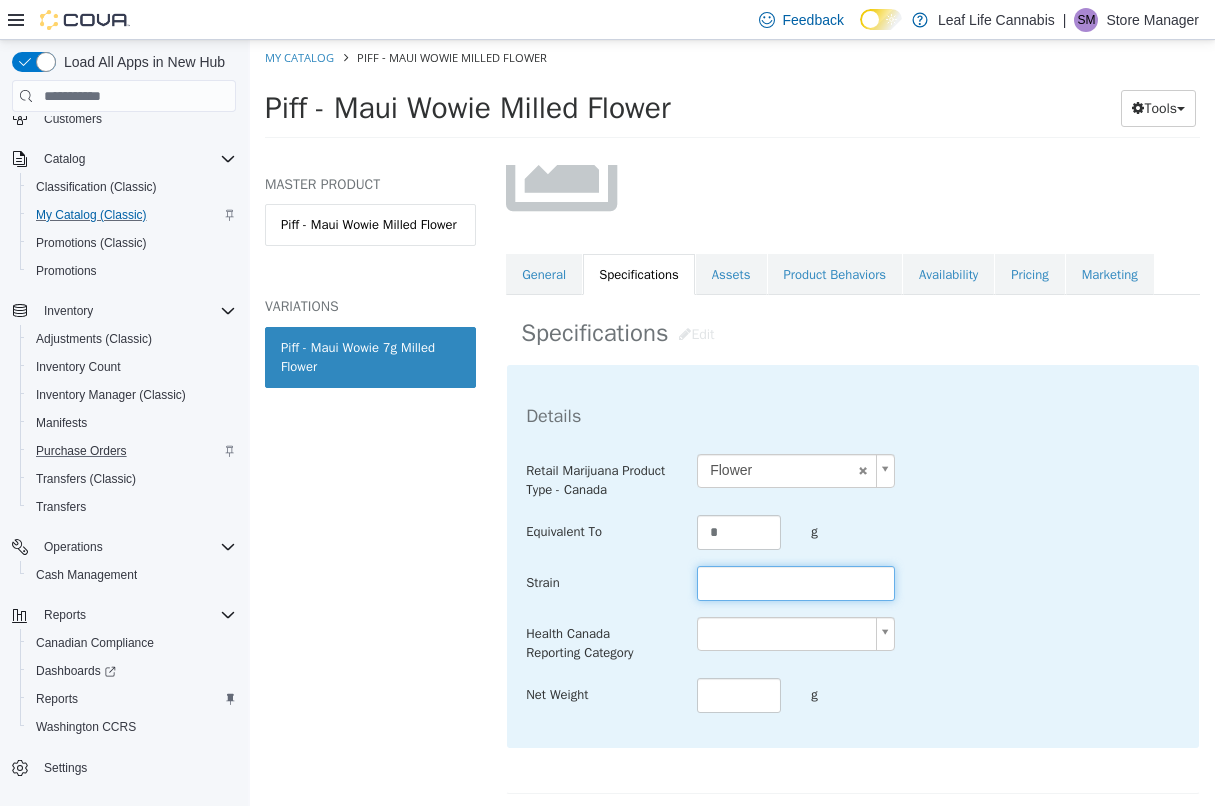 click at bounding box center (796, 583) 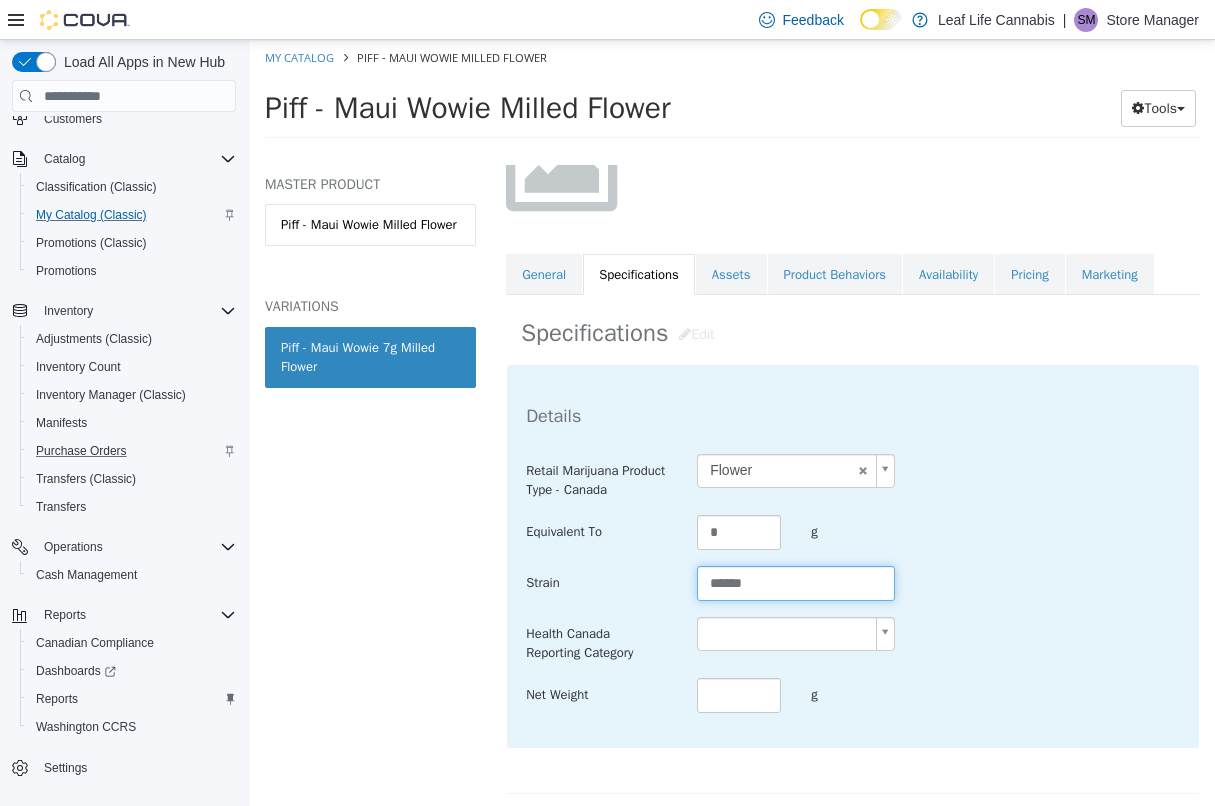 type on "******" 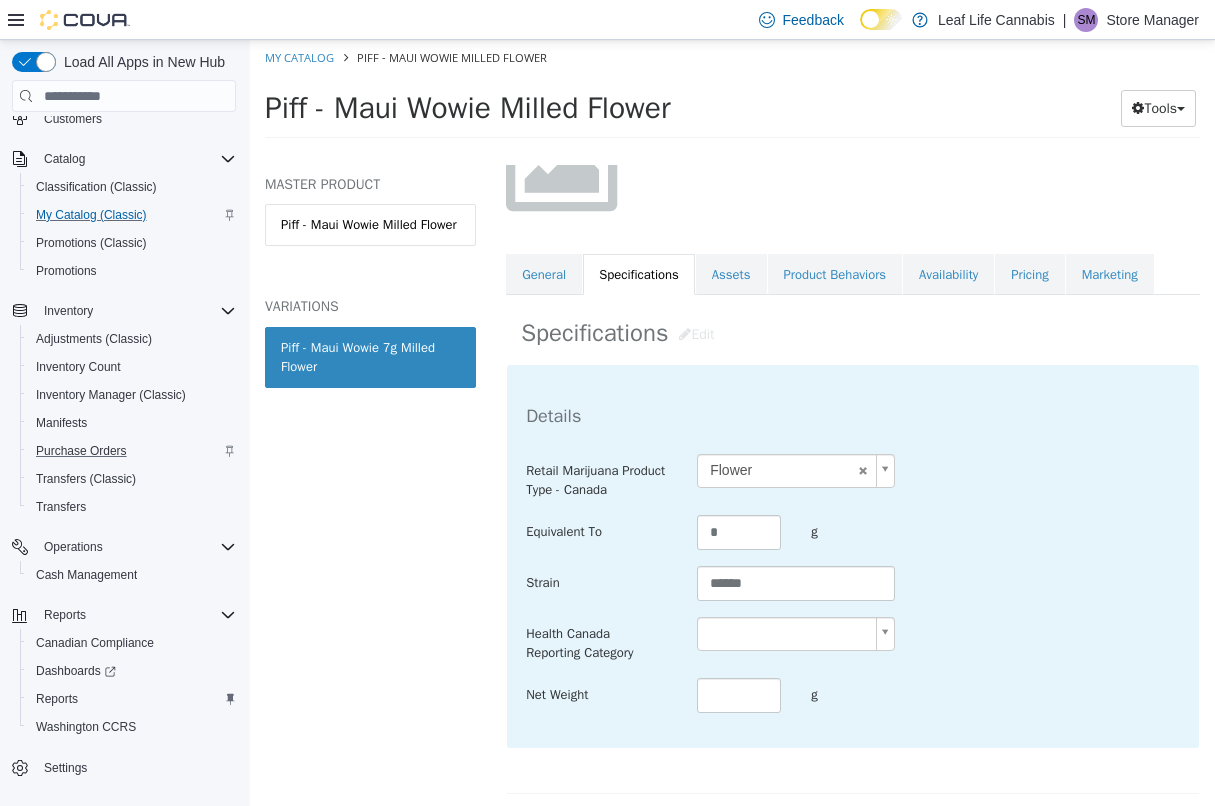 click on "Retail Marijuana Product Type - Canada
Flower     ****** Equivalent To
*
g
Strain
****** Health Canada Reporting Category
Net Weight
g" at bounding box center [853, 584] 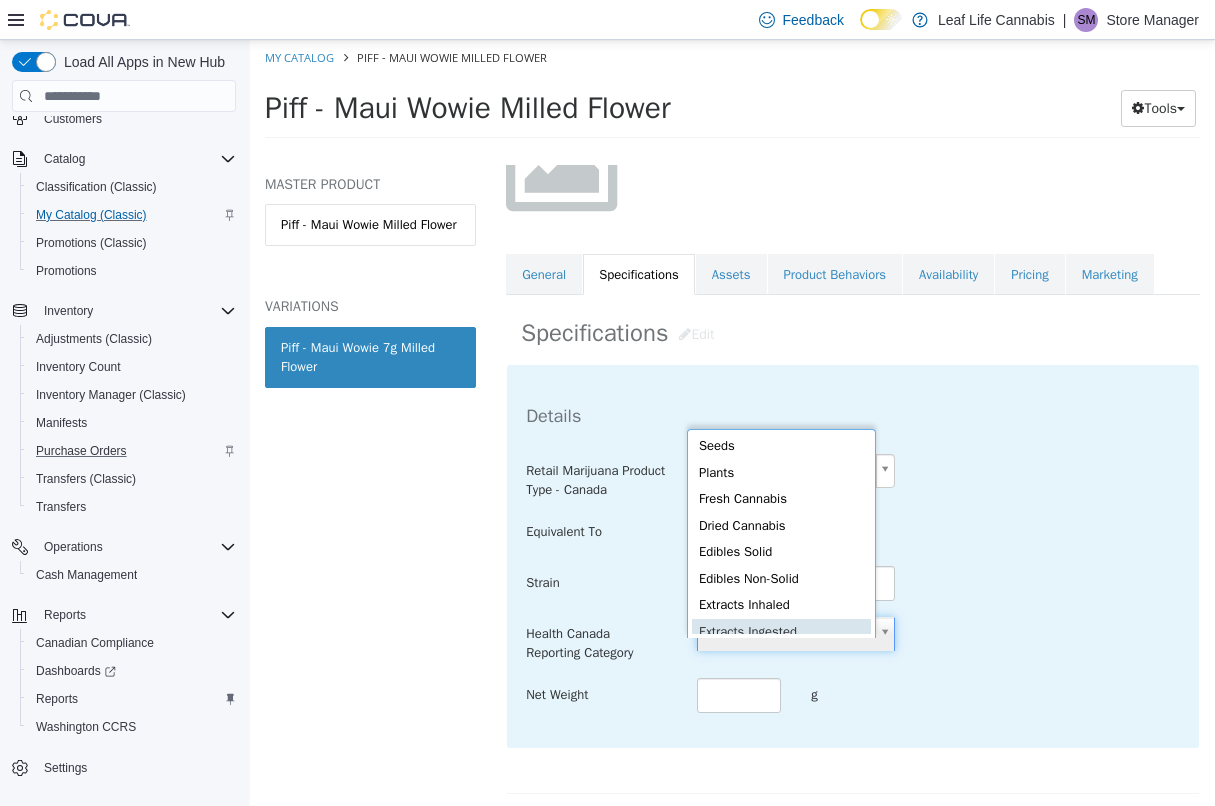 scroll, scrollTop: 0, scrollLeft: 0, axis: both 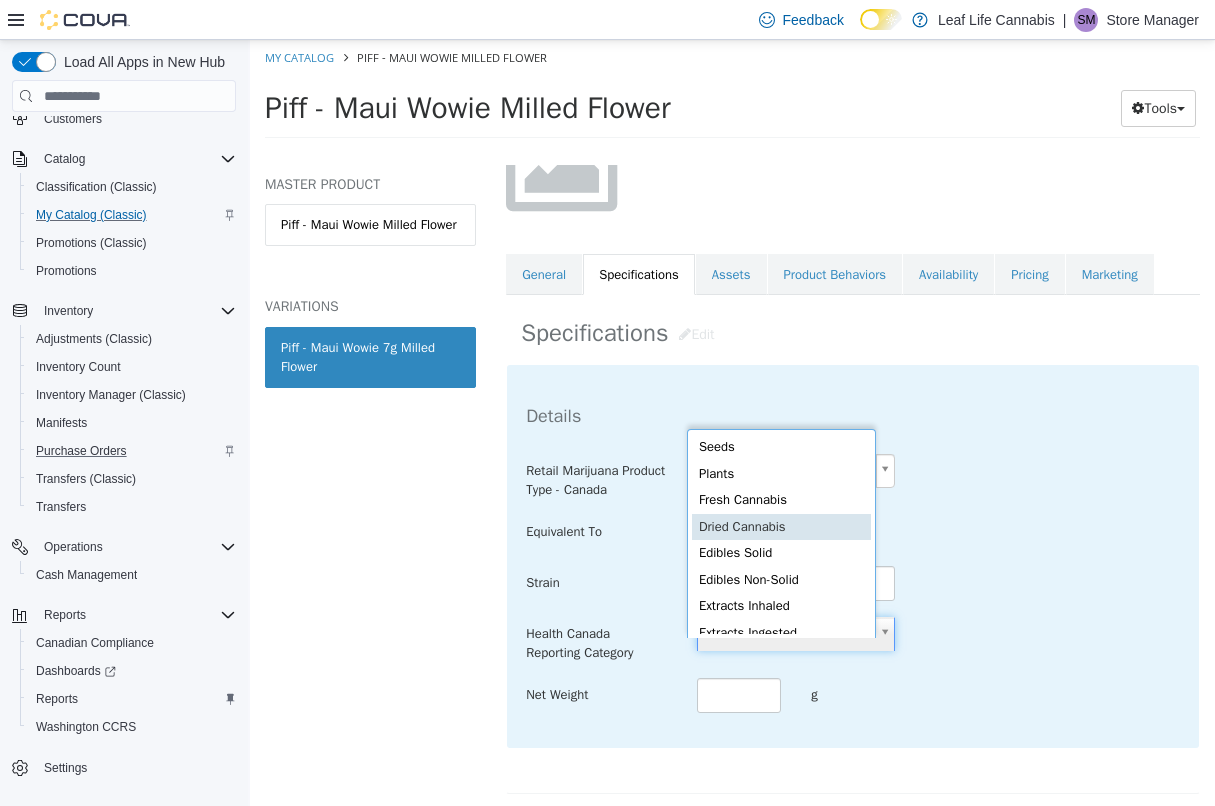 type on "**********" 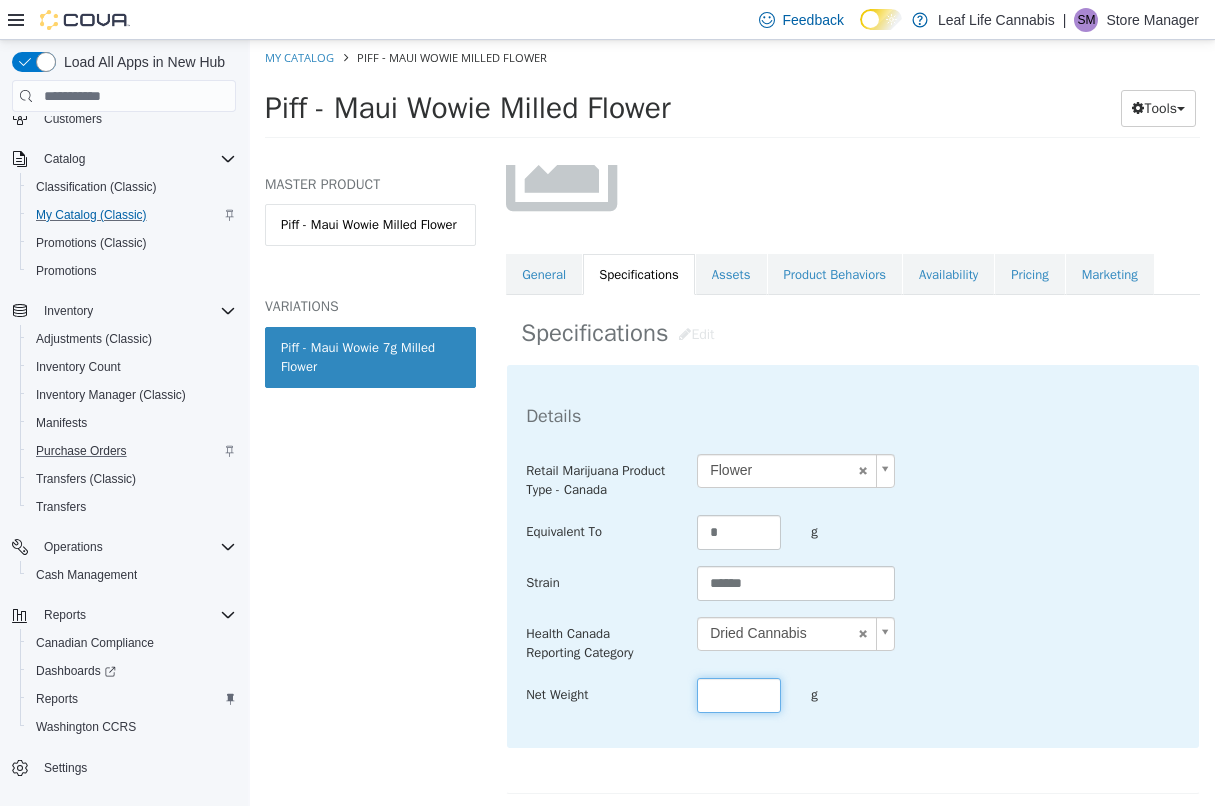click at bounding box center (739, 695) 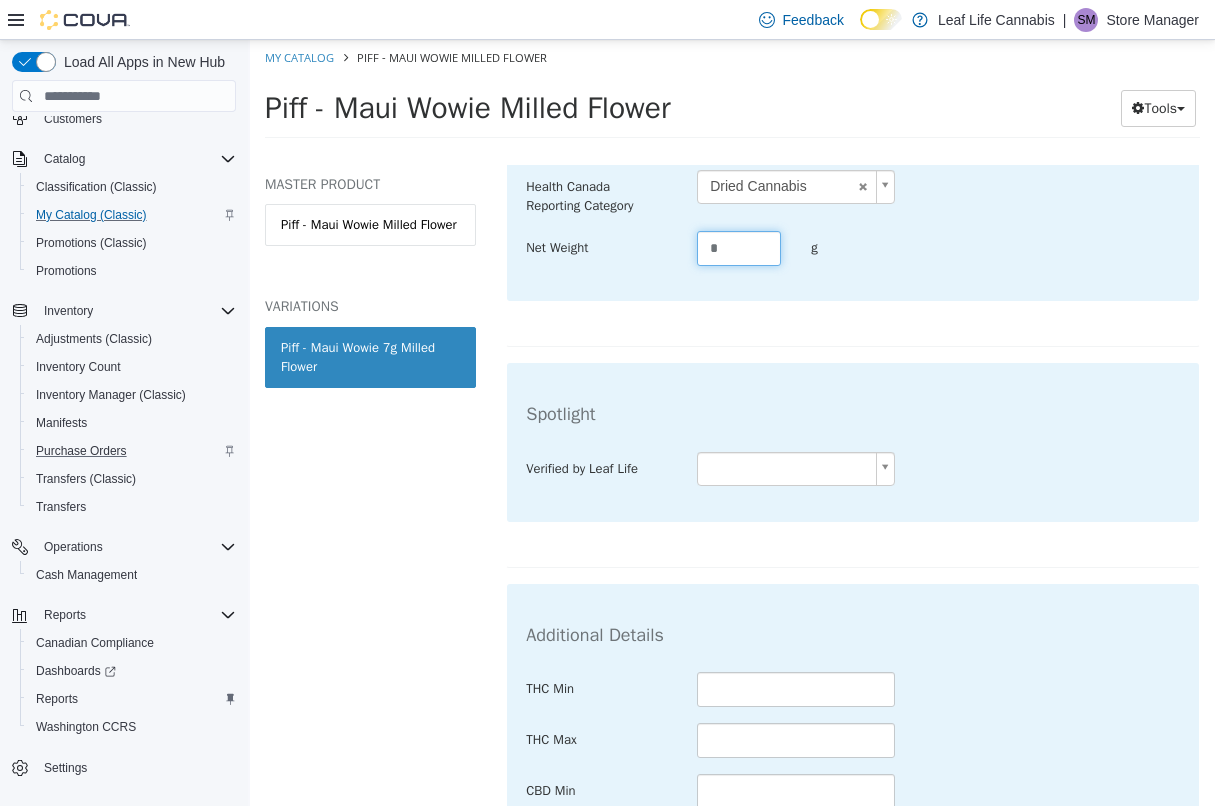 scroll, scrollTop: 700, scrollLeft: 0, axis: vertical 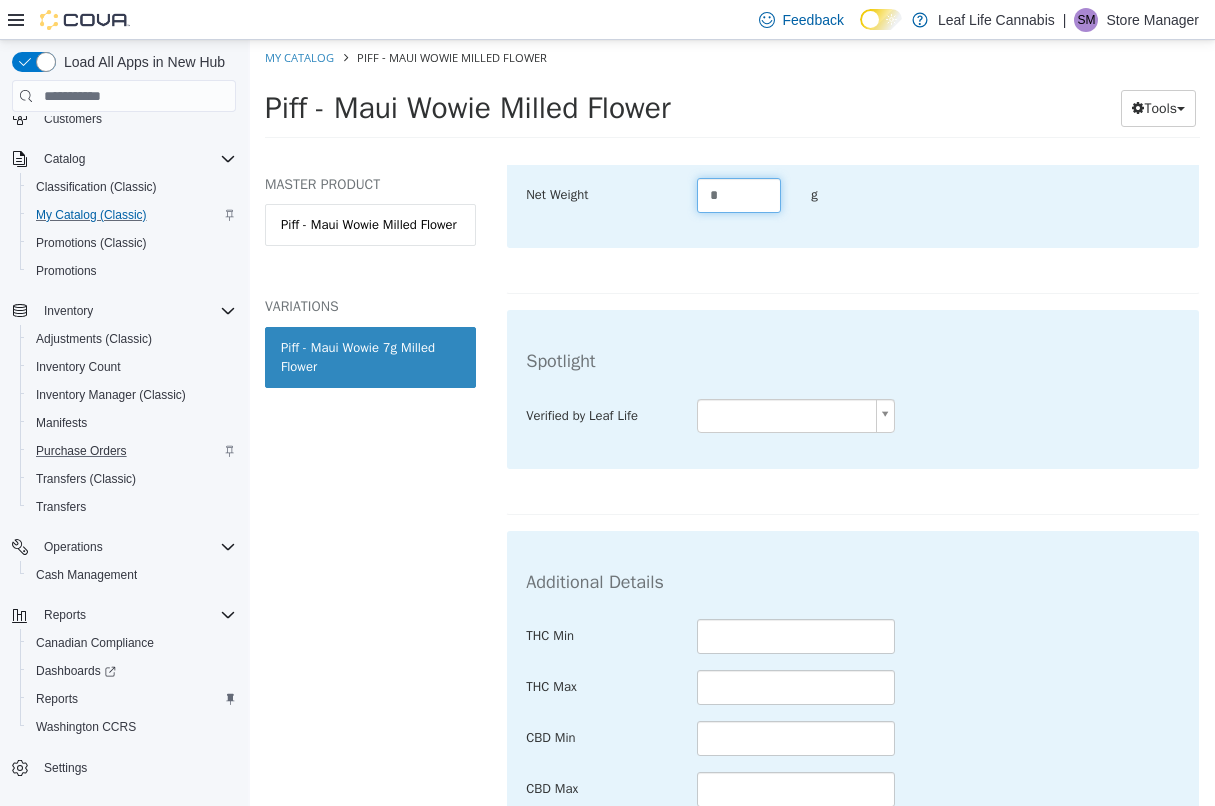 type on "*" 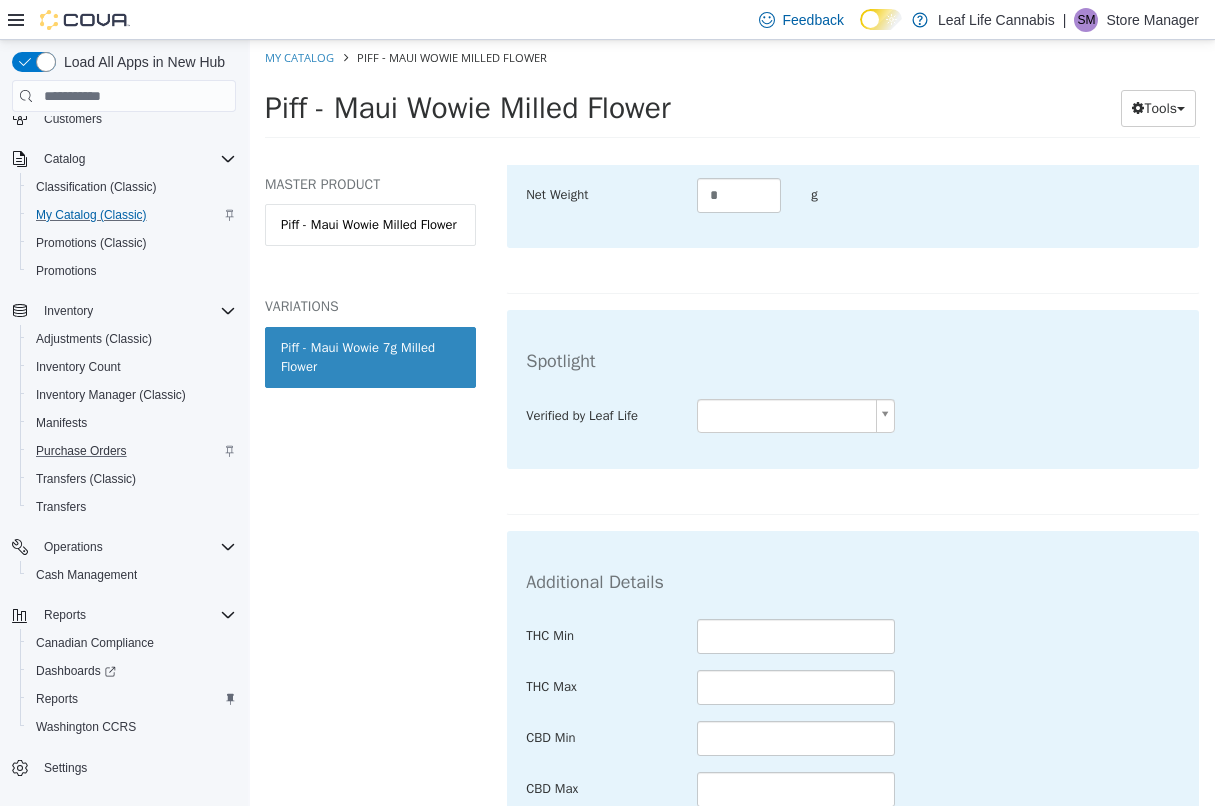 click on "Saving Bulk Changes...
×
The new products has been created successfully.
My Catalog
Piff - Maui Wowie Milled Flower
Piff - Maui Wowie Milled Flower
Tools  Move Variations
Print Labels
MASTER PRODUCT
Piff - Maui Wowie Milled Flower
VARIATIONS
Piff - Maui Wowie 7g Milled Flower
Dried Flower - Sativa
Piff - Maui Wowie 7g Milled Flower
[Variation] Active  CATALOG SKU - 78CXXJVF     English - US                             Last Updated:  [DATE]
General Specifications Assets Product Behaviors Availability Pricing
Marketing Specifications  Edit Details Retail Marijuana Product Type - Canada
Flower     ****** Equivalent To
*
g
Strain
****** Health Canada Reporting Category
Net Weight
g
Spotlight  Verified by Leaf Life
Additional Details THC Min
THC Max
CBD Min
CBD Max
Terpenes" at bounding box center [732, 95] 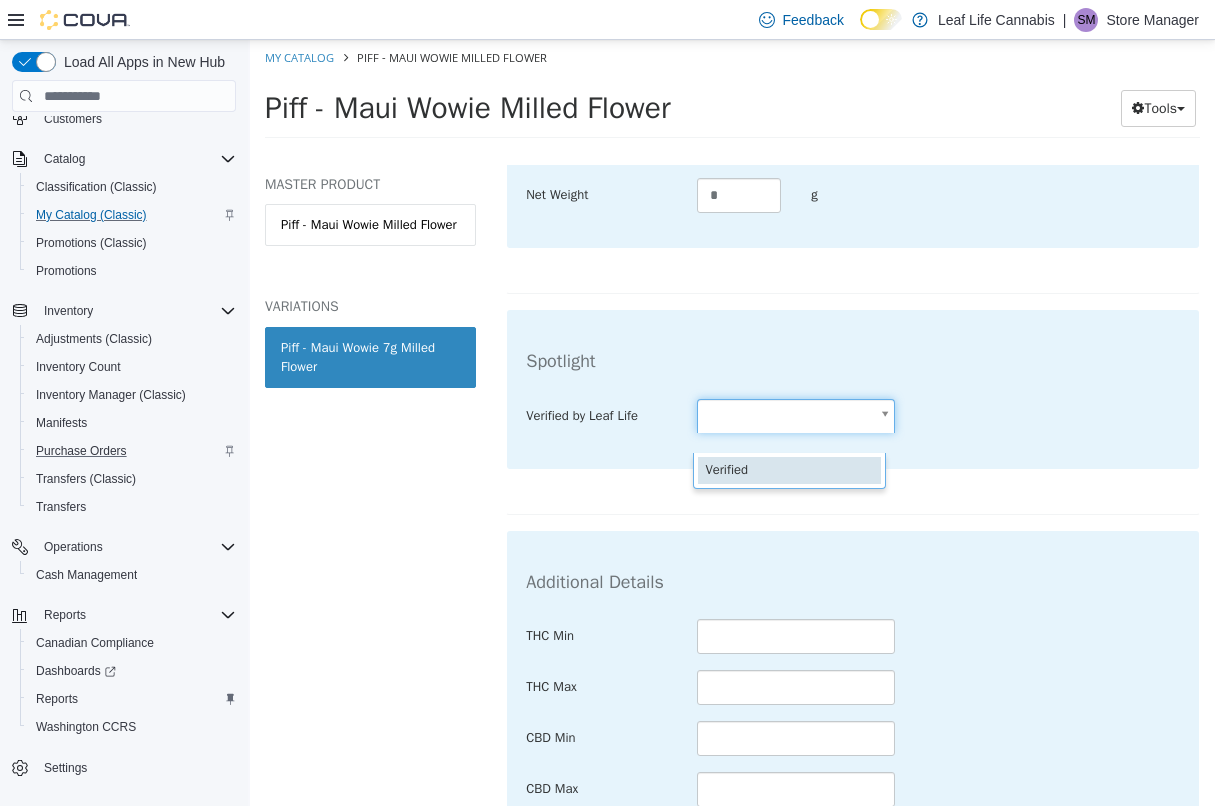 click on "**********" at bounding box center (732, 95) 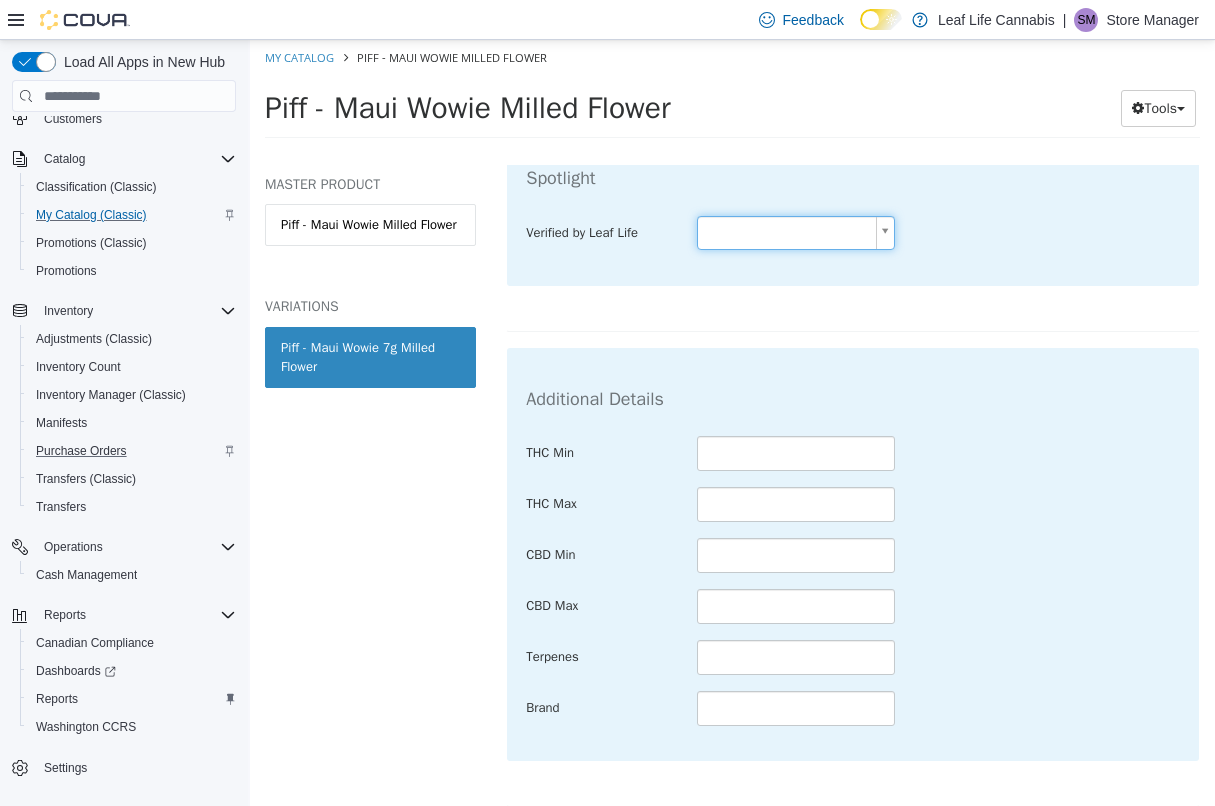 scroll, scrollTop: 900, scrollLeft: 0, axis: vertical 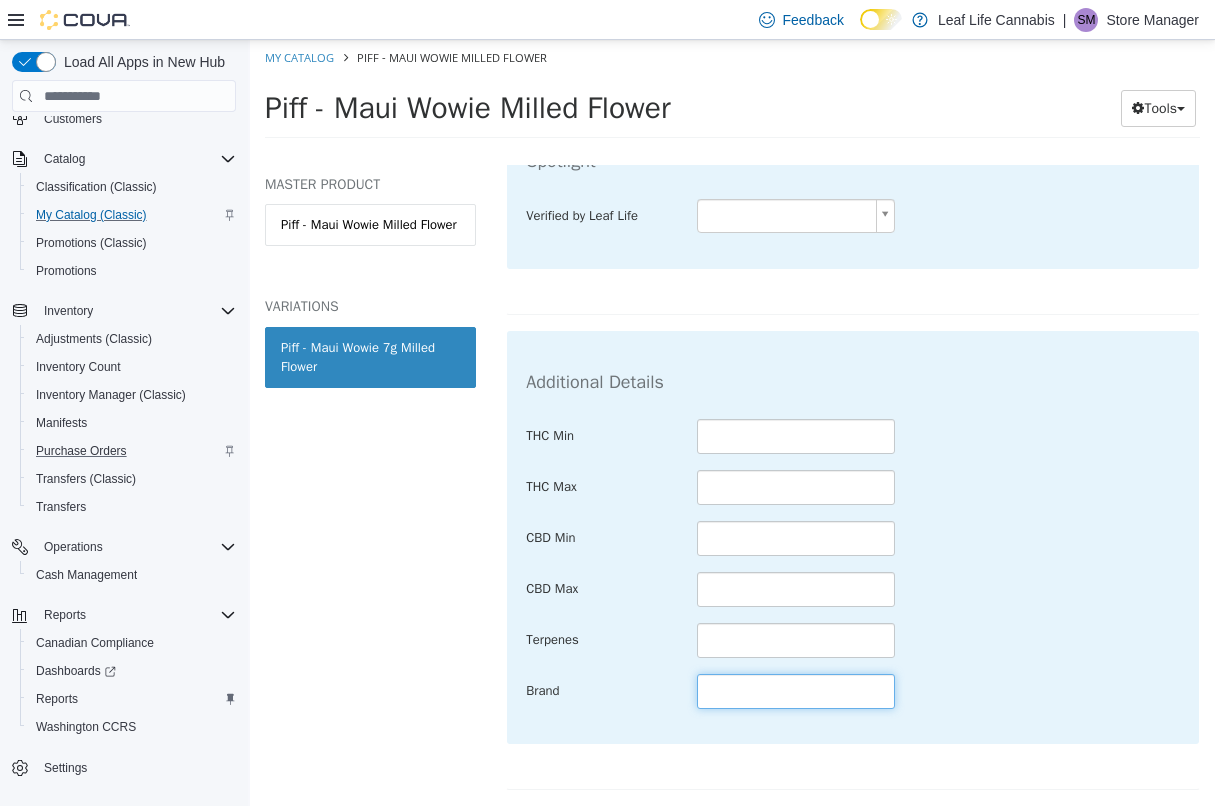 click at bounding box center (796, 691) 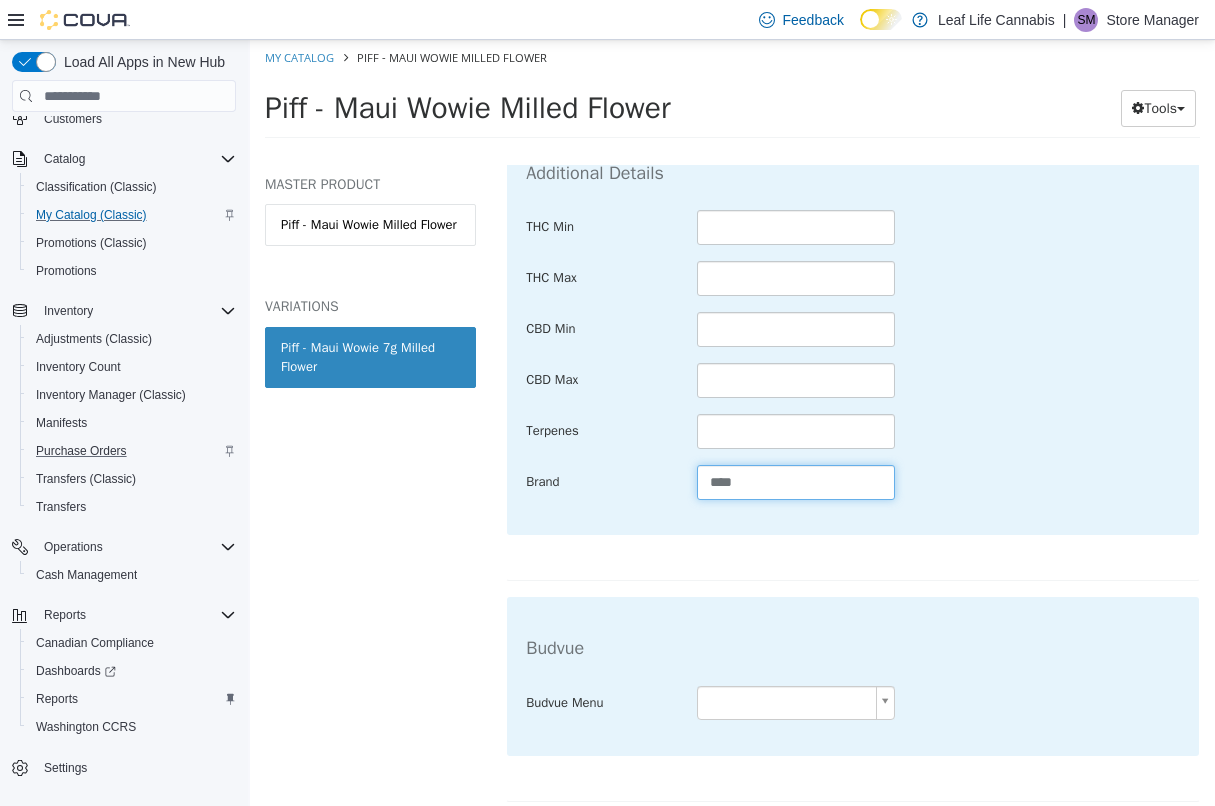 scroll, scrollTop: 1300, scrollLeft: 0, axis: vertical 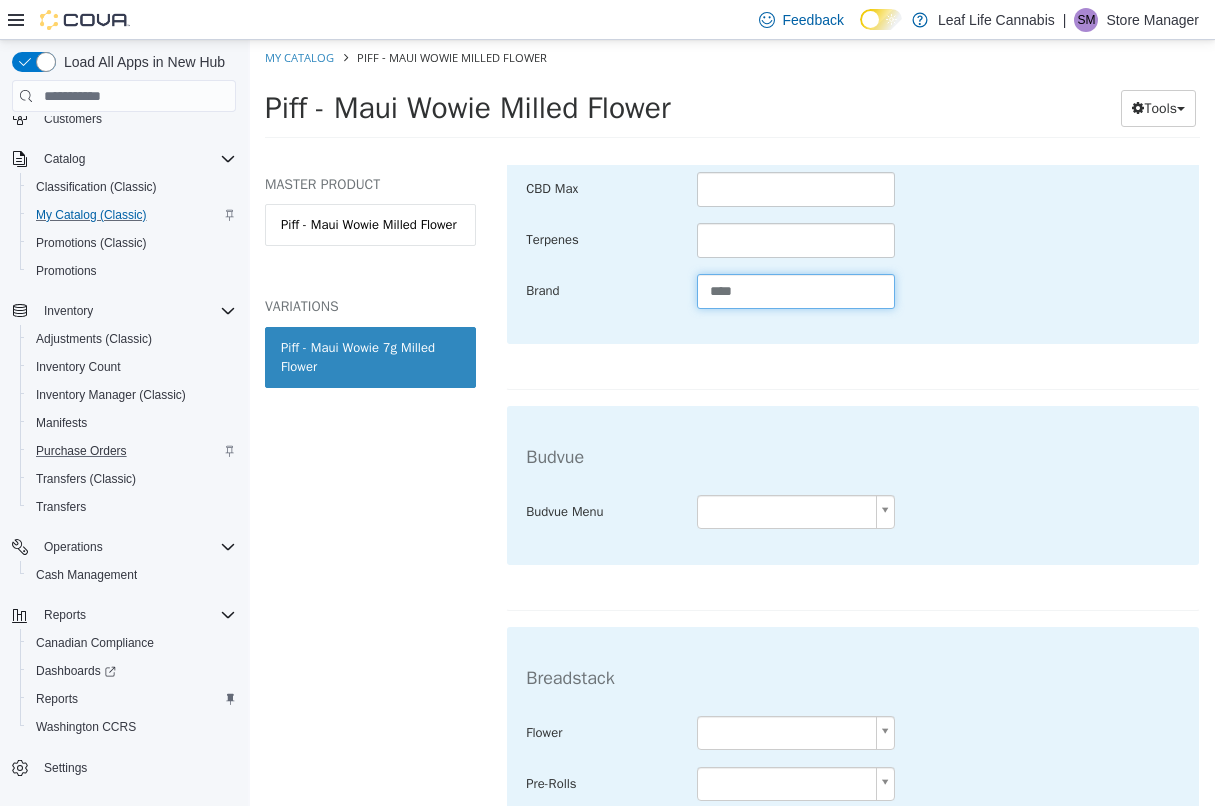 drag, startPoint x: 705, startPoint y: 324, endPoint x: 603, endPoint y: 313, distance: 102.59142 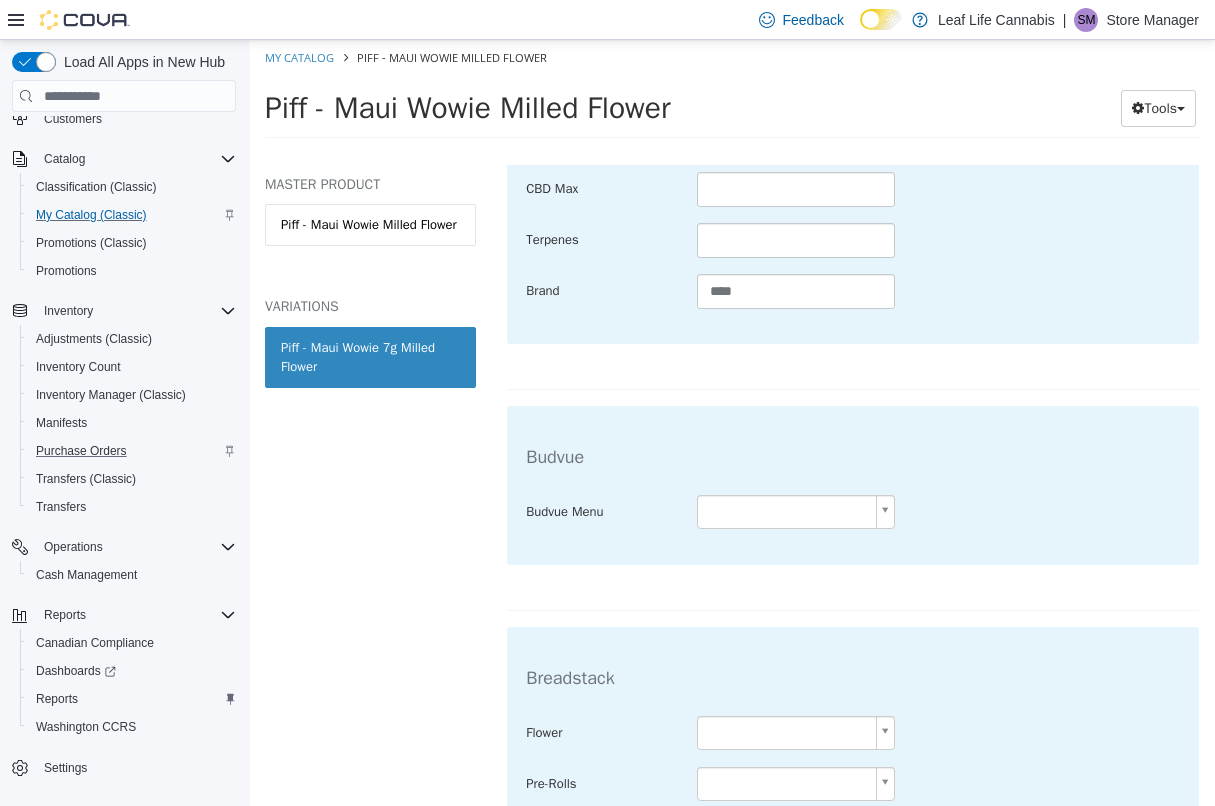 click on "**********" at bounding box center (732, 95) 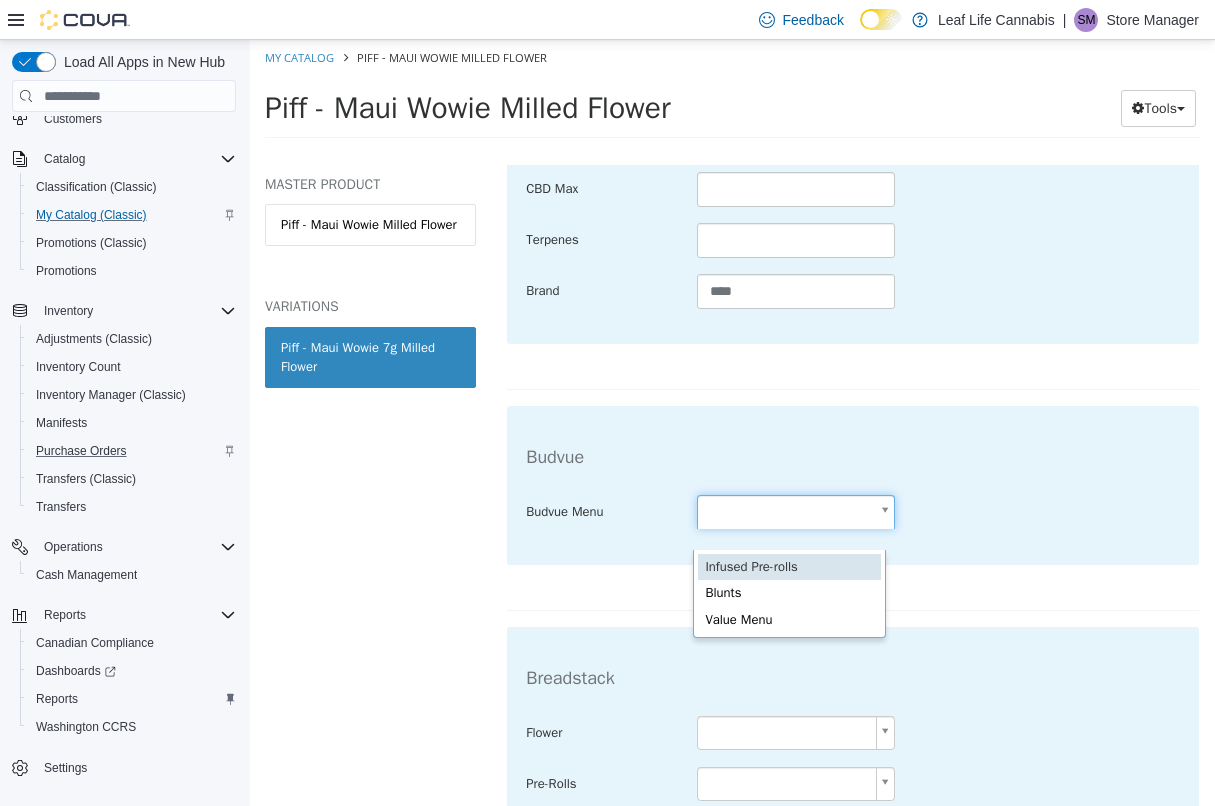 click on "**********" at bounding box center (732, 95) 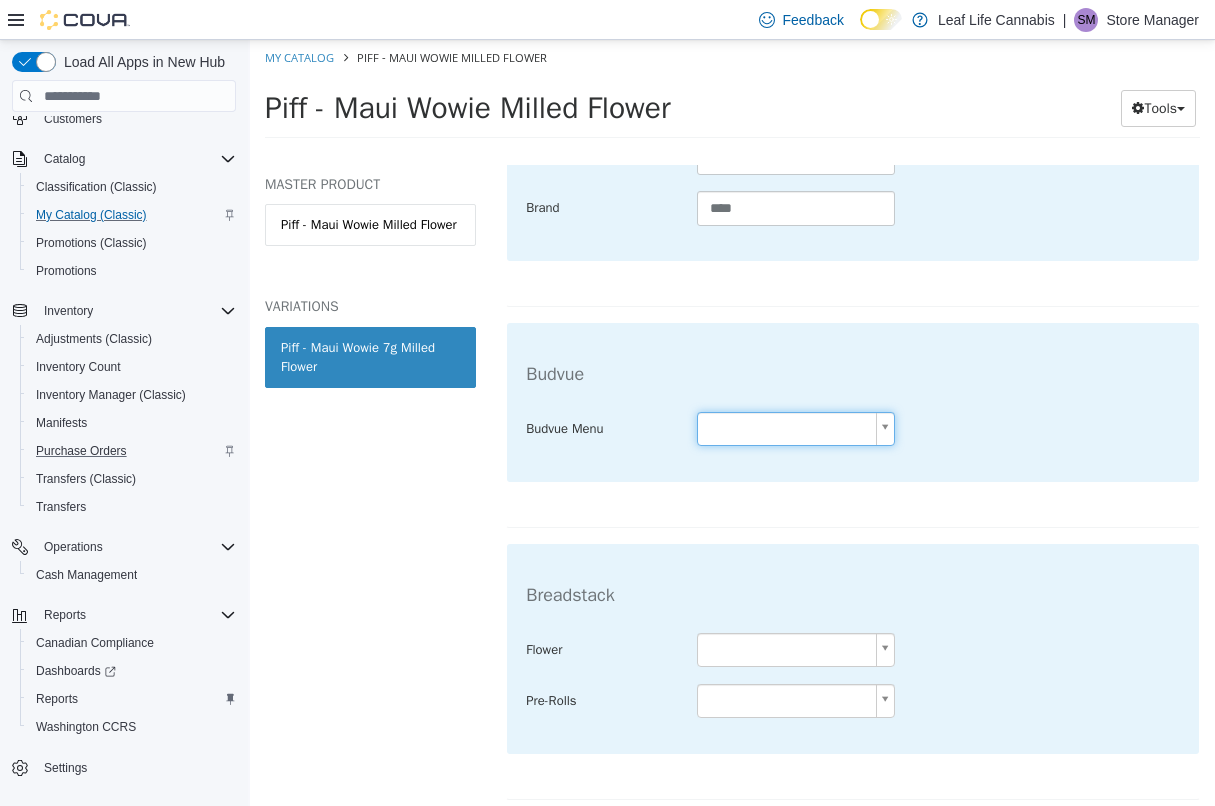 scroll, scrollTop: 1450, scrollLeft: 0, axis: vertical 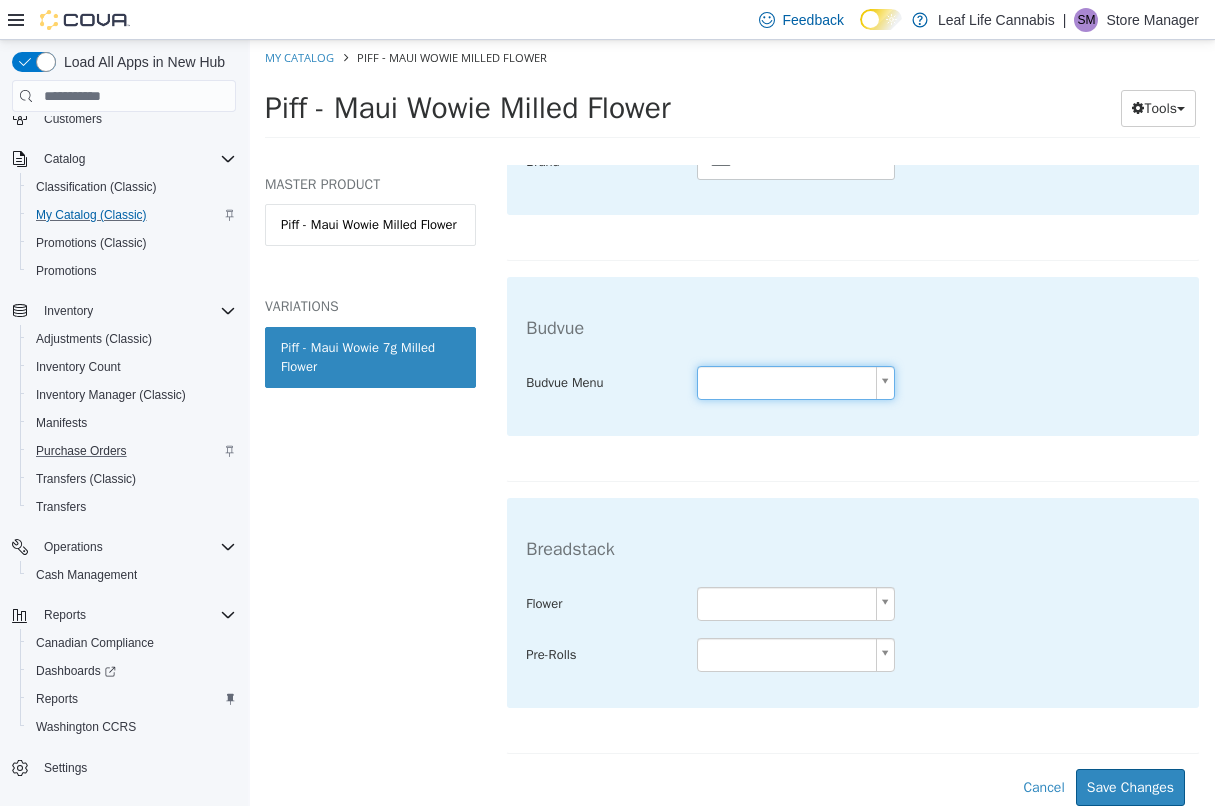 click on "**********" at bounding box center [732, 95] 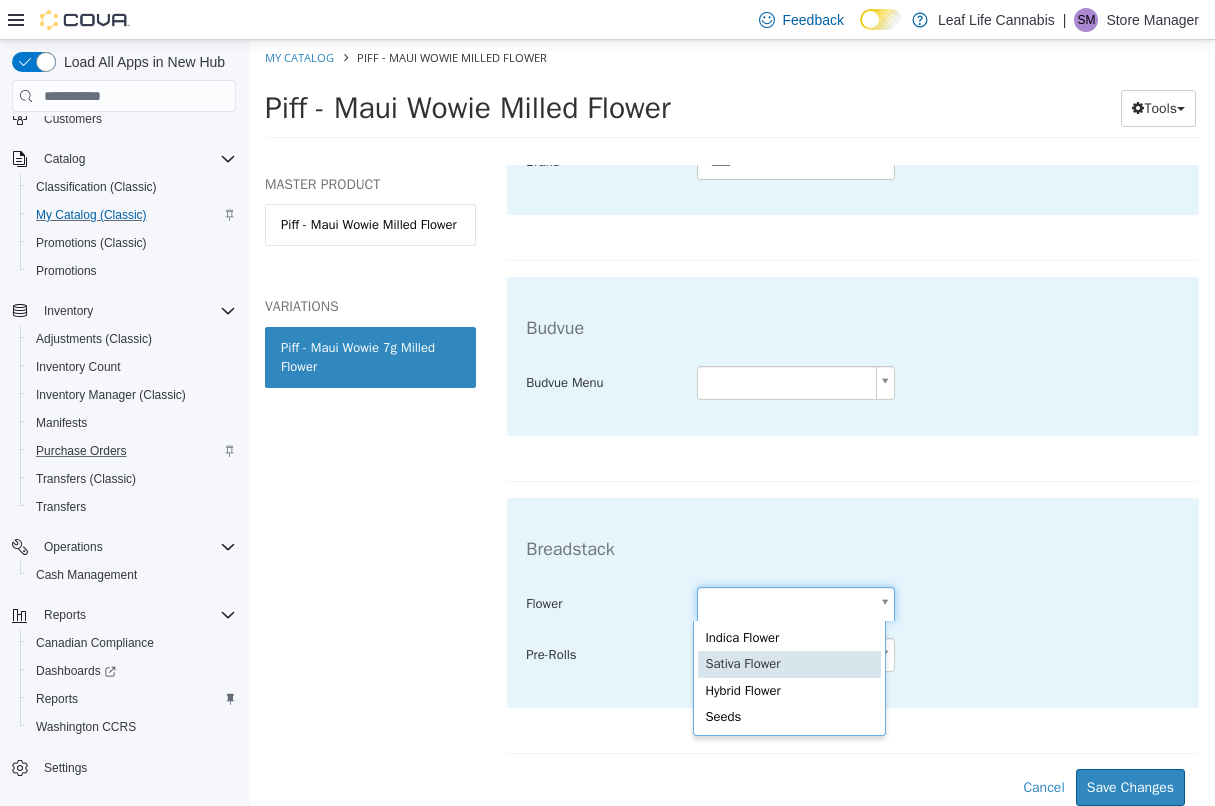scroll, scrollTop: 0, scrollLeft: 6, axis: horizontal 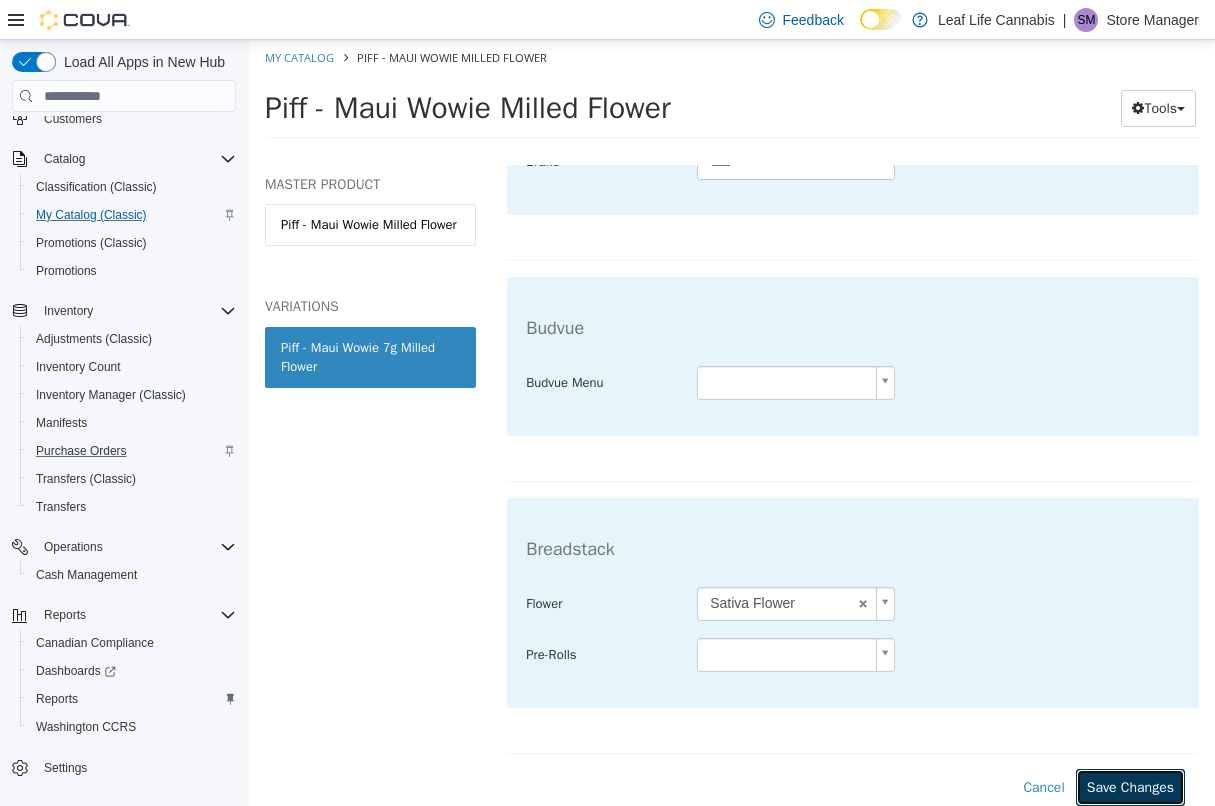 click on "Save Changes" at bounding box center [1130, 787] 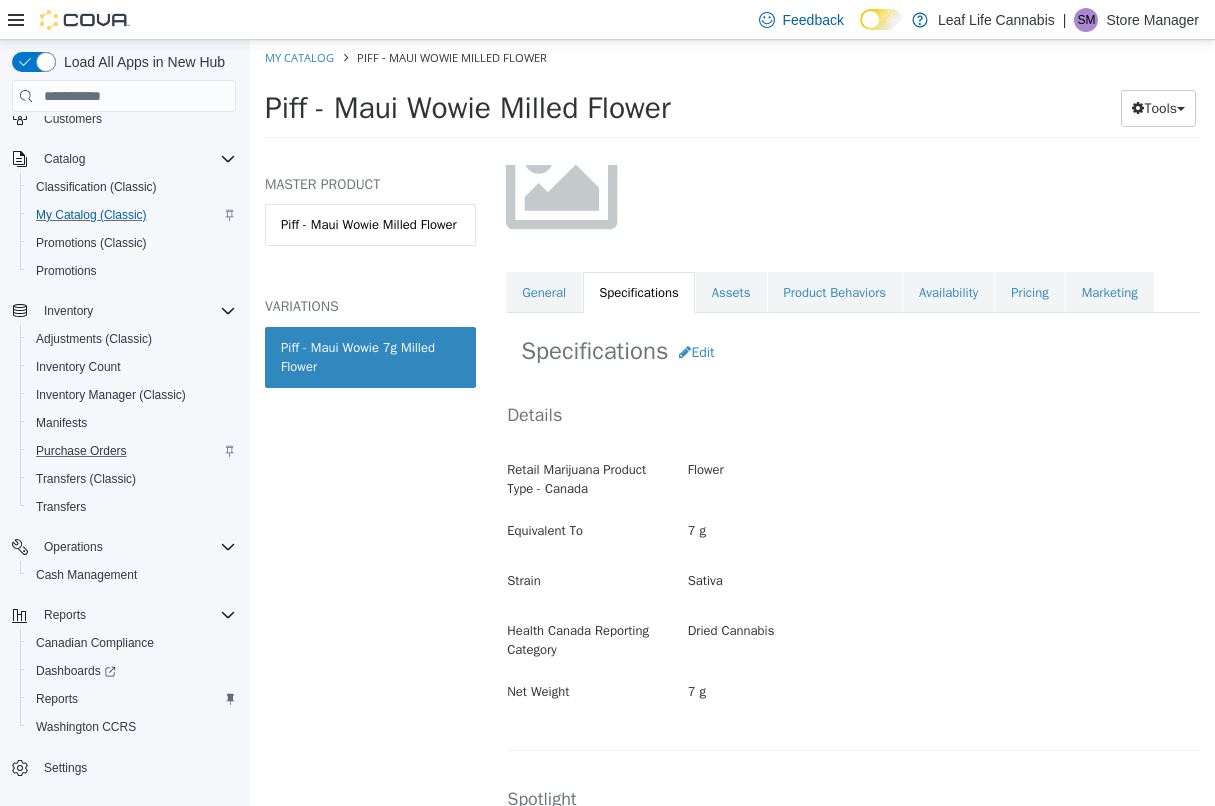 scroll, scrollTop: 0, scrollLeft: 0, axis: both 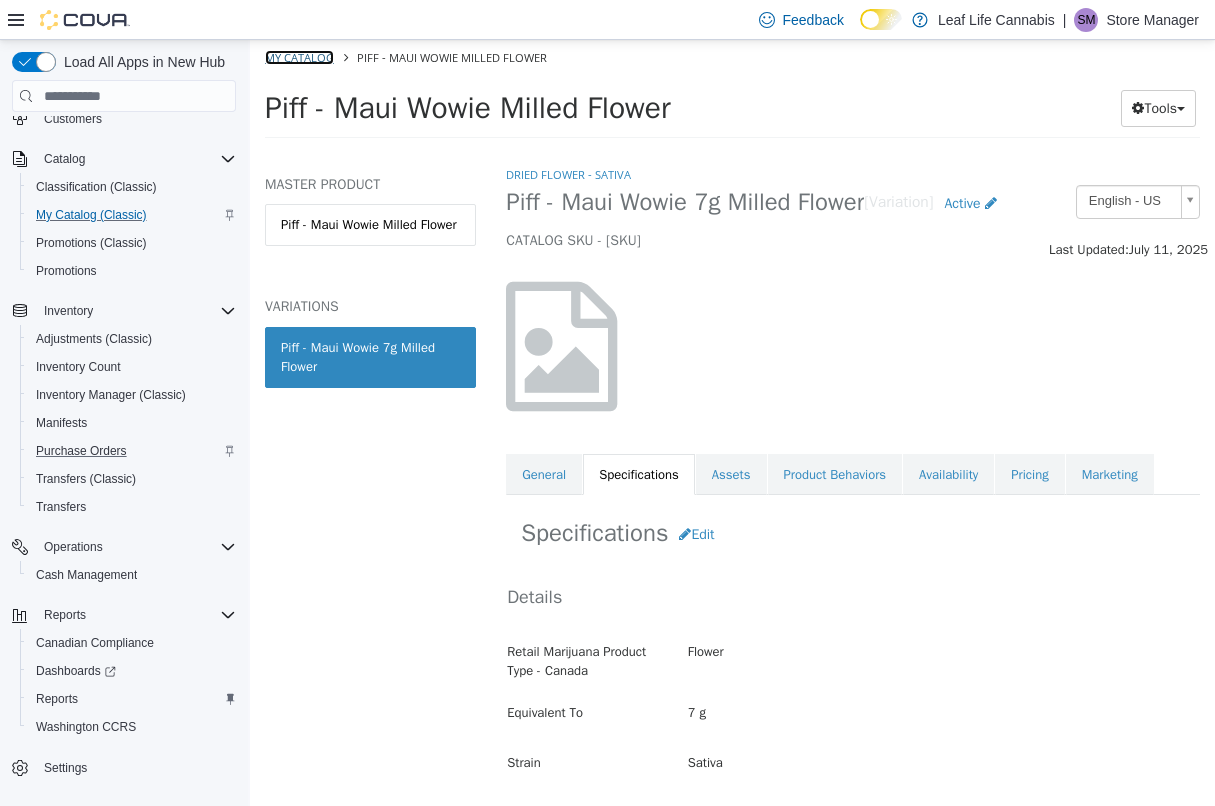 click on "My Catalog" at bounding box center (299, 57) 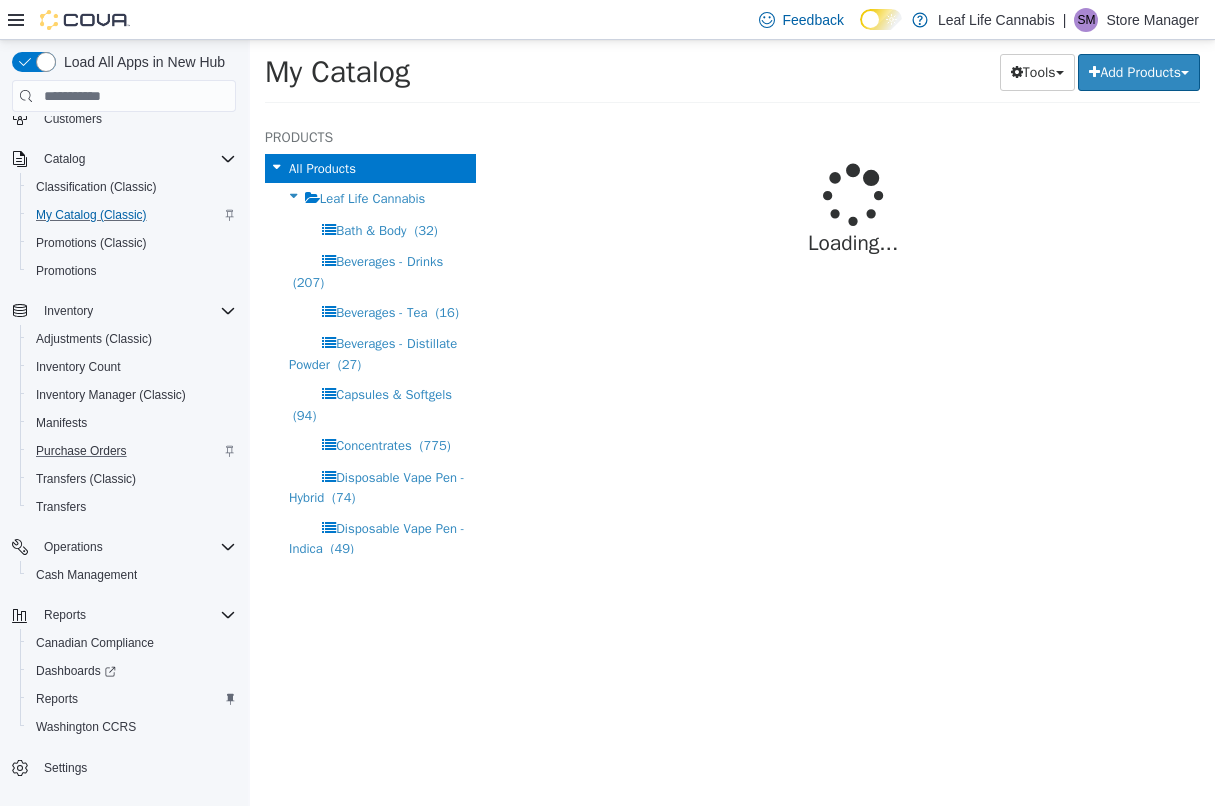 select on "**********" 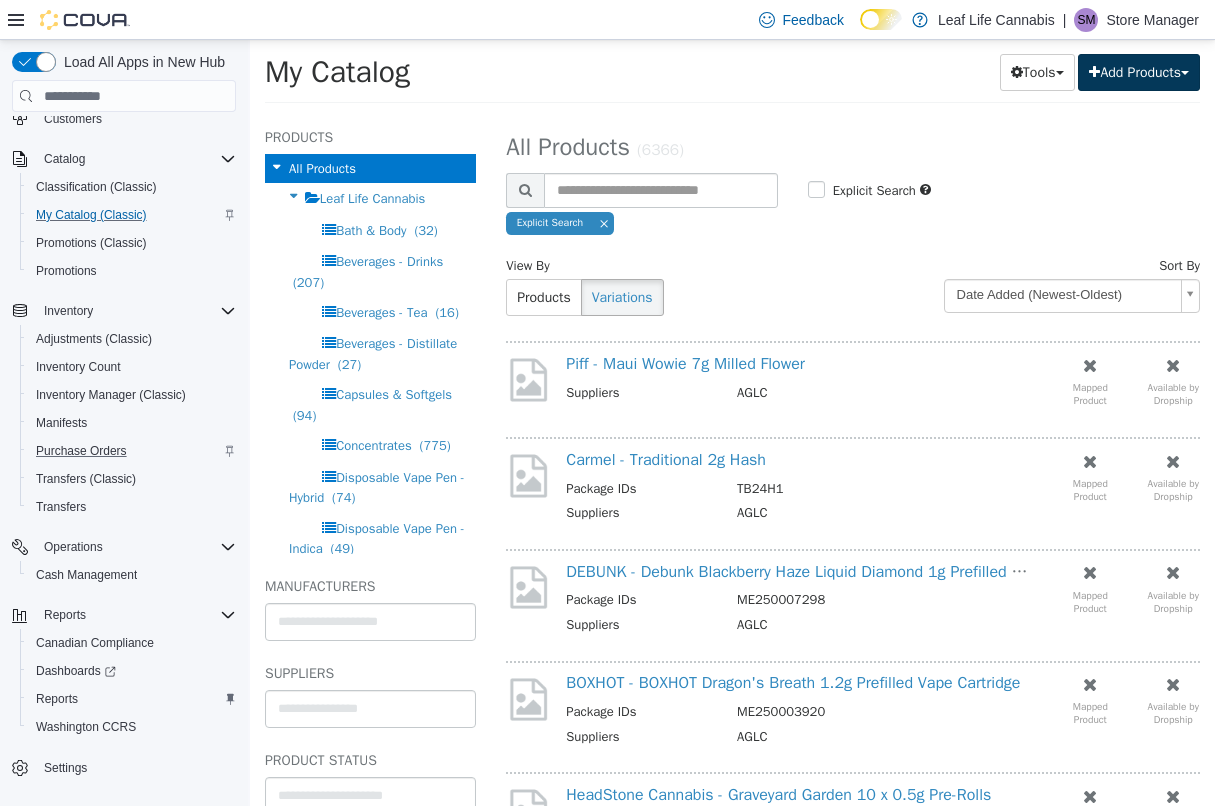 click on "Add Products" at bounding box center [1139, 72] 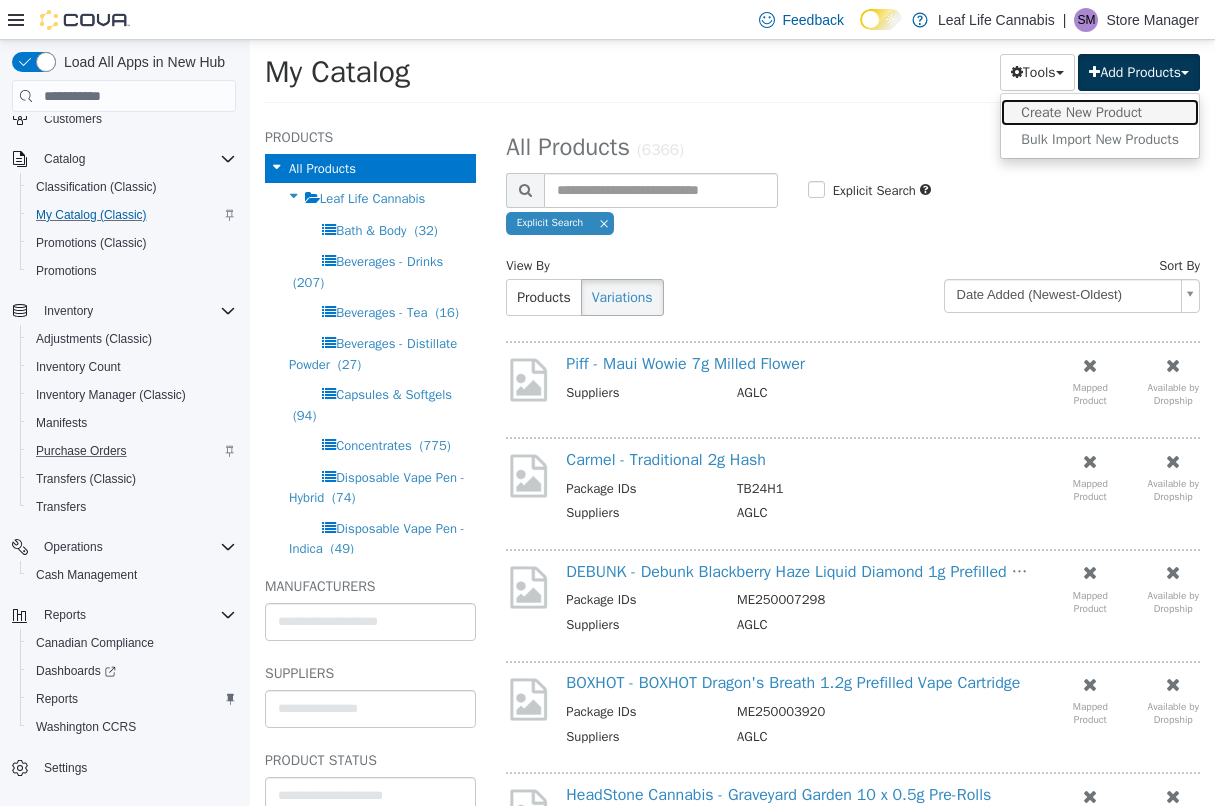 click on "Create New Product" at bounding box center (1100, 112) 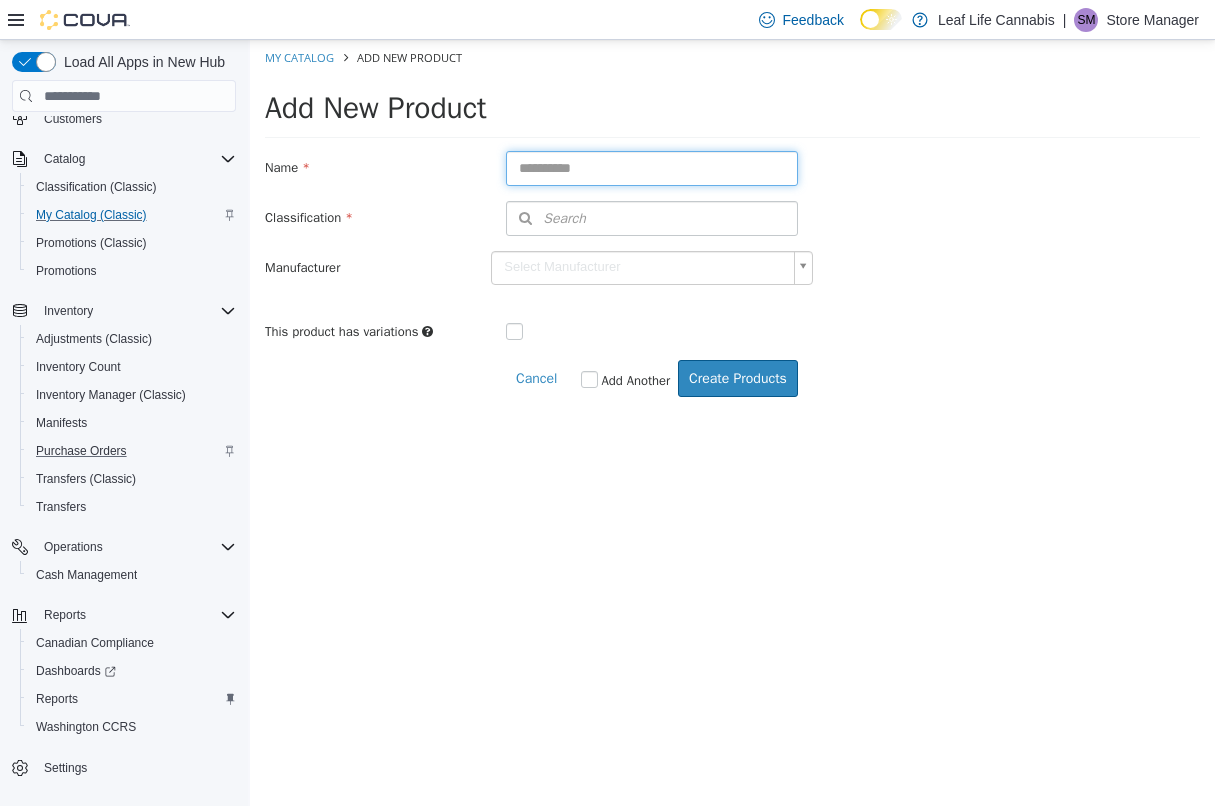 click at bounding box center (652, 168) 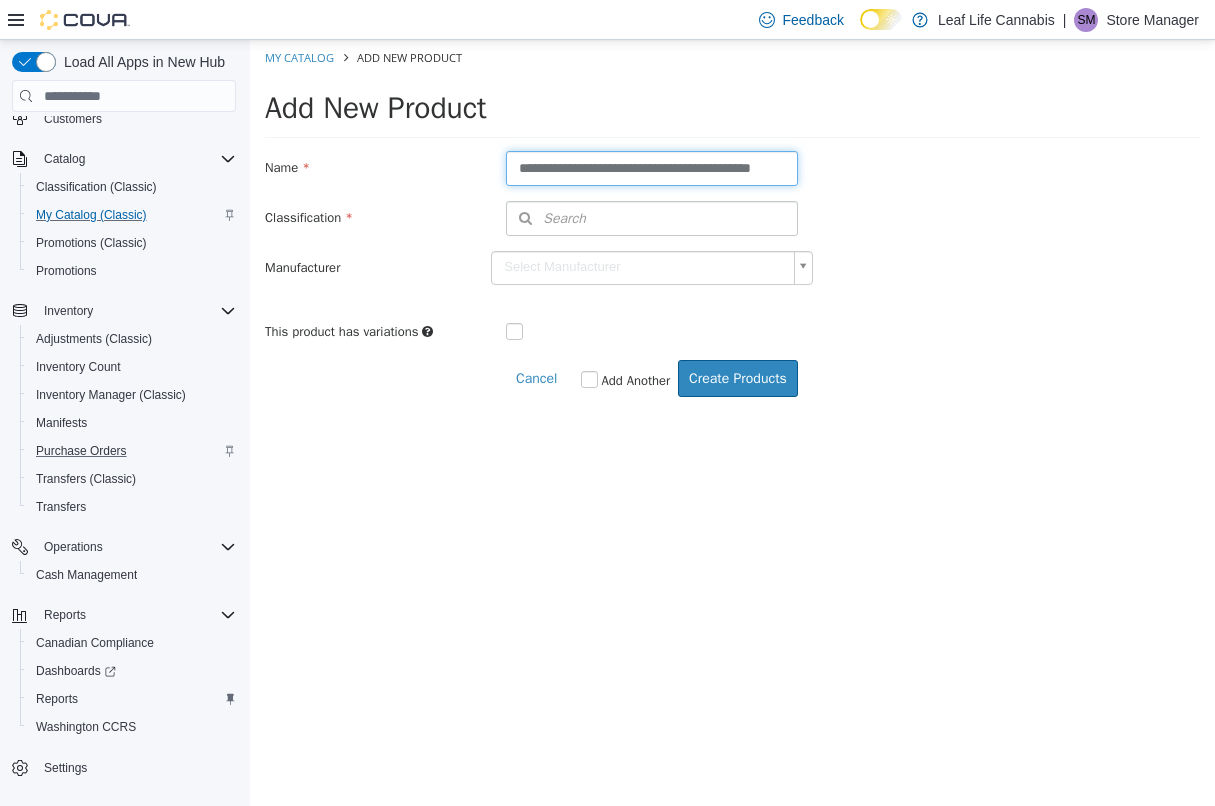 scroll, scrollTop: 0, scrollLeft: 40, axis: horizontal 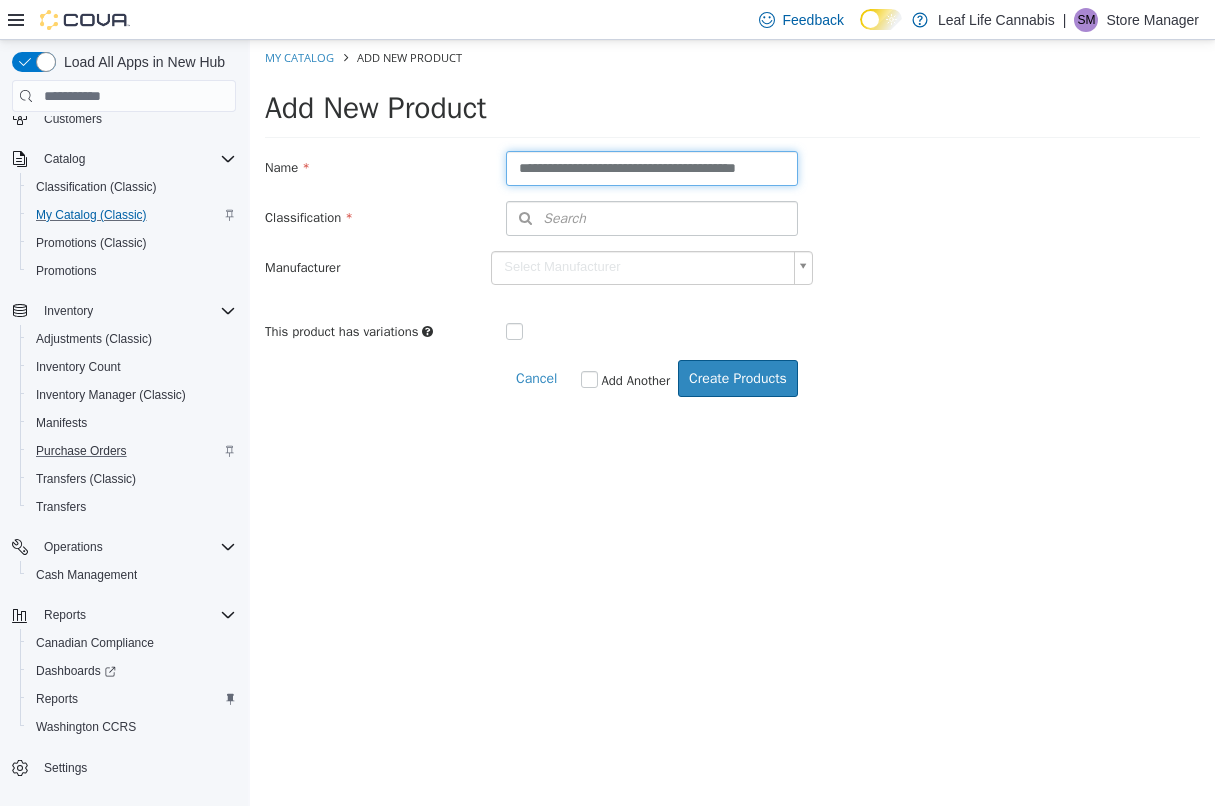 type on "**********" 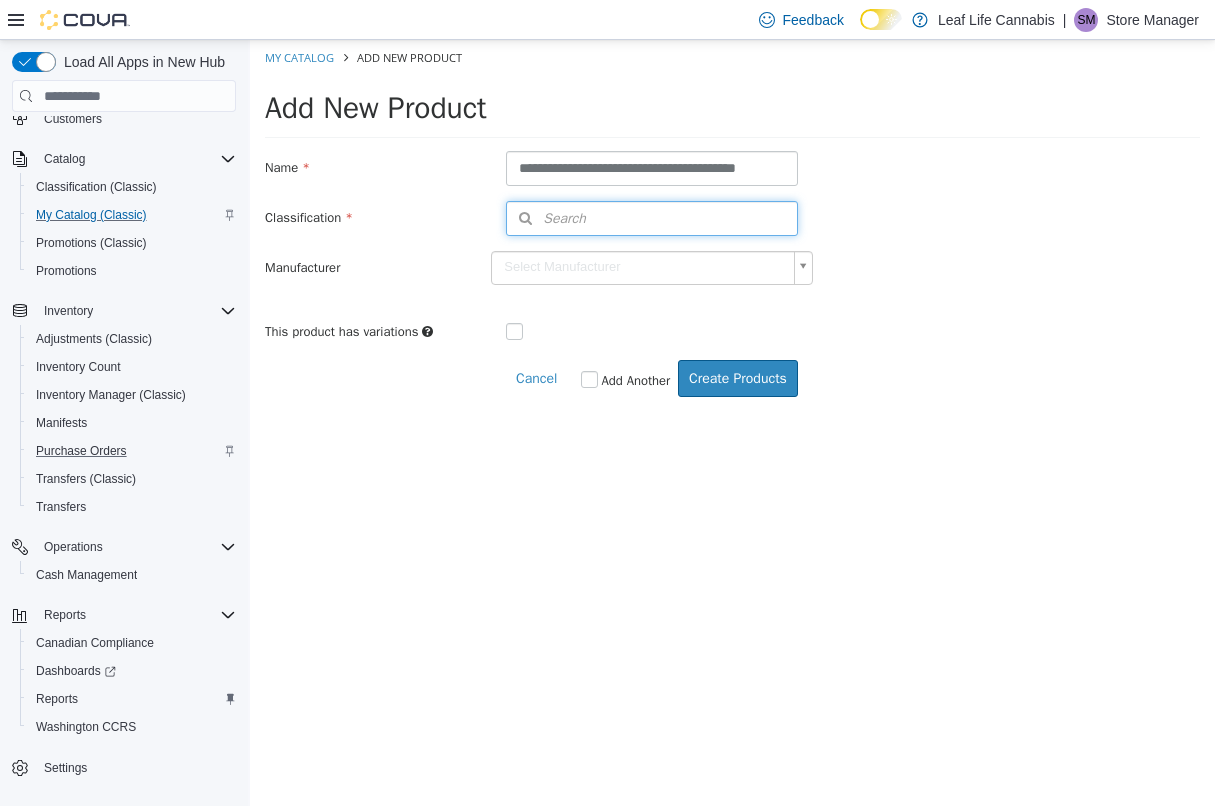 scroll, scrollTop: 0, scrollLeft: 0, axis: both 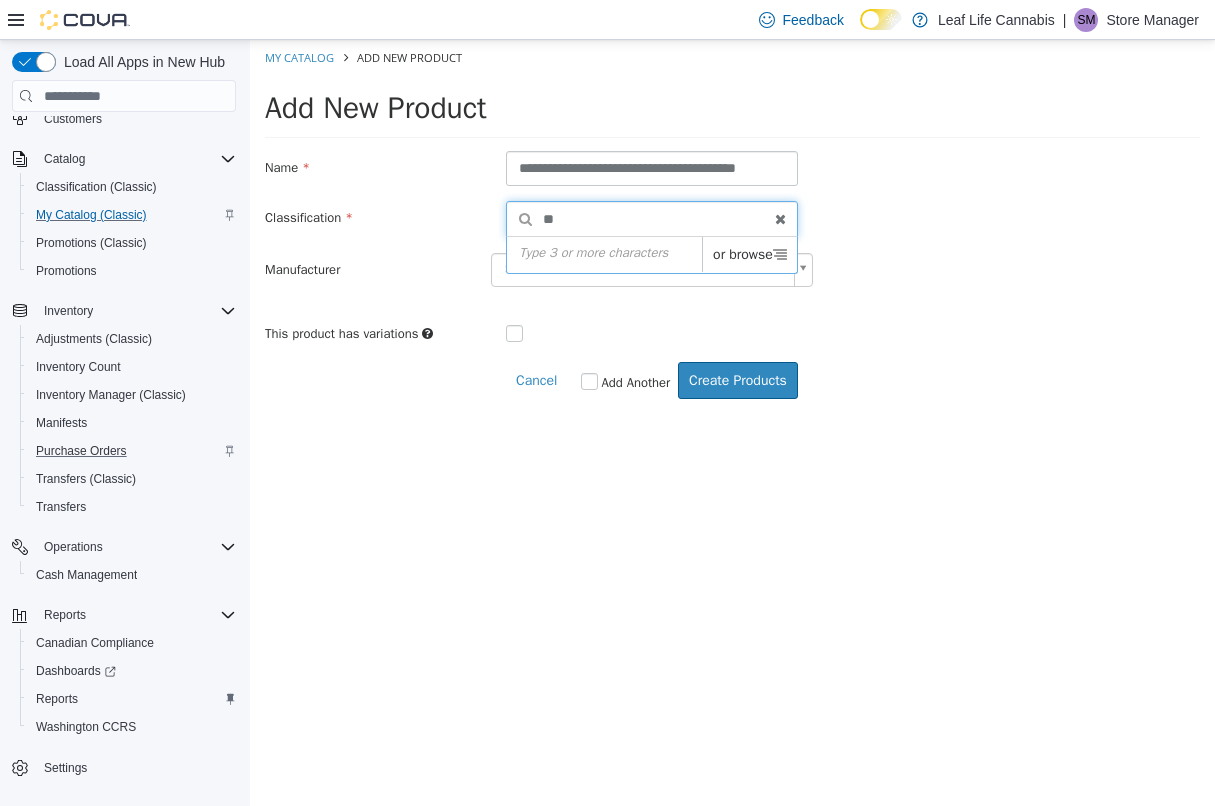 type on "*" 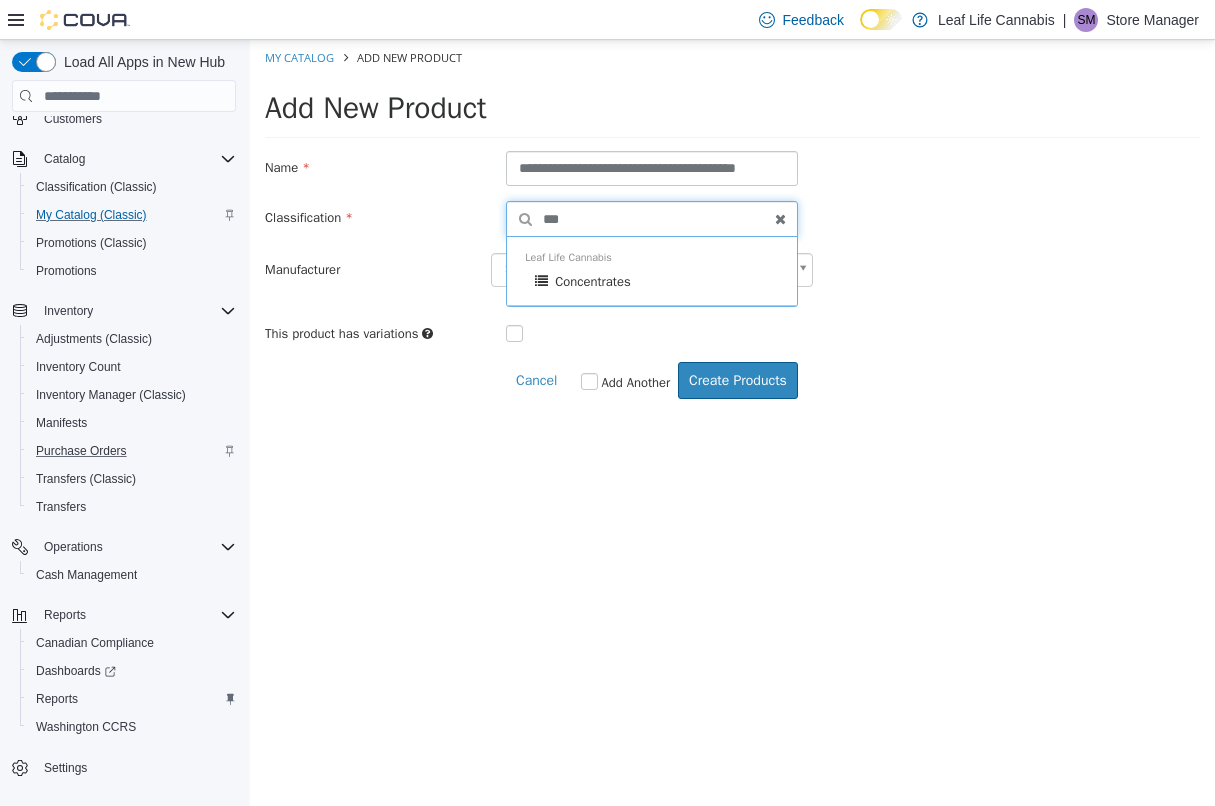 type on "***" 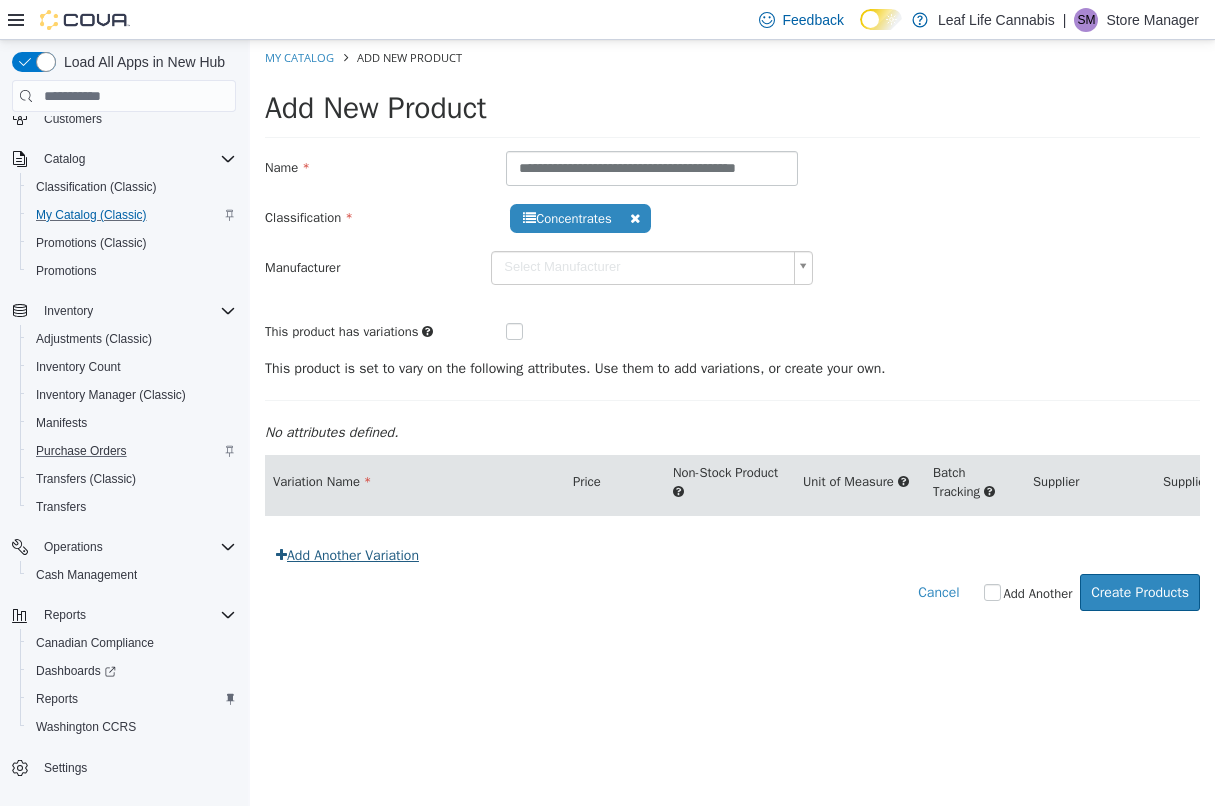 click on "Add Another Variation" at bounding box center (347, 555) 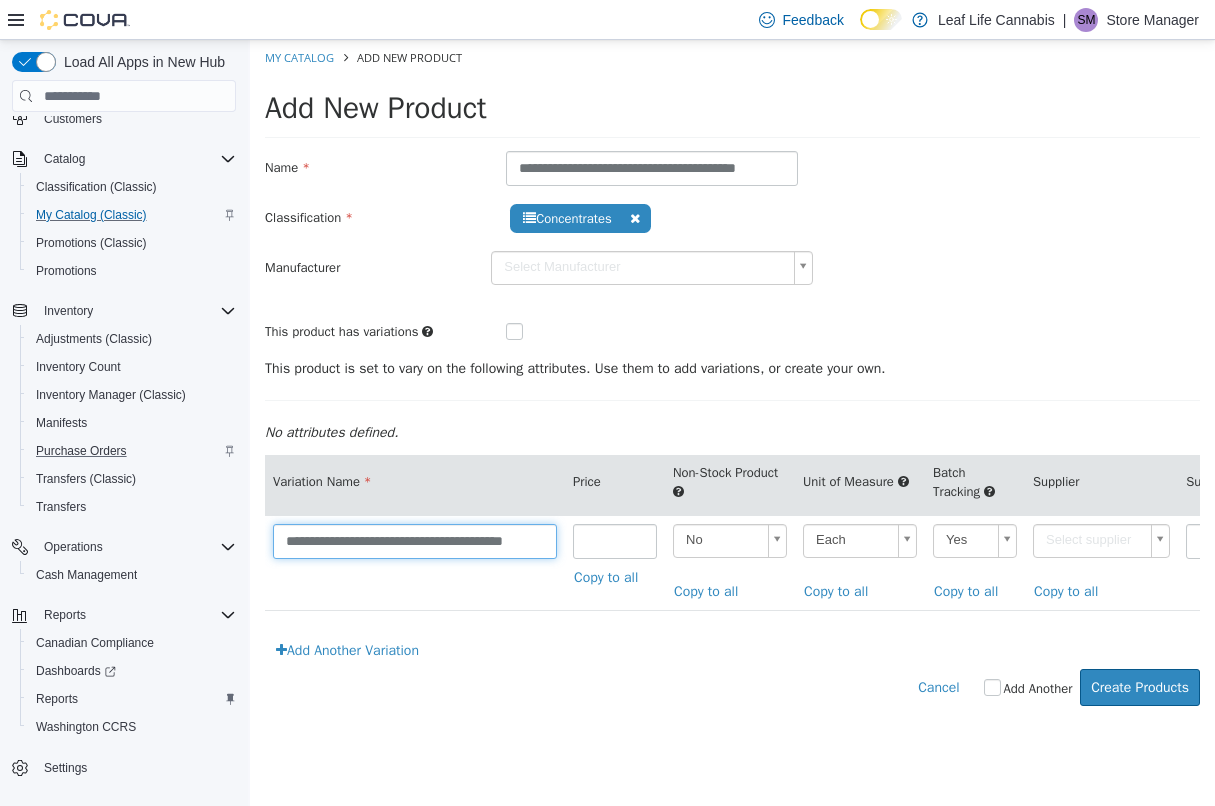 click on "**********" at bounding box center [415, 541] 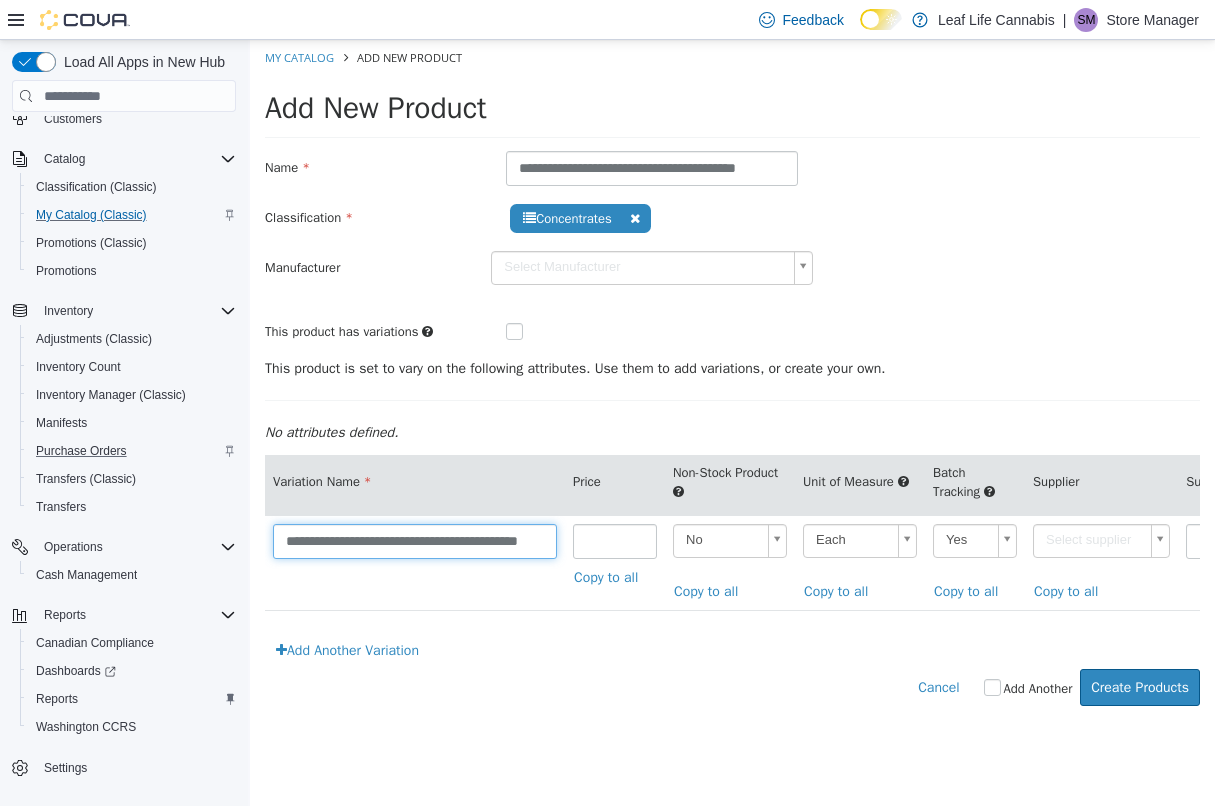 scroll, scrollTop: 0, scrollLeft: 48, axis: horizontal 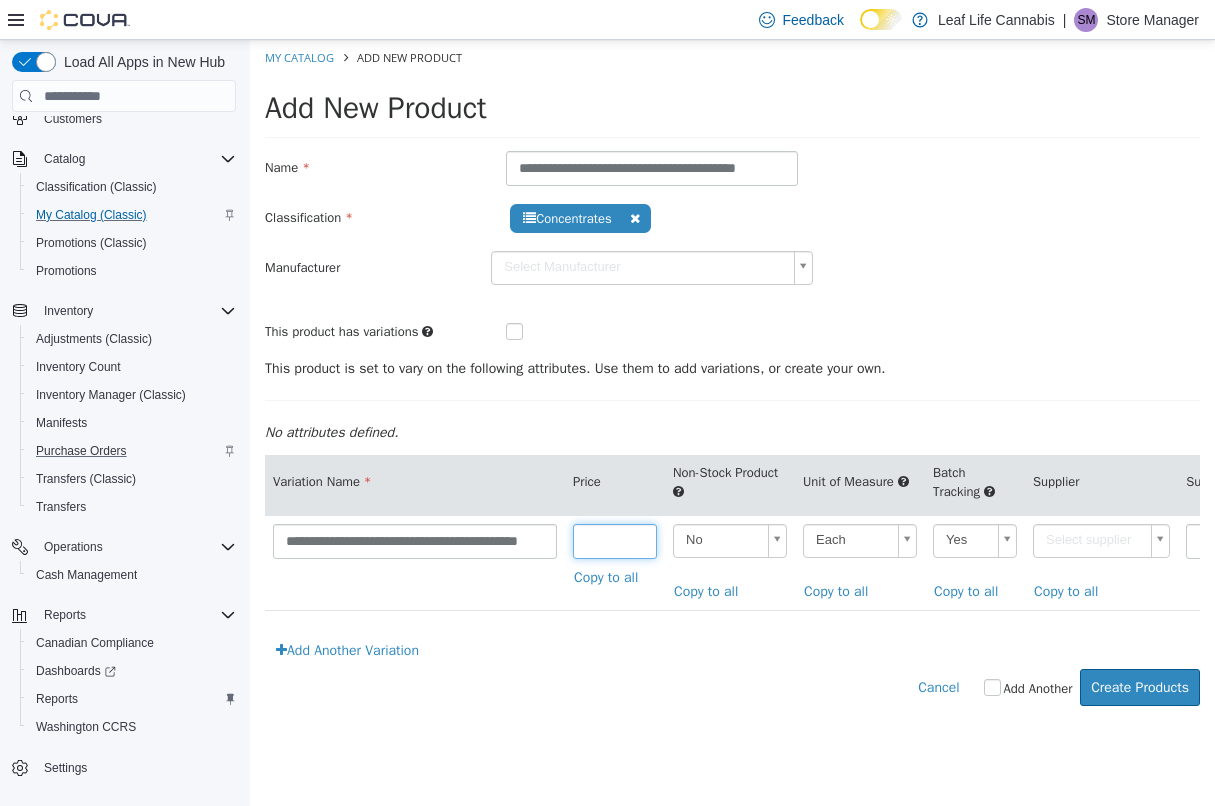type on "*****" 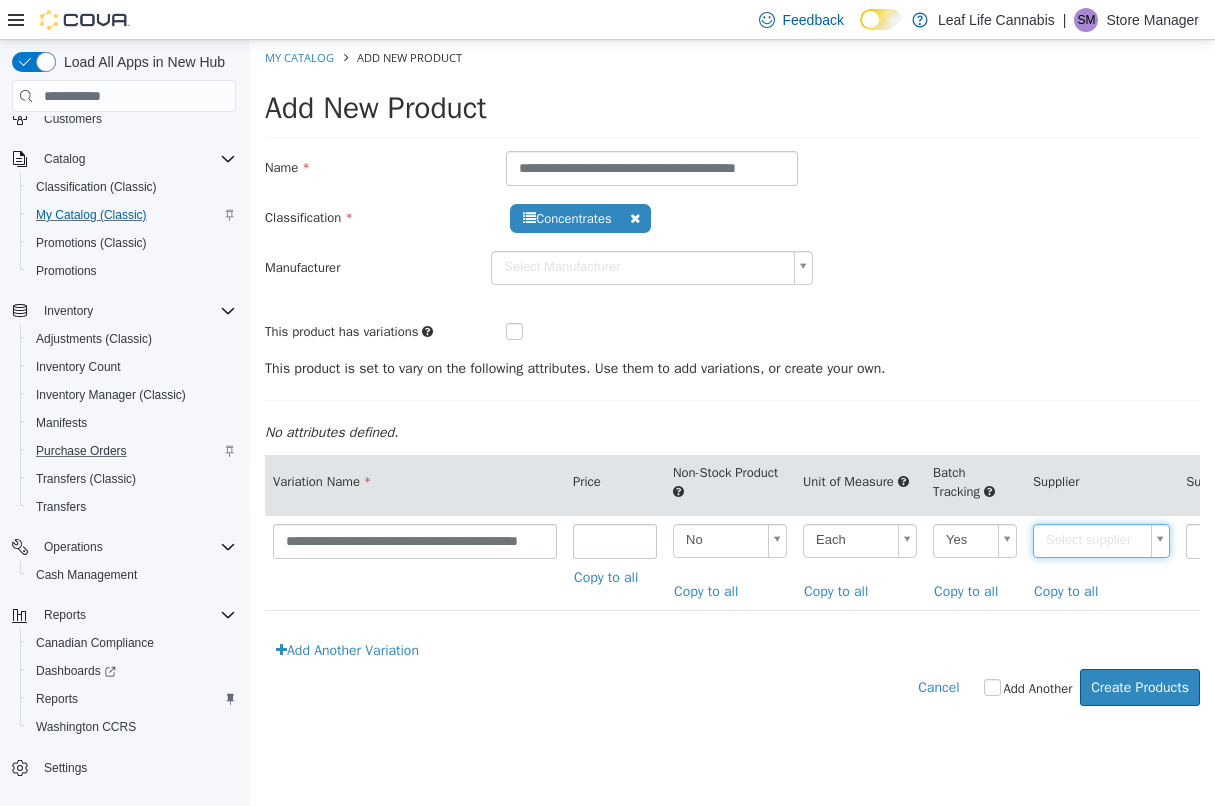 type on "*" 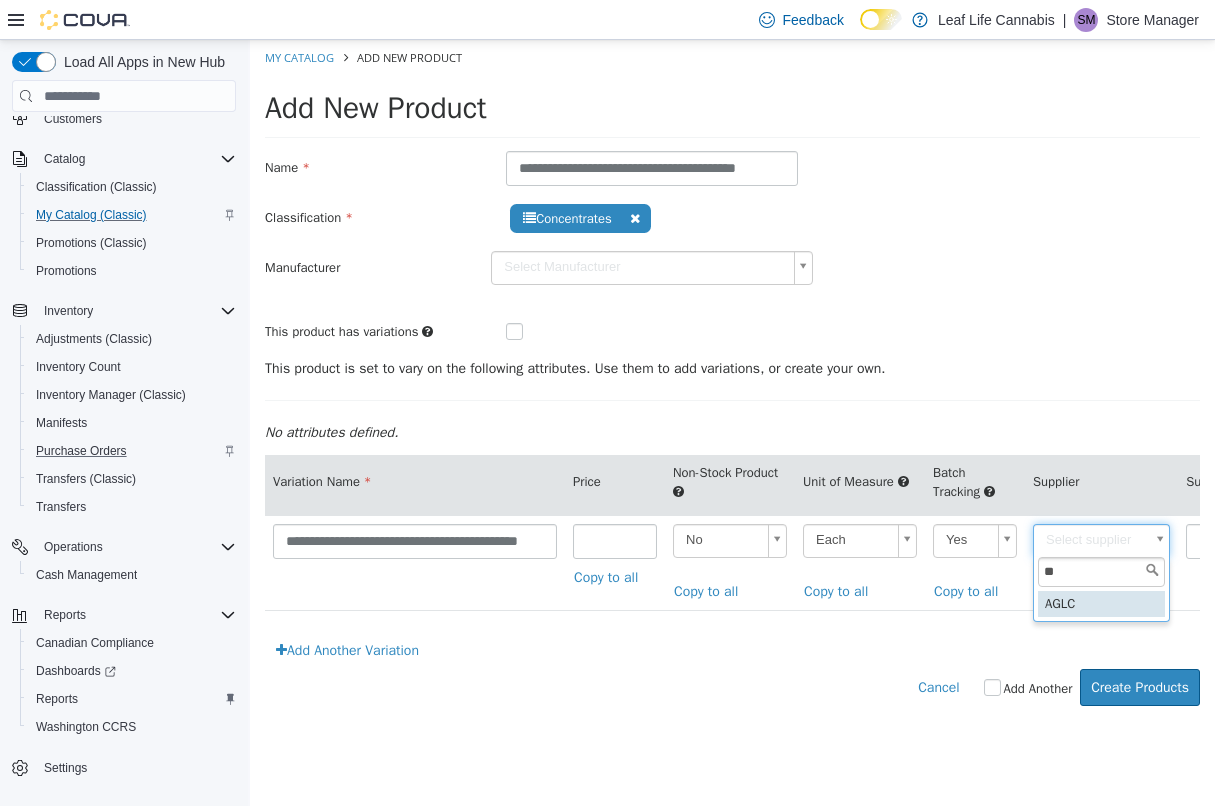 type on "**" 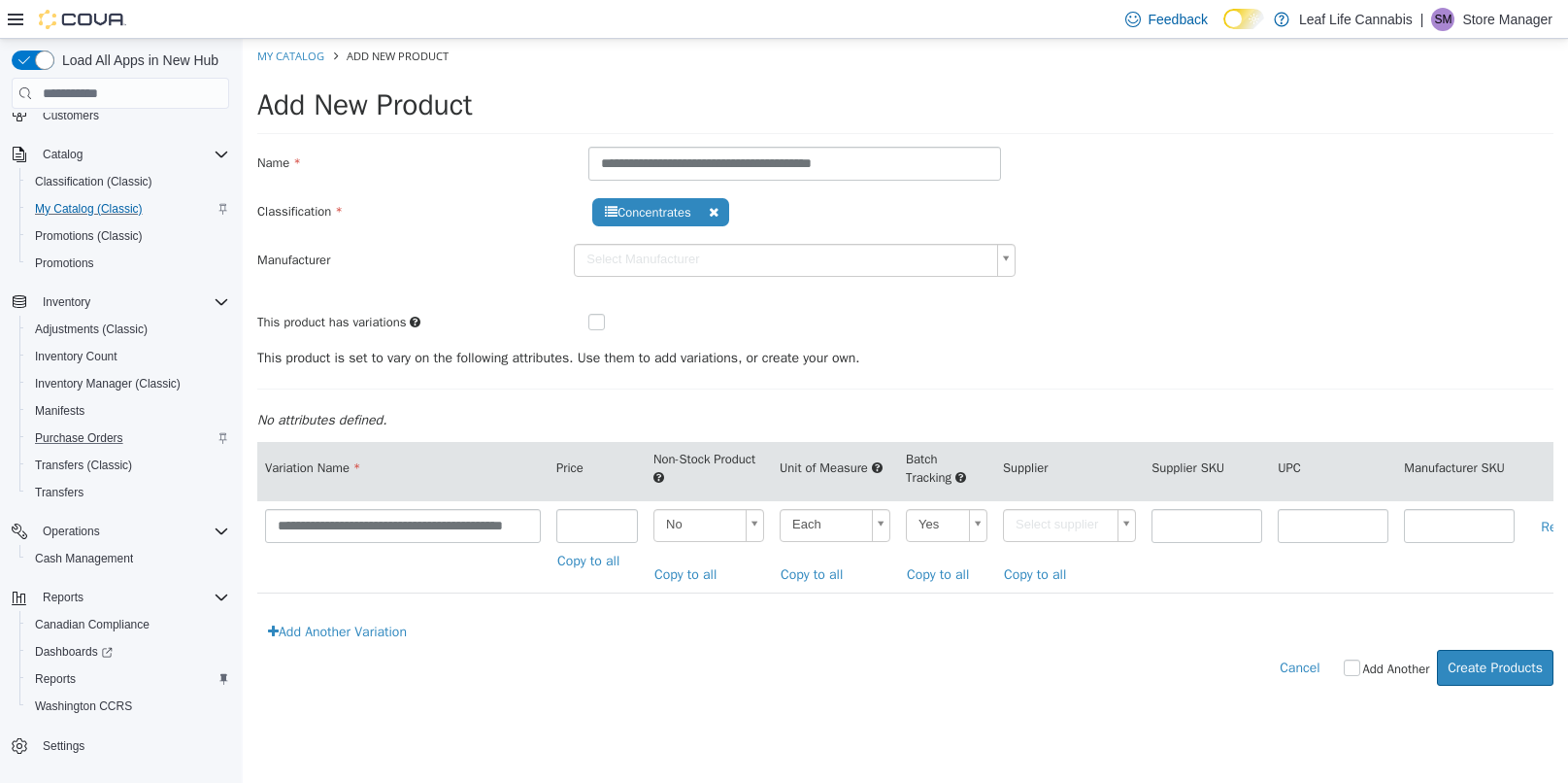 type on "******" 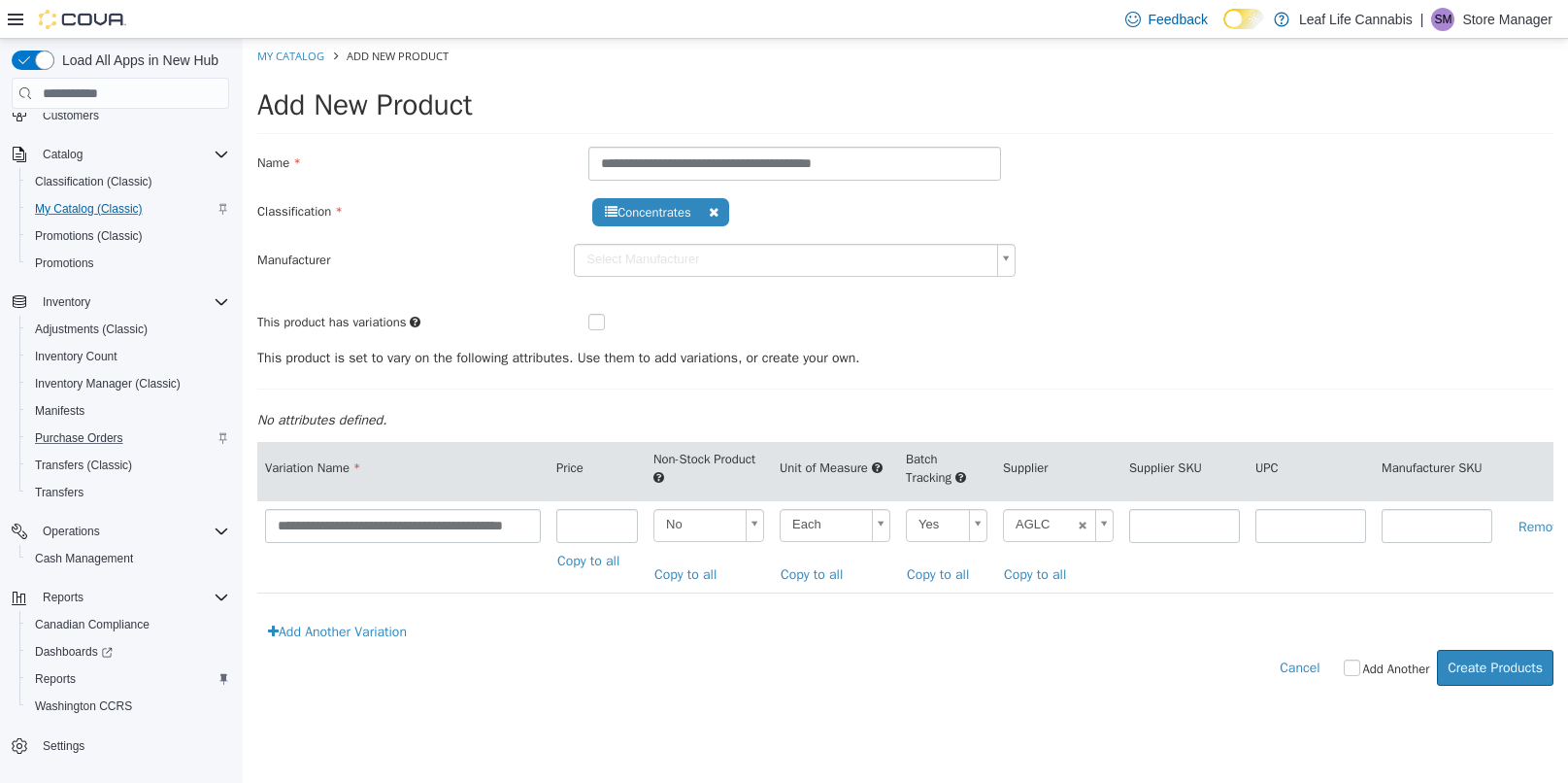 drag, startPoint x: 1103, startPoint y: 322, endPoint x: 1223, endPoint y: 330, distance: 120.26637 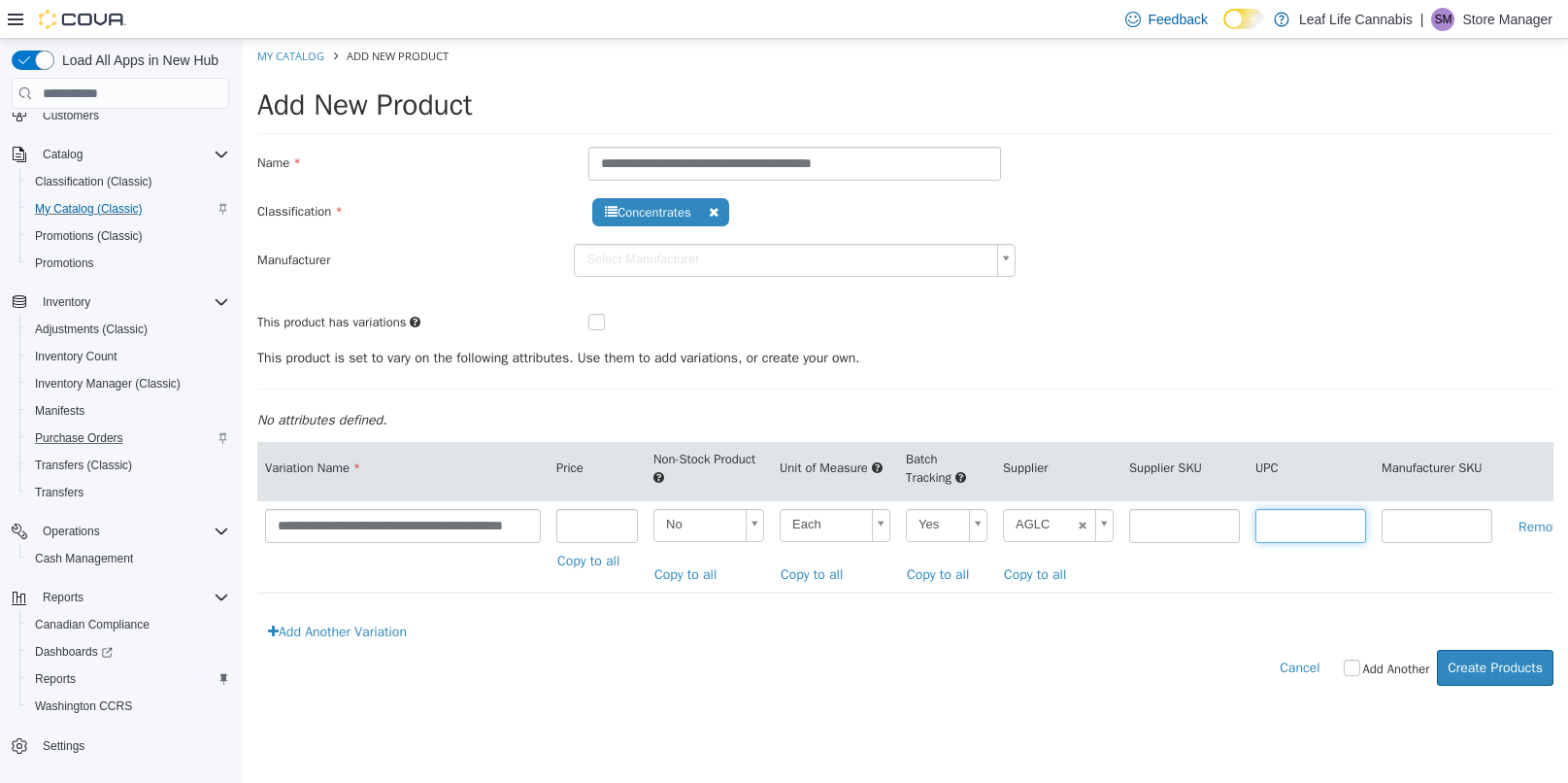 click at bounding box center [1311, 526] 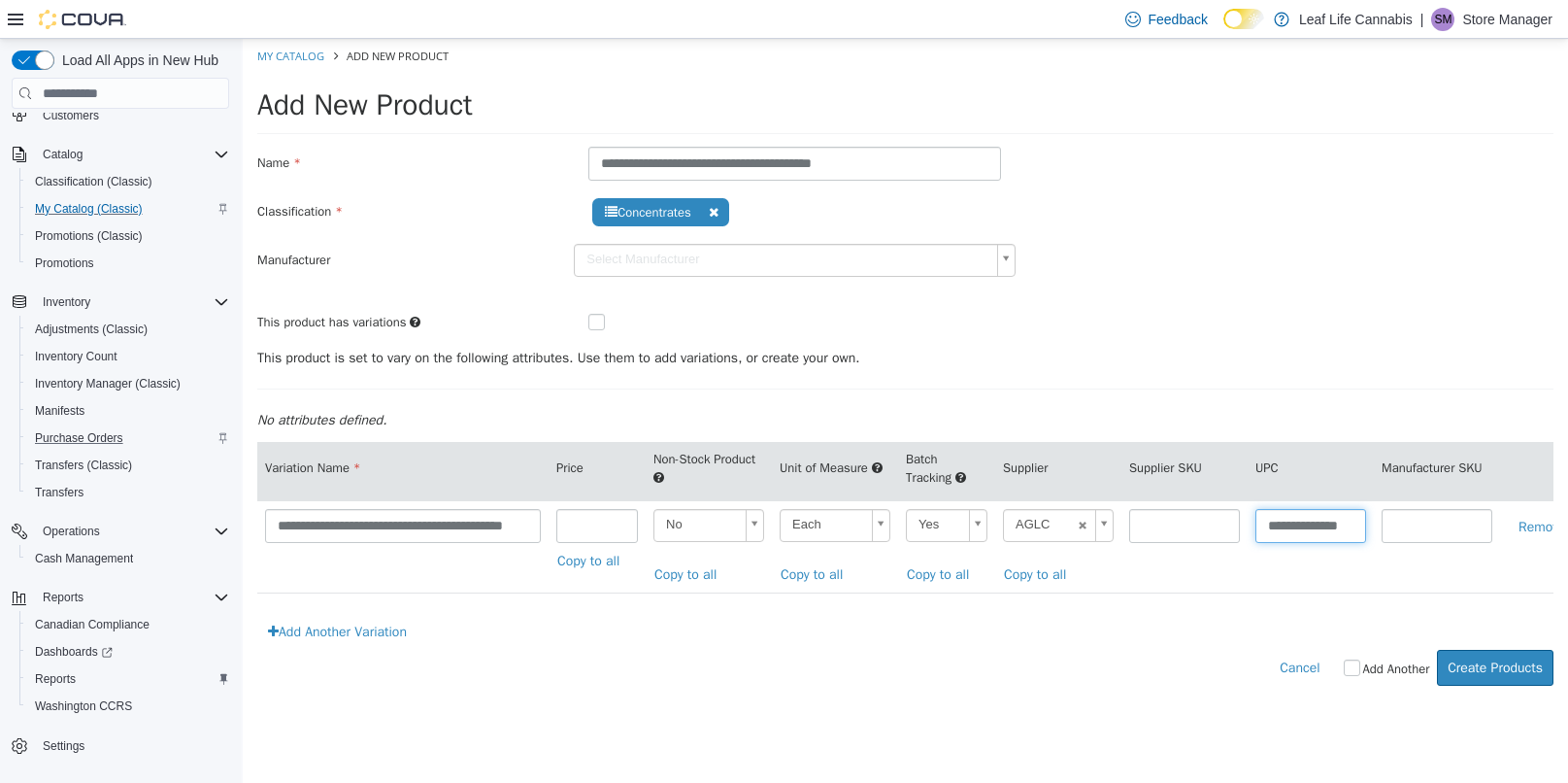 scroll, scrollTop: 0, scrollLeft: 17, axis: horizontal 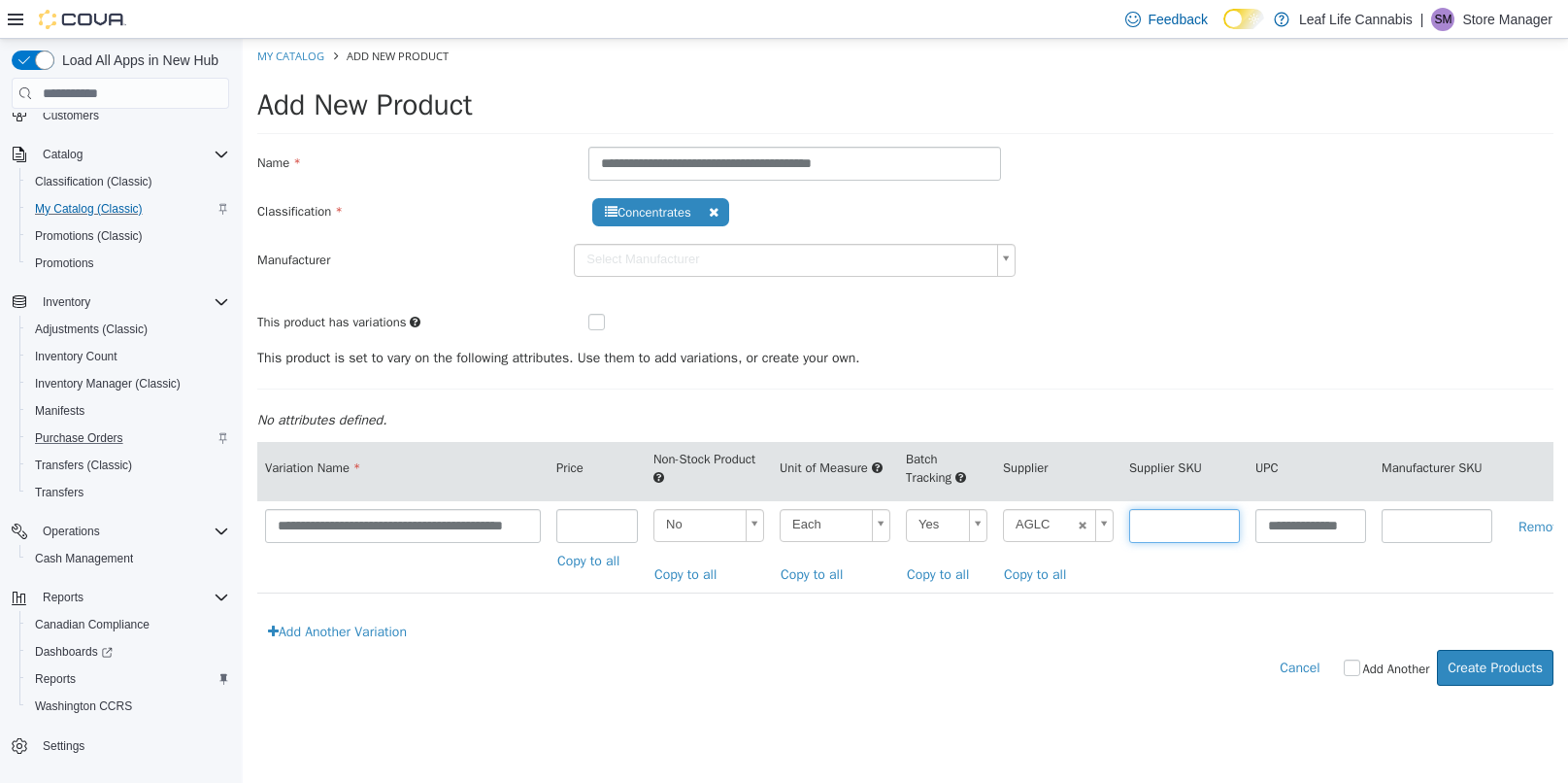 click at bounding box center [1184, 526] 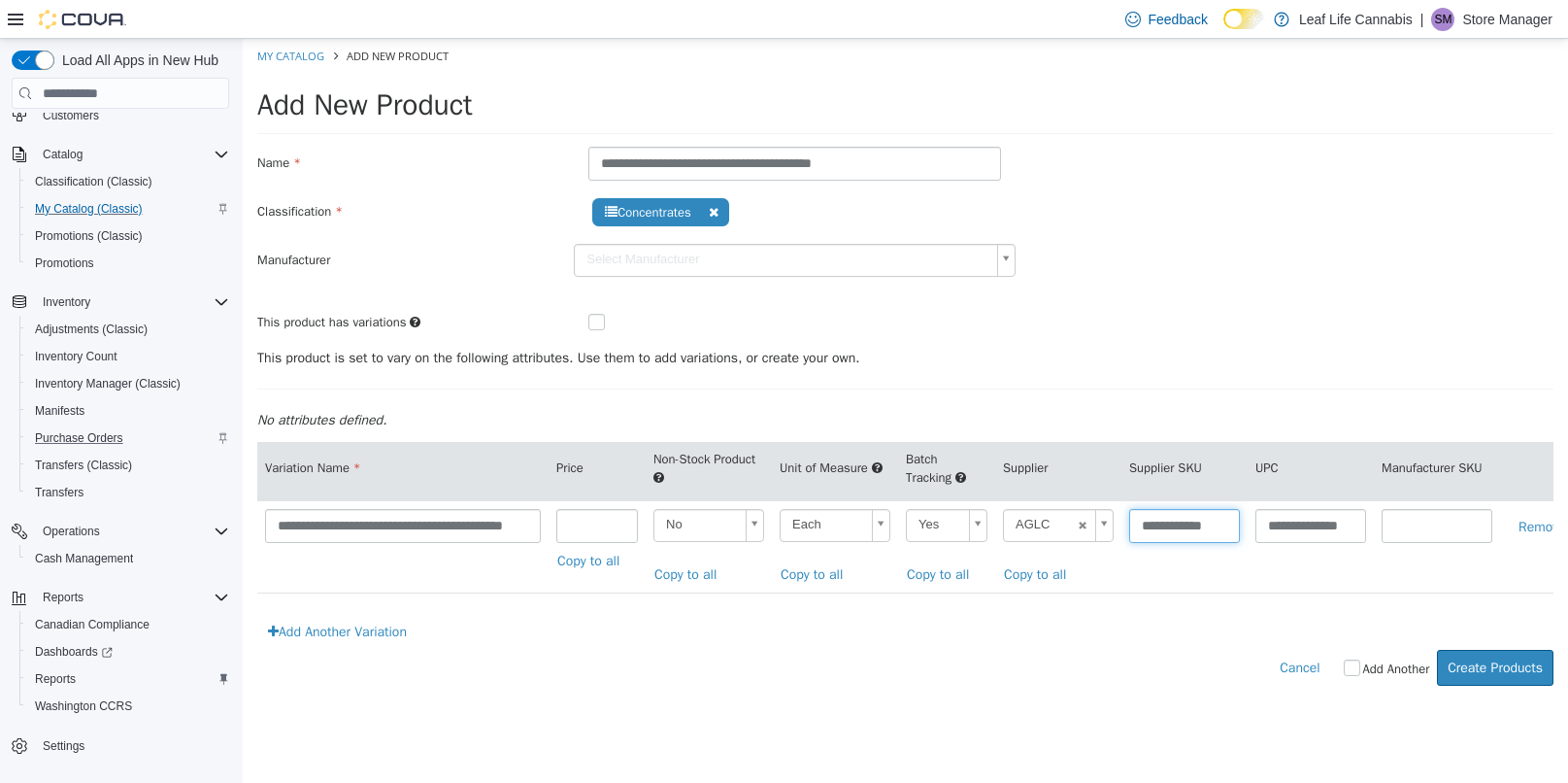 scroll, scrollTop: 0, scrollLeft: 5, axis: horizontal 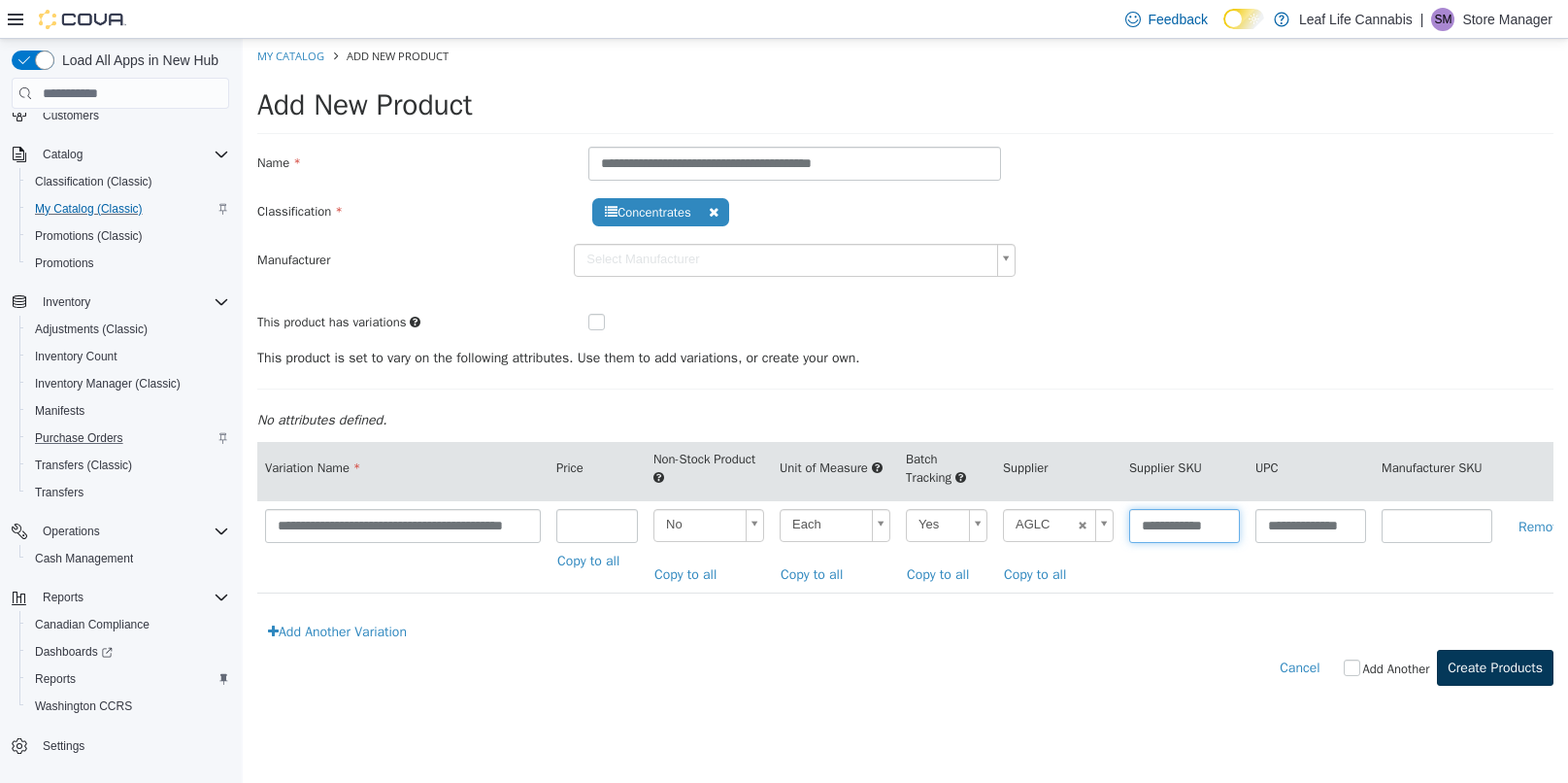 type on "**********" 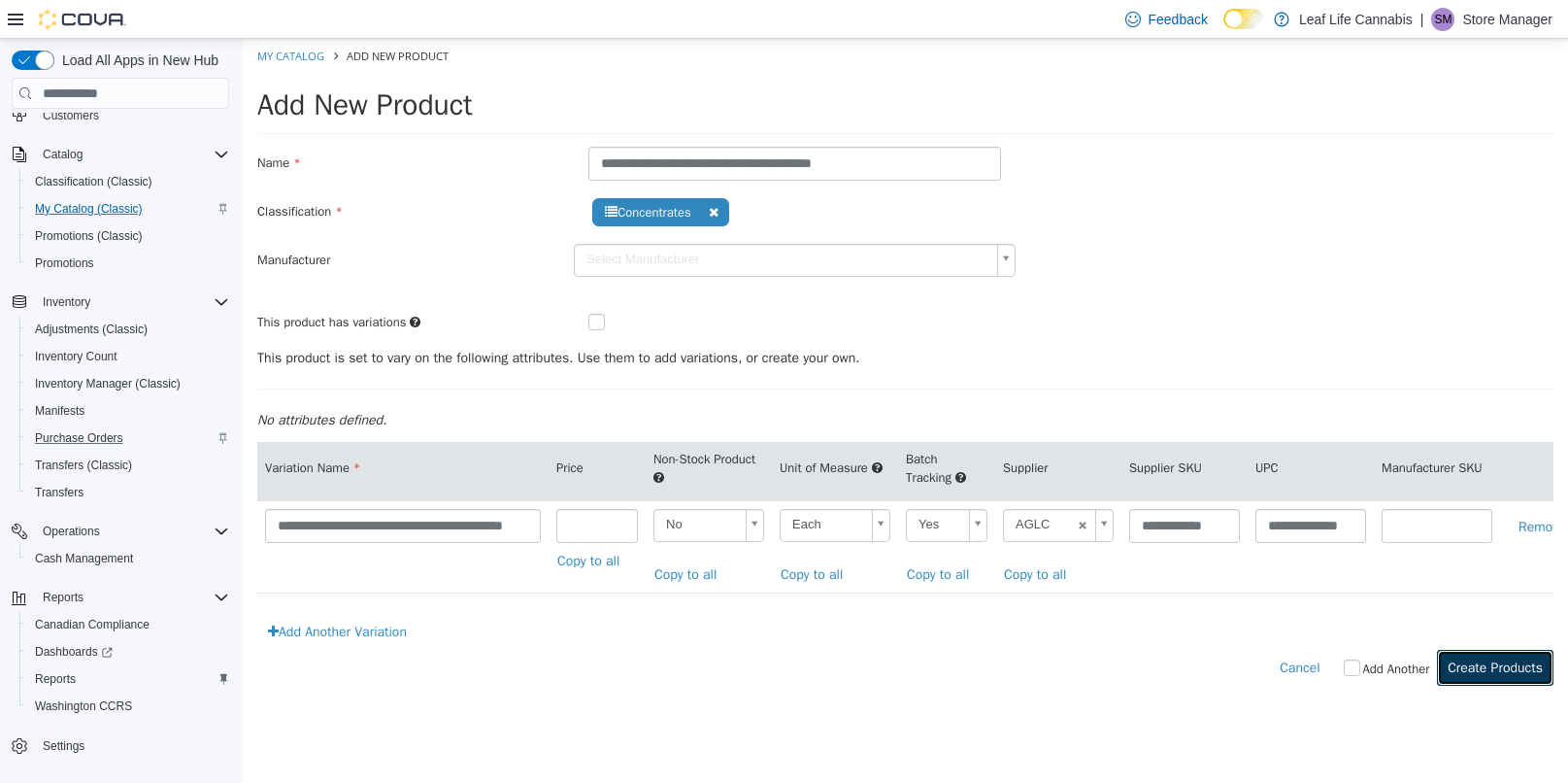 scroll, scrollTop: 0, scrollLeft: 0, axis: both 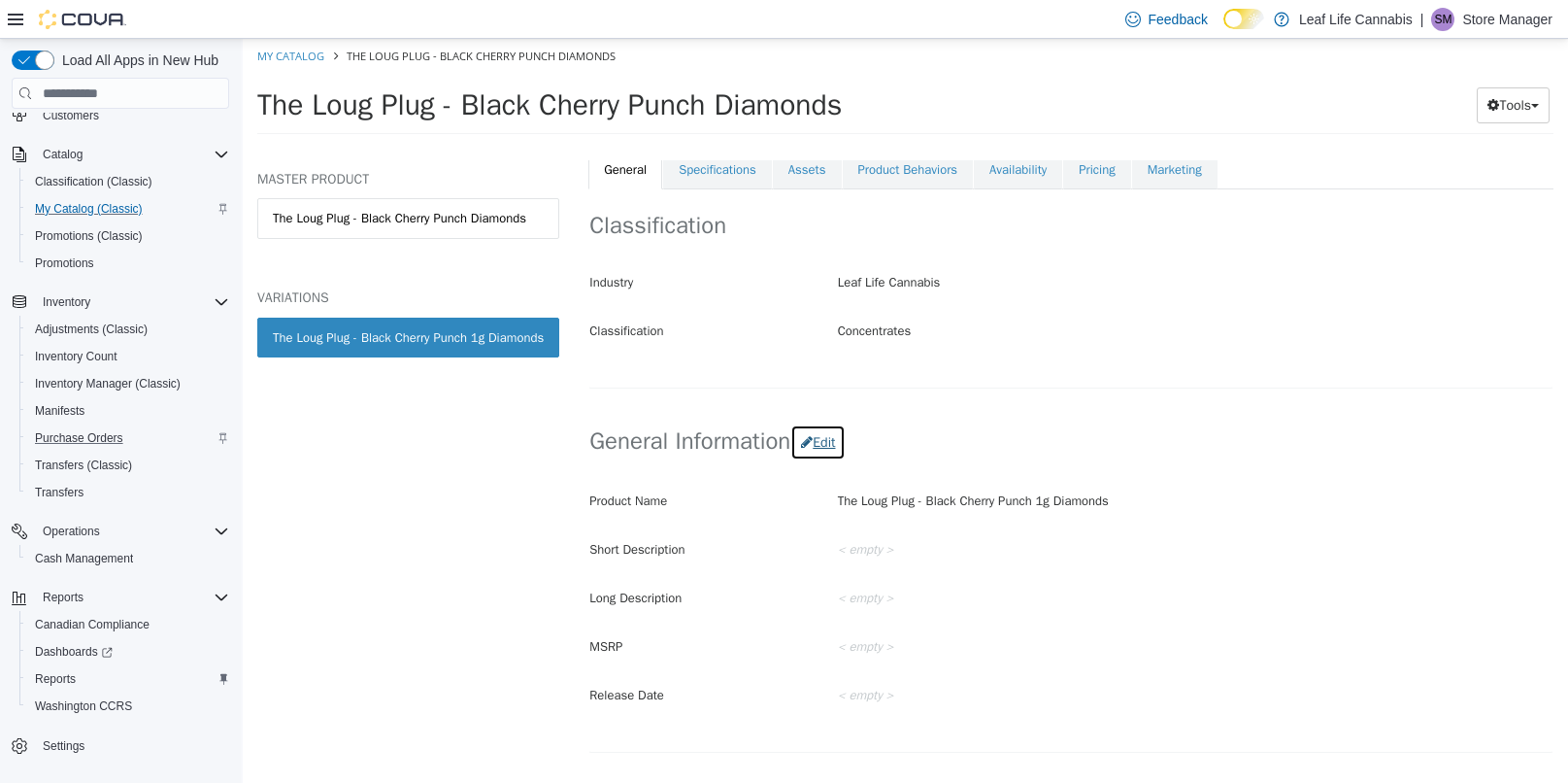 click on "Edit" at bounding box center [817, 442] 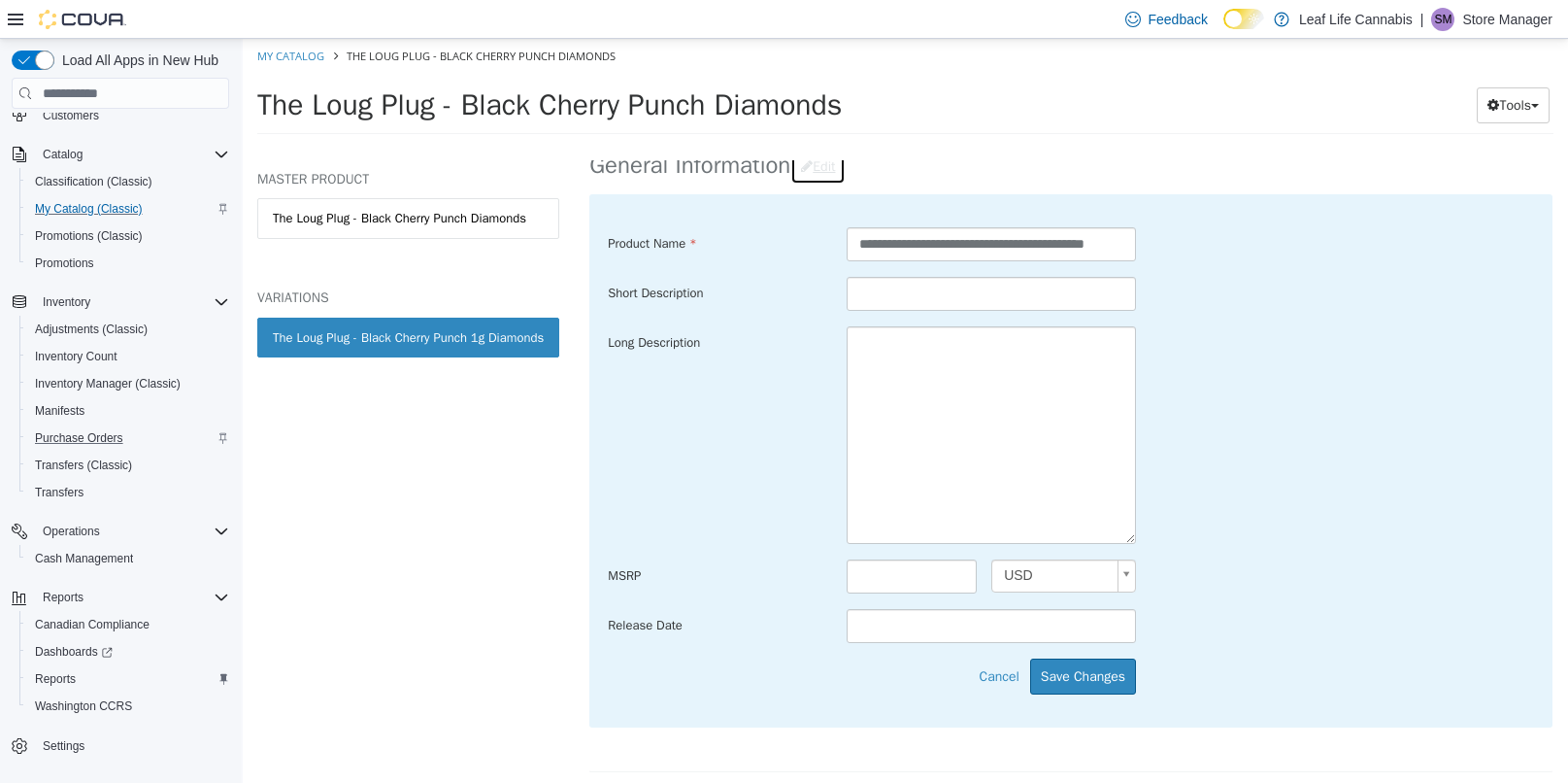 scroll, scrollTop: 583, scrollLeft: 0, axis: vertical 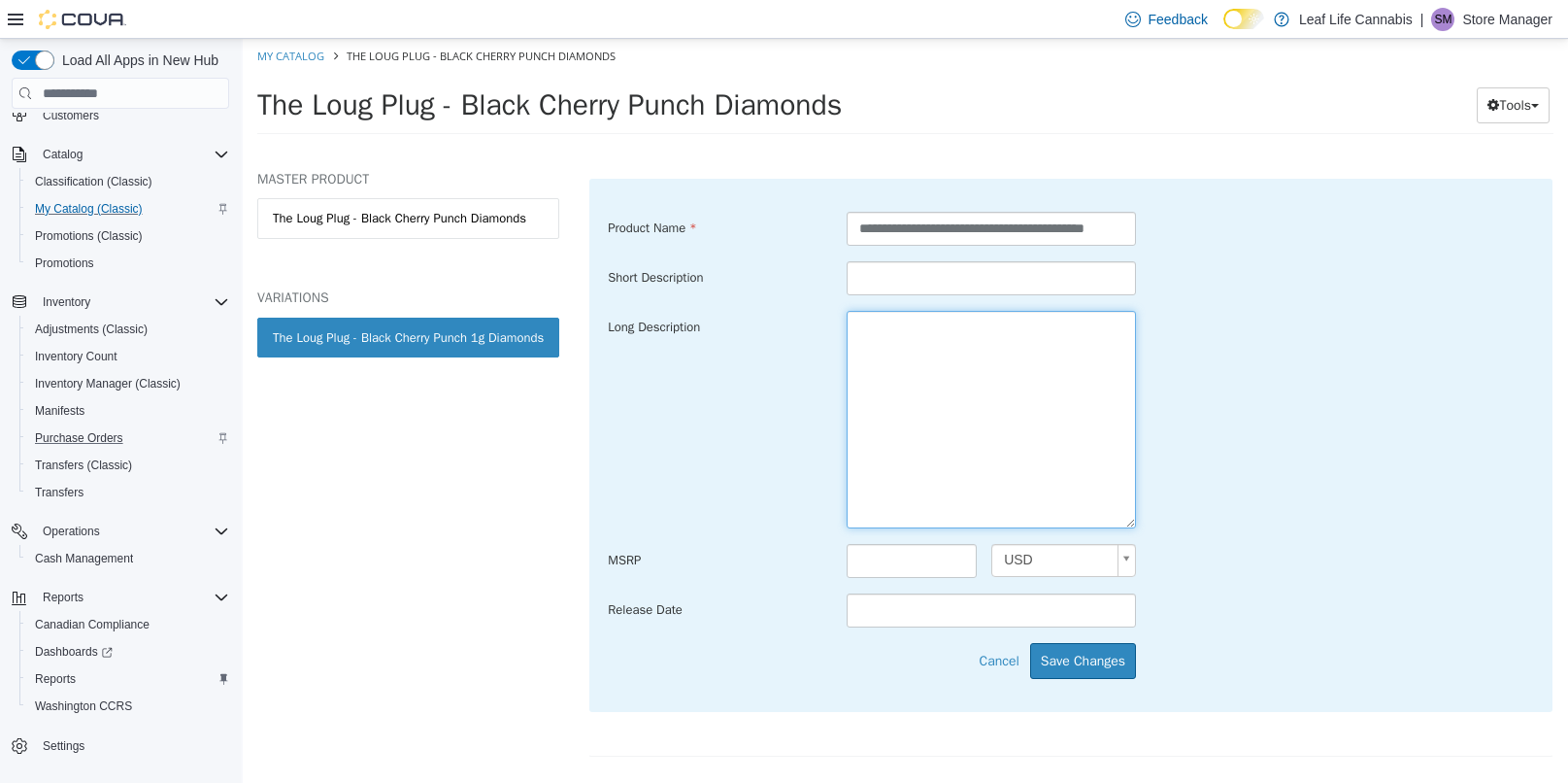 click at bounding box center [991, 420] 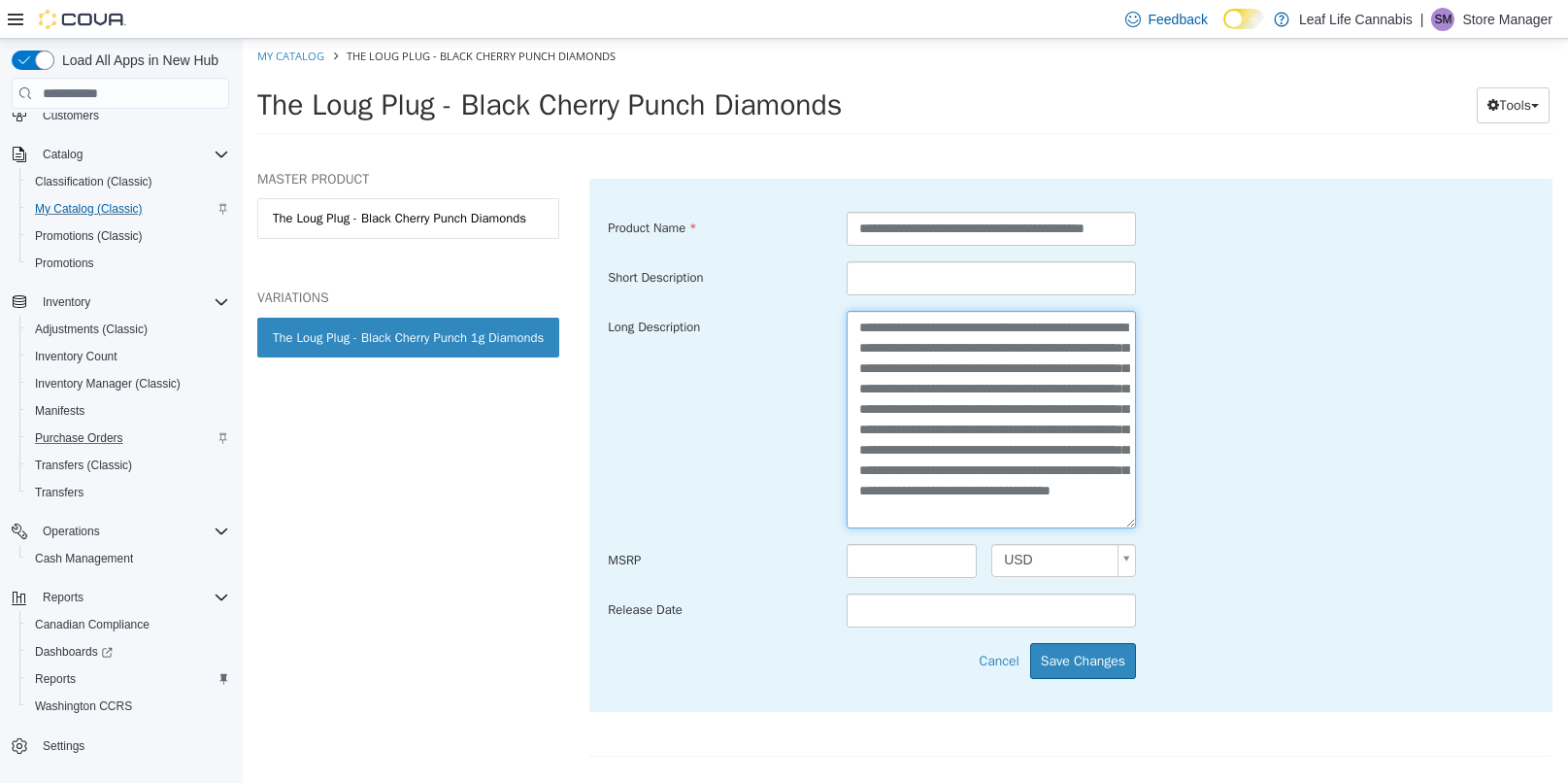 scroll, scrollTop: 55, scrollLeft: 0, axis: vertical 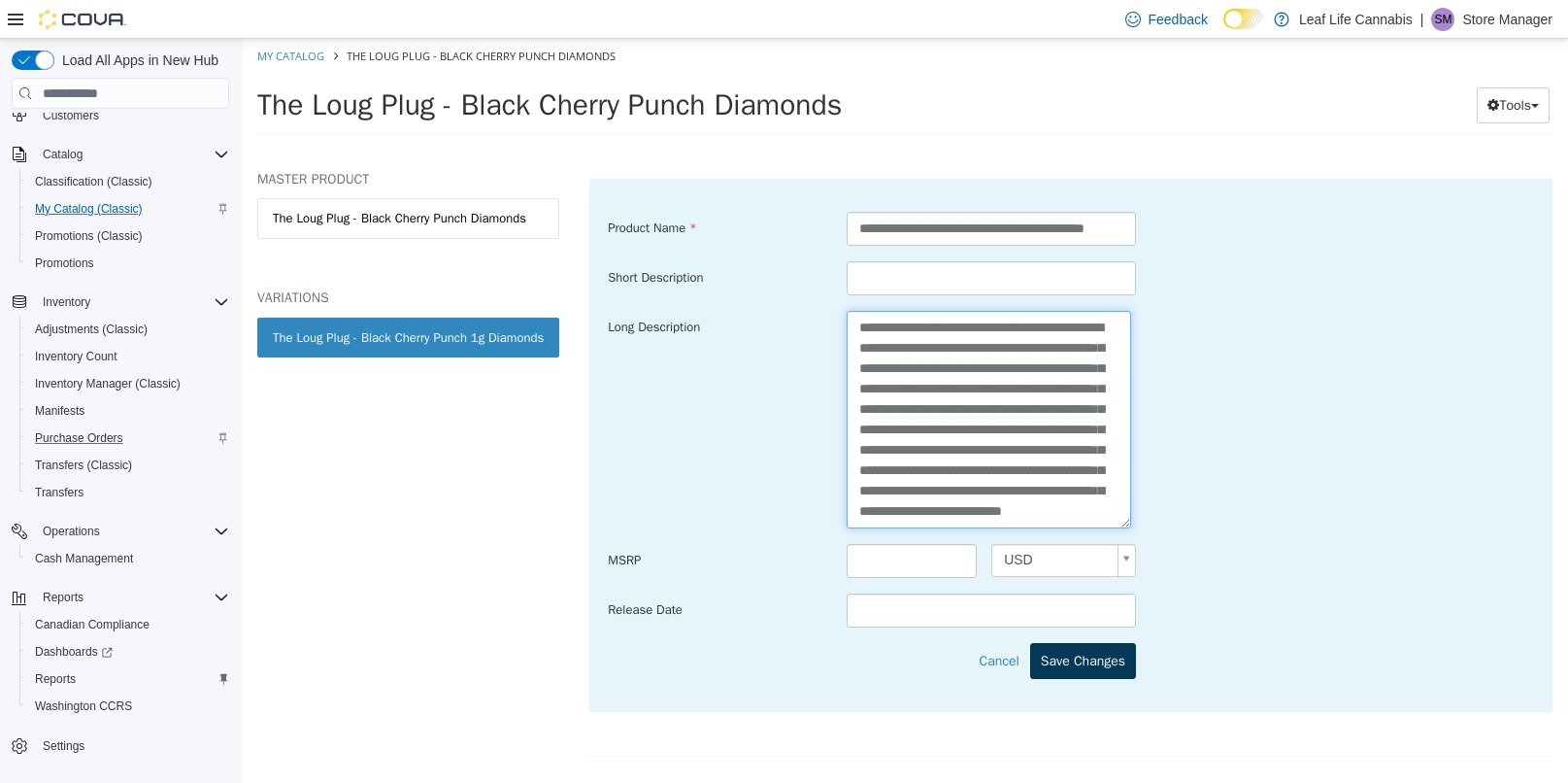 type on "**********" 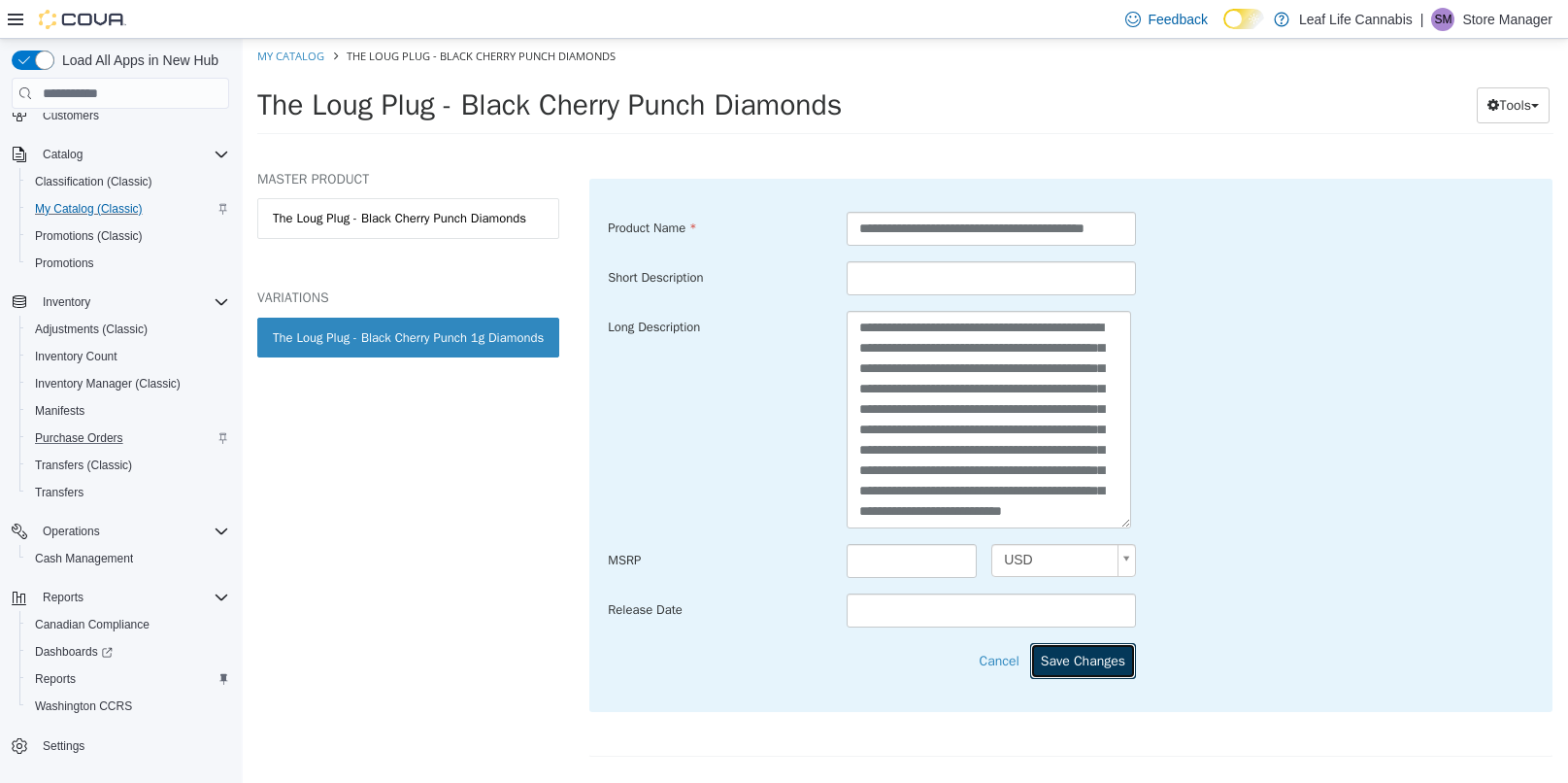 click on "Save Changes" at bounding box center (1083, 661) 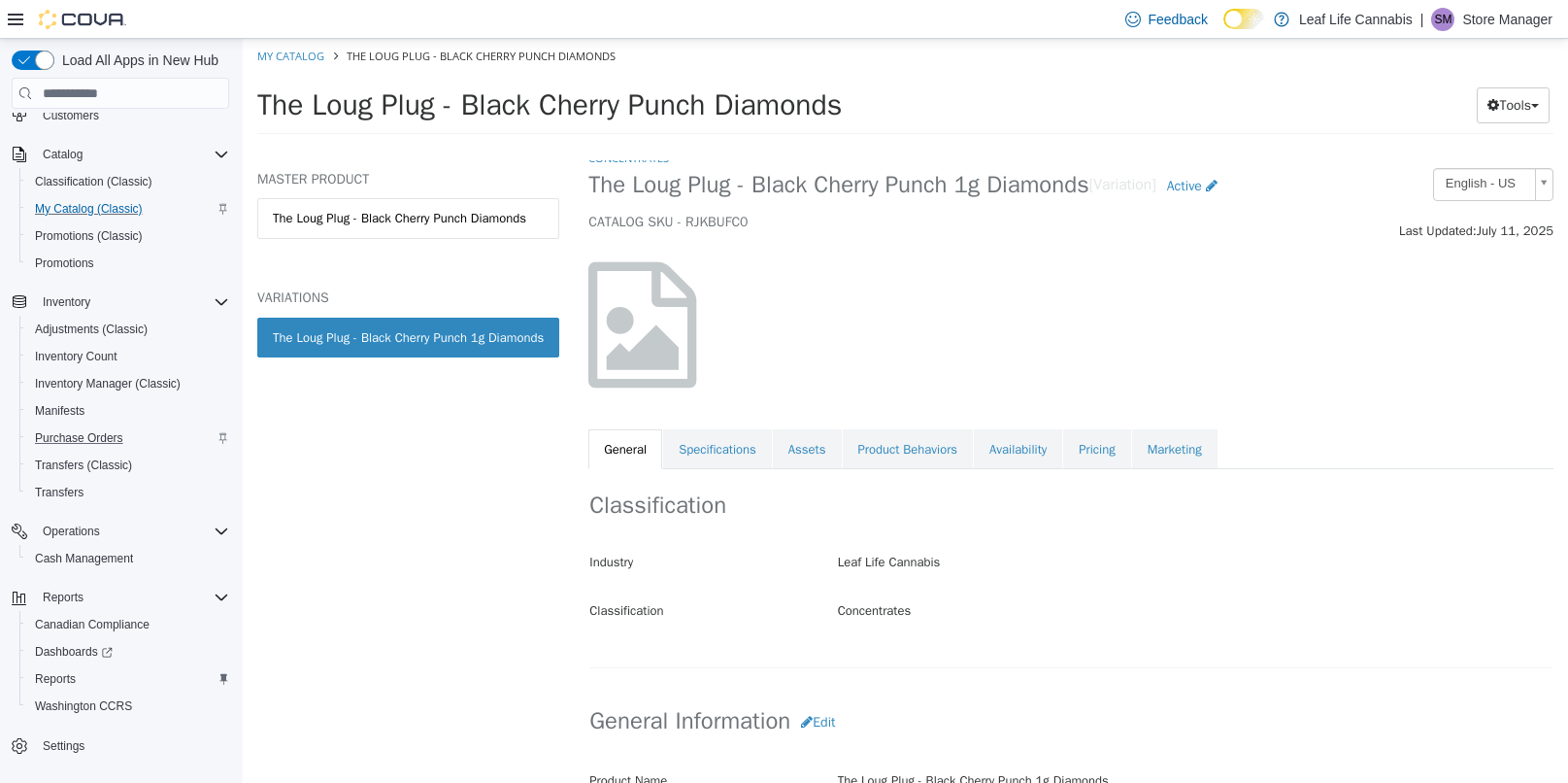 scroll, scrollTop: 0, scrollLeft: 0, axis: both 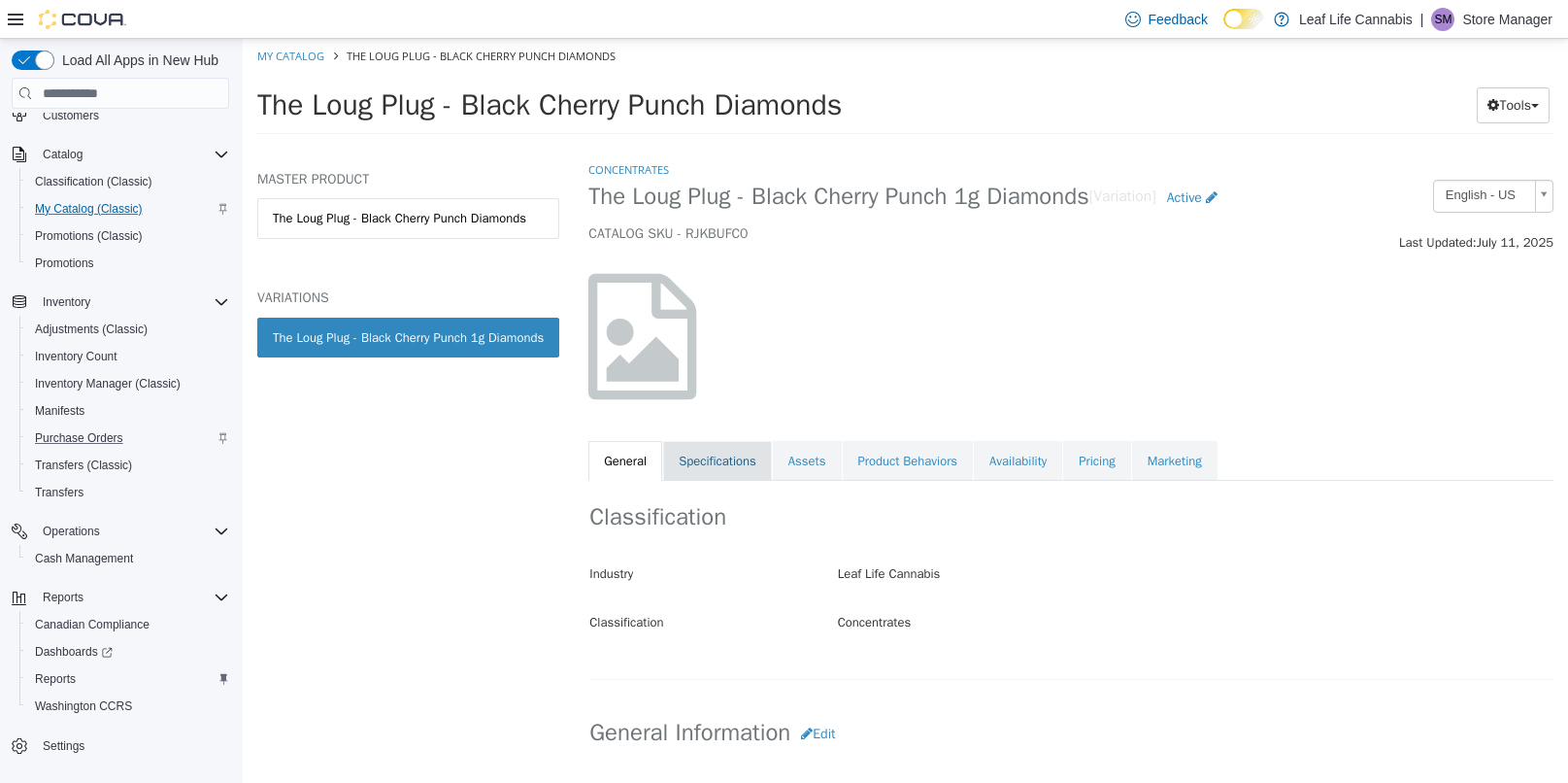 click on "Specifications" at bounding box center (717, 461) 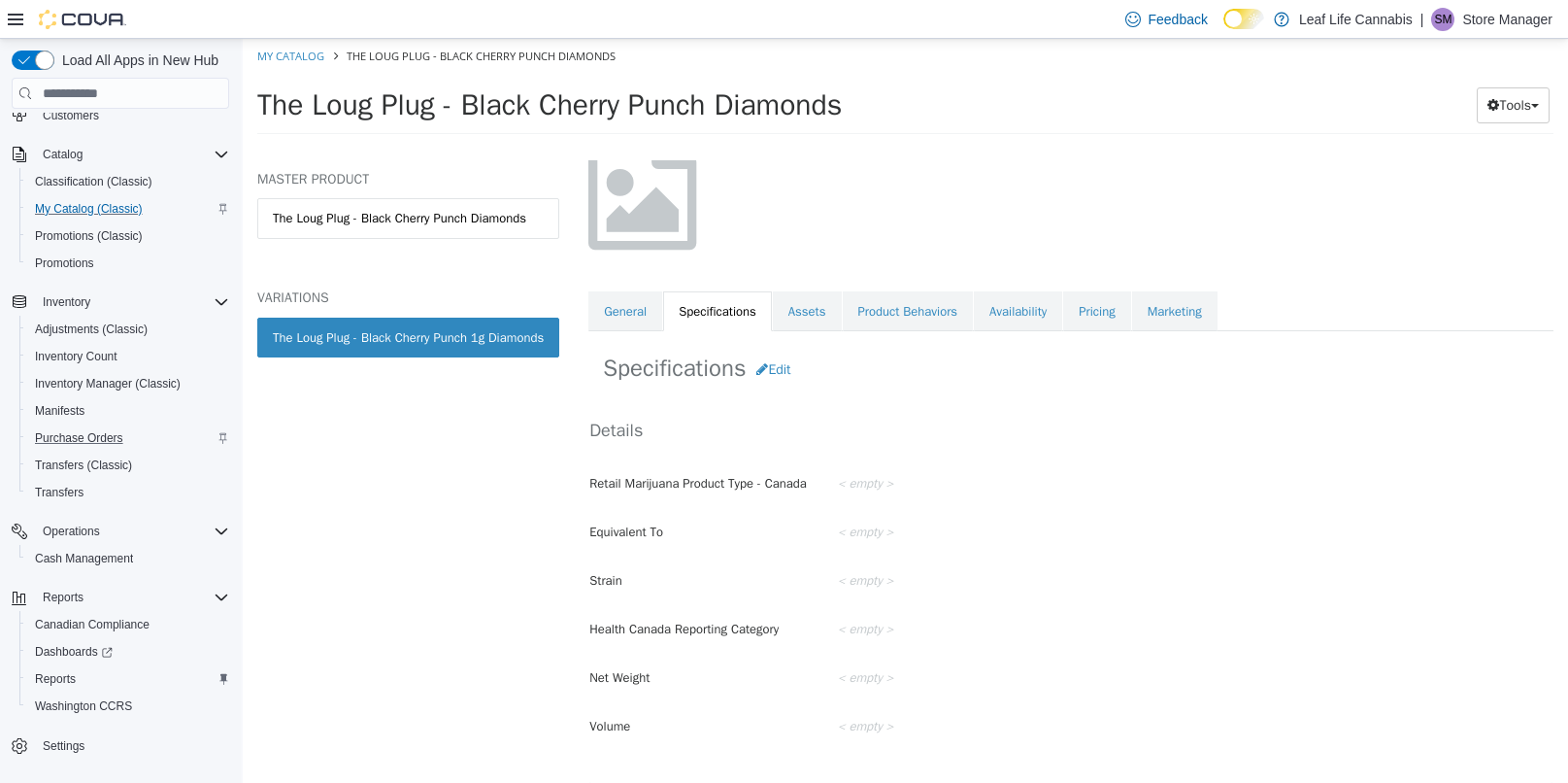 scroll, scrollTop: 194, scrollLeft: 0, axis: vertical 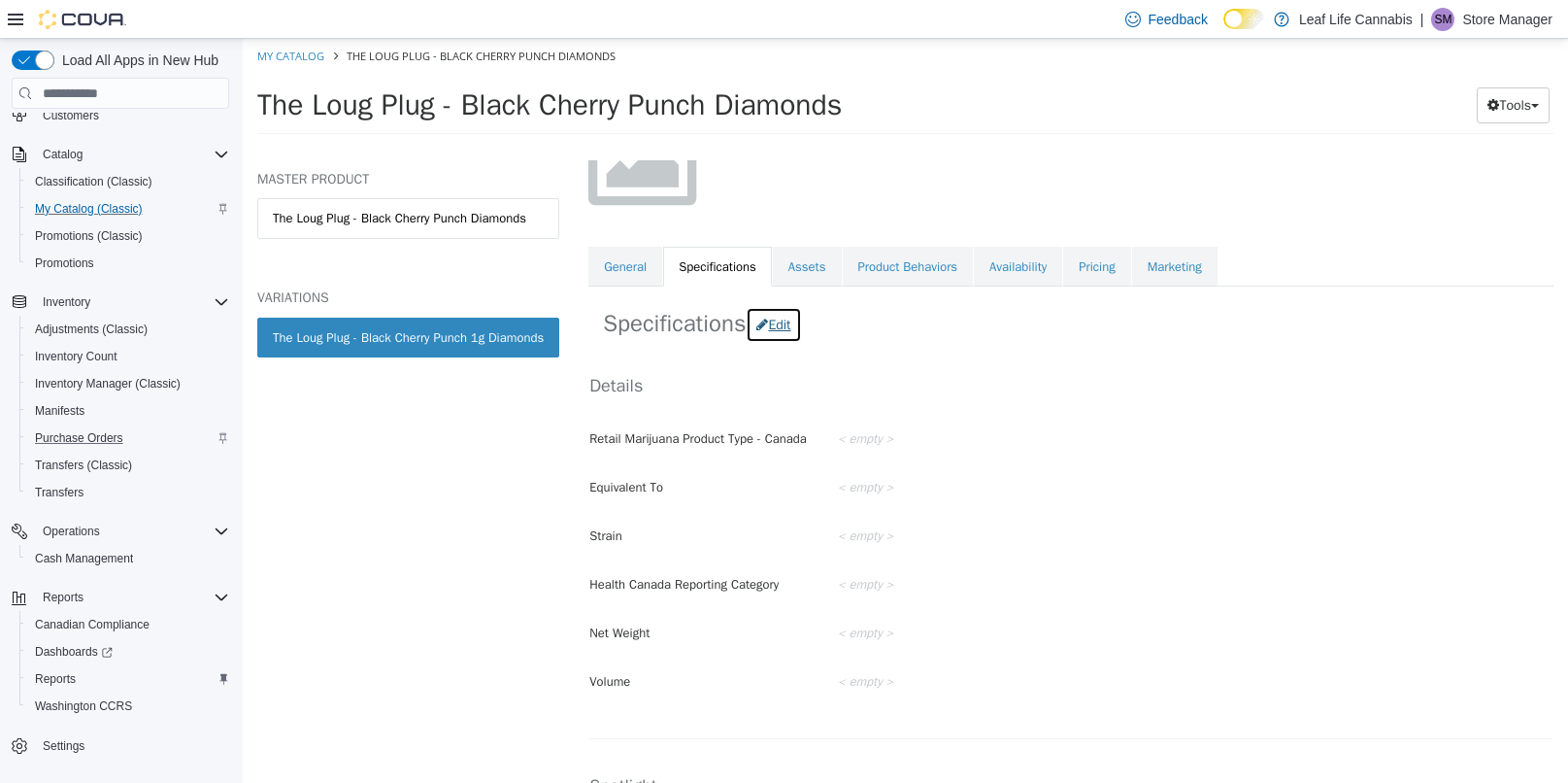 click on "Edit" at bounding box center (773, 324) 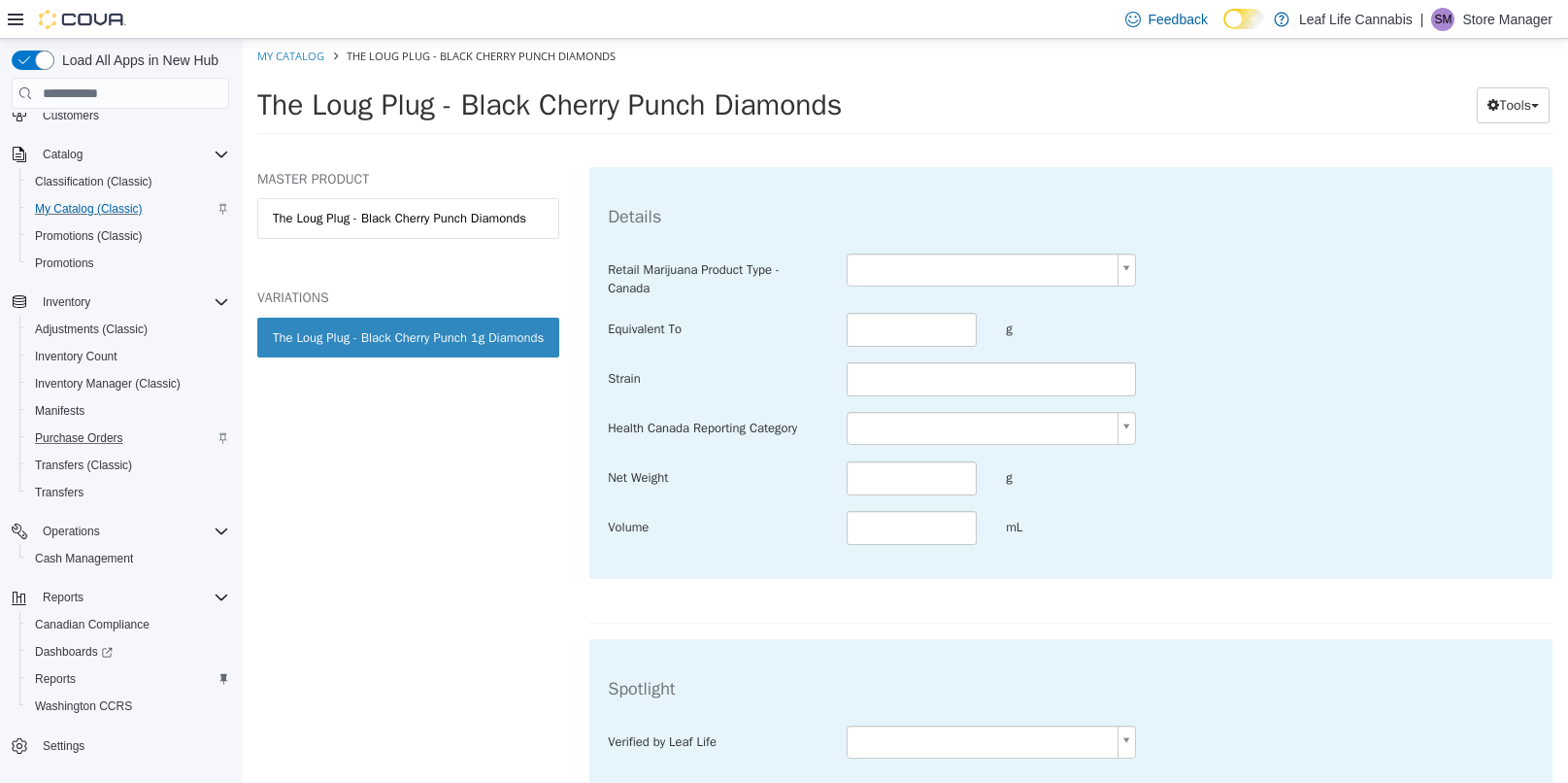 scroll, scrollTop: 389, scrollLeft: 0, axis: vertical 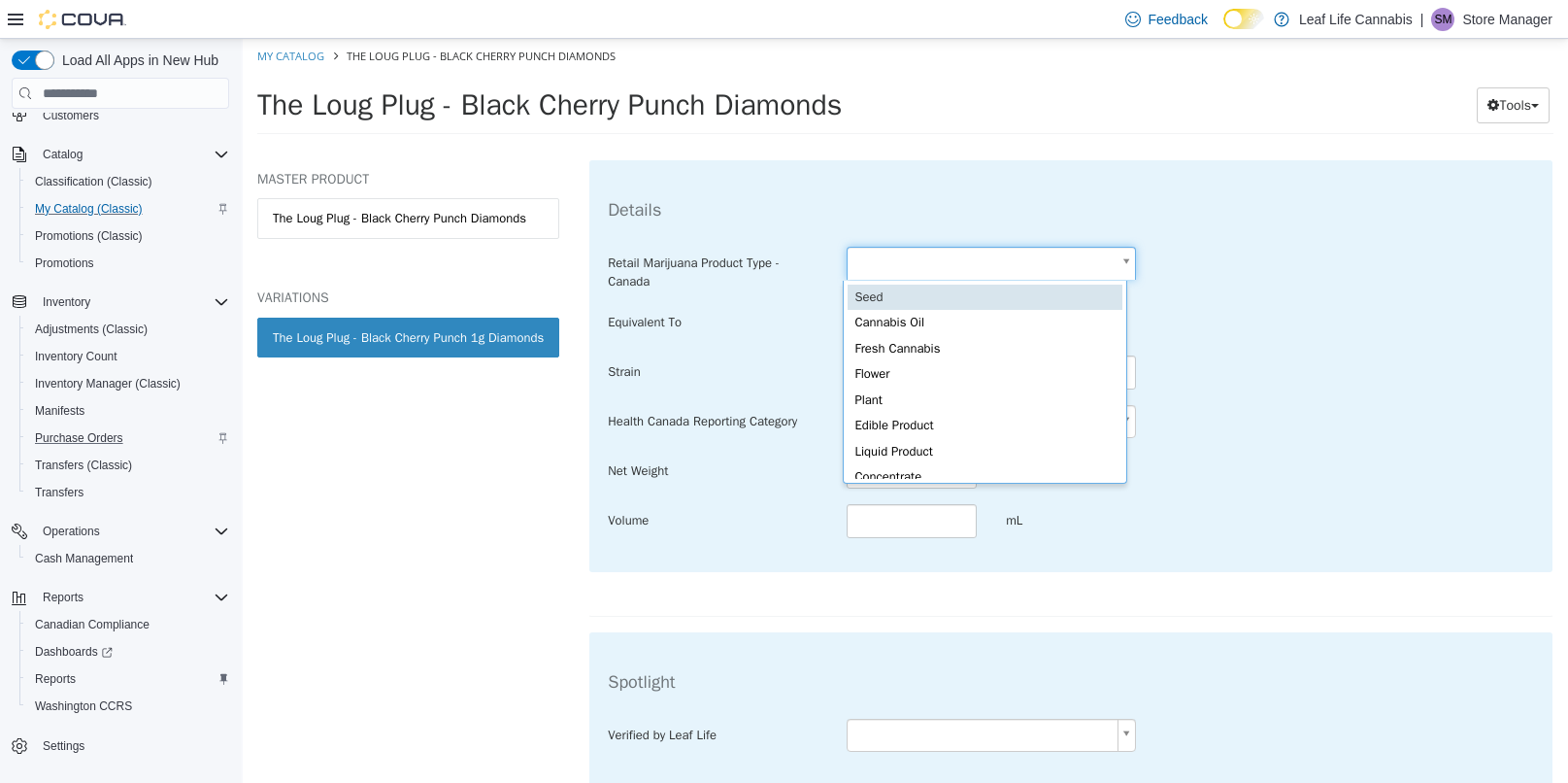 click on "Saving Bulk Changes...
×
The new products has been created successfully.
My Catalog
The Loug Plug - Black Cherry Punch Diamonds
The Loug Plug - Black Cherry Punch Diamonds
Tools  Move Variations
Print Labels
MASTER PRODUCT
The Loug Plug - Black Cherry Punch Diamonds
VARIATIONS
The Loug Plug - Black Cherry Punch 1g Diamonds
Concentrates
The Loug Plug - Black Cherry Punch 1g Diamonds
[Variation] Active  CATALOG SKU - RJKBUFC0     English - US                             Last Updated:  July 11, 2025
General Specifications Assets Product Behaviors Availability Pricing
Marketing Specifications  Edit Details Retail Marijuana Product Type - Canada
Equivalent To
g
Strain
Health Canada Reporting Category
Net Weight
g
Volume
mL
Spotlight Verified by Leaf Life
Additional Details Brand" at bounding box center [905, 92] 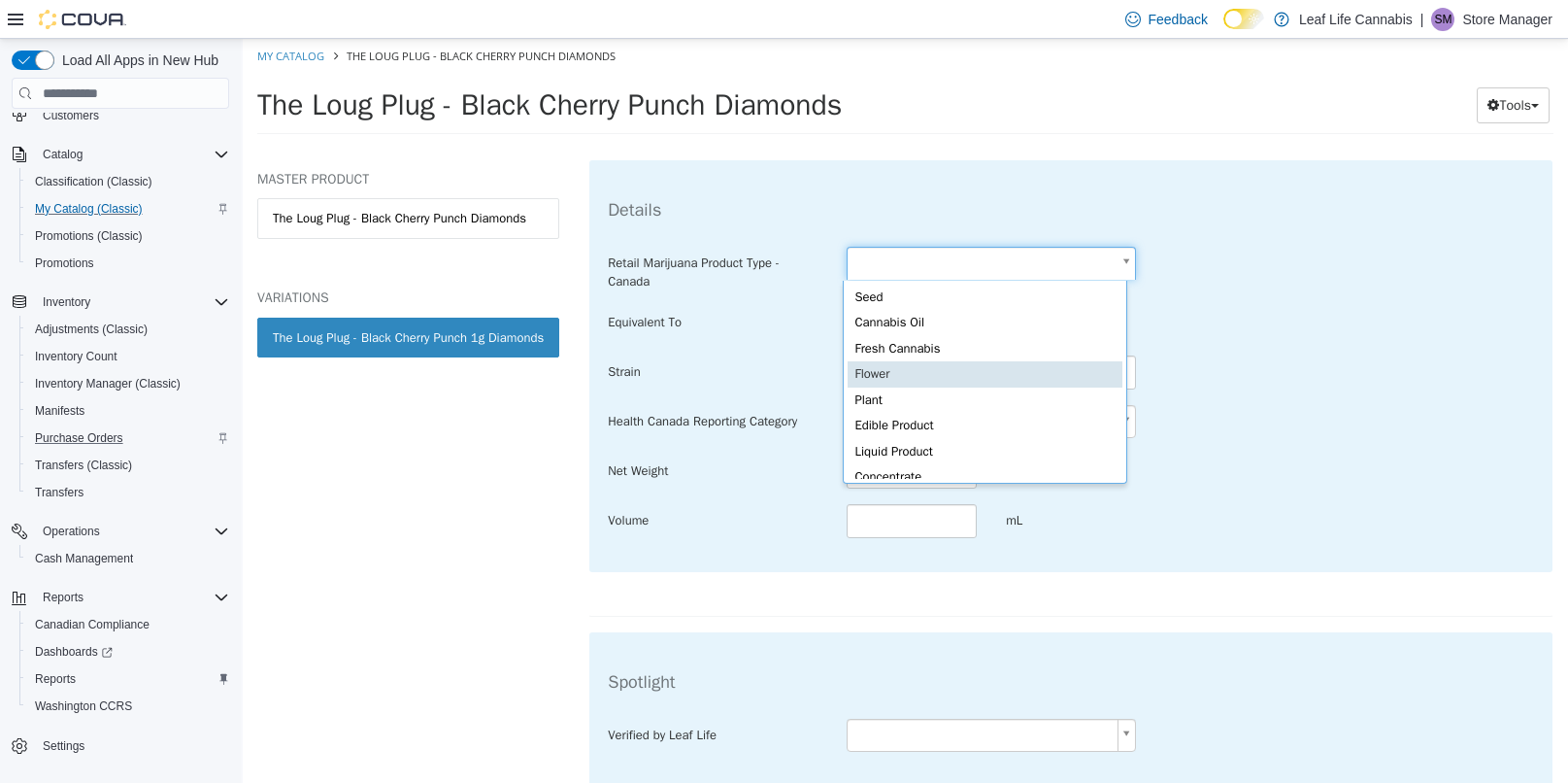 type on "******" 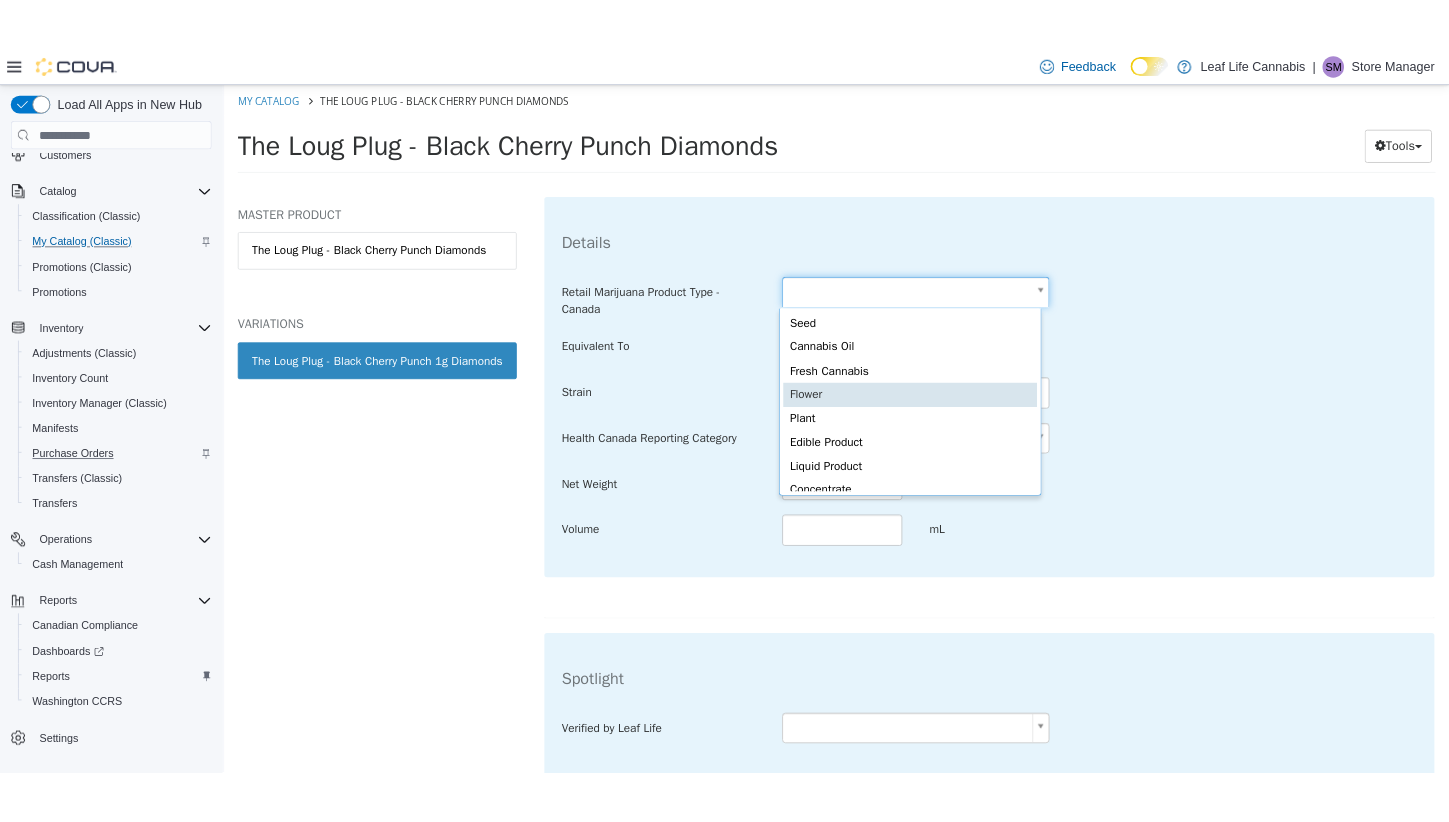 scroll, scrollTop: 0, scrollLeft: 0, axis: both 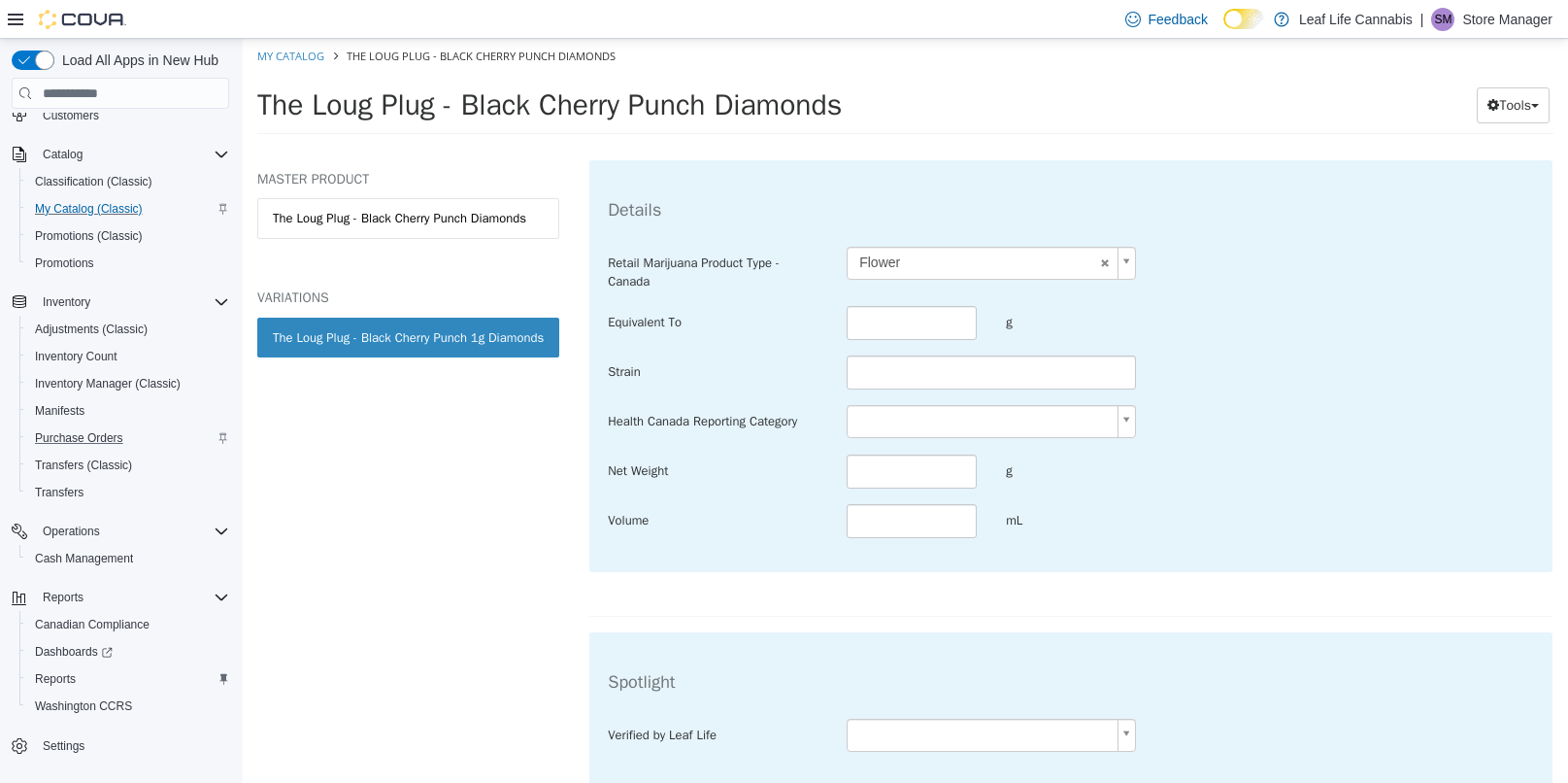 click on "Strain" at bounding box center [1071, 373] 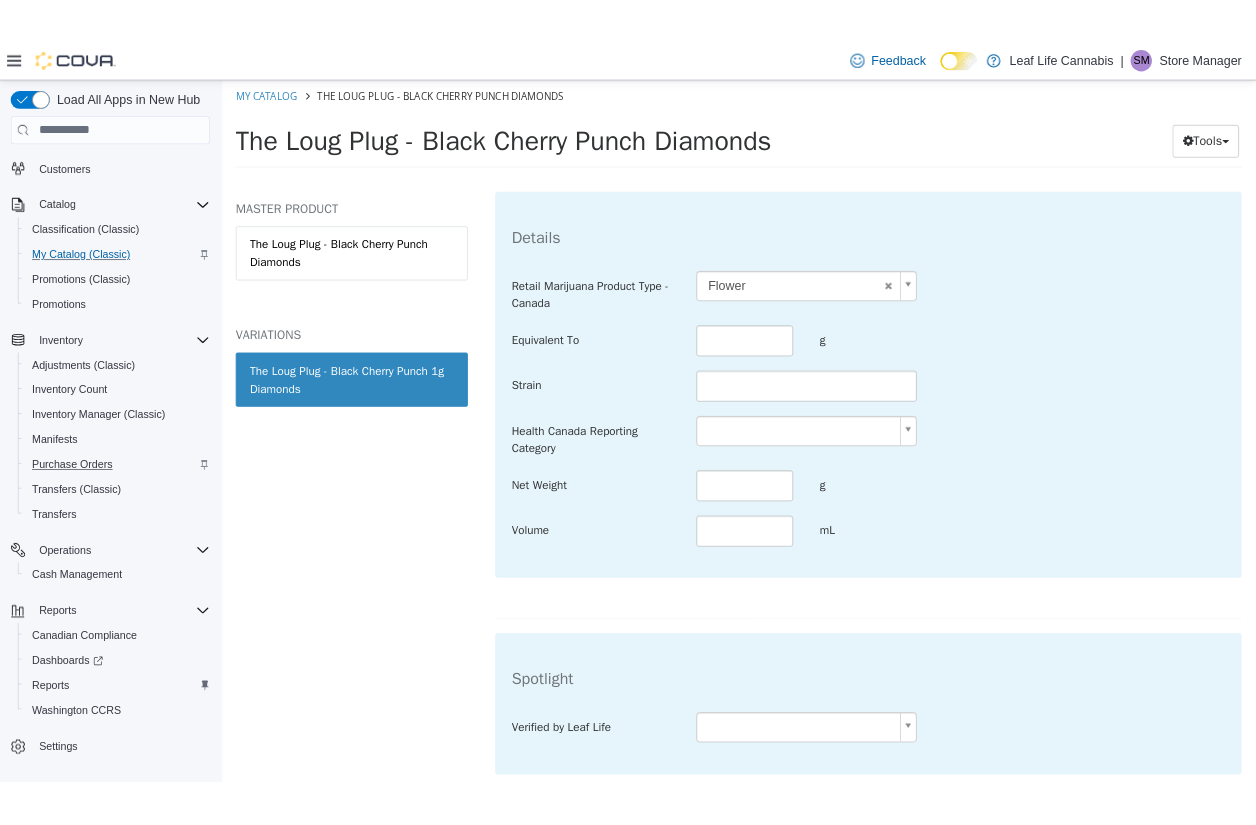 scroll, scrollTop: 136, scrollLeft: 0, axis: vertical 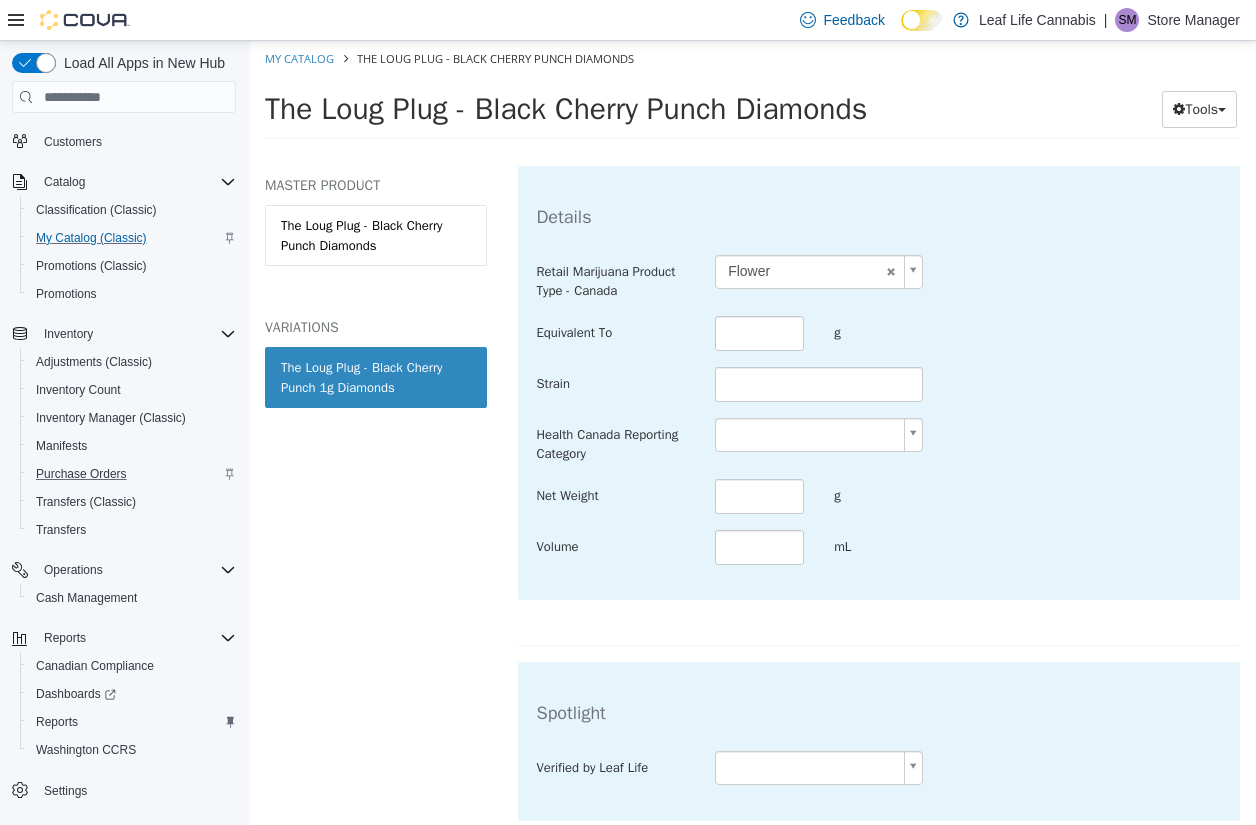 click on "Volume
mL" at bounding box center [879, 548] 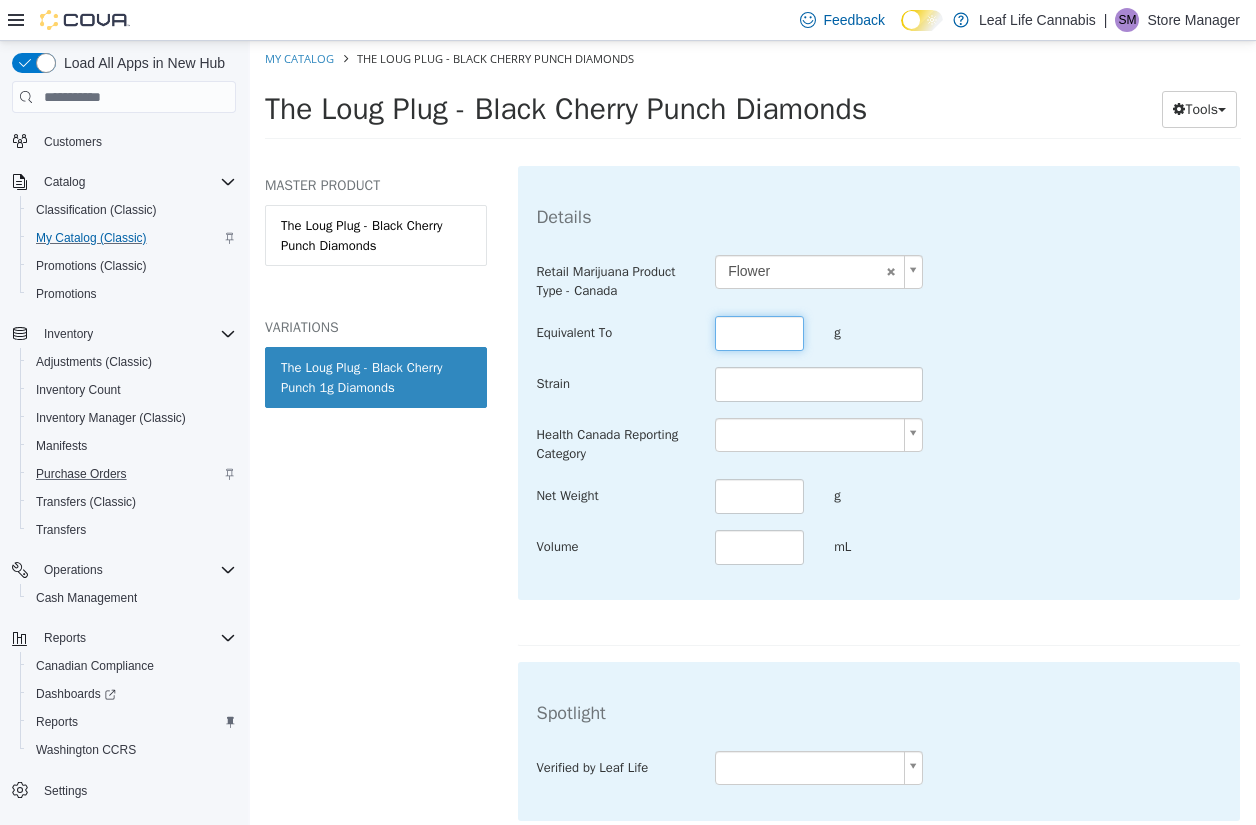 click at bounding box center (759, 333) 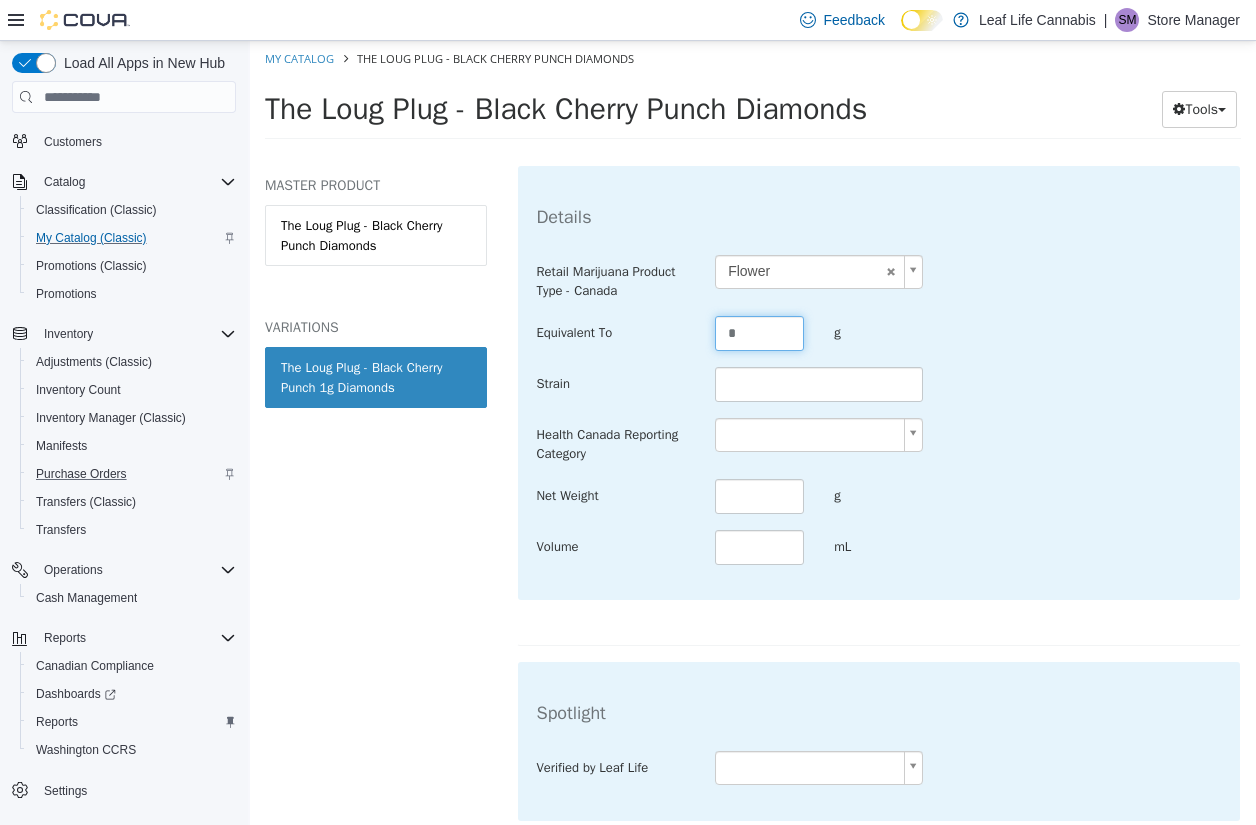 type on "*" 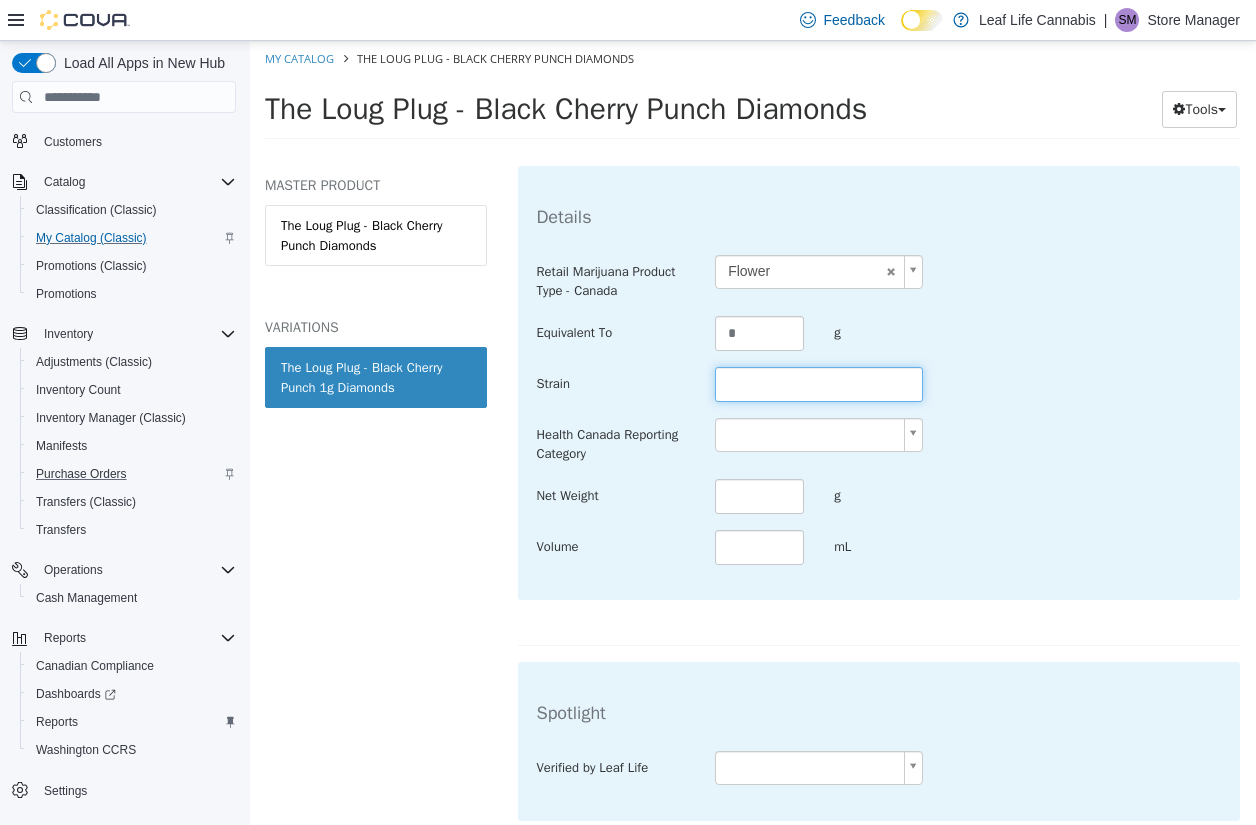 click at bounding box center [819, 384] 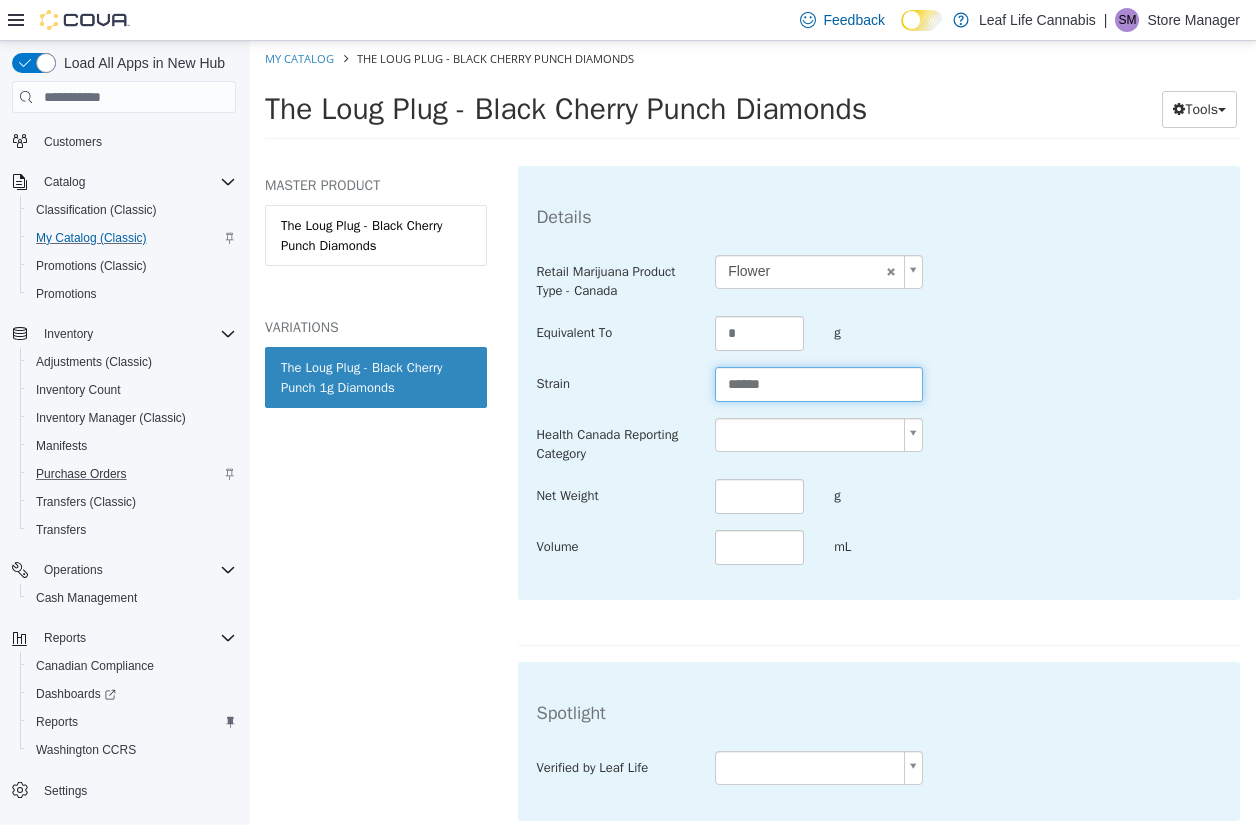 type on "******" 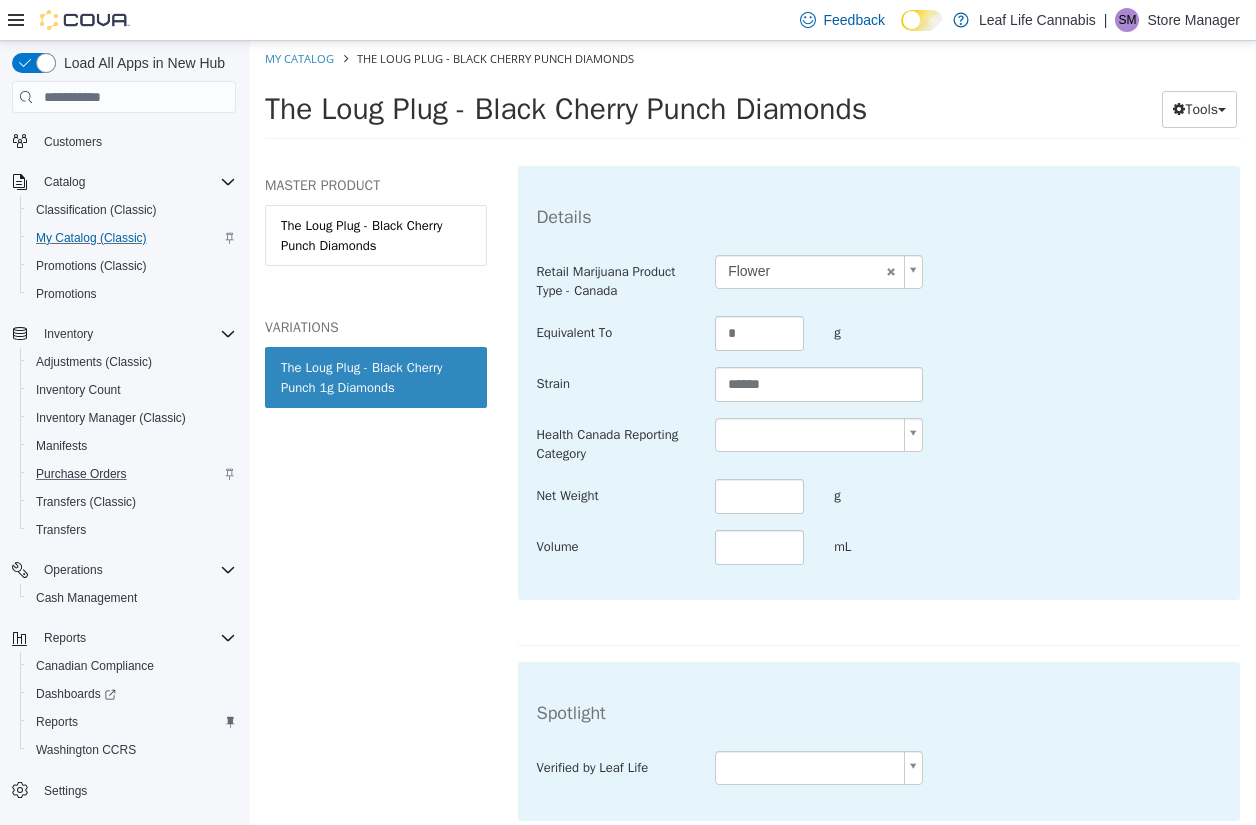 click on "Saving Bulk Changes...
×
The new products has been created successfully.
My Catalog
The Loug Plug - Black Cherry Punch Diamonds
The Loug Plug - Black Cherry Punch Diamonds
Tools  Move Variations
Print Labels
MASTER PRODUCT
The Loug Plug - Black Cherry Punch Diamonds
VARIATIONS
The Loug Plug - Black Cherry Punch 1g Diamonds
Concentrates
The Loug Plug - Black Cherry Punch 1g Diamonds
[Variation] Active  CATALOG SKU - RJKBUFC0     English - US                             Last Updated:  [DATE]
General Specifications Assets Product Behaviors Availability Pricing
Marketing Specifications  Edit Details Retail Marijuana Product Type - Canada
Flower     ****** Equivalent To
*
g
Strain
****** Health Canada Reporting Category
Net Weight
g
Volume
mL
Spotlight Verified by Leaf Life
Brand" at bounding box center (753, 96) 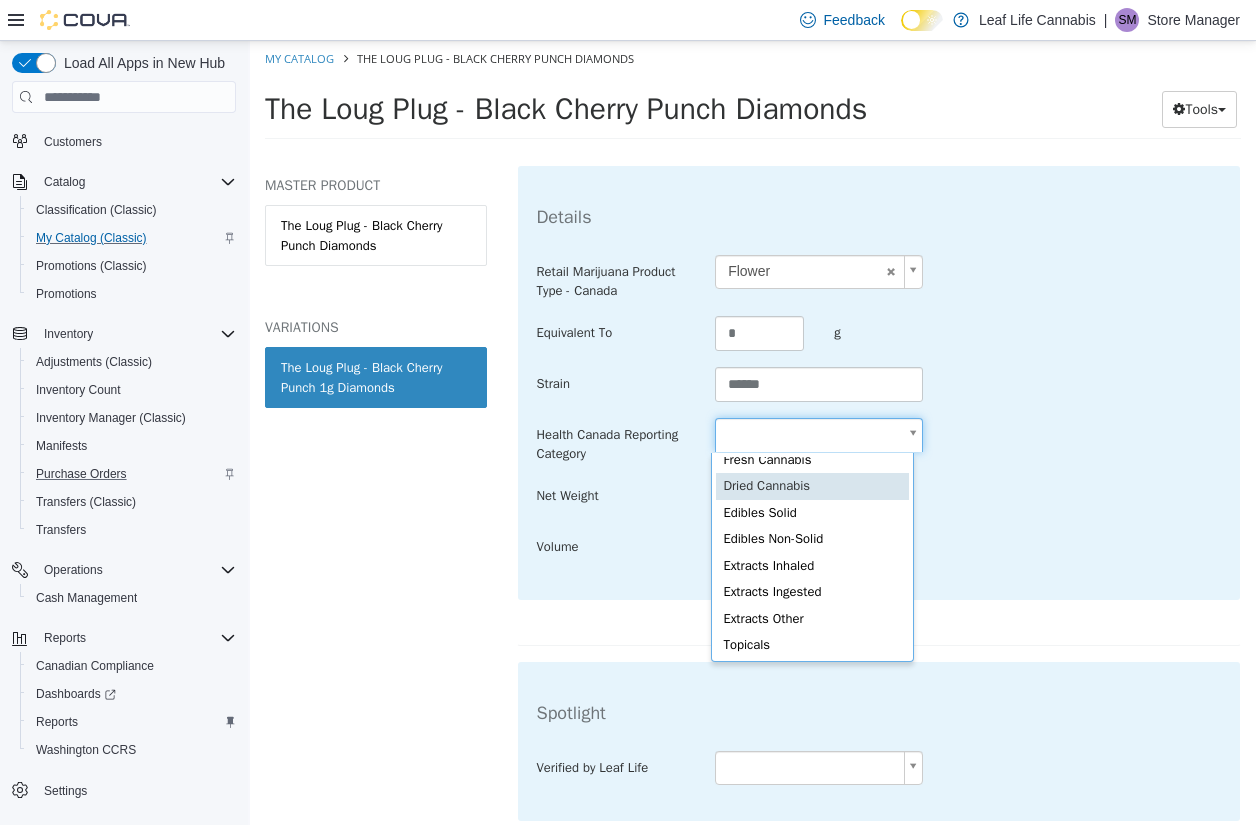 scroll, scrollTop: 65, scrollLeft: 0, axis: vertical 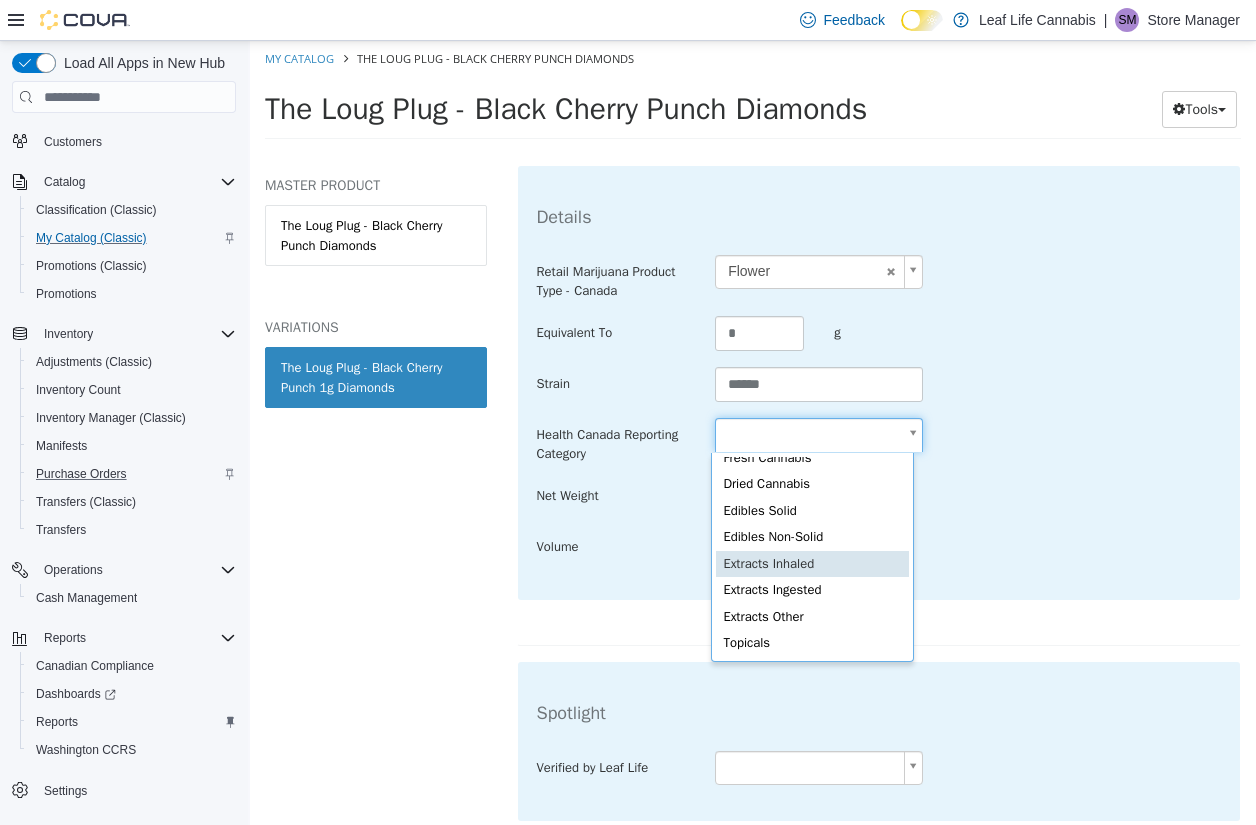 type on "**********" 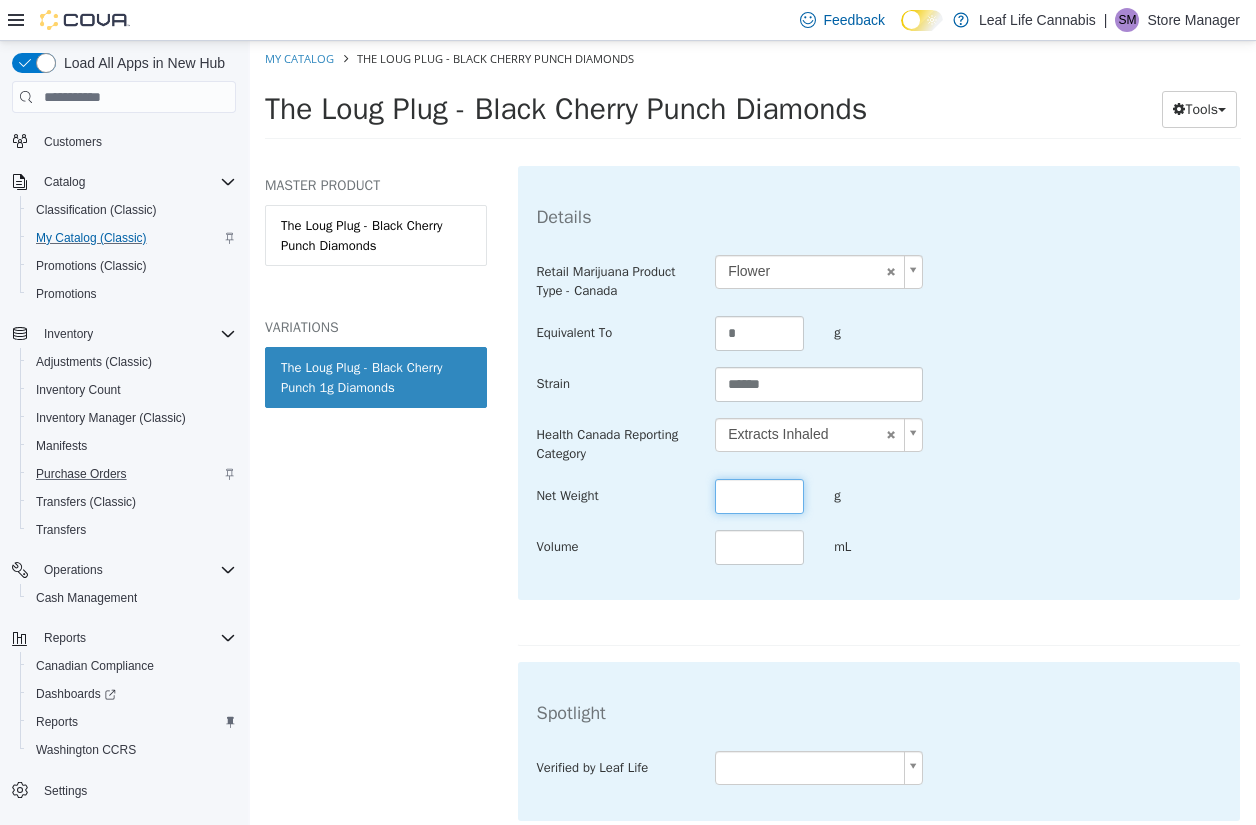 click at bounding box center (759, 496) 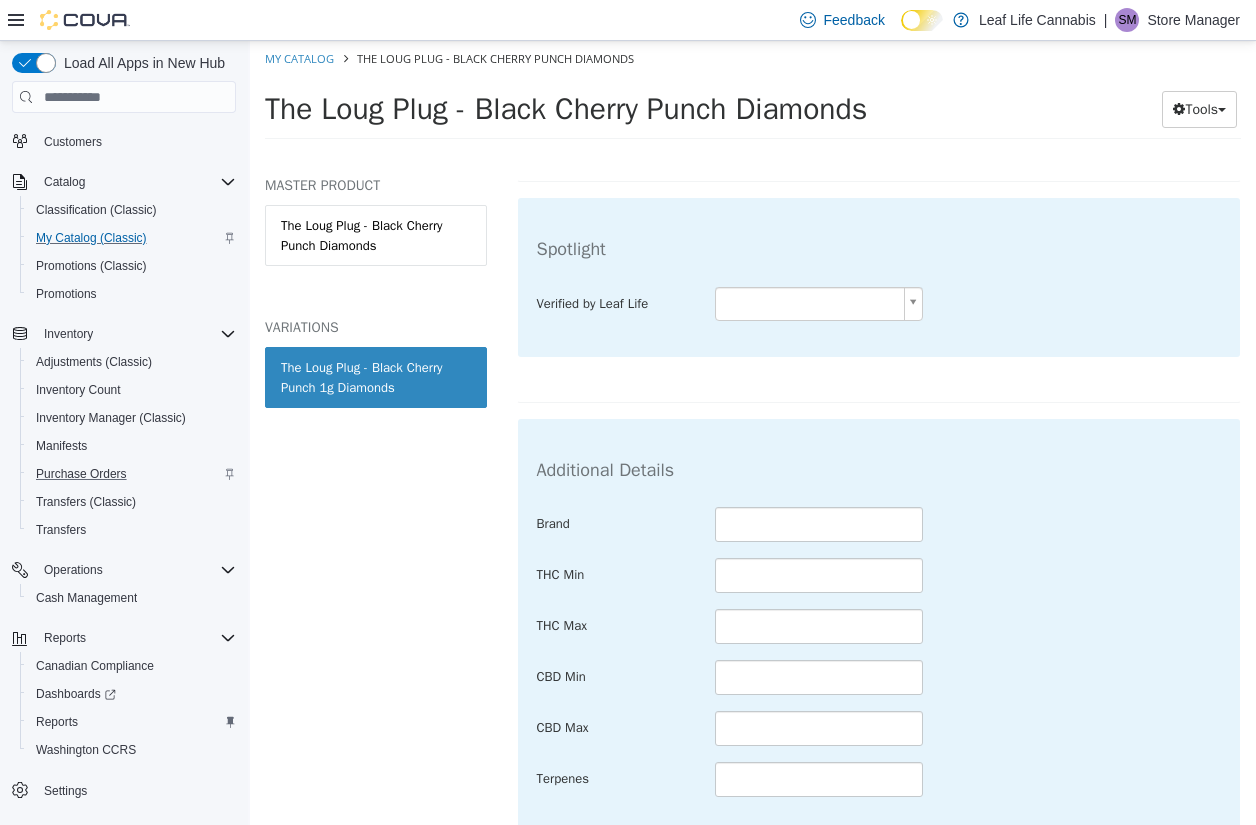 scroll, scrollTop: 800, scrollLeft: 0, axis: vertical 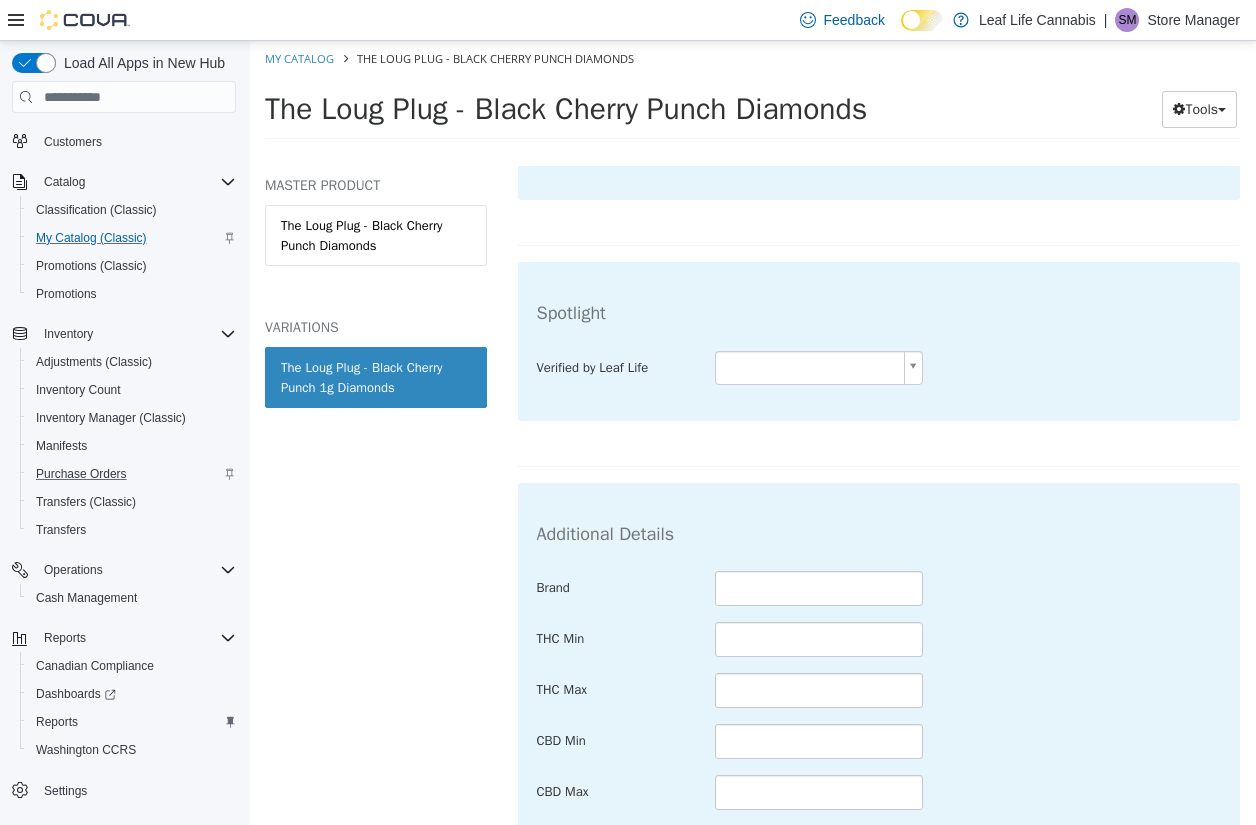 type on "*" 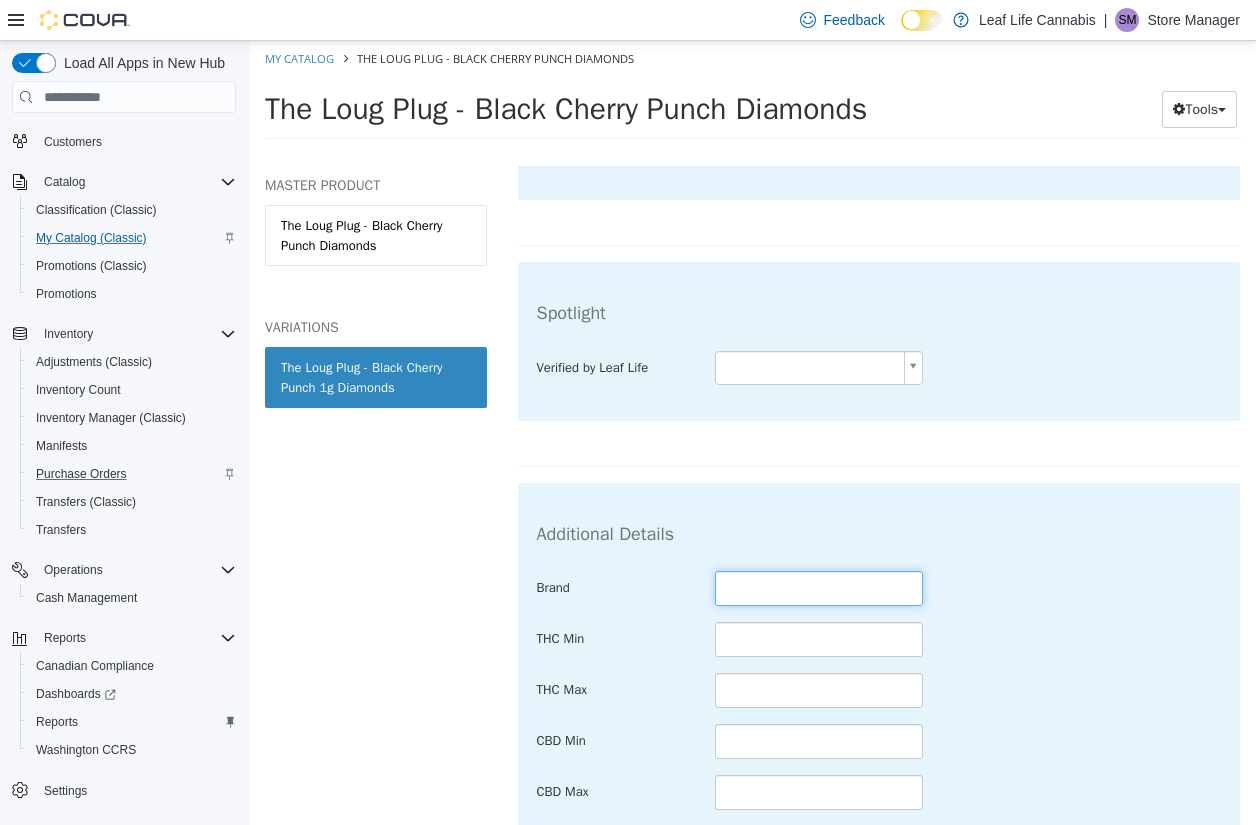 click at bounding box center (819, 588) 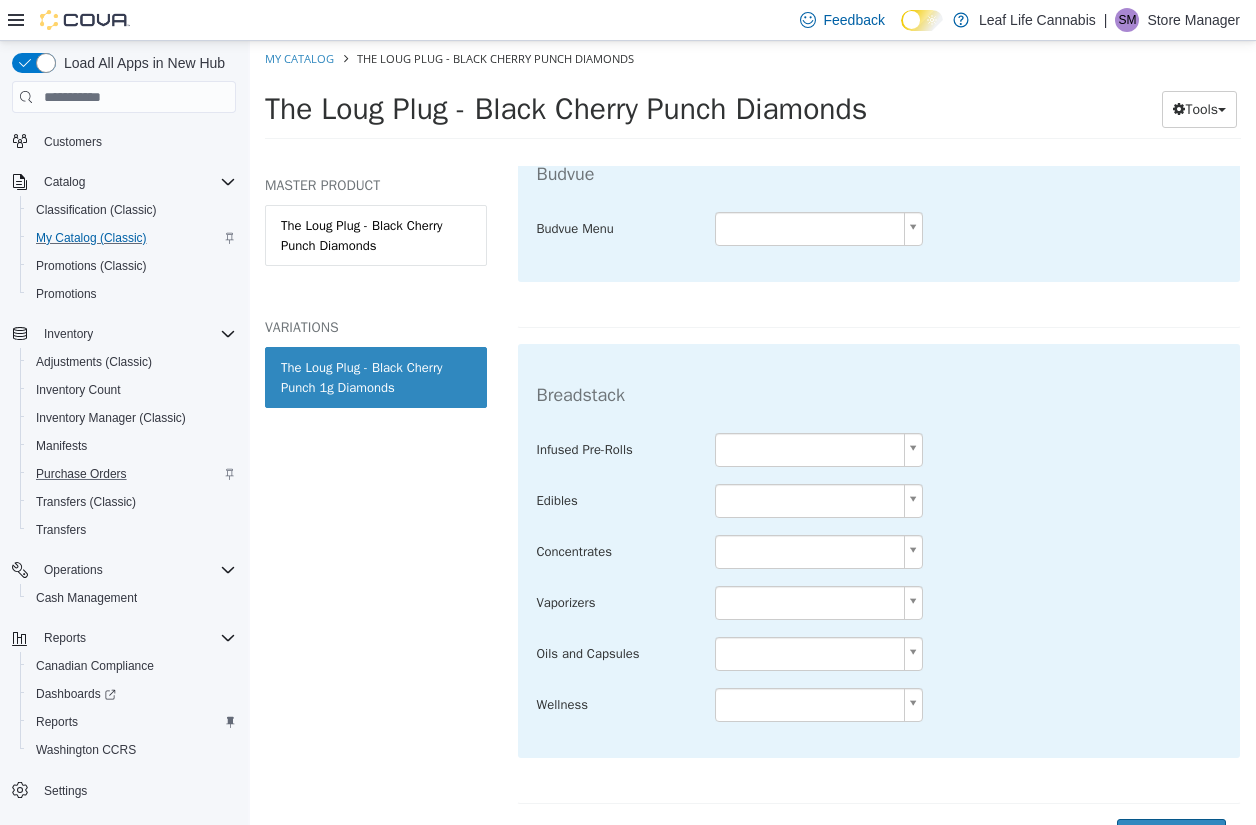 scroll, scrollTop: 1667, scrollLeft: 0, axis: vertical 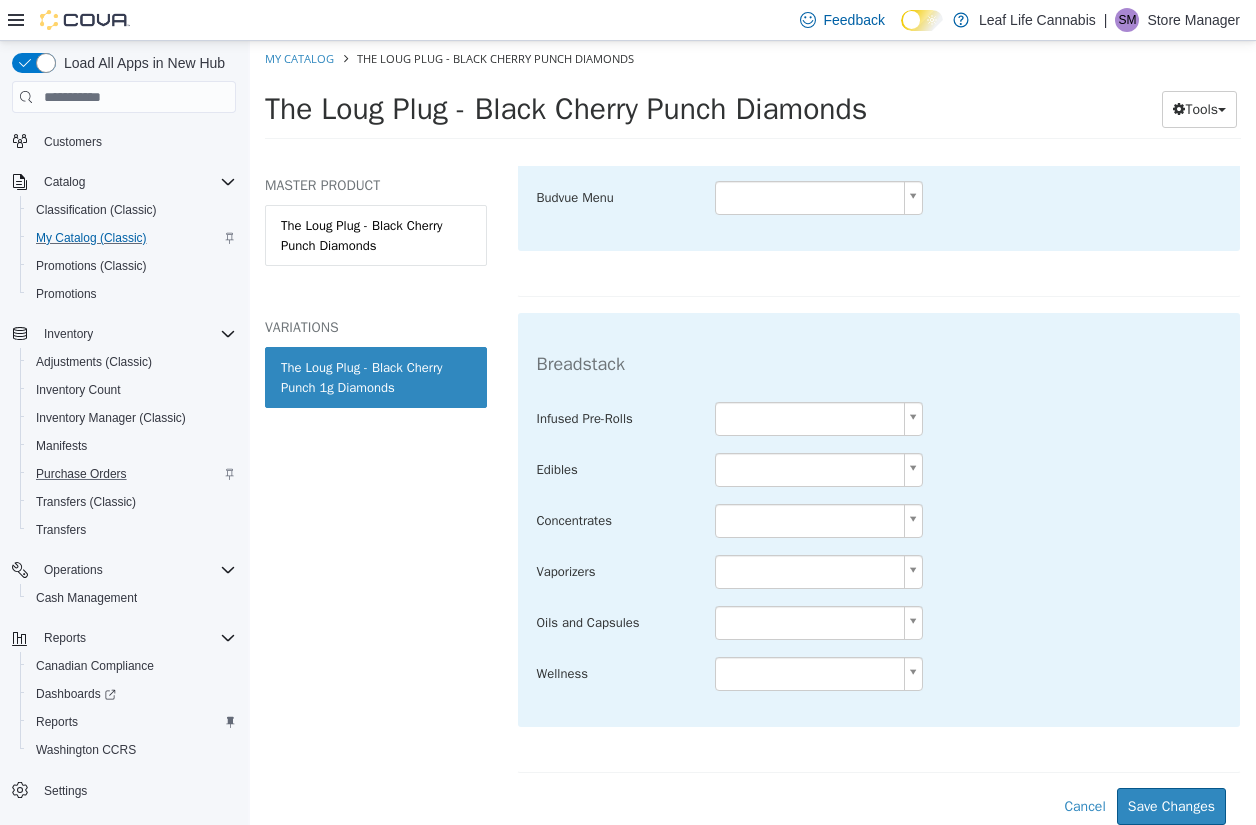 type on "**********" 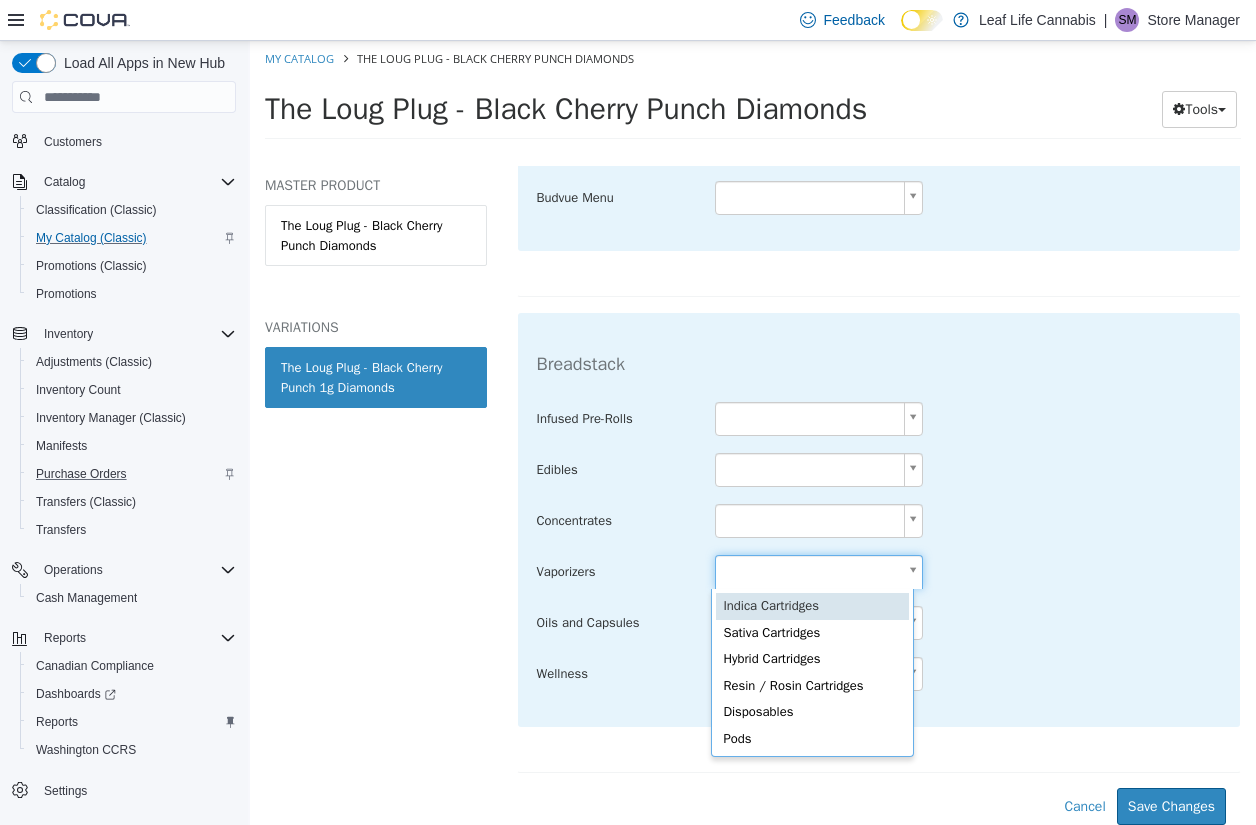 click on "**********" at bounding box center (753, 96) 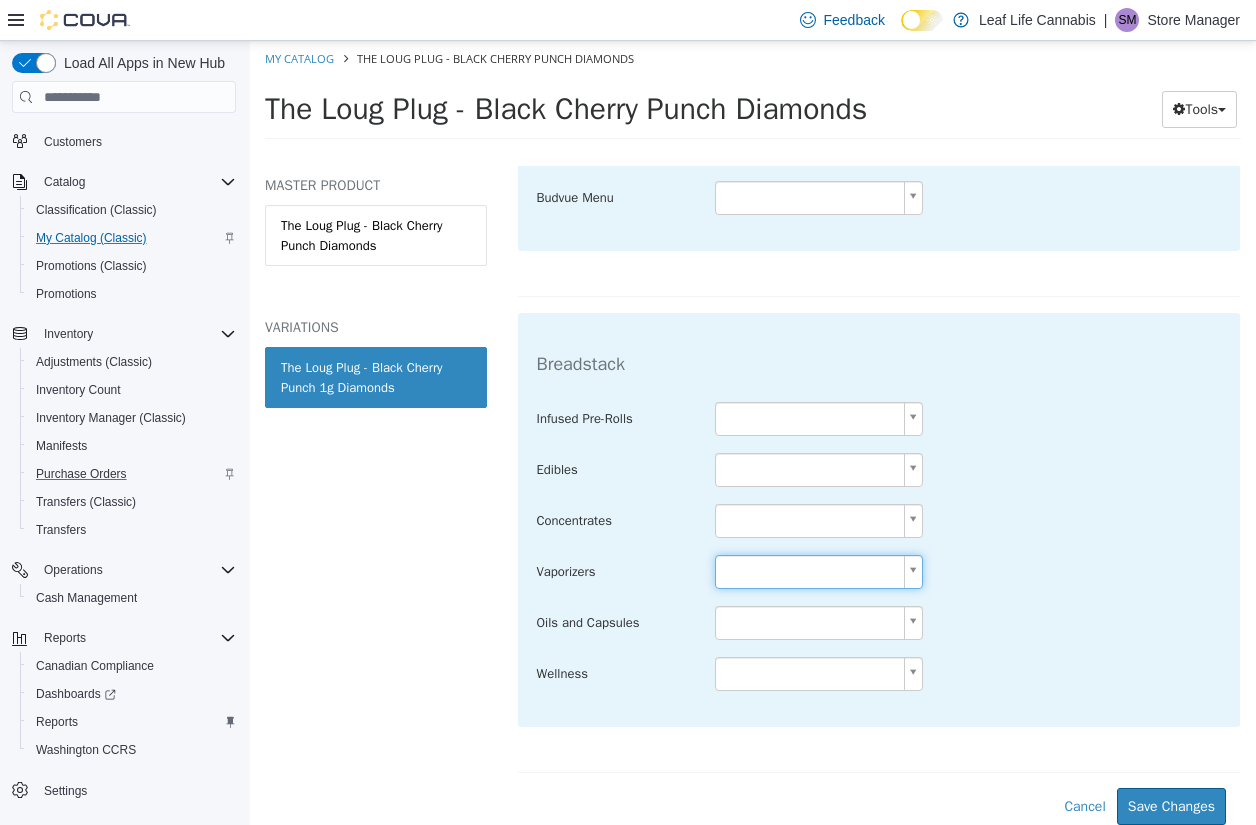 click on "**********" at bounding box center (753, 96) 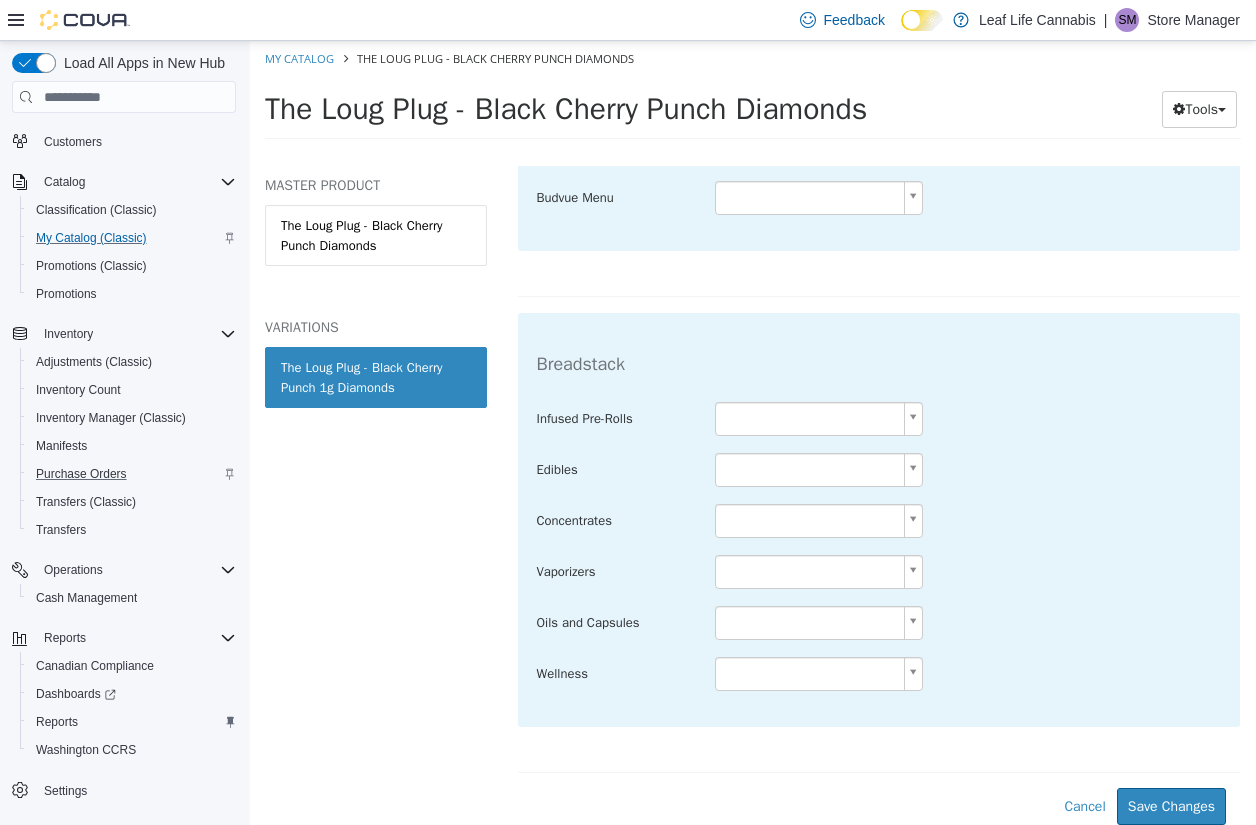 click on "Infused Pre-Rolls
Edibles
Concentrates
Vaporizers
Oils and Capsules
Wellness" at bounding box center (879, 547) 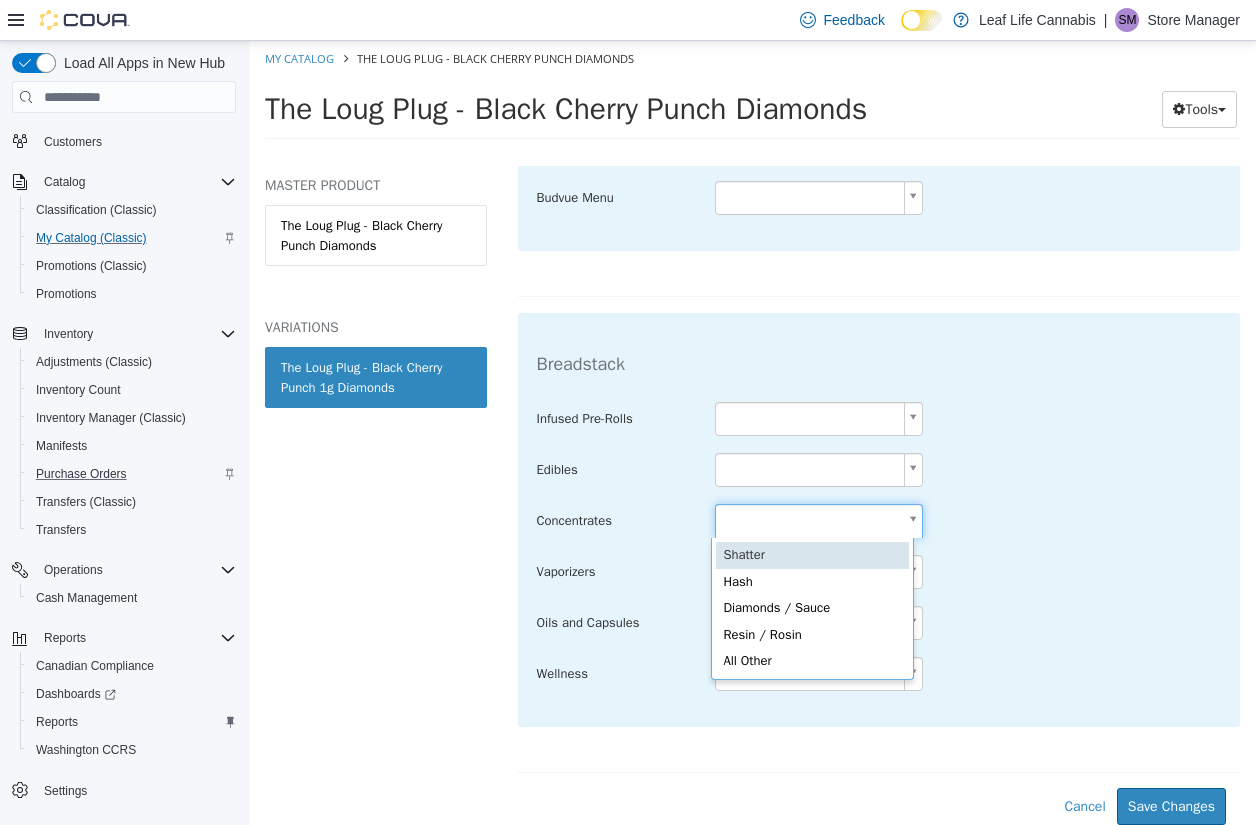 click on "**********" at bounding box center [753, 96] 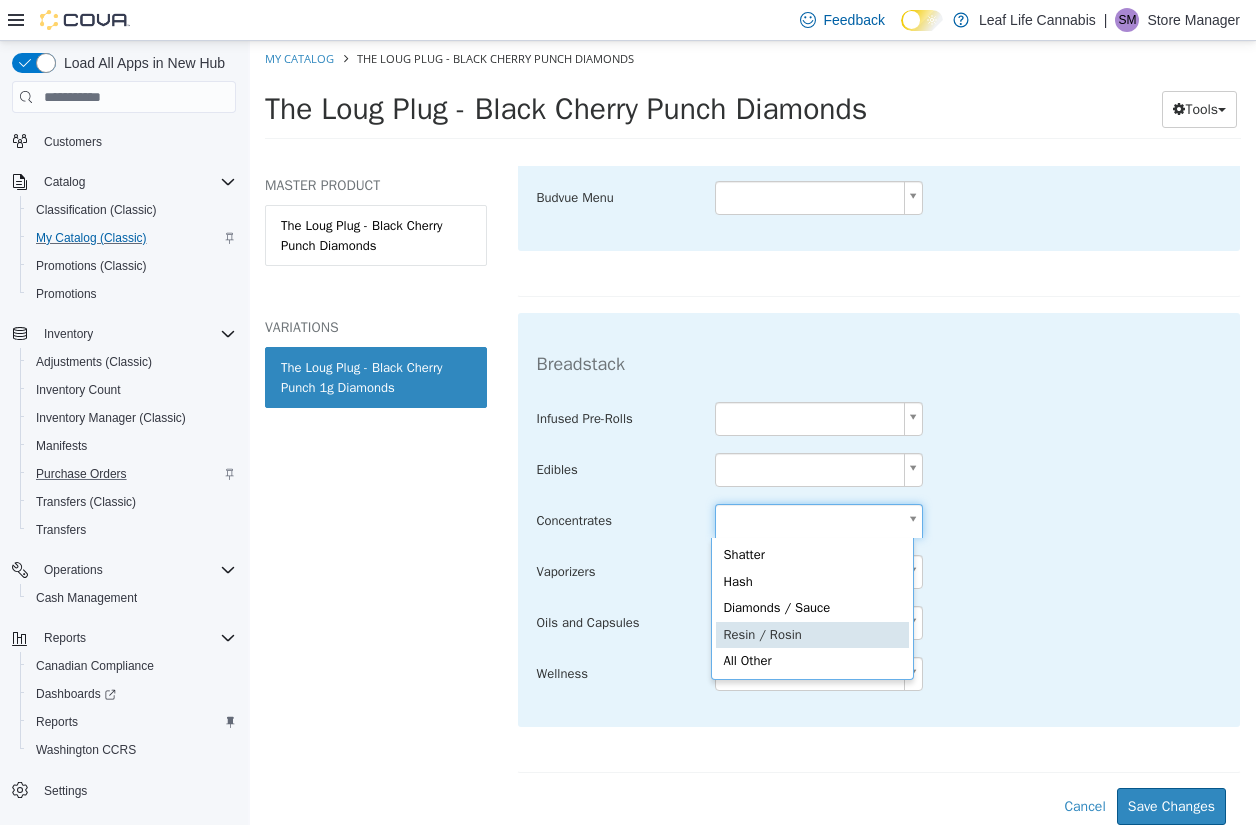 type on "**********" 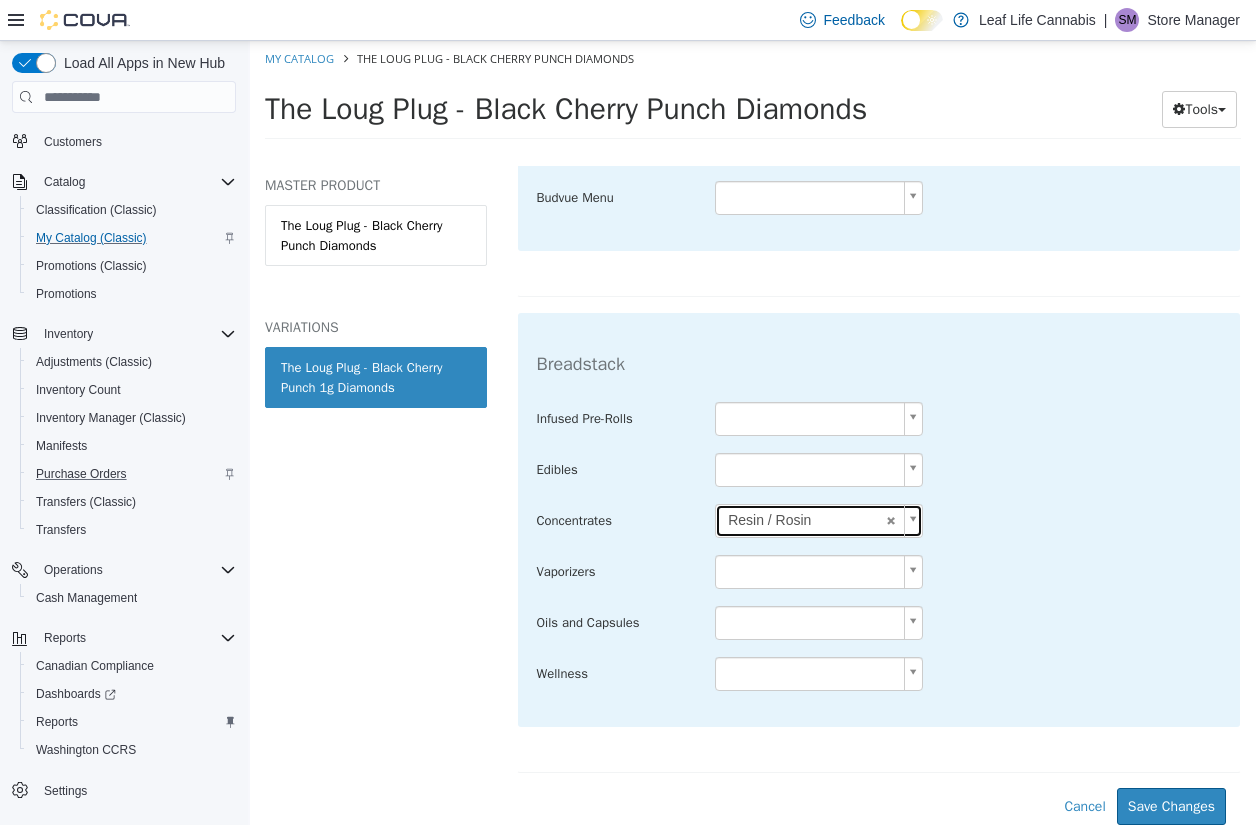 scroll, scrollTop: 0, scrollLeft: 0, axis: both 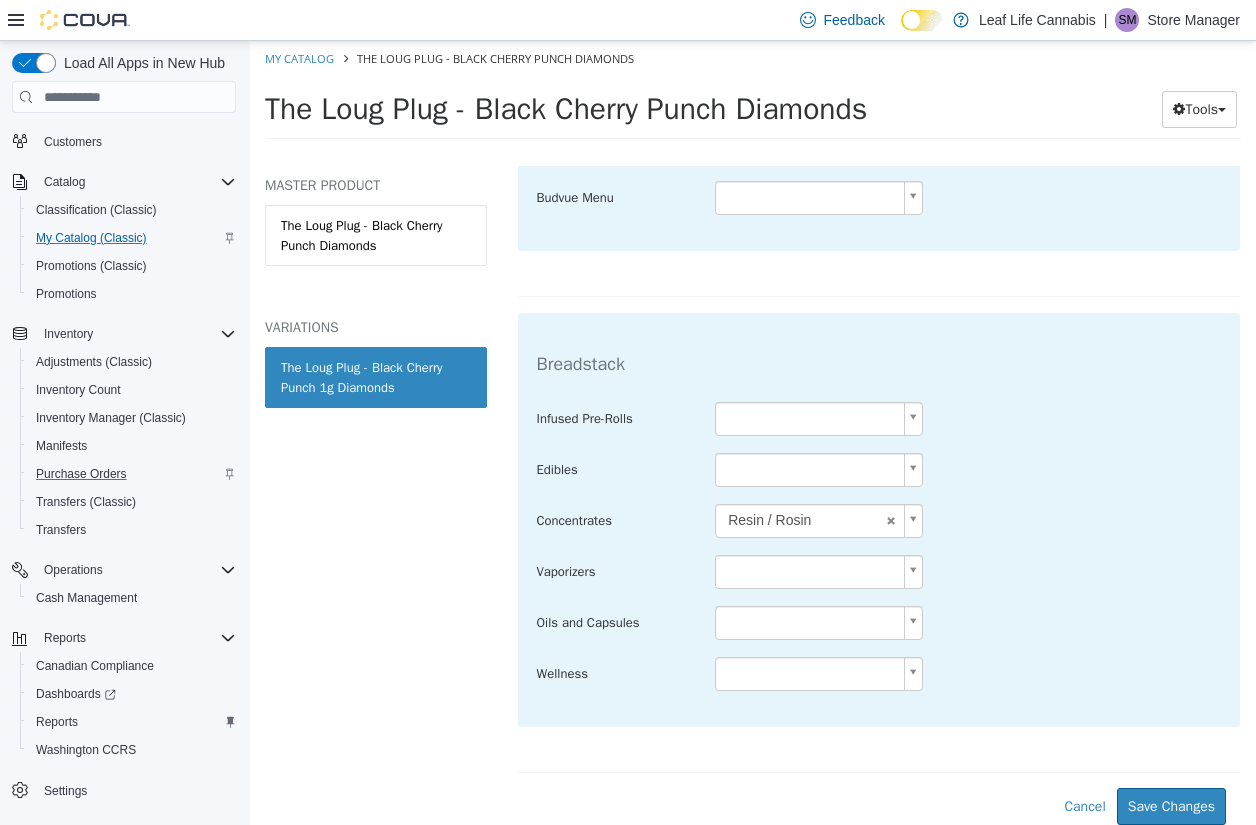 click on "**********" at bounding box center [879, 547] 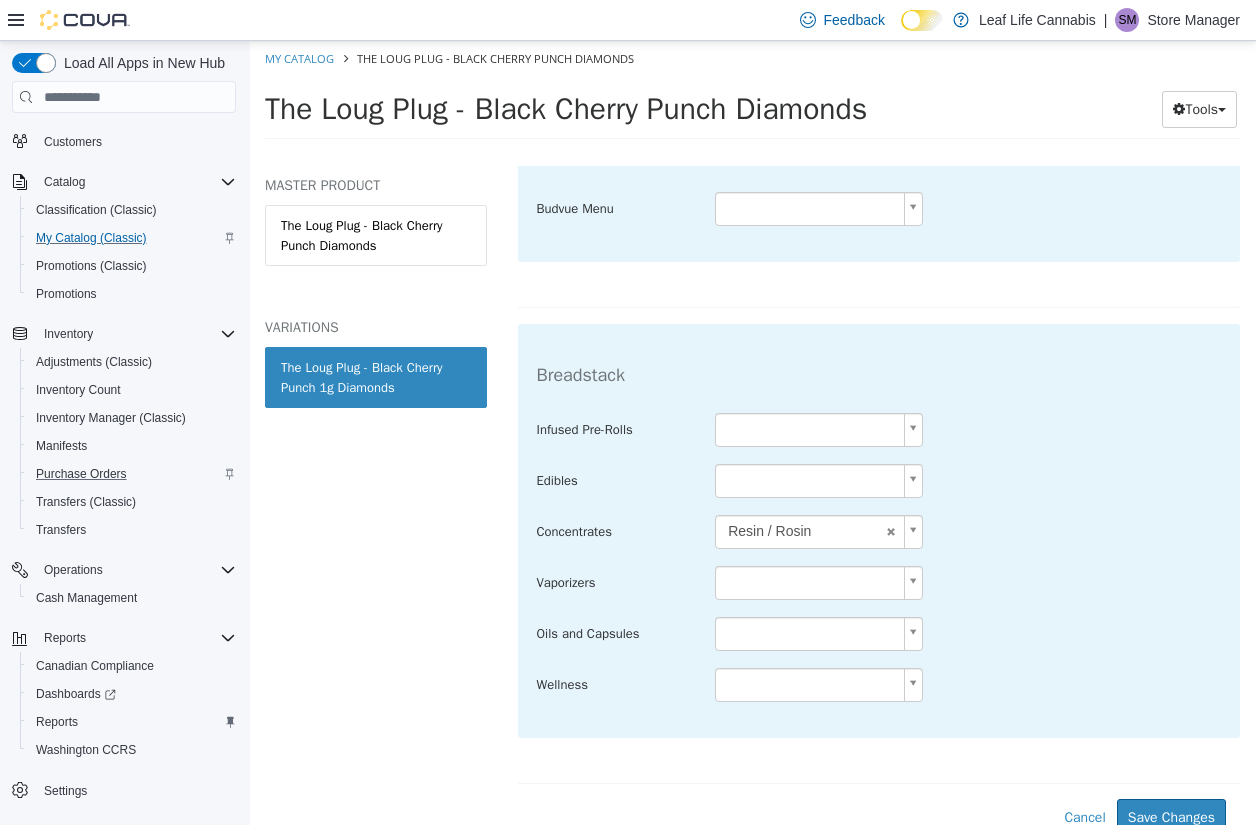 scroll, scrollTop: 1667, scrollLeft: 0, axis: vertical 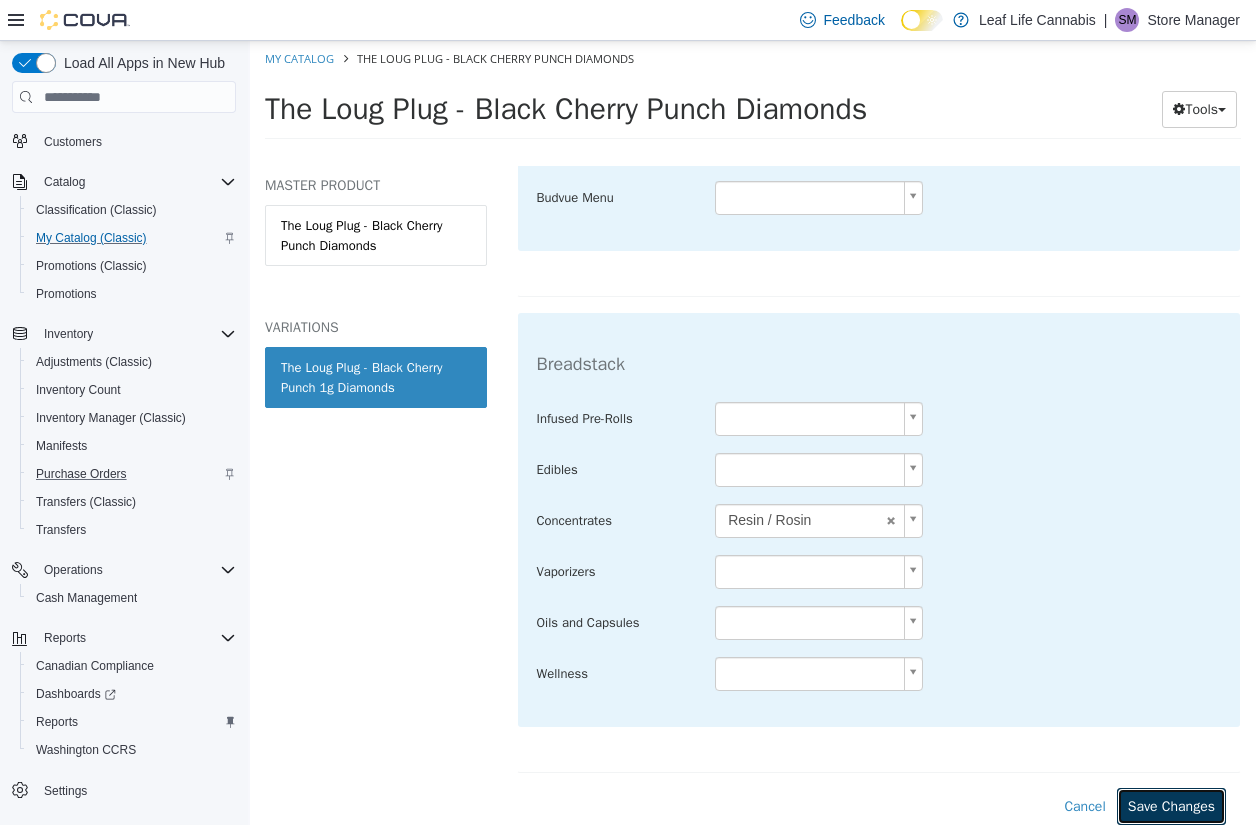 click on "Save Changes" at bounding box center (1171, 806) 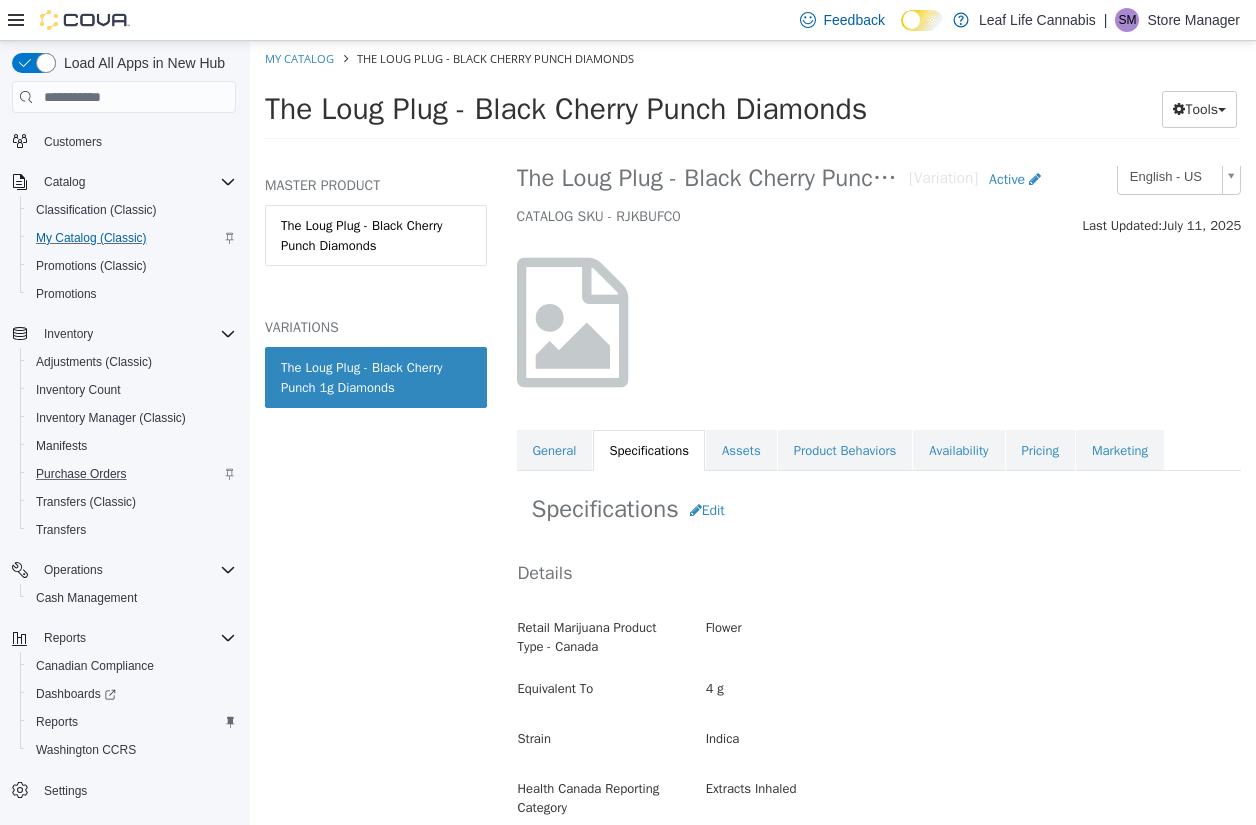 scroll, scrollTop: 0, scrollLeft: 0, axis: both 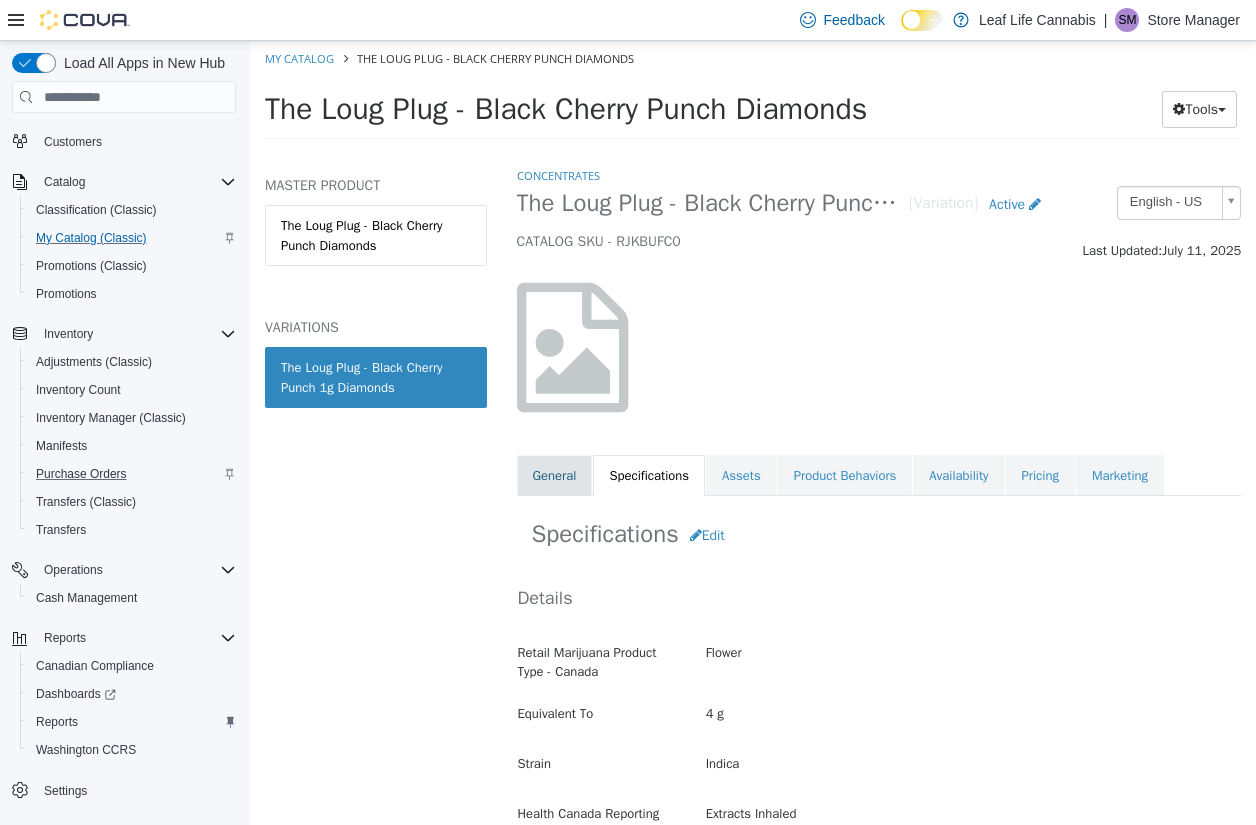 click on "General" at bounding box center [555, 476] 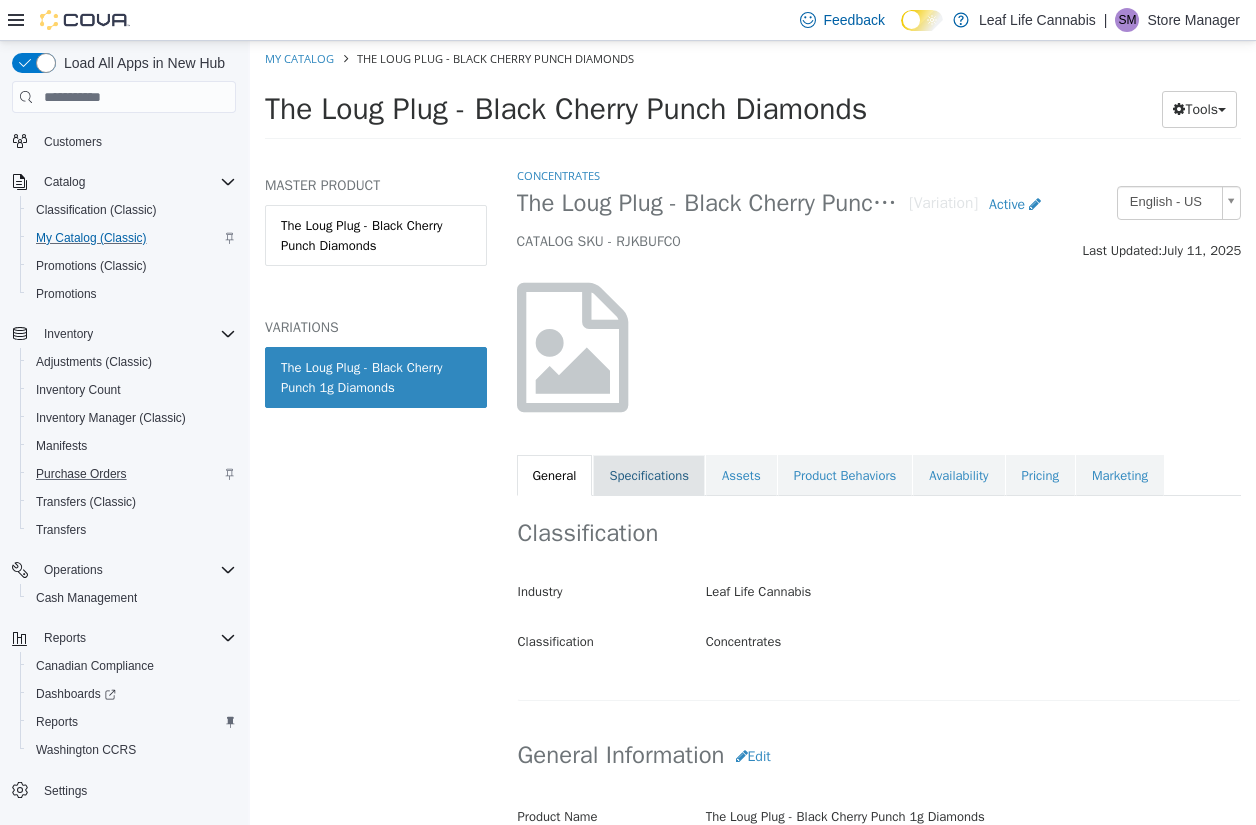 click on "Specifications" at bounding box center (649, 476) 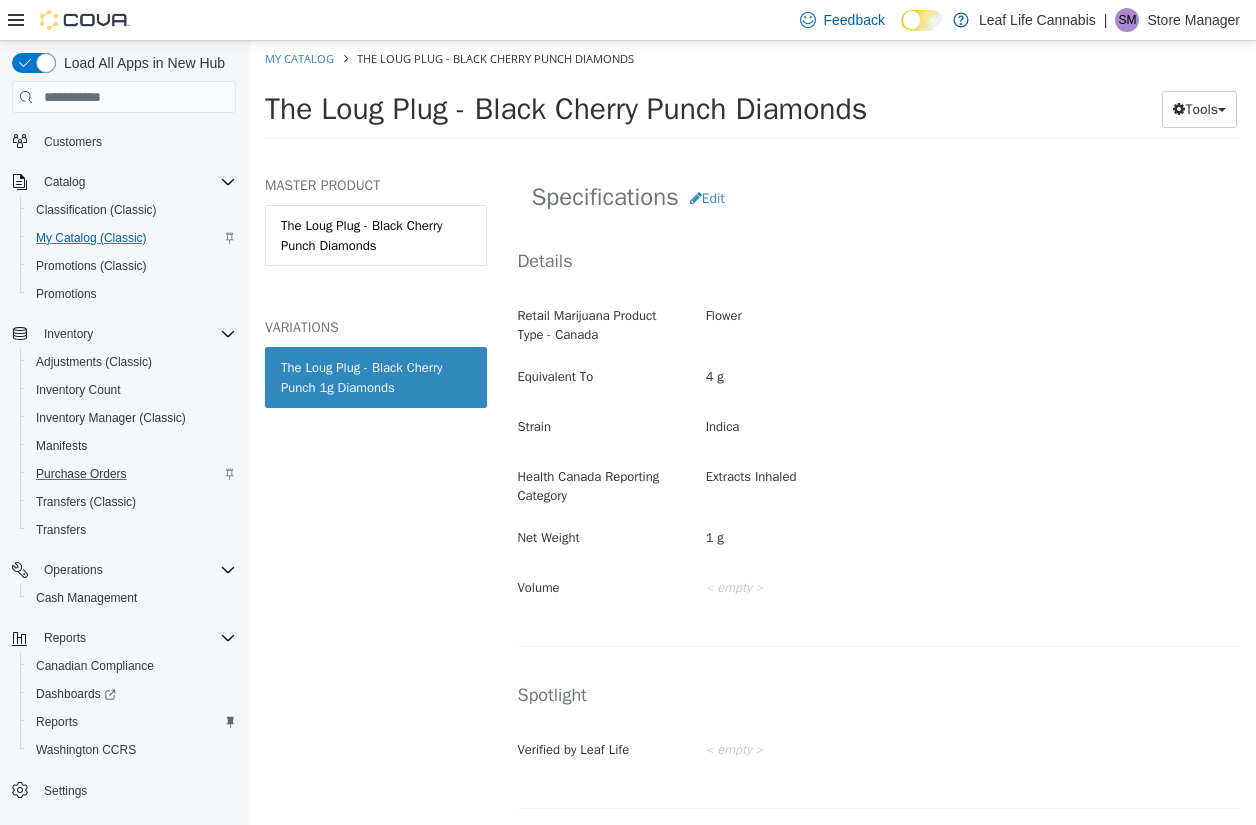scroll, scrollTop: 200, scrollLeft: 0, axis: vertical 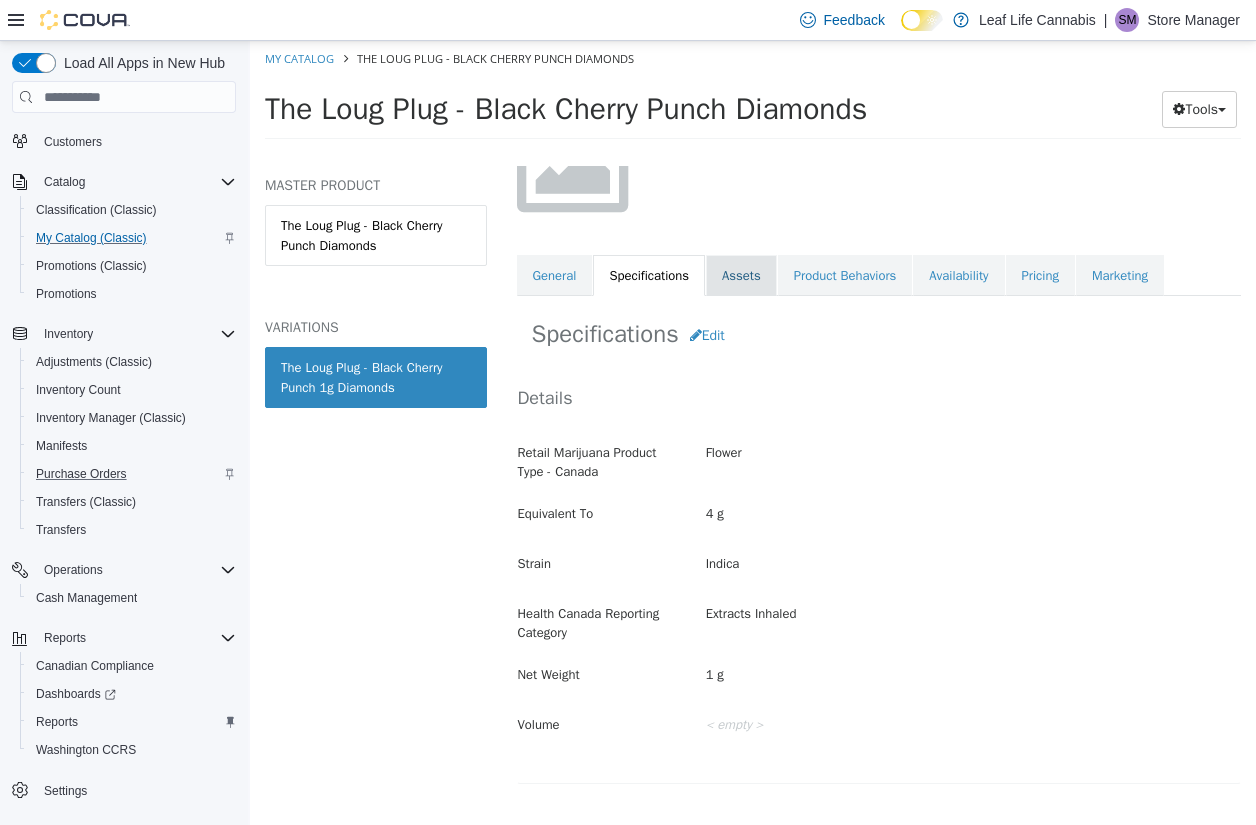 click on "Assets" at bounding box center (741, 276) 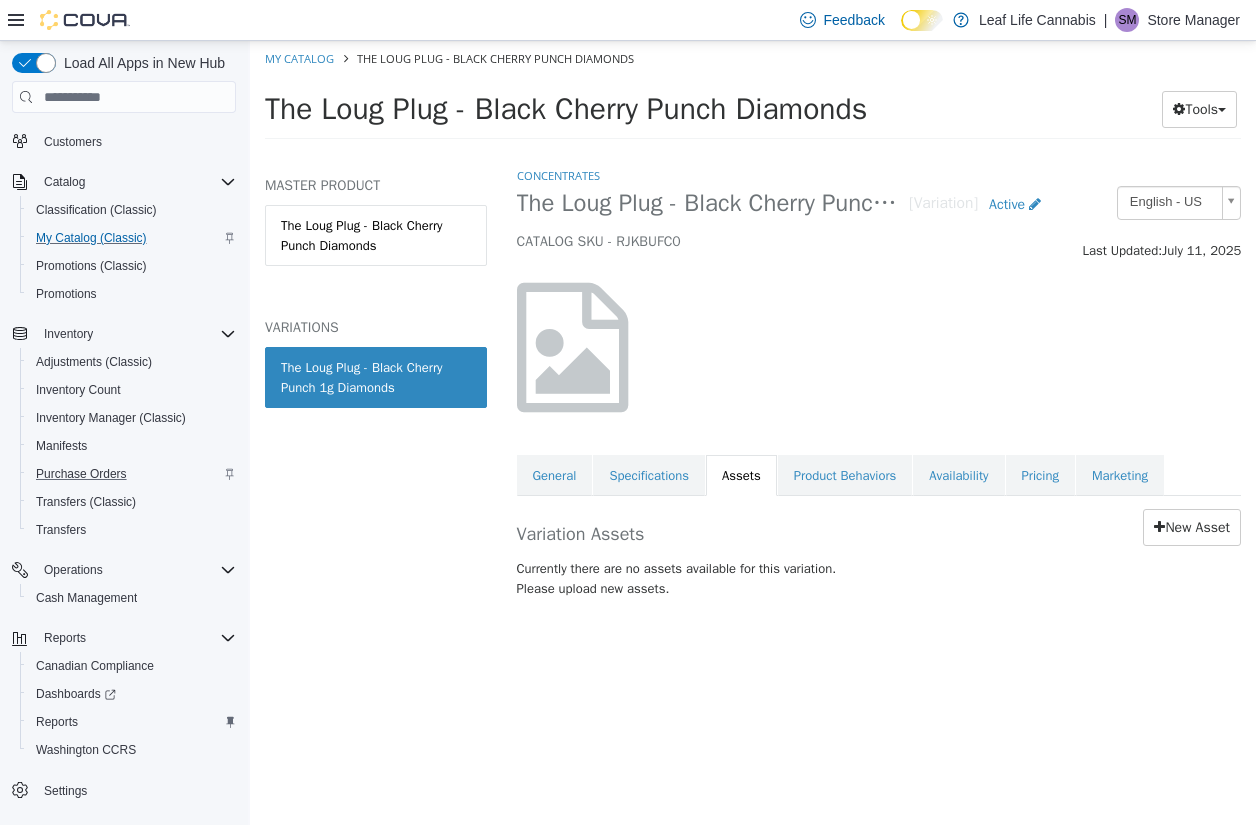 scroll, scrollTop: 0, scrollLeft: 0, axis: both 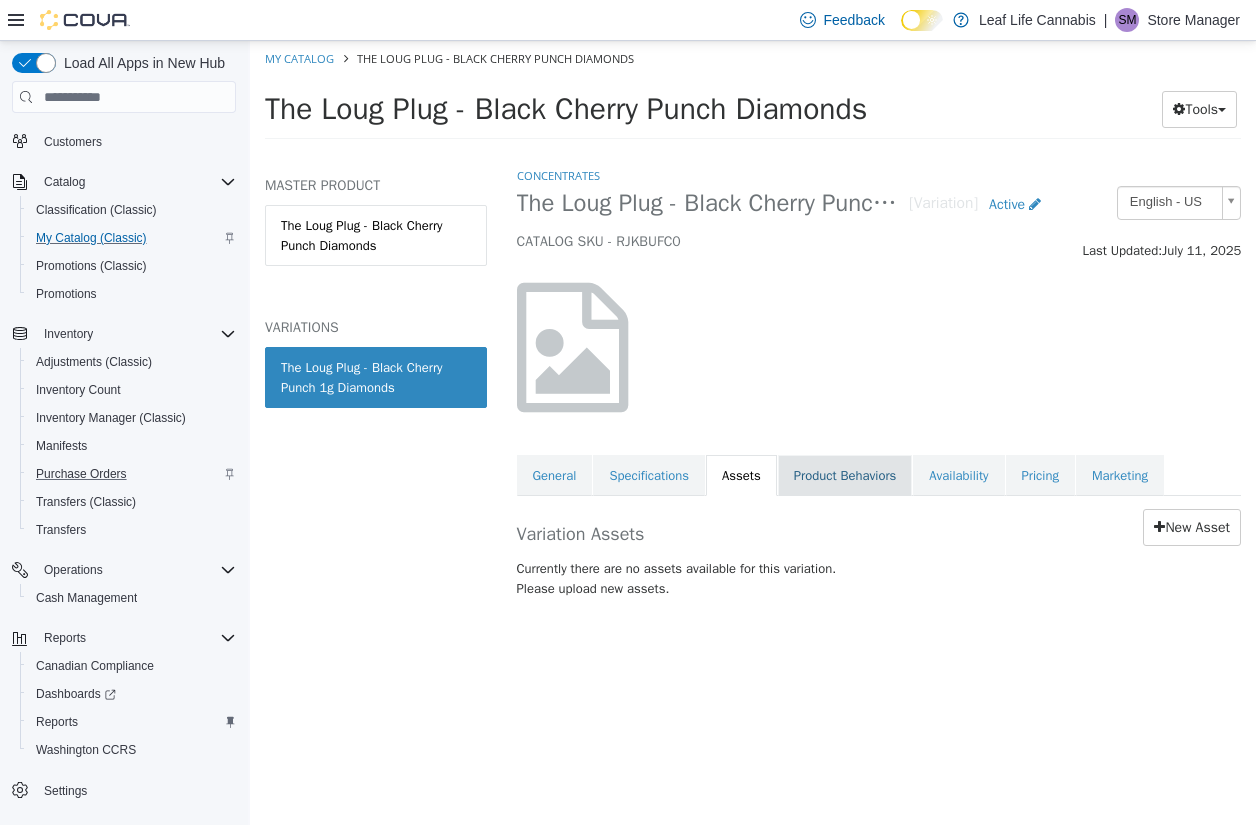 click on "Product Behaviors" at bounding box center [845, 476] 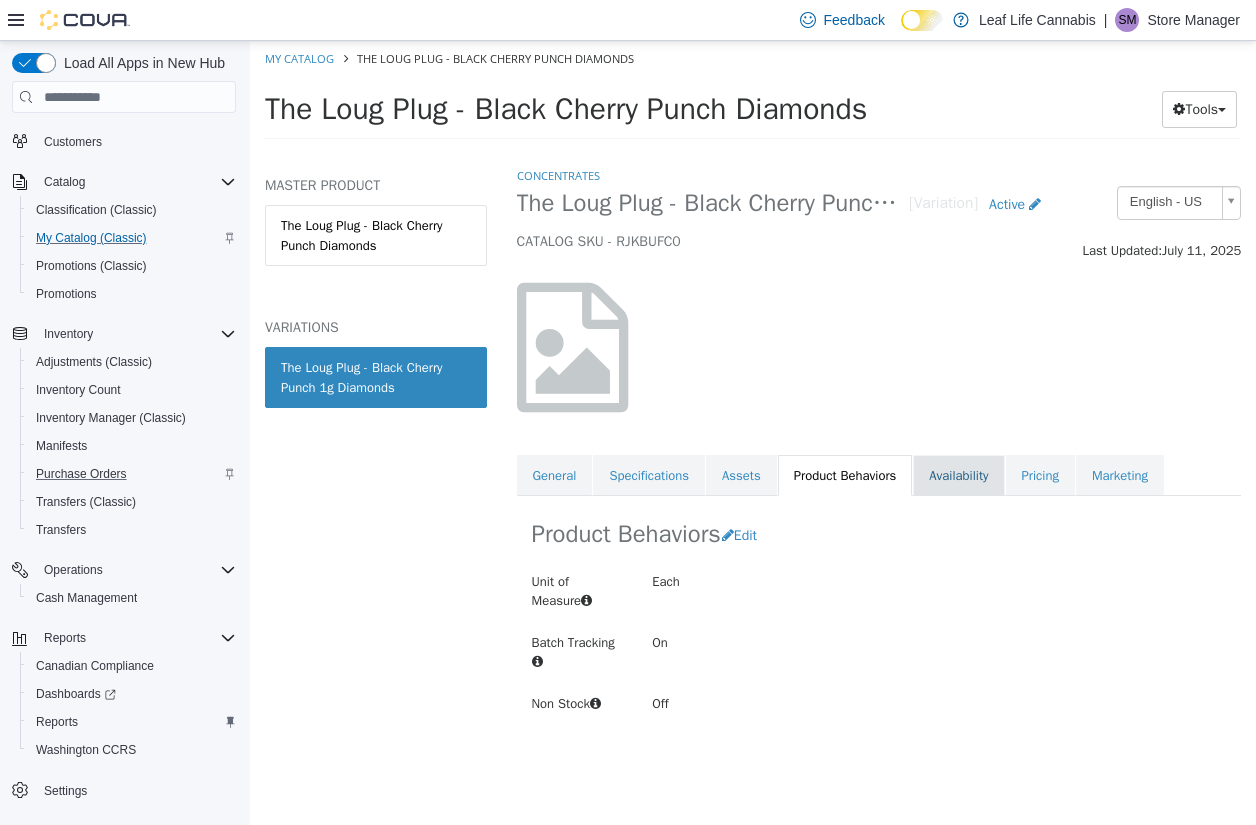 click on "Availability" at bounding box center (958, 476) 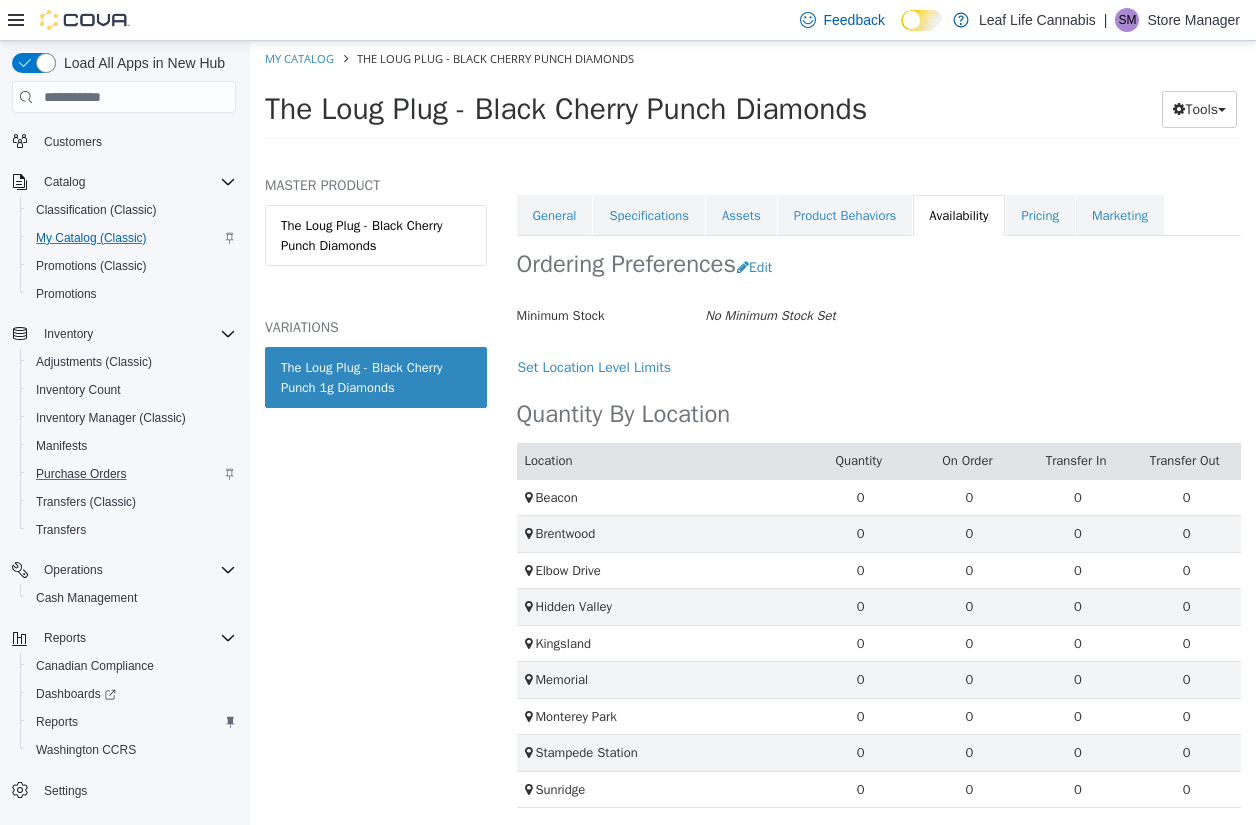 scroll, scrollTop: 265, scrollLeft: 0, axis: vertical 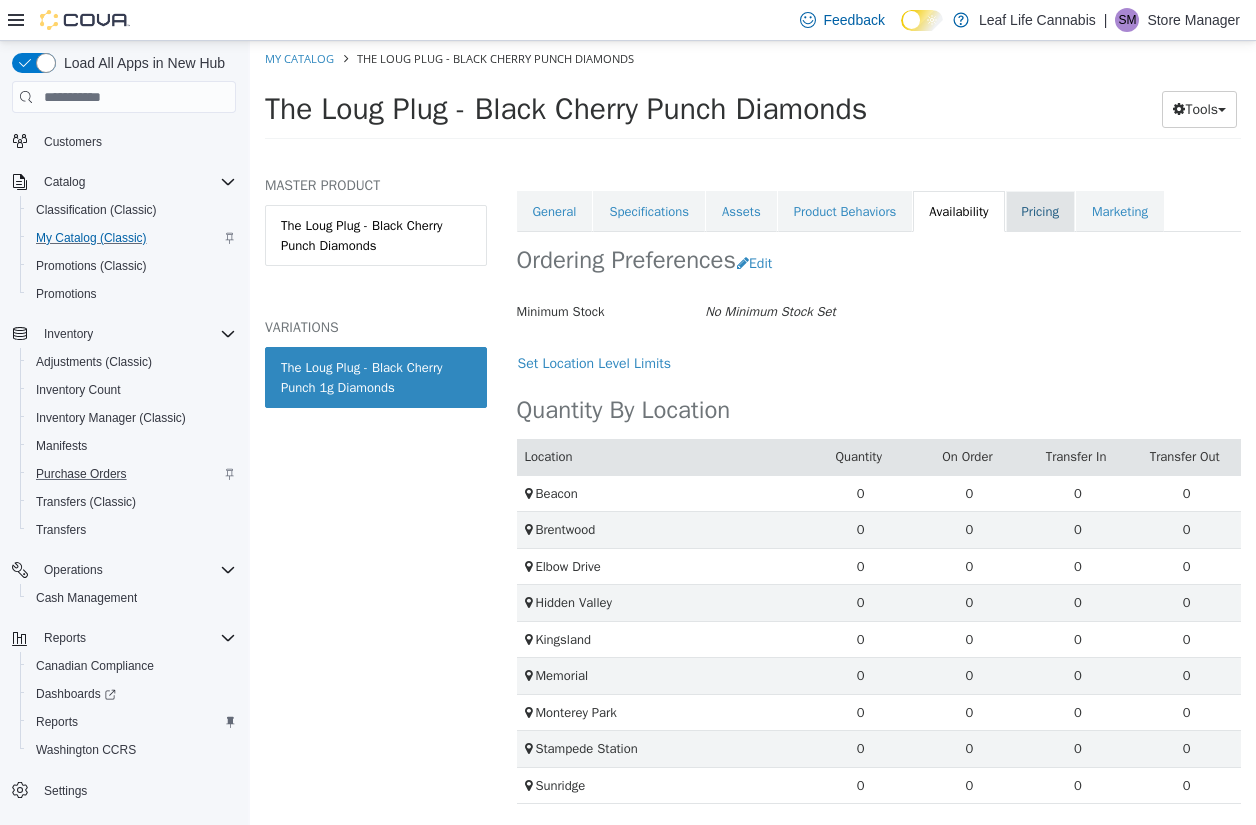 click on "Pricing" at bounding box center (1040, 212) 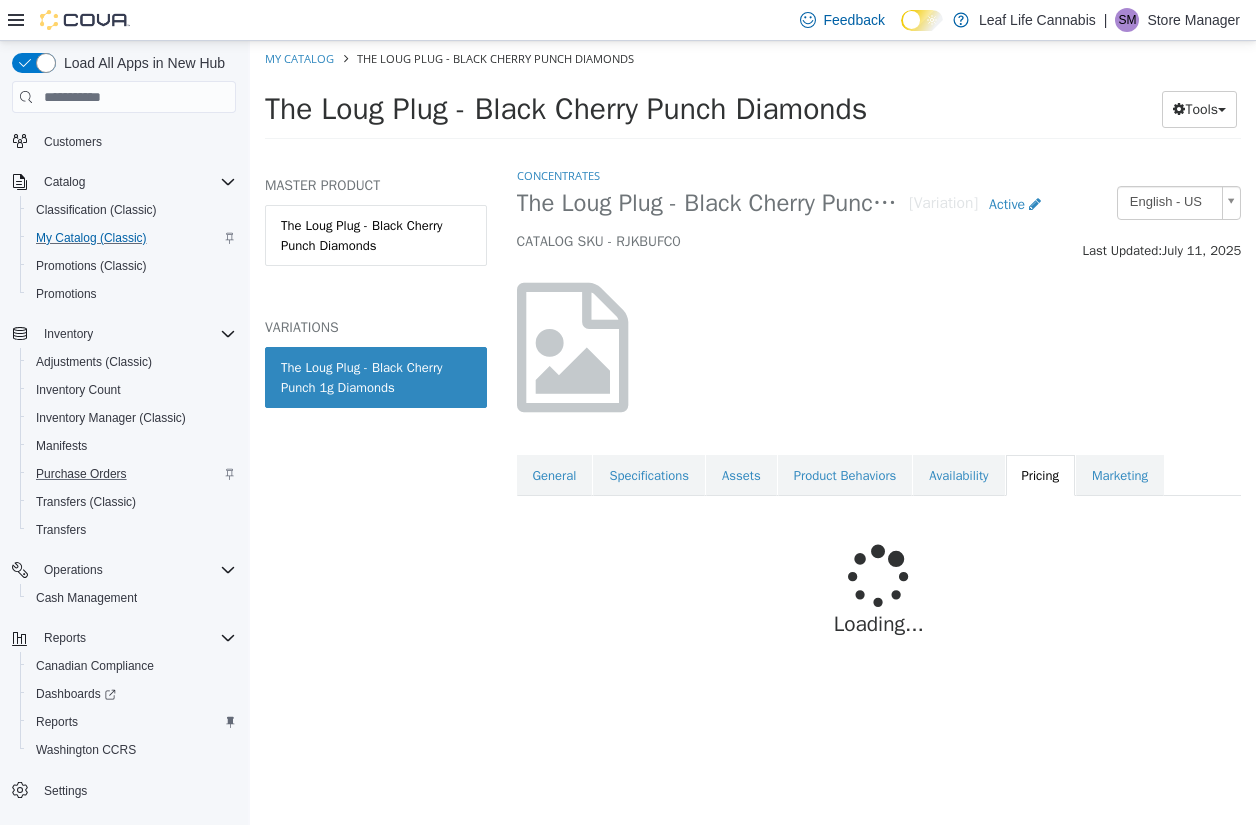 scroll, scrollTop: 0, scrollLeft: 0, axis: both 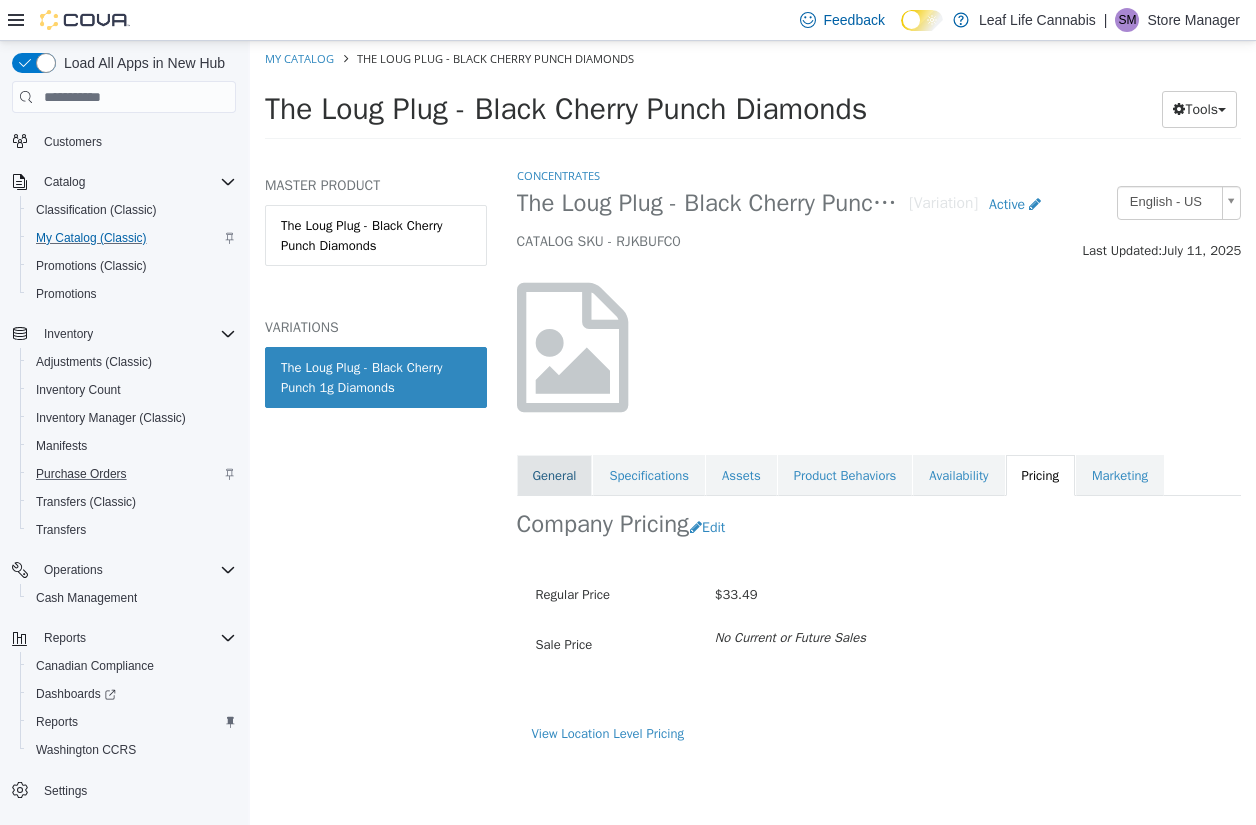 click on "General" at bounding box center [555, 476] 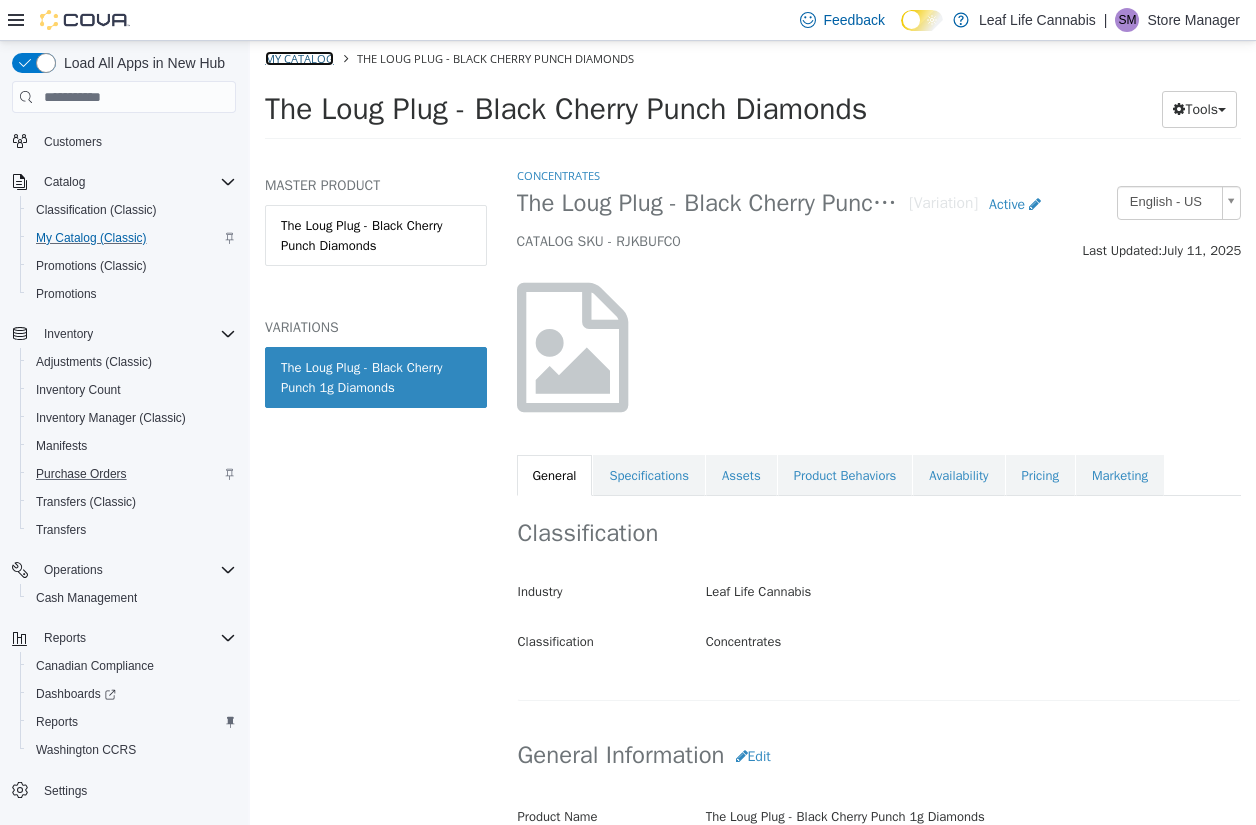 click on "My Catalog" at bounding box center [299, 58] 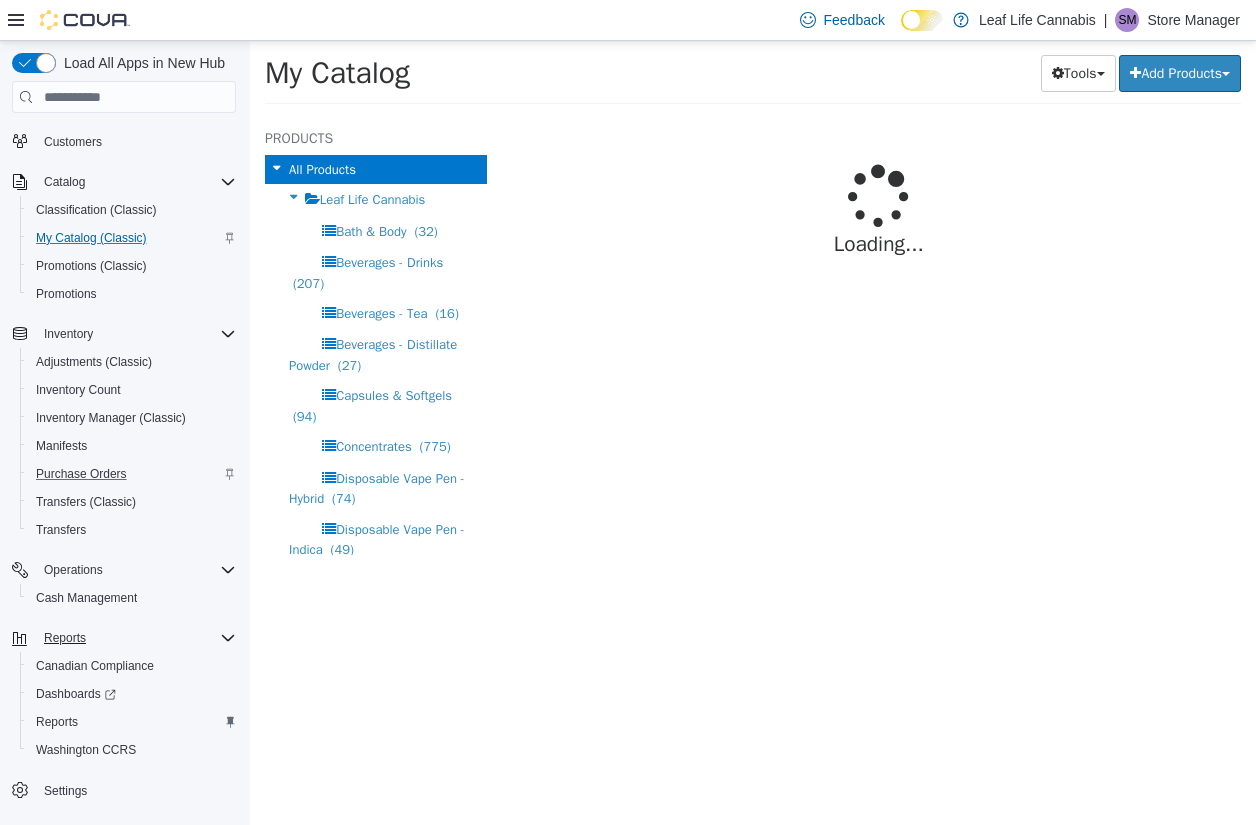 select on "**********" 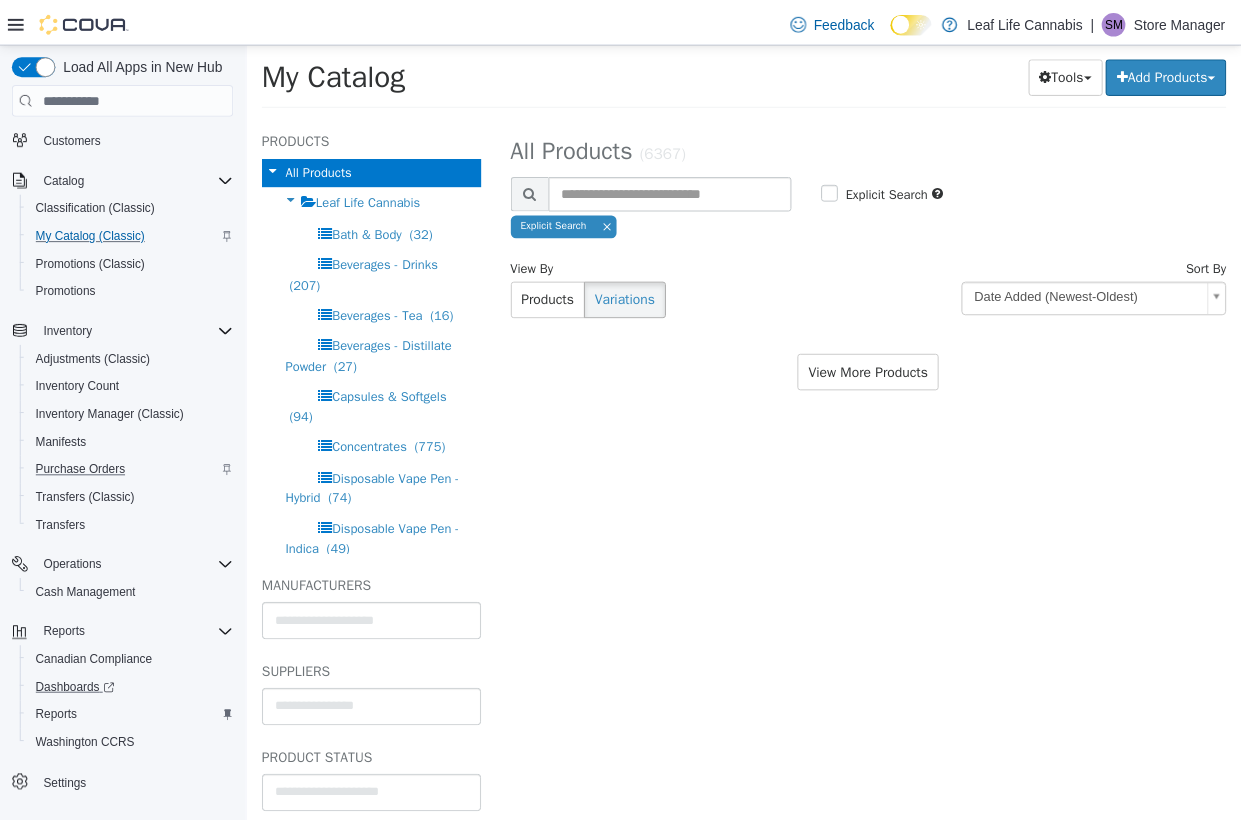 scroll, scrollTop: 141, scrollLeft: 0, axis: vertical 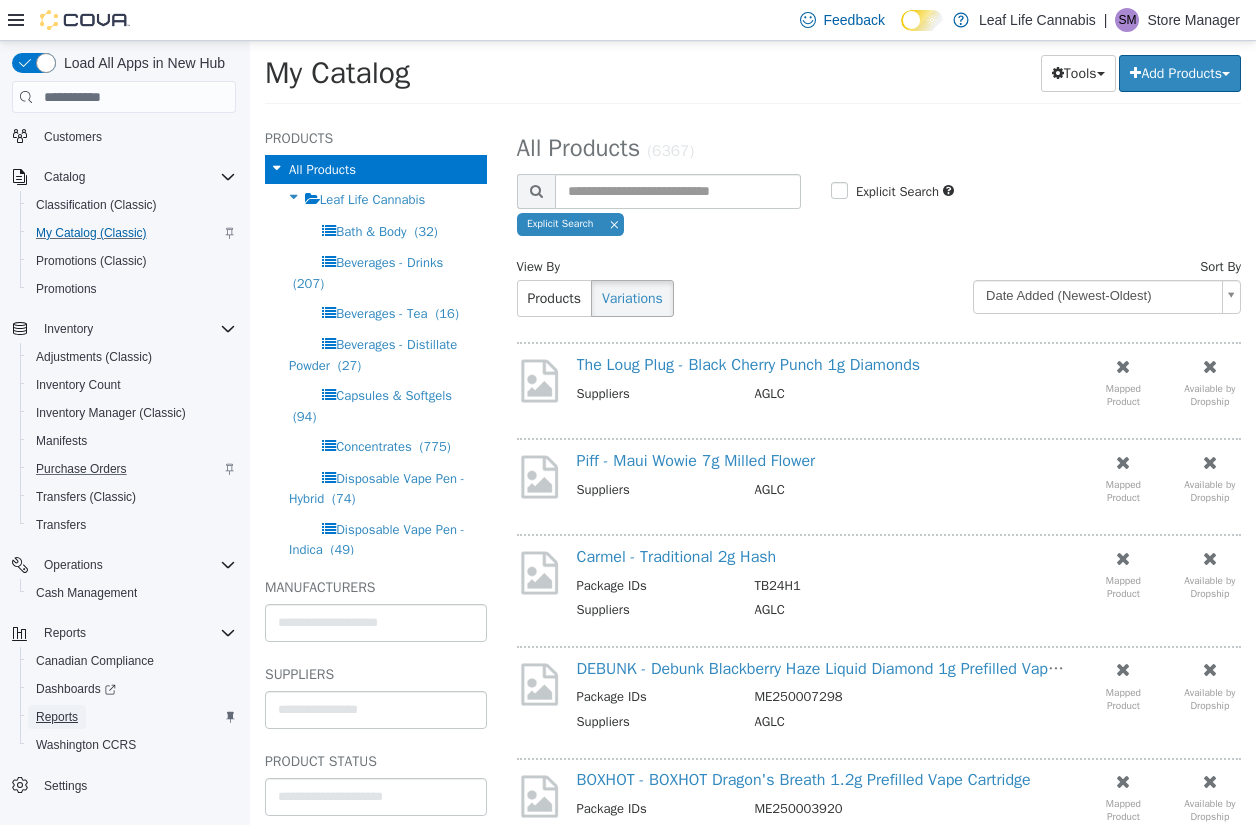 click on "Reports" at bounding box center (57, 717) 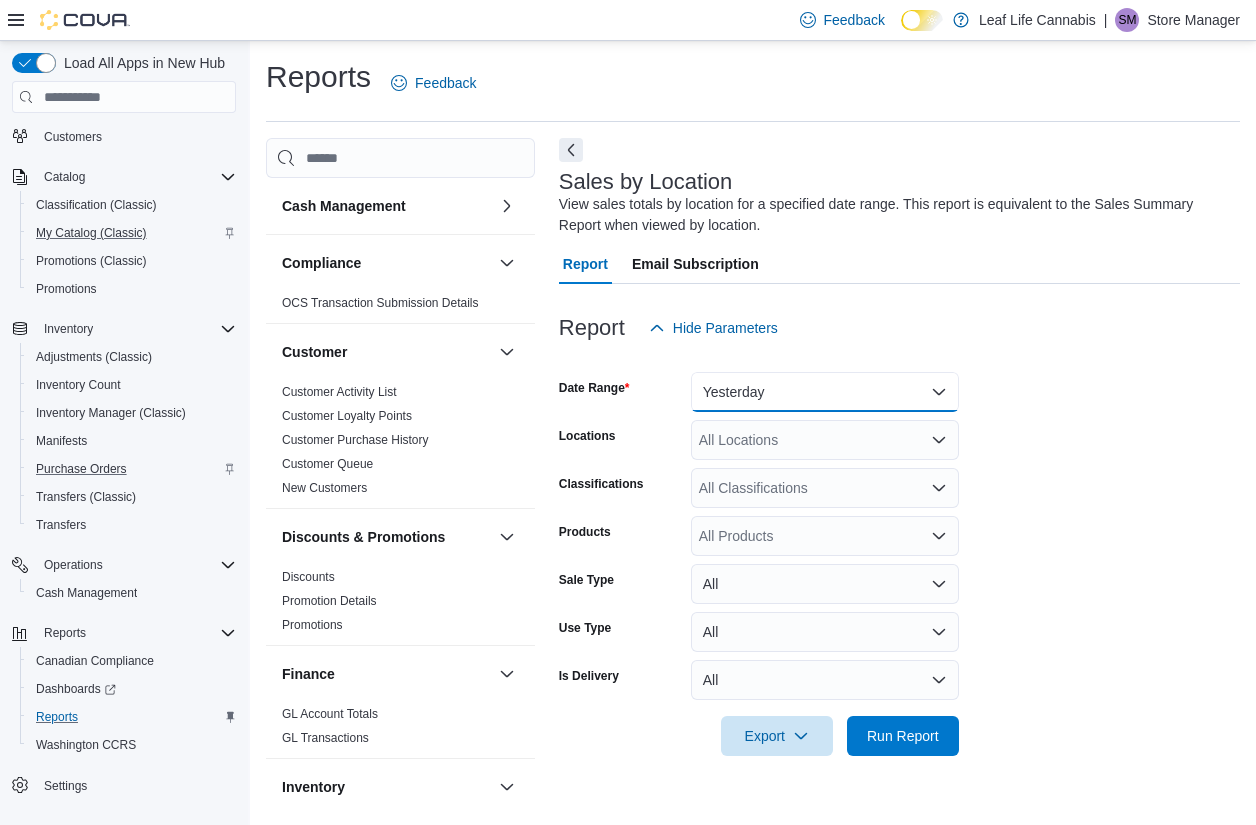 click on "Yesterday" at bounding box center [825, 392] 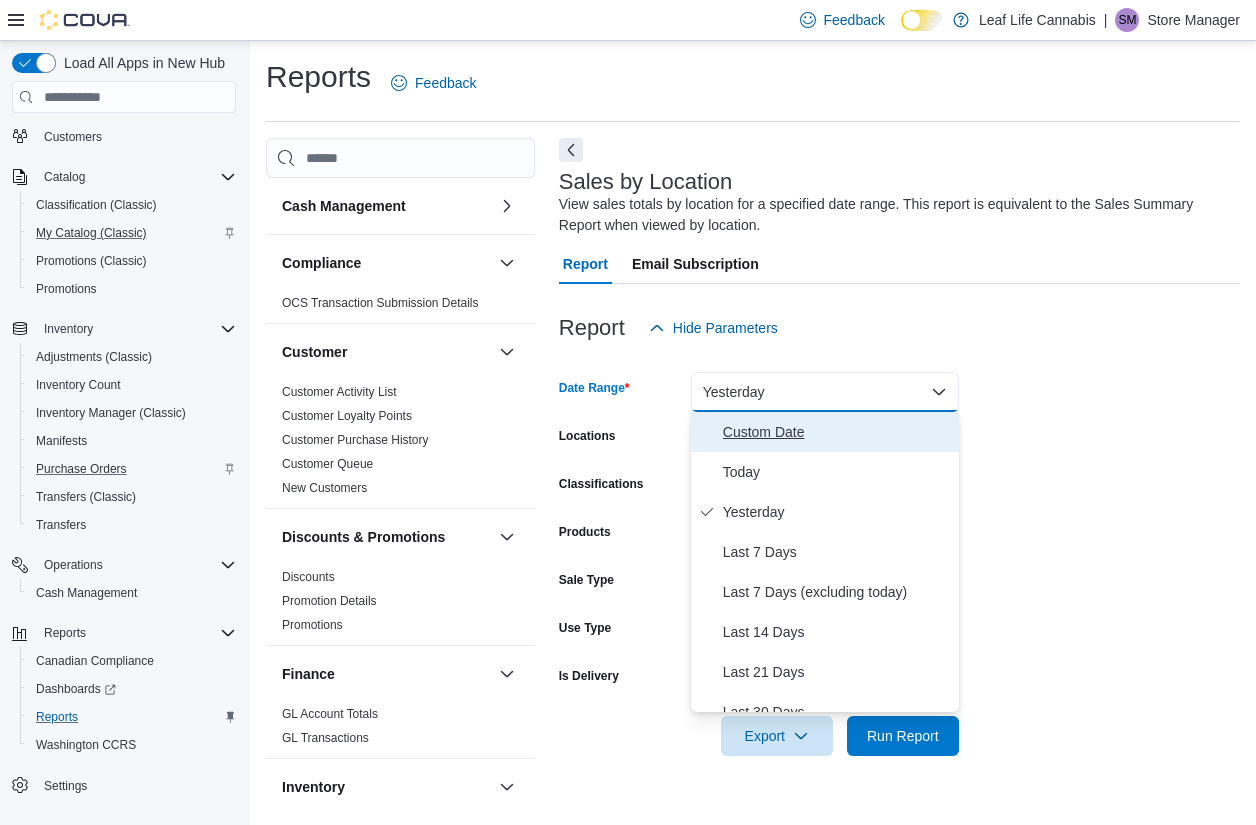 click on "Custom Date" at bounding box center [837, 432] 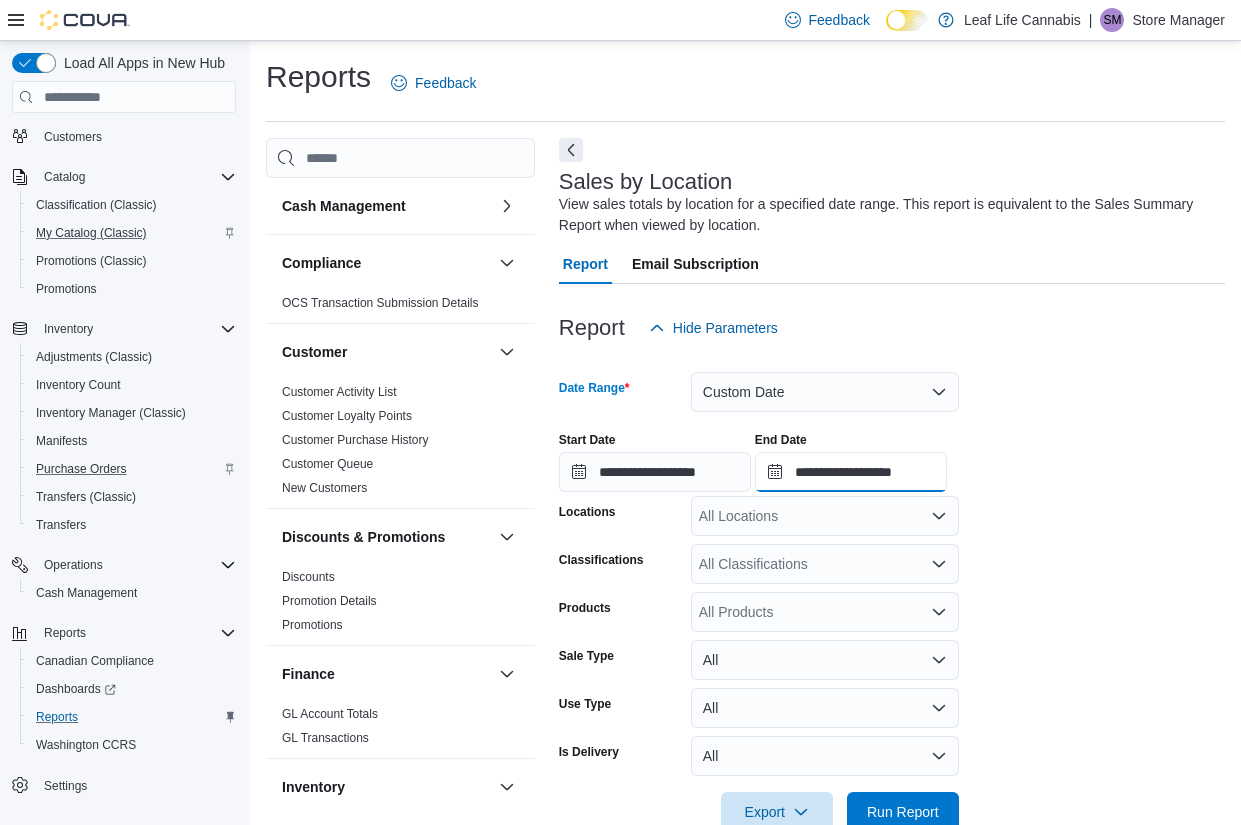 click on "**********" at bounding box center (851, 472) 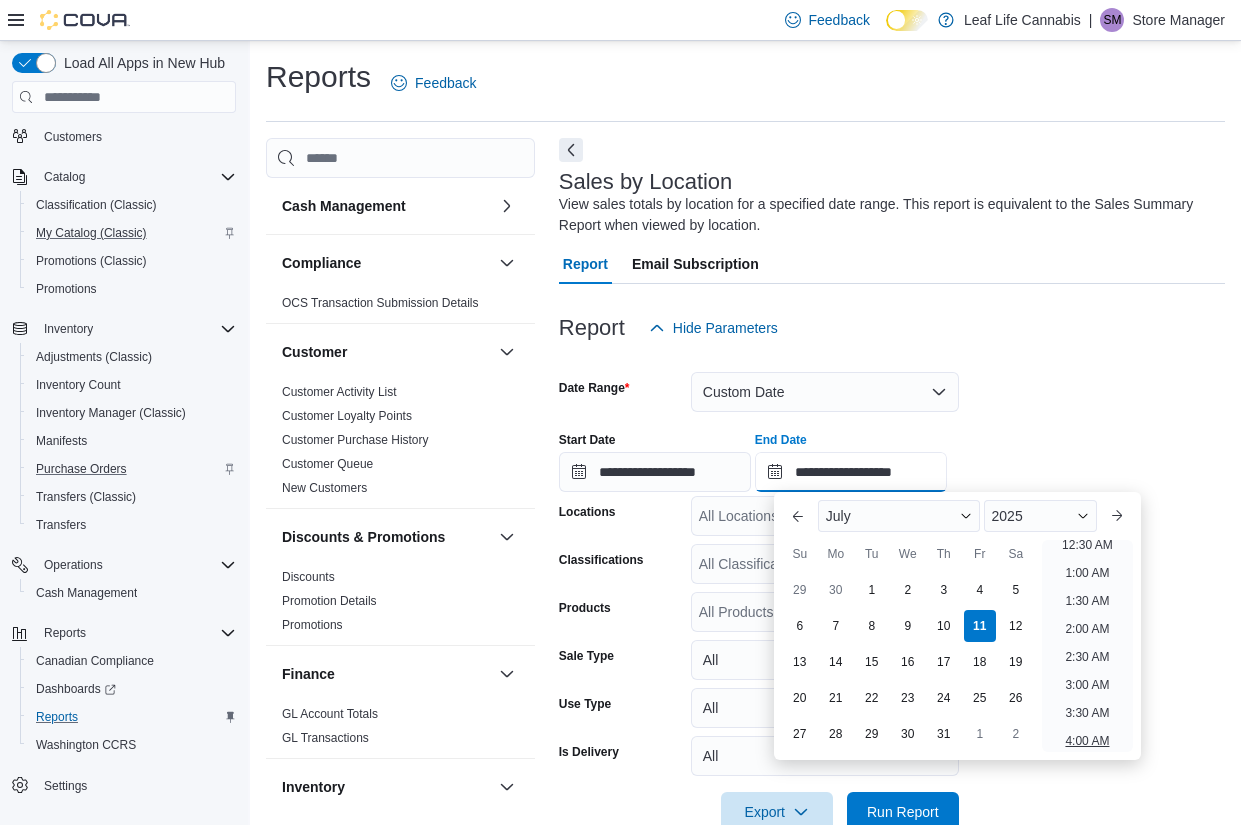 scroll, scrollTop: 36, scrollLeft: 0, axis: vertical 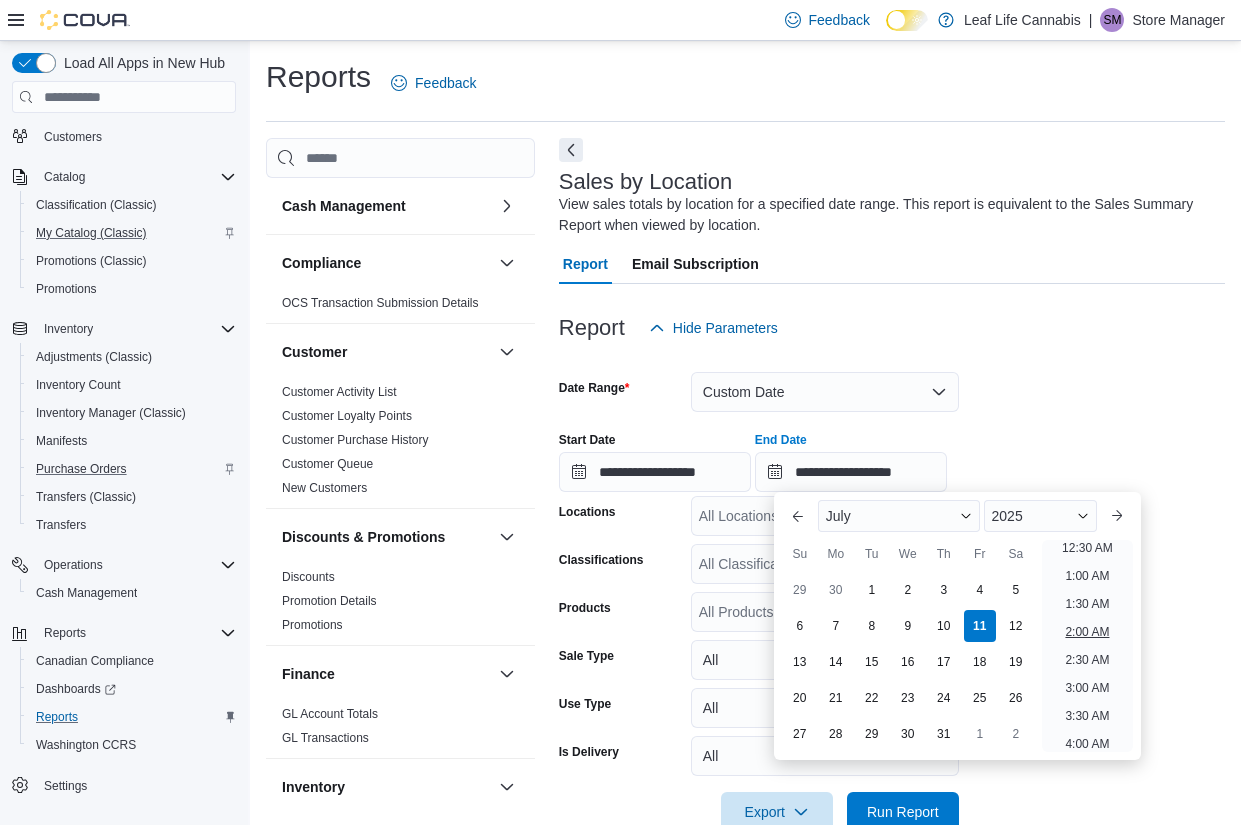 click on "2:00 AM" at bounding box center (1087, 632) 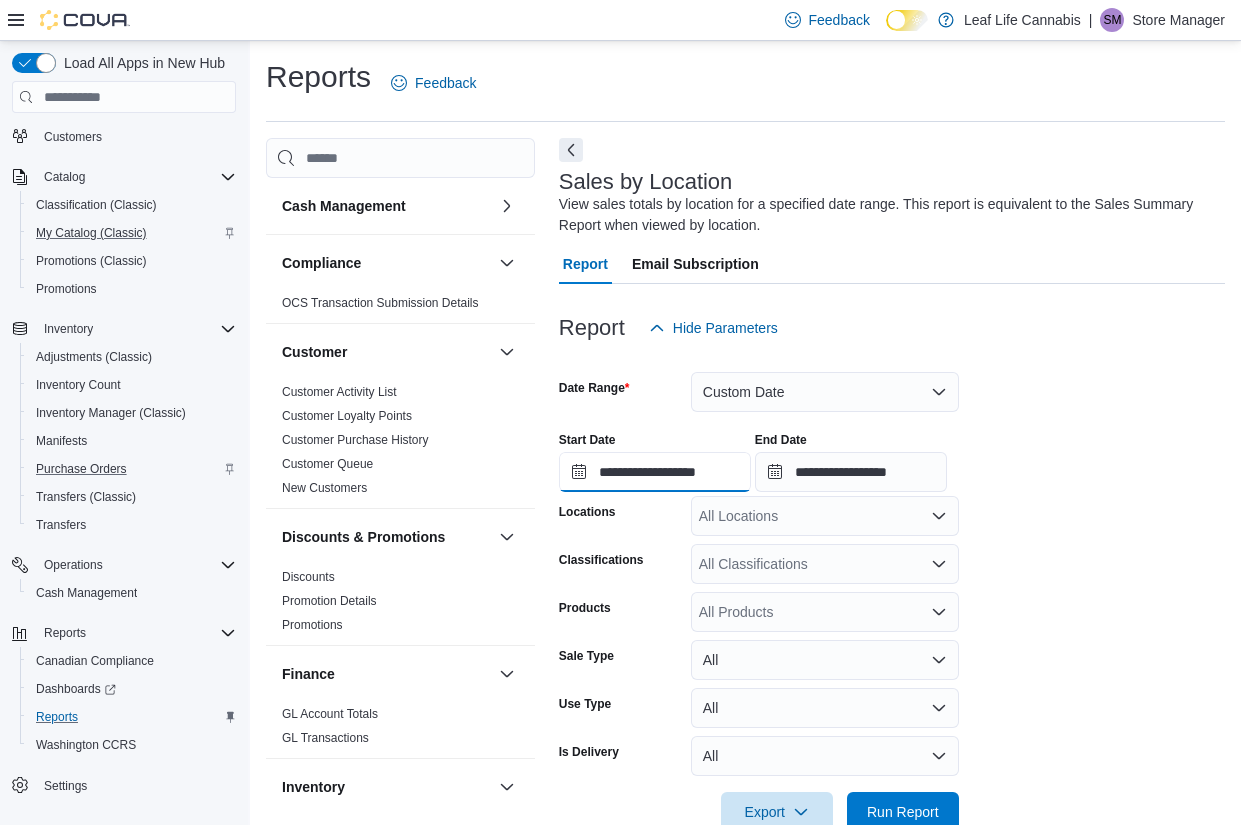 click on "**********" at bounding box center [655, 472] 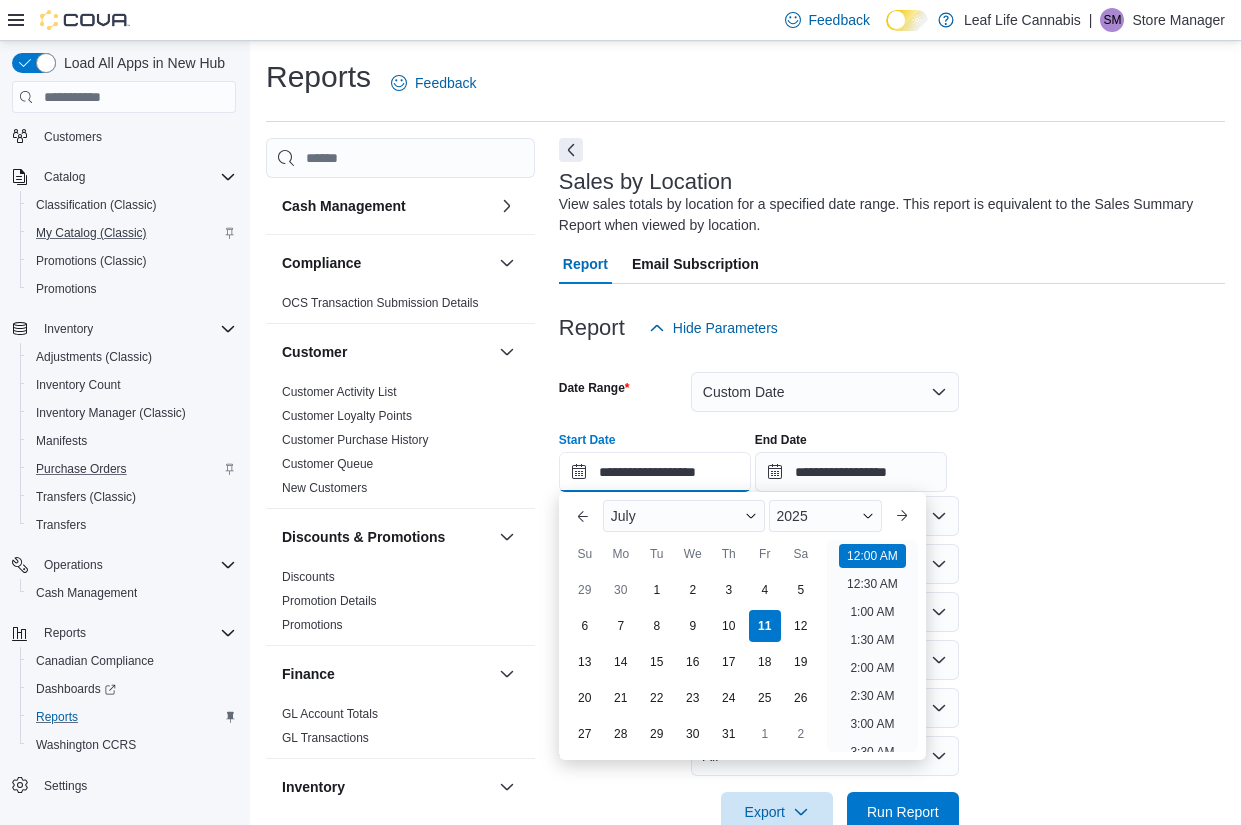 scroll, scrollTop: 62, scrollLeft: 0, axis: vertical 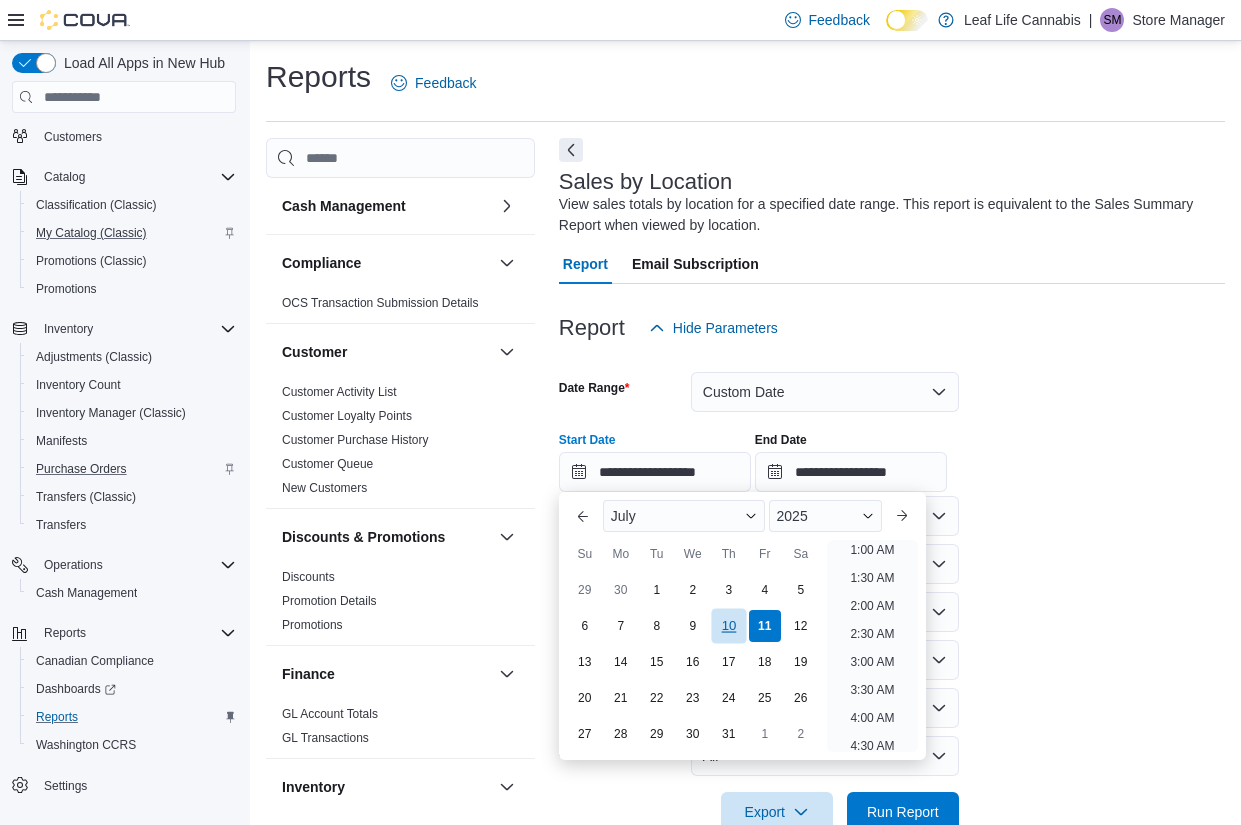 click on "10" at bounding box center [728, 626] 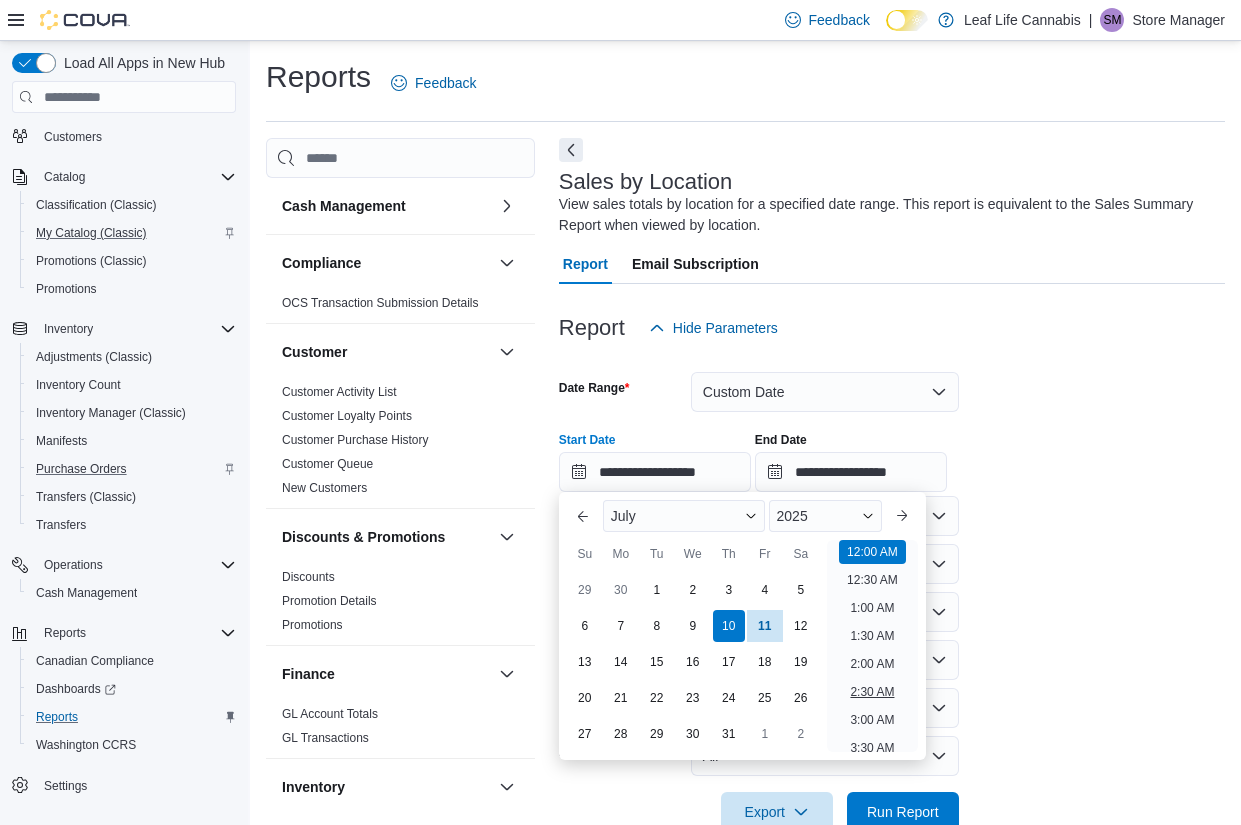 click on "2:30 AM" at bounding box center (872, 692) 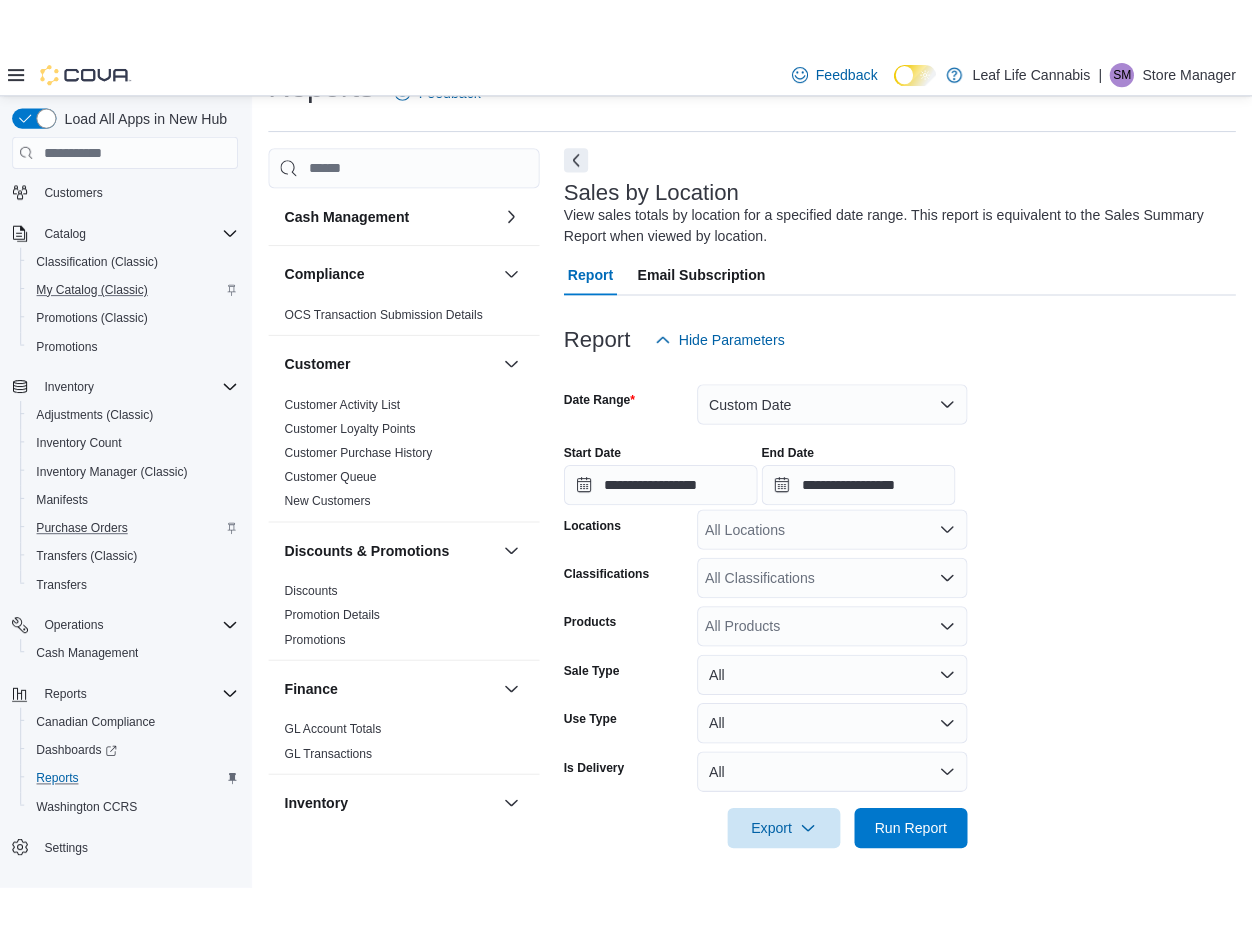 scroll, scrollTop: 47, scrollLeft: 0, axis: vertical 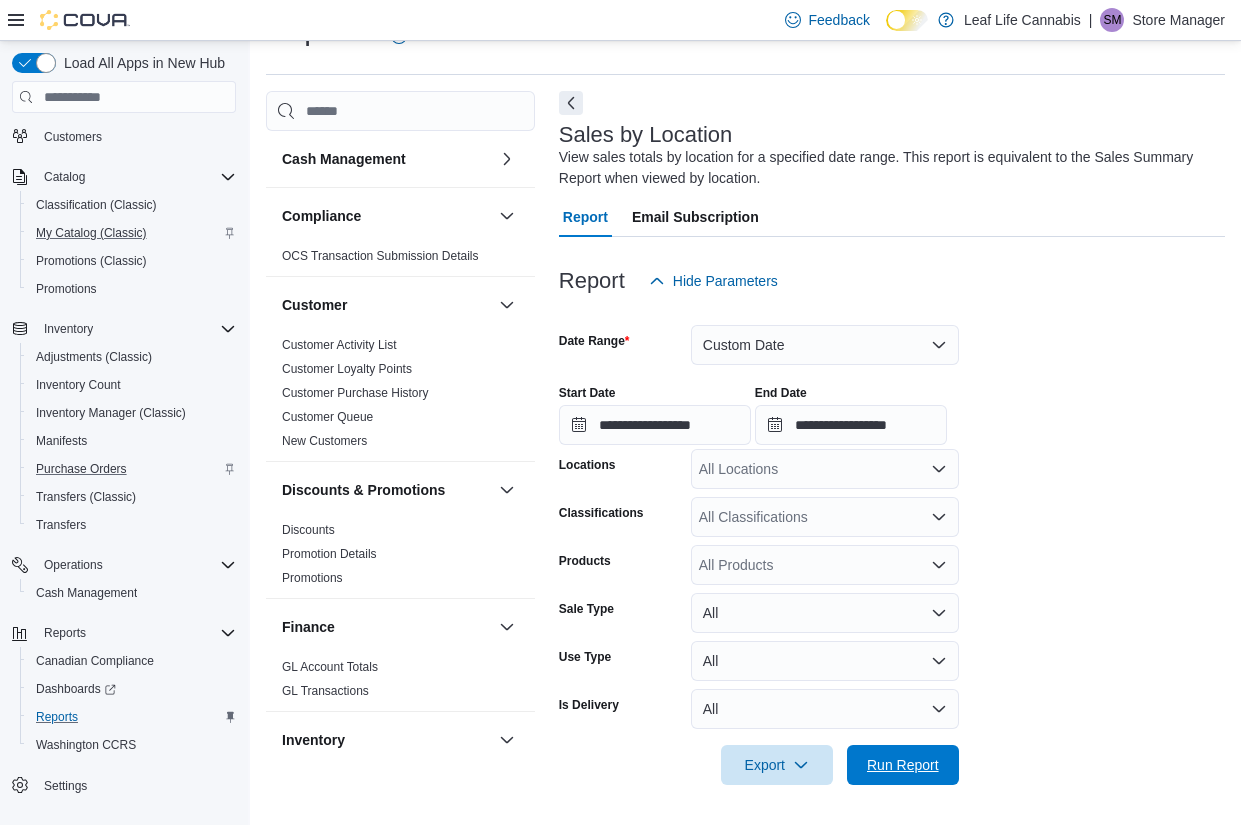 drag, startPoint x: 938, startPoint y: 764, endPoint x: 1059, endPoint y: 689, distance: 142.3587 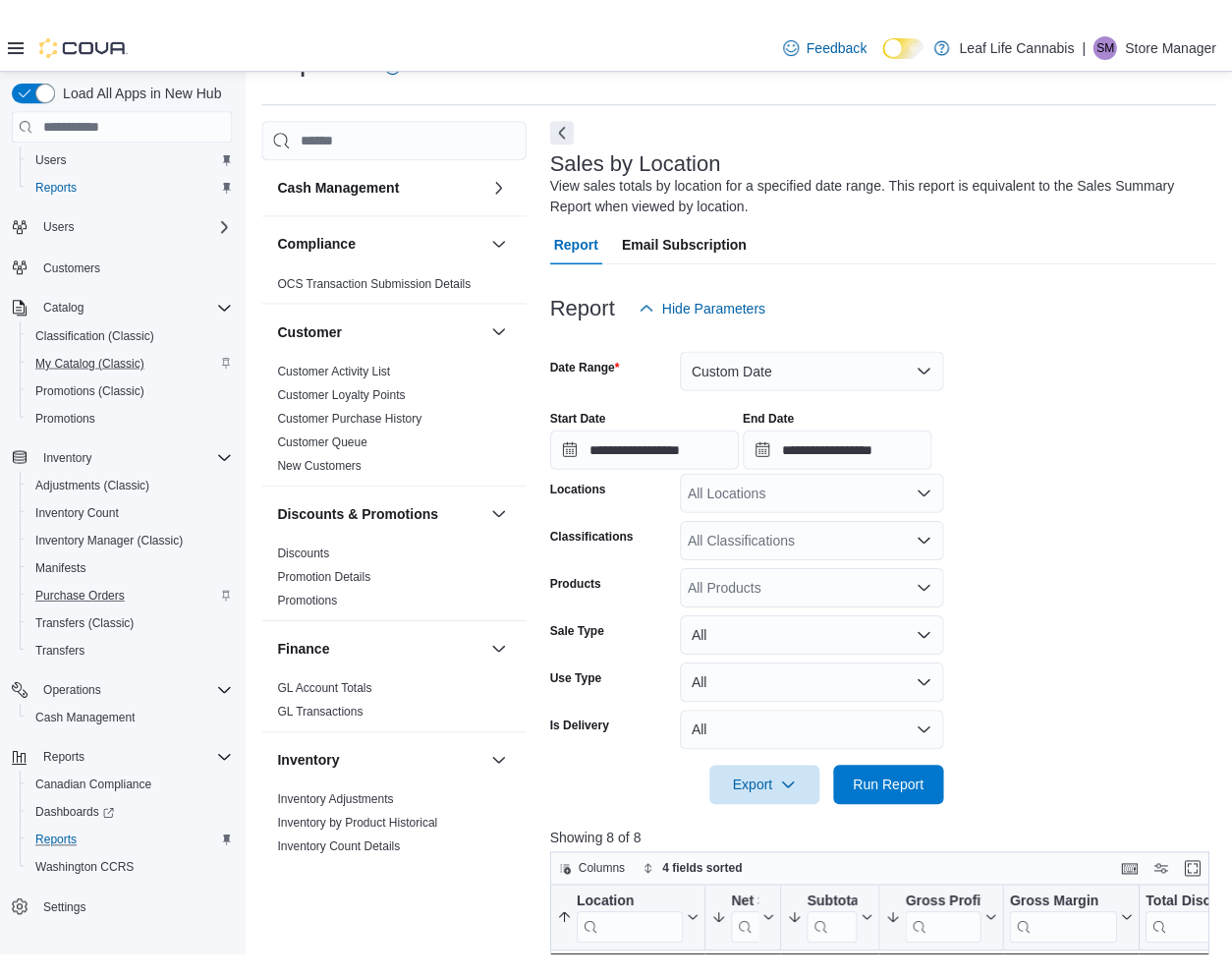 scroll, scrollTop: 0, scrollLeft: 0, axis: both 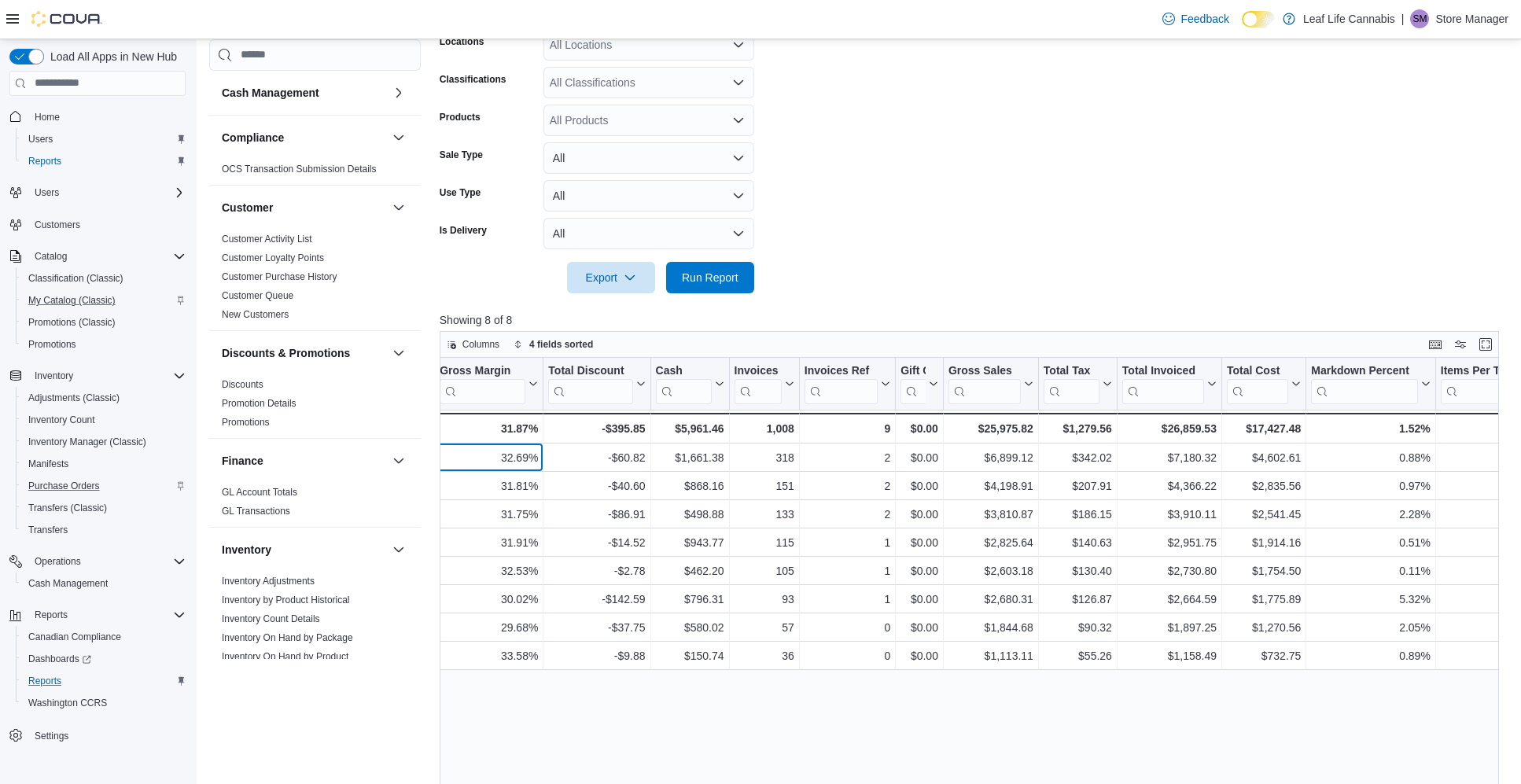 drag, startPoint x: 896, startPoint y: 448, endPoint x: 953, endPoint y: 451, distance: 57.078893 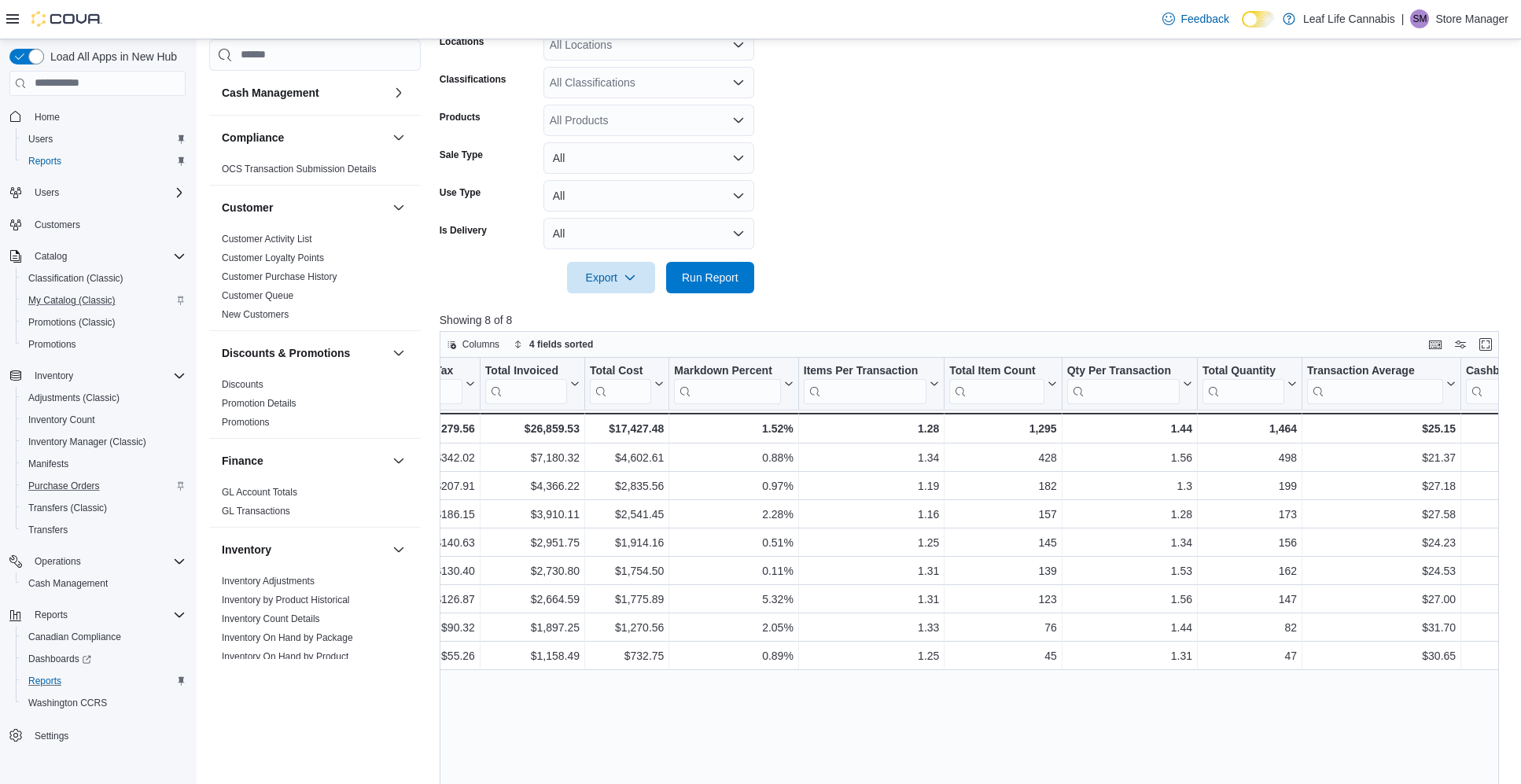 drag, startPoint x: 994, startPoint y: 459, endPoint x: 1042, endPoint y: 462, distance: 48.09366 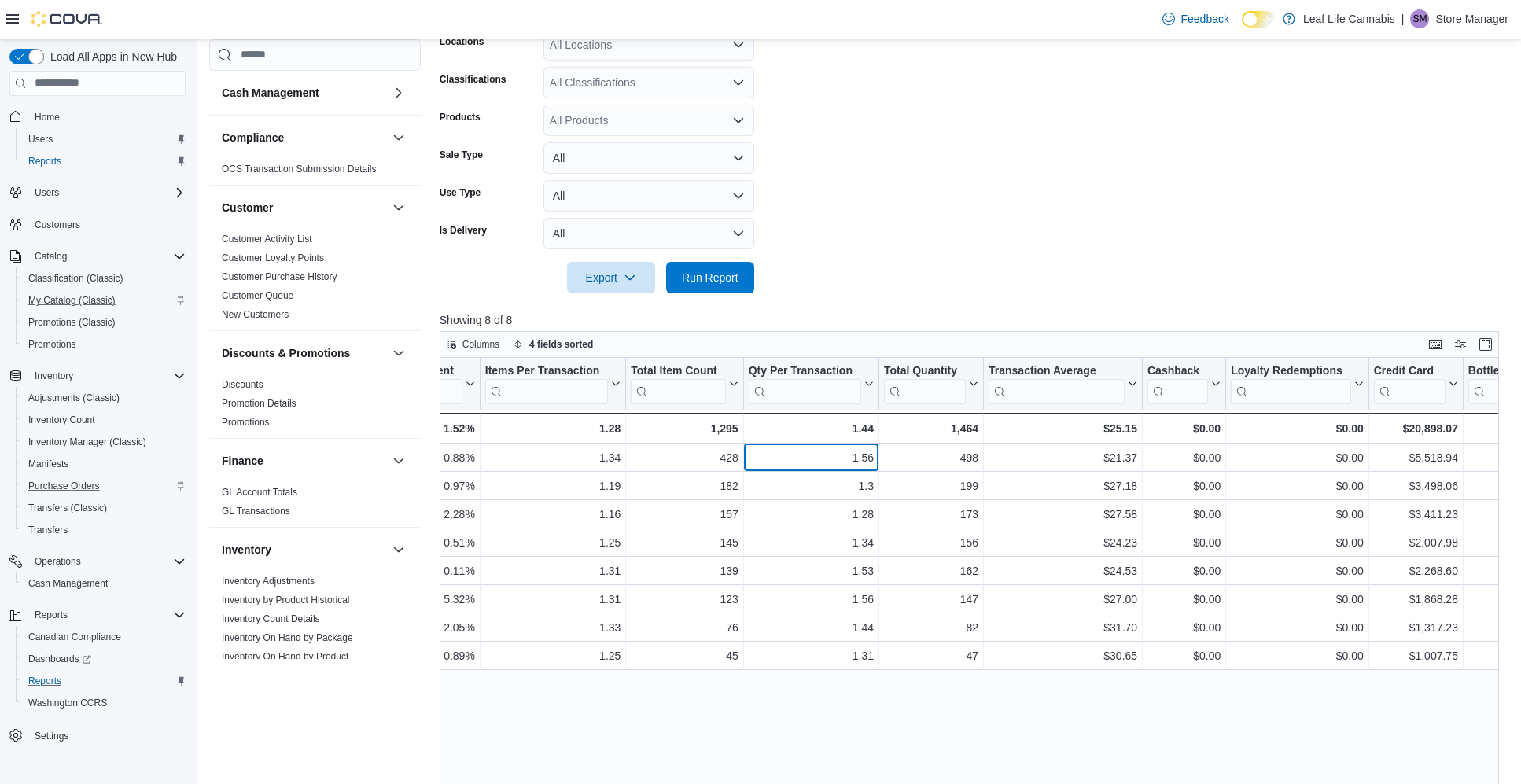 drag, startPoint x: 1086, startPoint y: 452, endPoint x: 1160, endPoint y: 455, distance: 74.06079 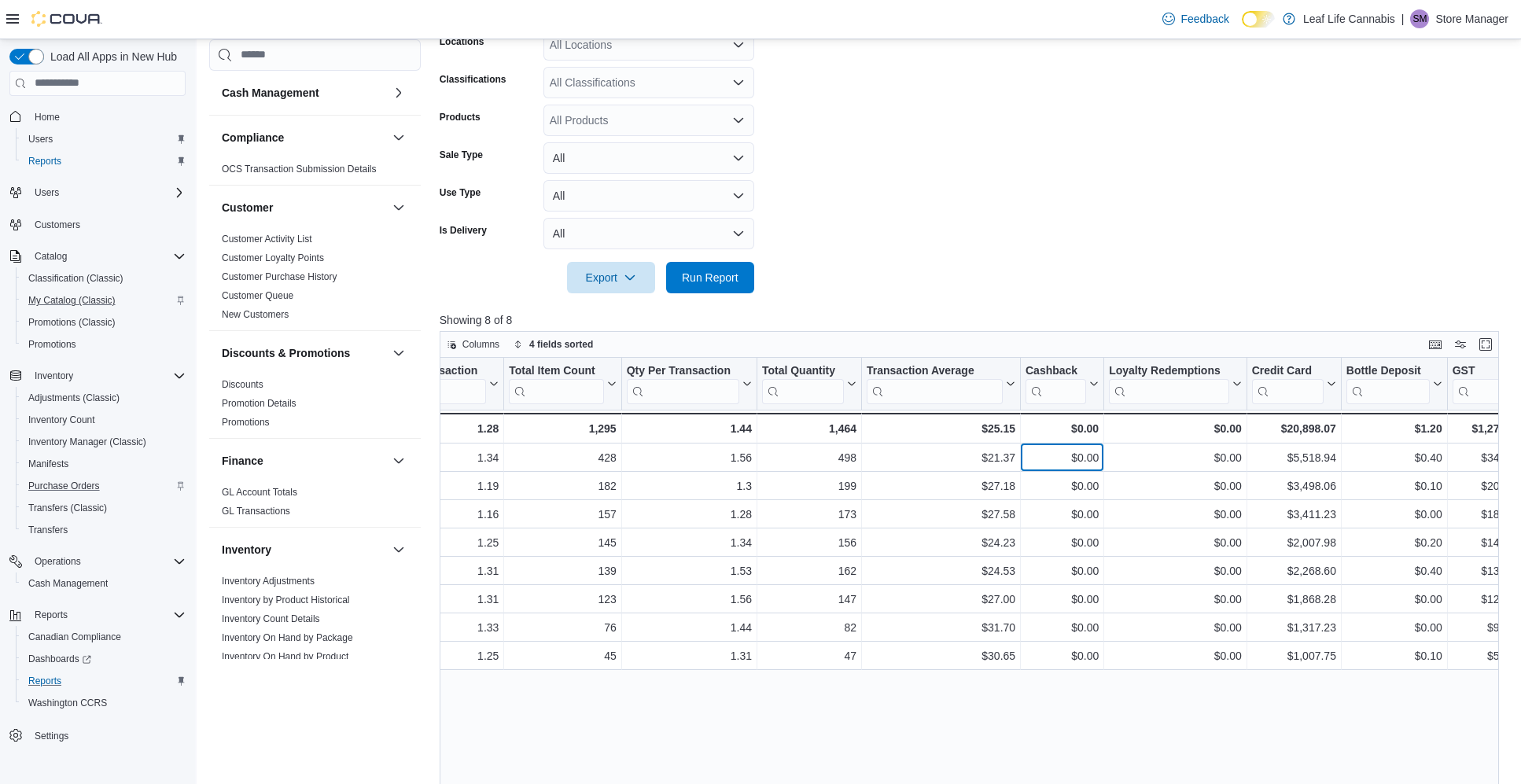 scroll, scrollTop: 0, scrollLeft: 1541, axis: horizontal 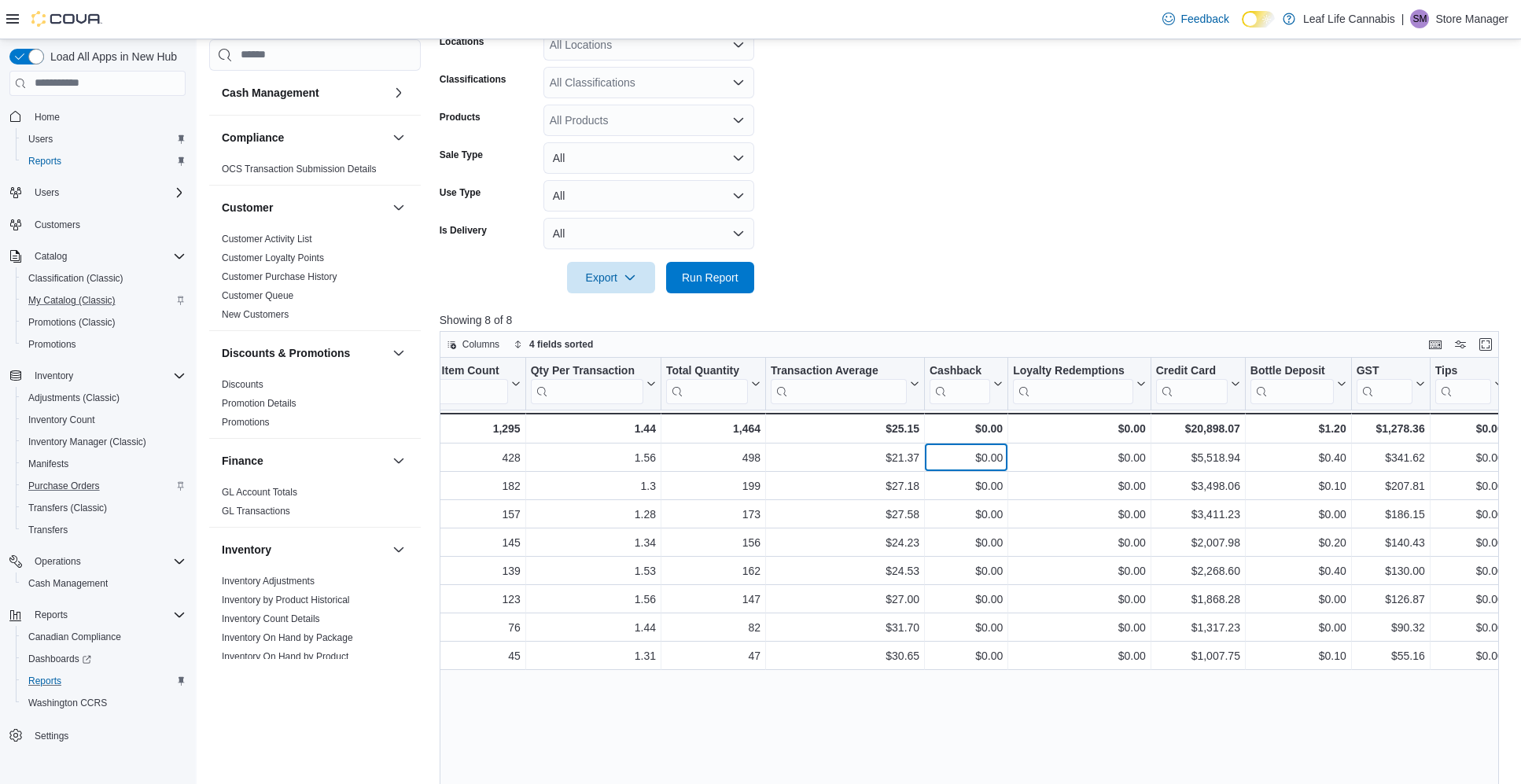 drag, startPoint x: 1159, startPoint y: 455, endPoint x: 1283, endPoint y: 462, distance: 124.19742 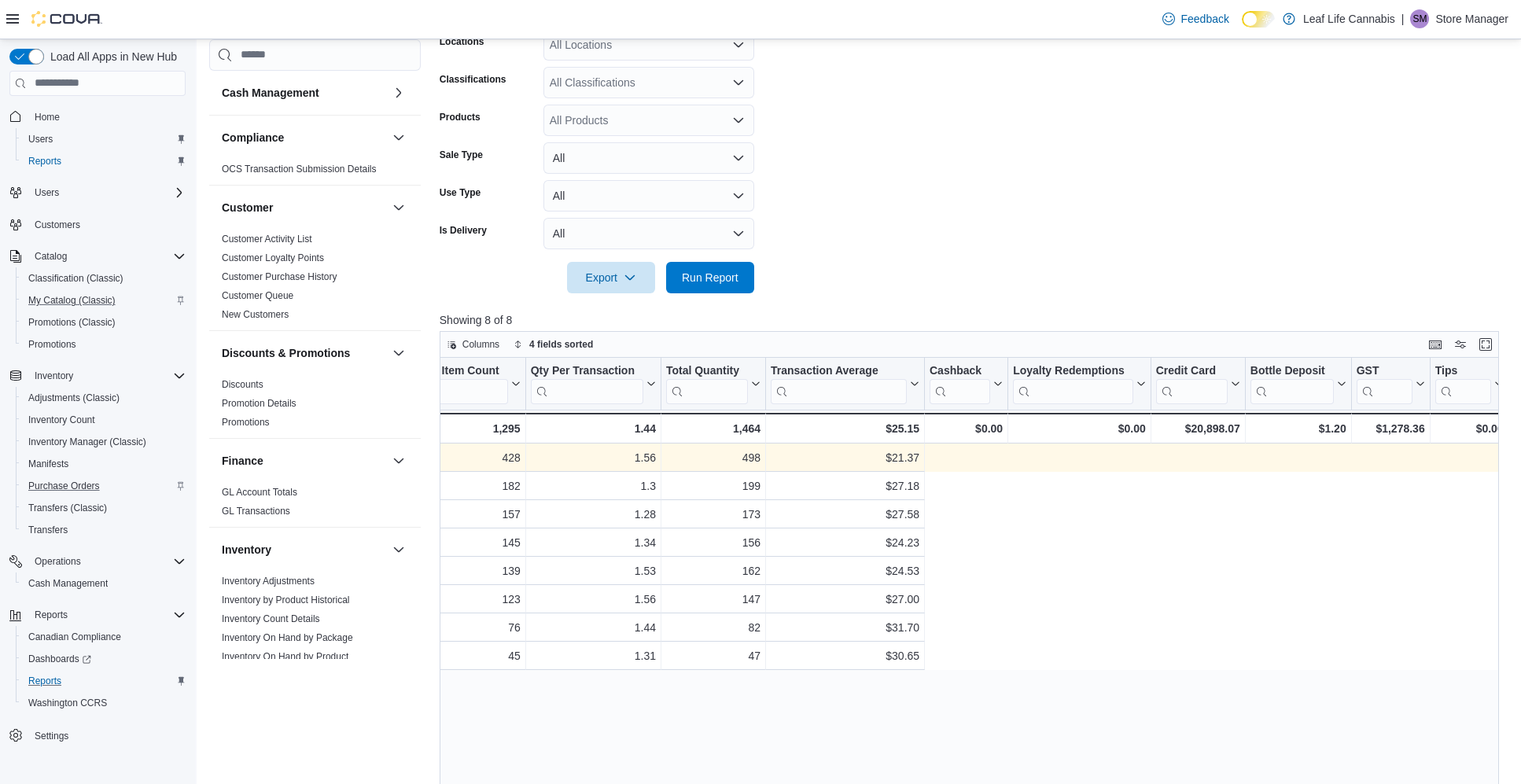scroll, scrollTop: 0, scrollLeft: 0, axis: both 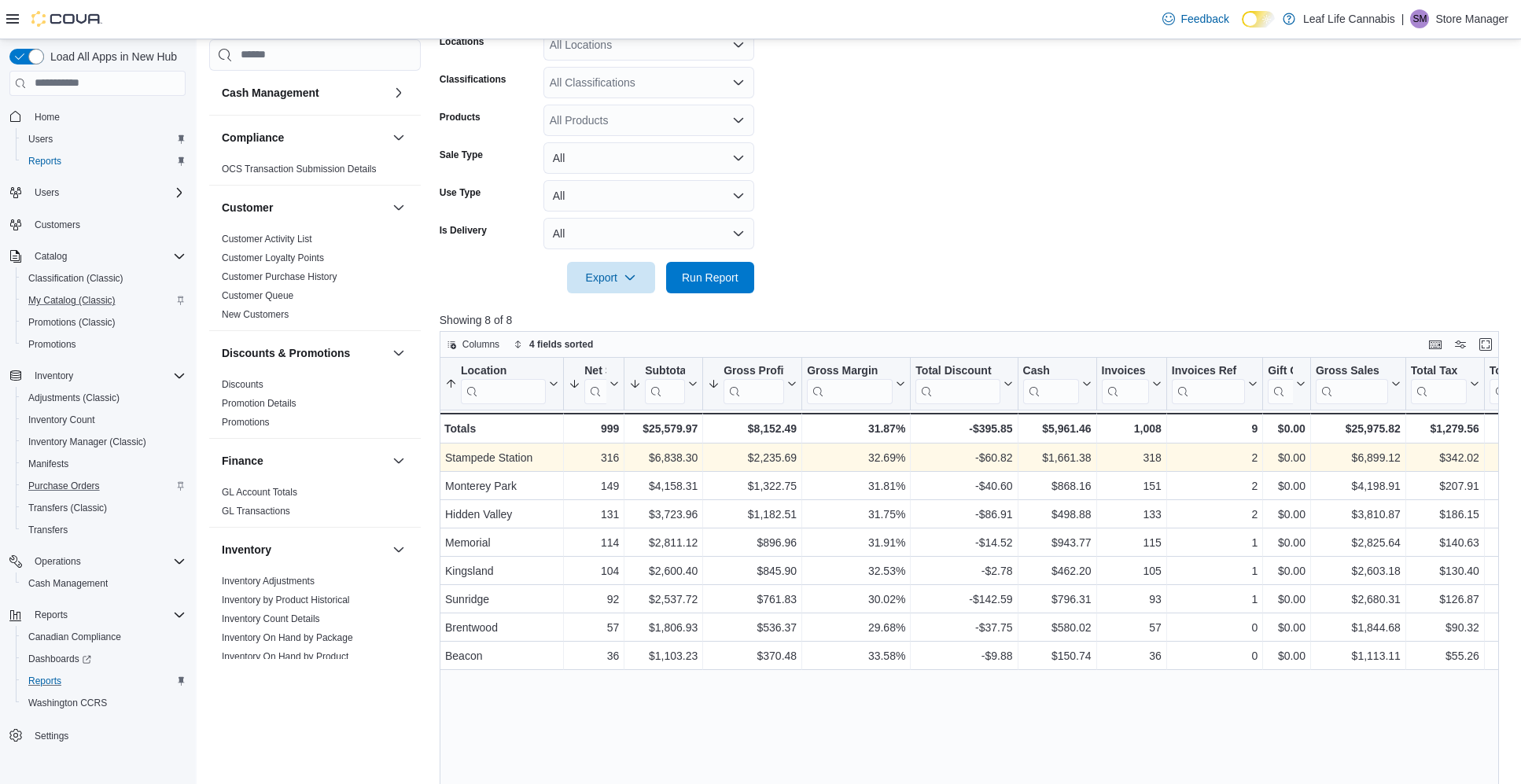 drag, startPoint x: 1346, startPoint y: 456, endPoint x: 820, endPoint y: 451, distance: 526.0238 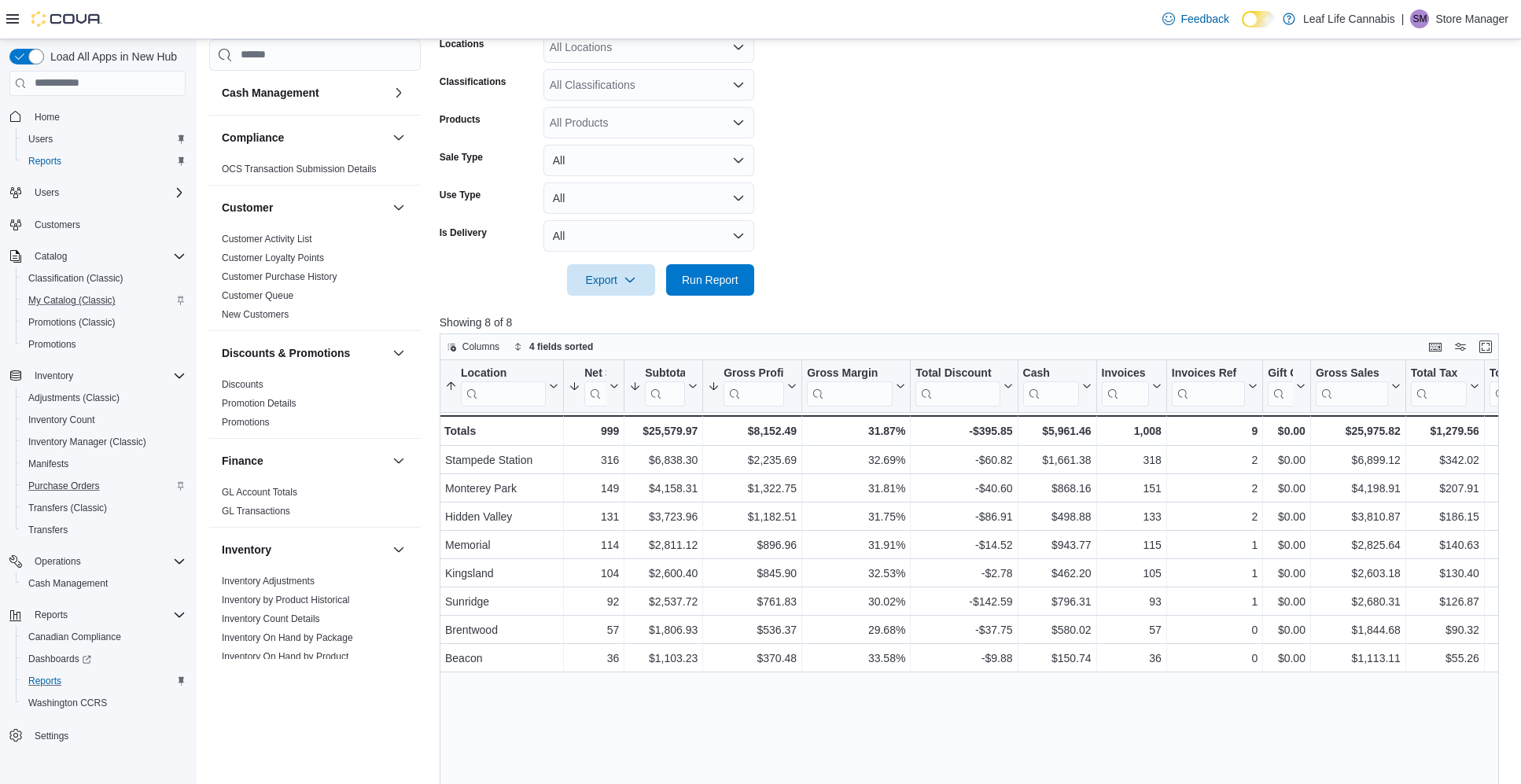 scroll, scrollTop: 0, scrollLeft: 0, axis: both 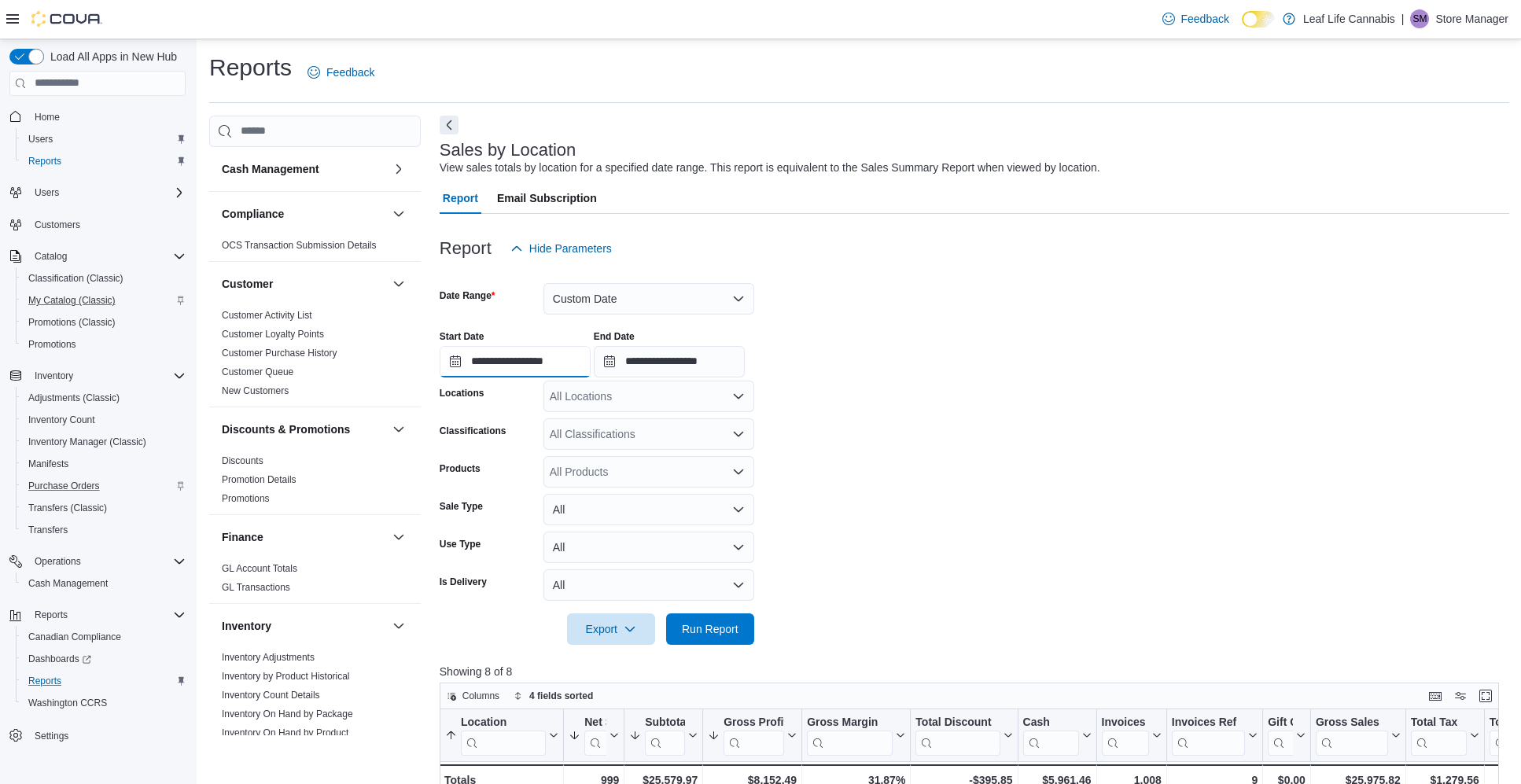click on "**********" at bounding box center (515, 362) 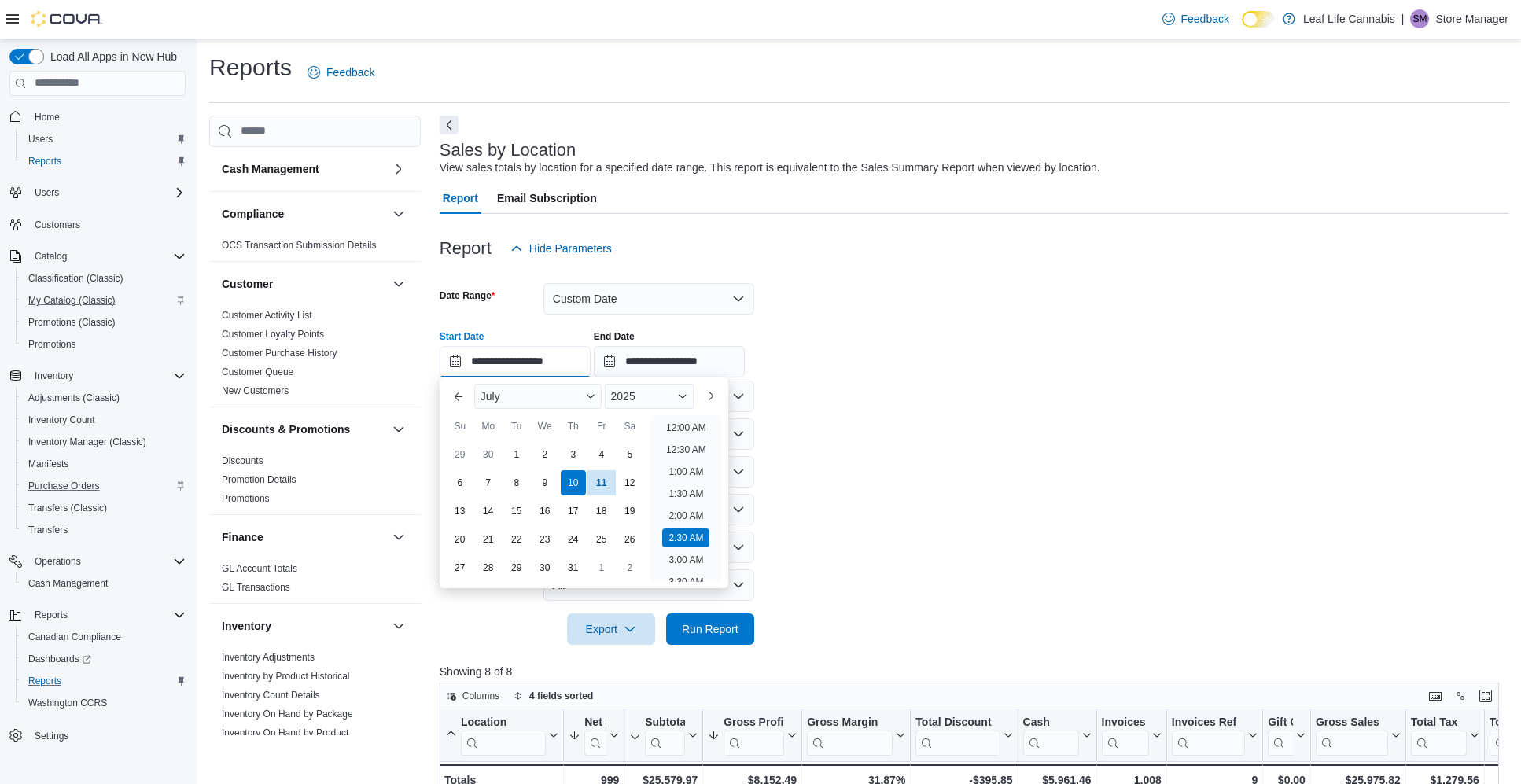 scroll, scrollTop: 159, scrollLeft: 0, axis: vertical 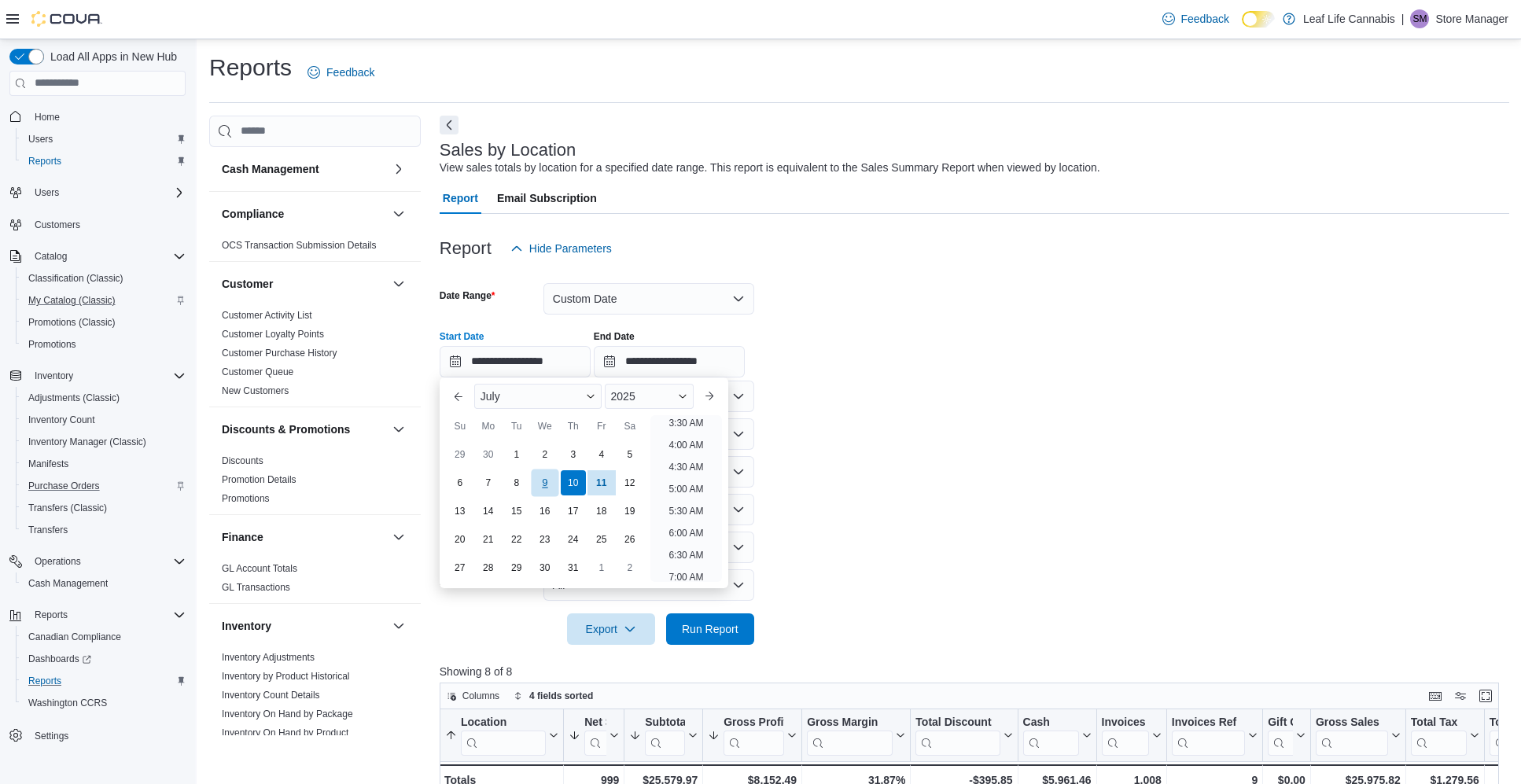 click on "9" at bounding box center (544, 482) 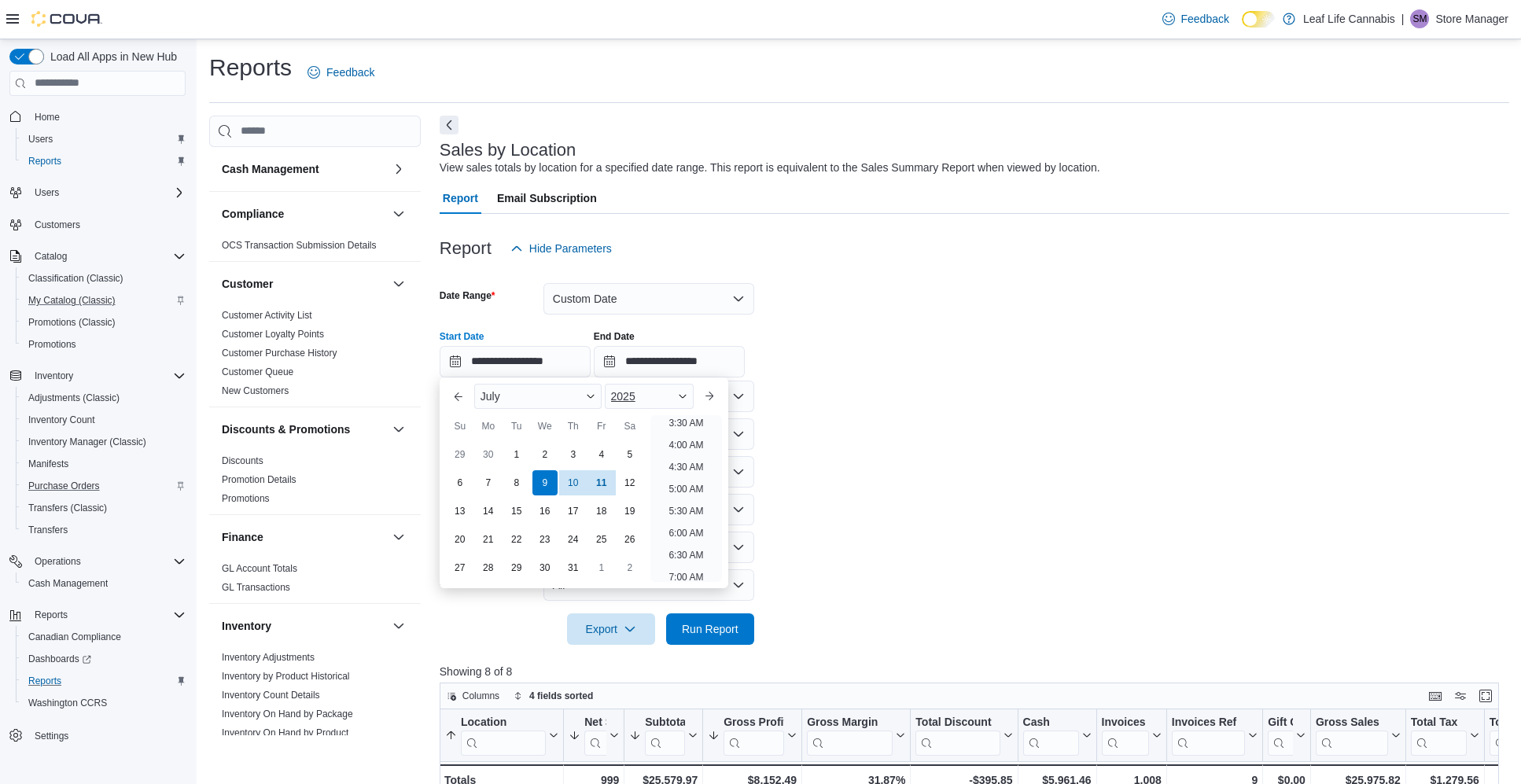 scroll, scrollTop: 113, scrollLeft: 0, axis: vertical 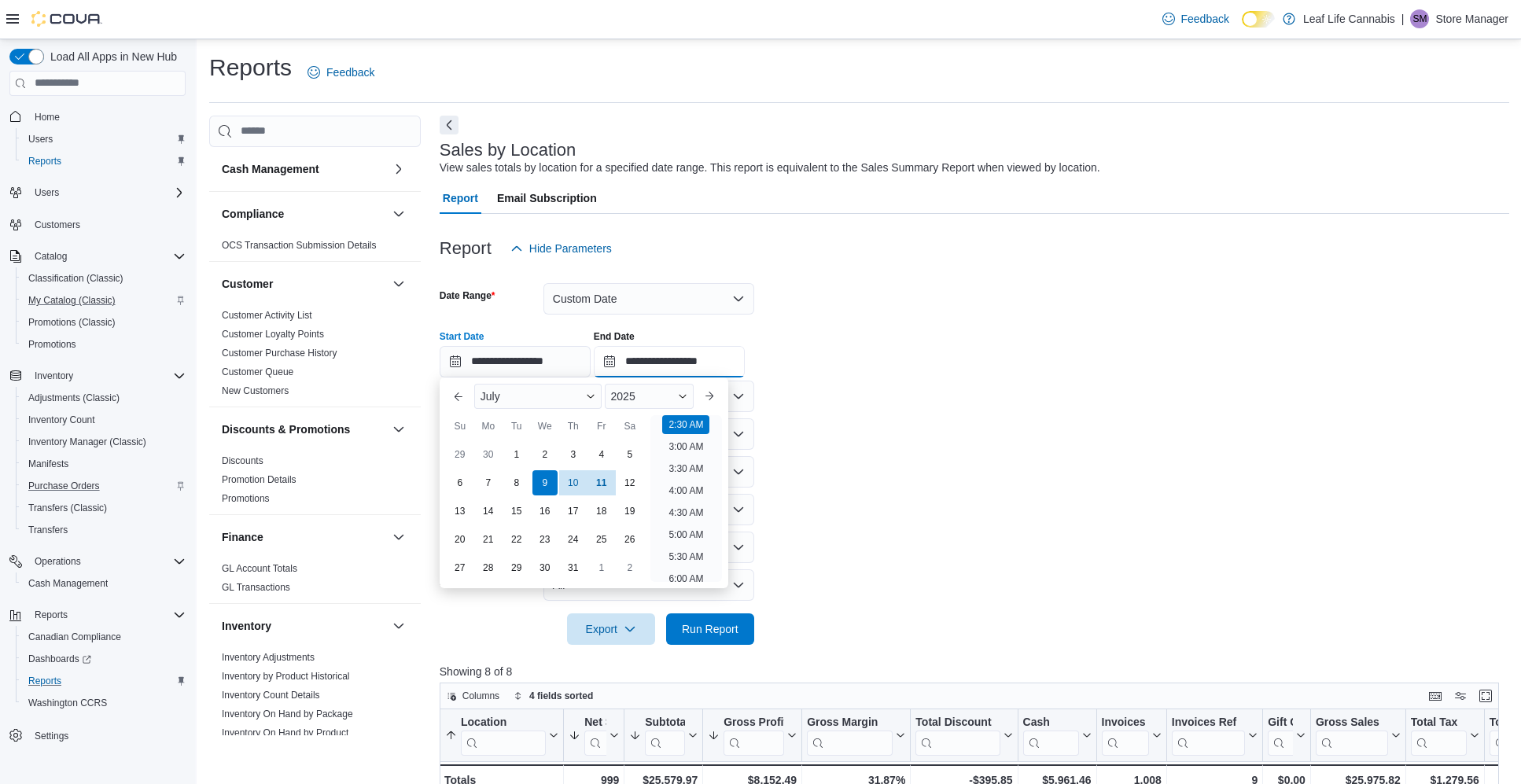 click on "**********" at bounding box center [669, 362] 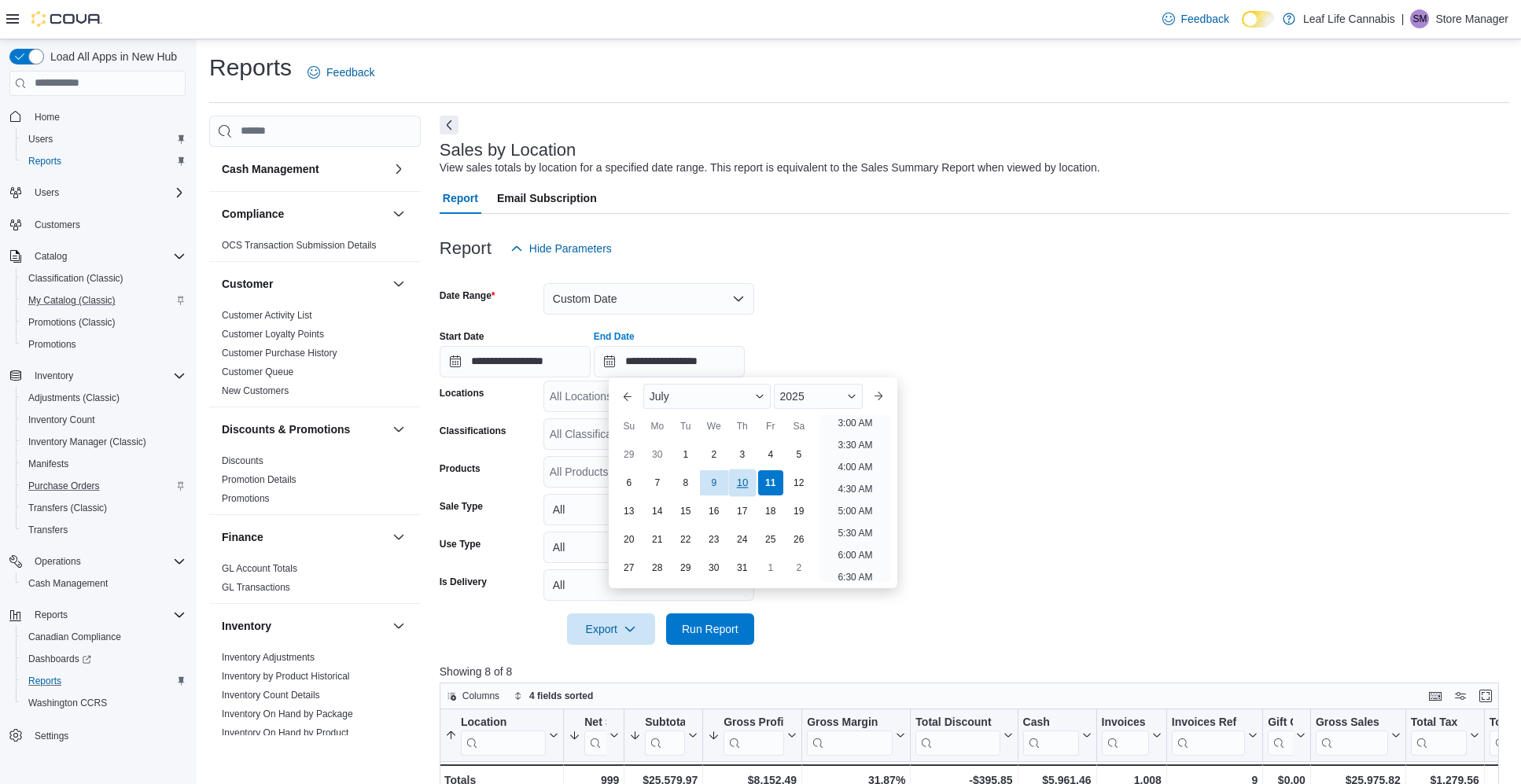 click on "10" at bounding box center [742, 482] 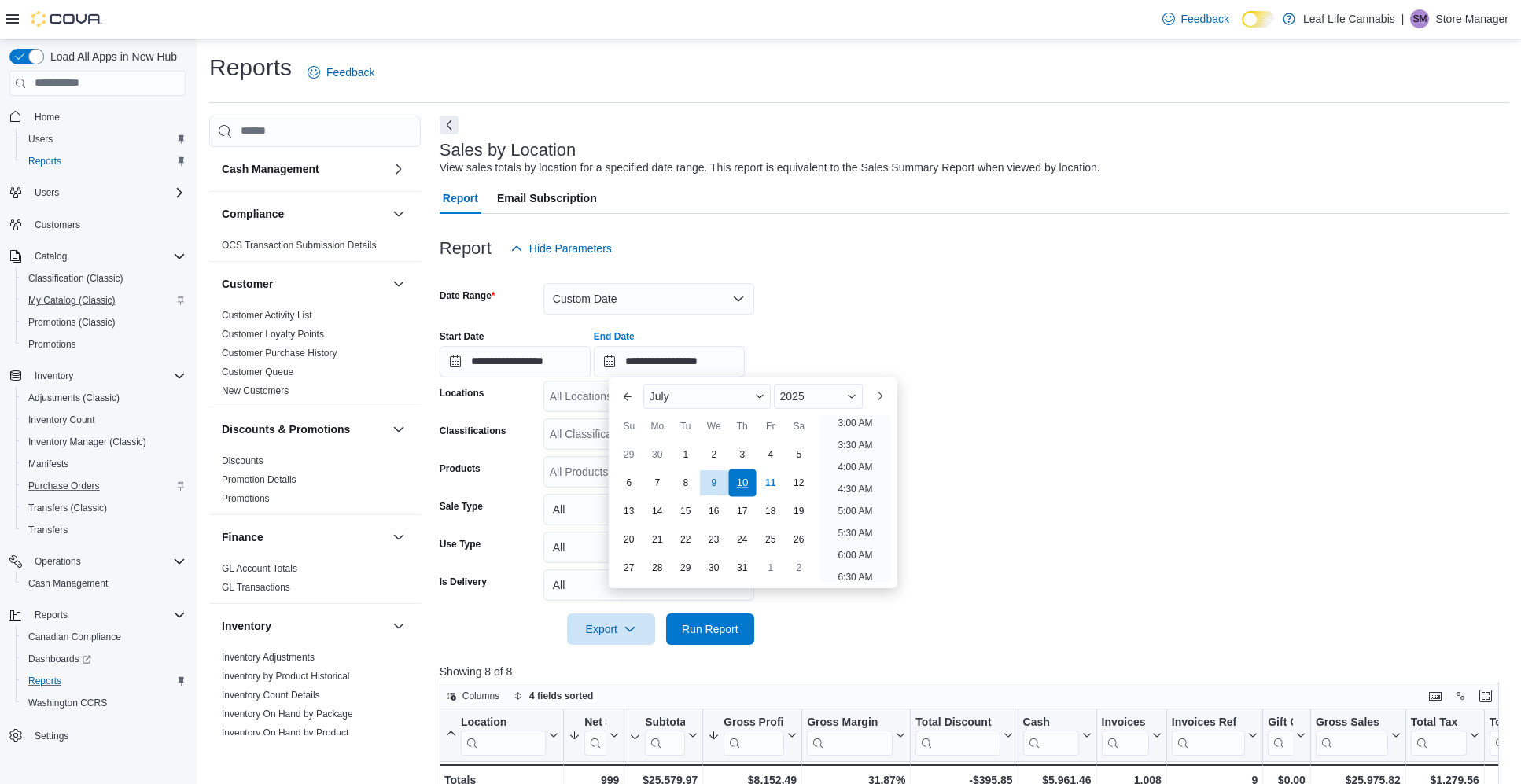 scroll, scrollTop: 91, scrollLeft: 0, axis: vertical 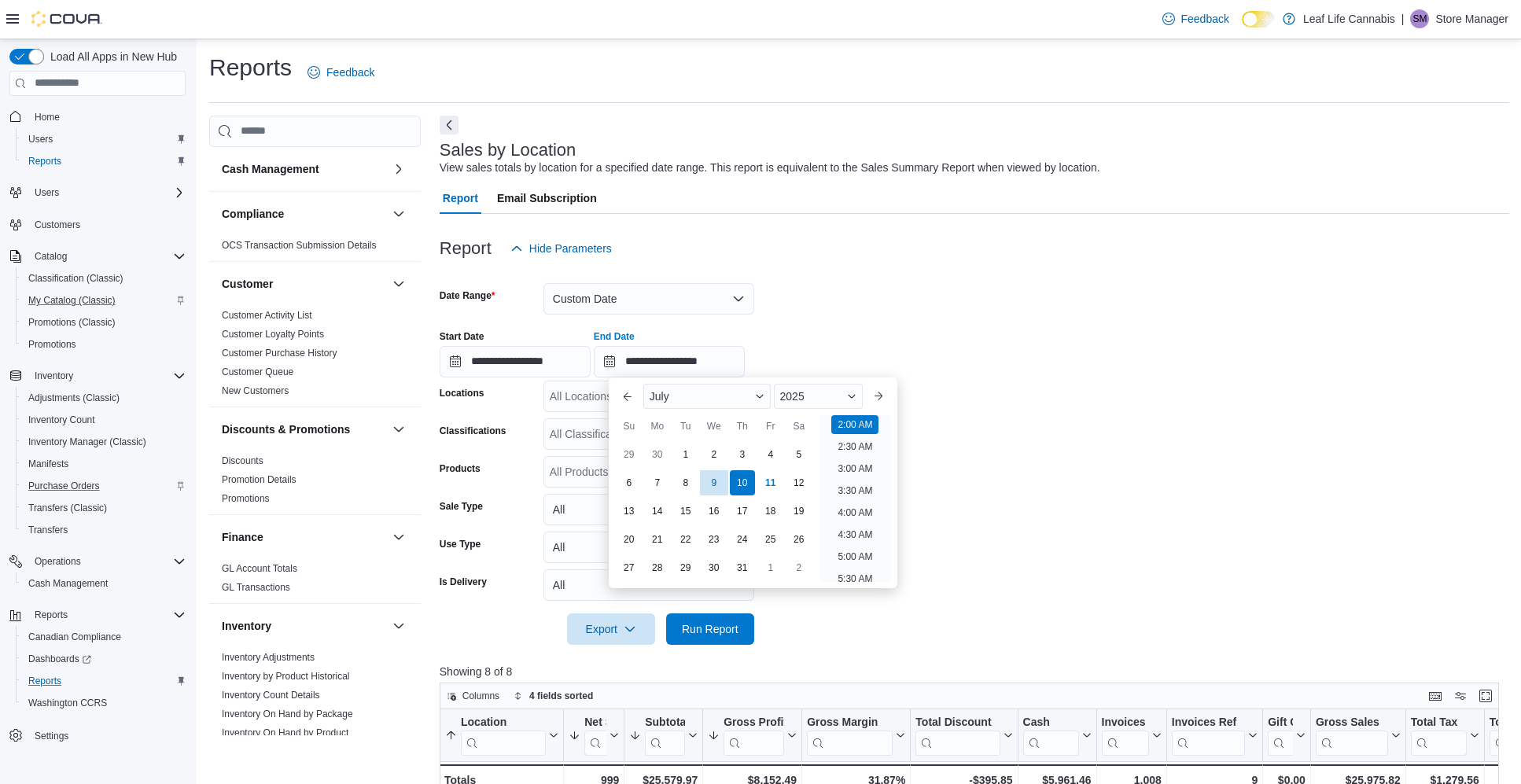 click on "**********" at bounding box center [974, 455] 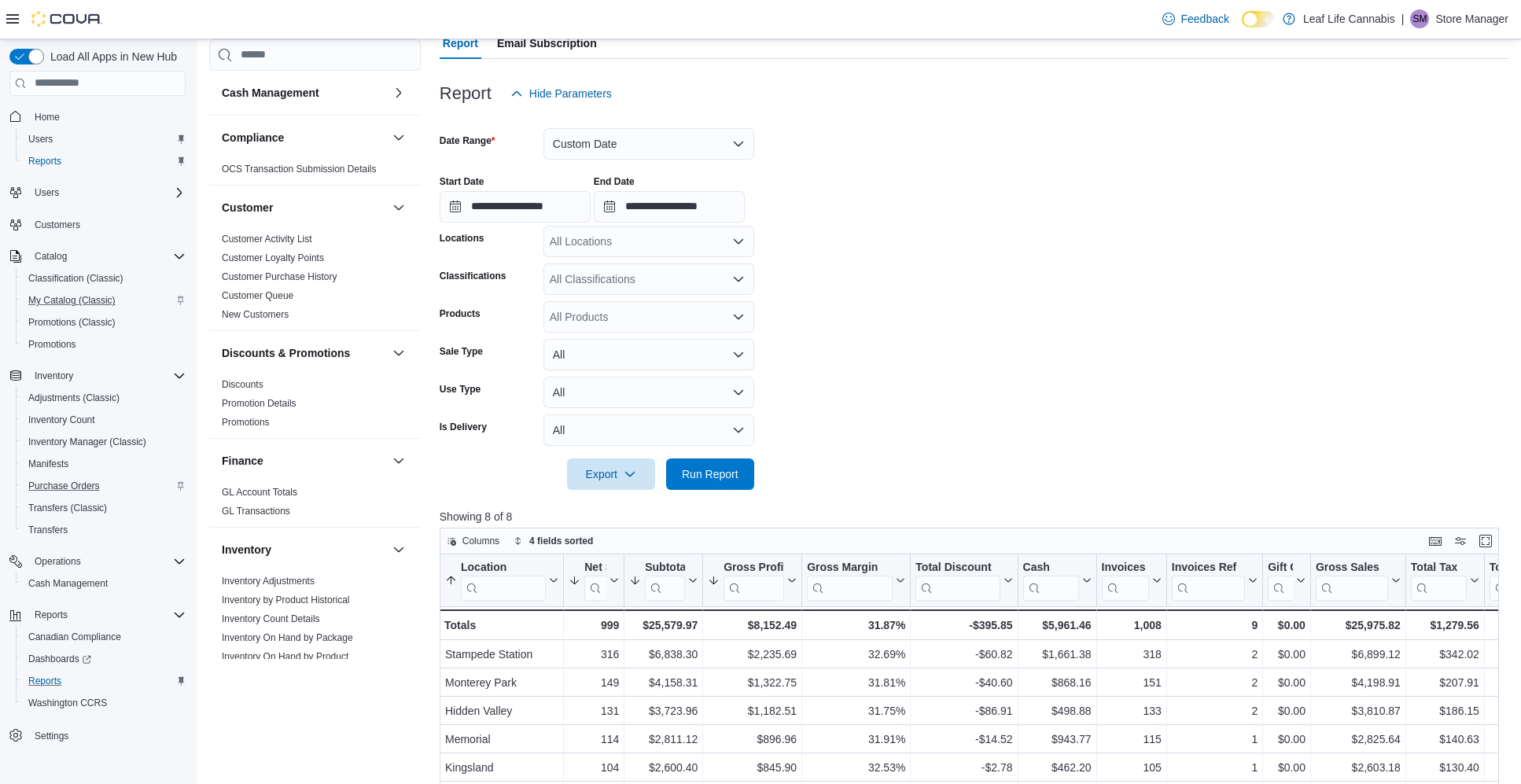 scroll, scrollTop: 157, scrollLeft: 0, axis: vertical 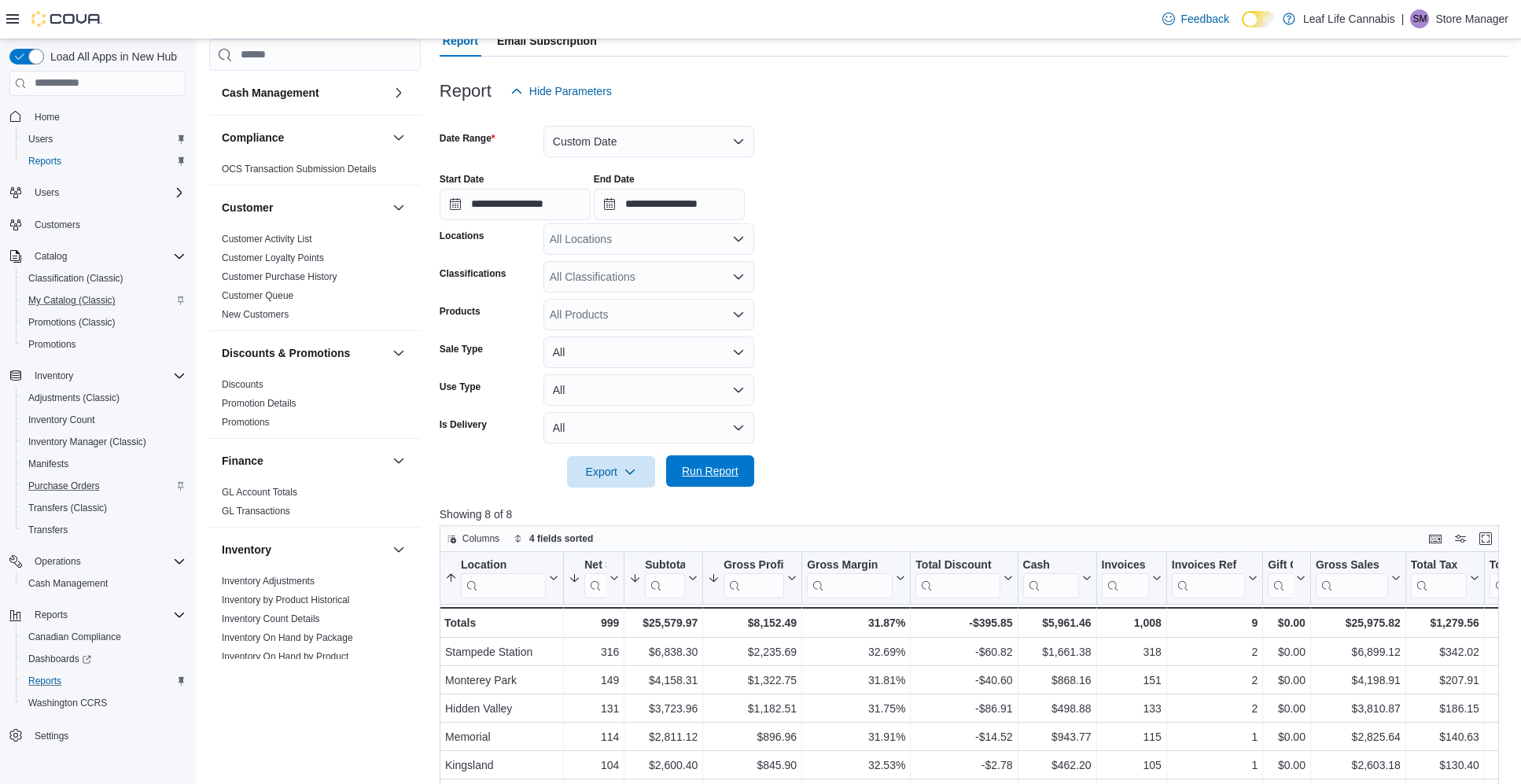 click on "Run Report" at bounding box center (710, 471) 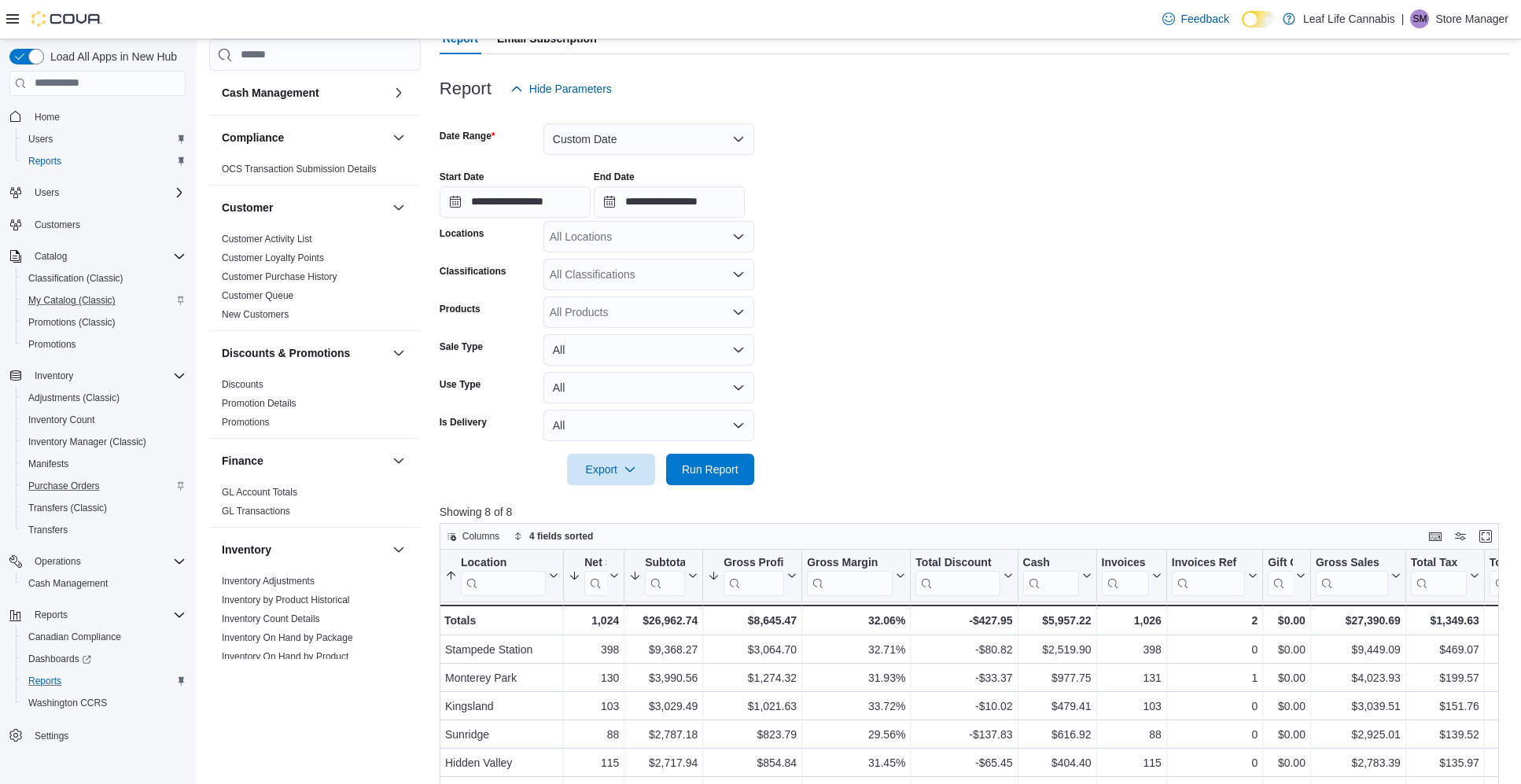 scroll, scrollTop: 157, scrollLeft: 0, axis: vertical 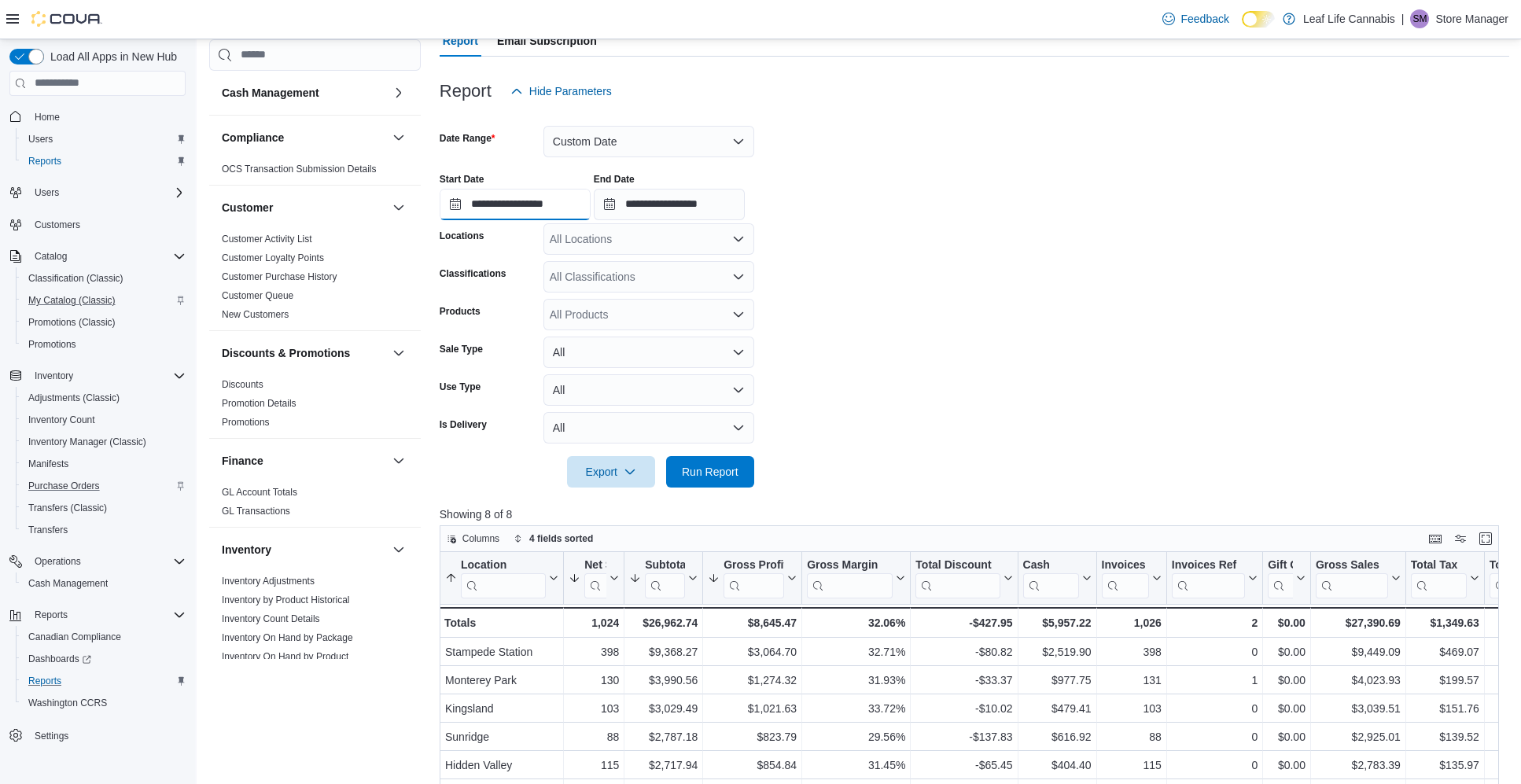 click on "**********" at bounding box center (515, 204) 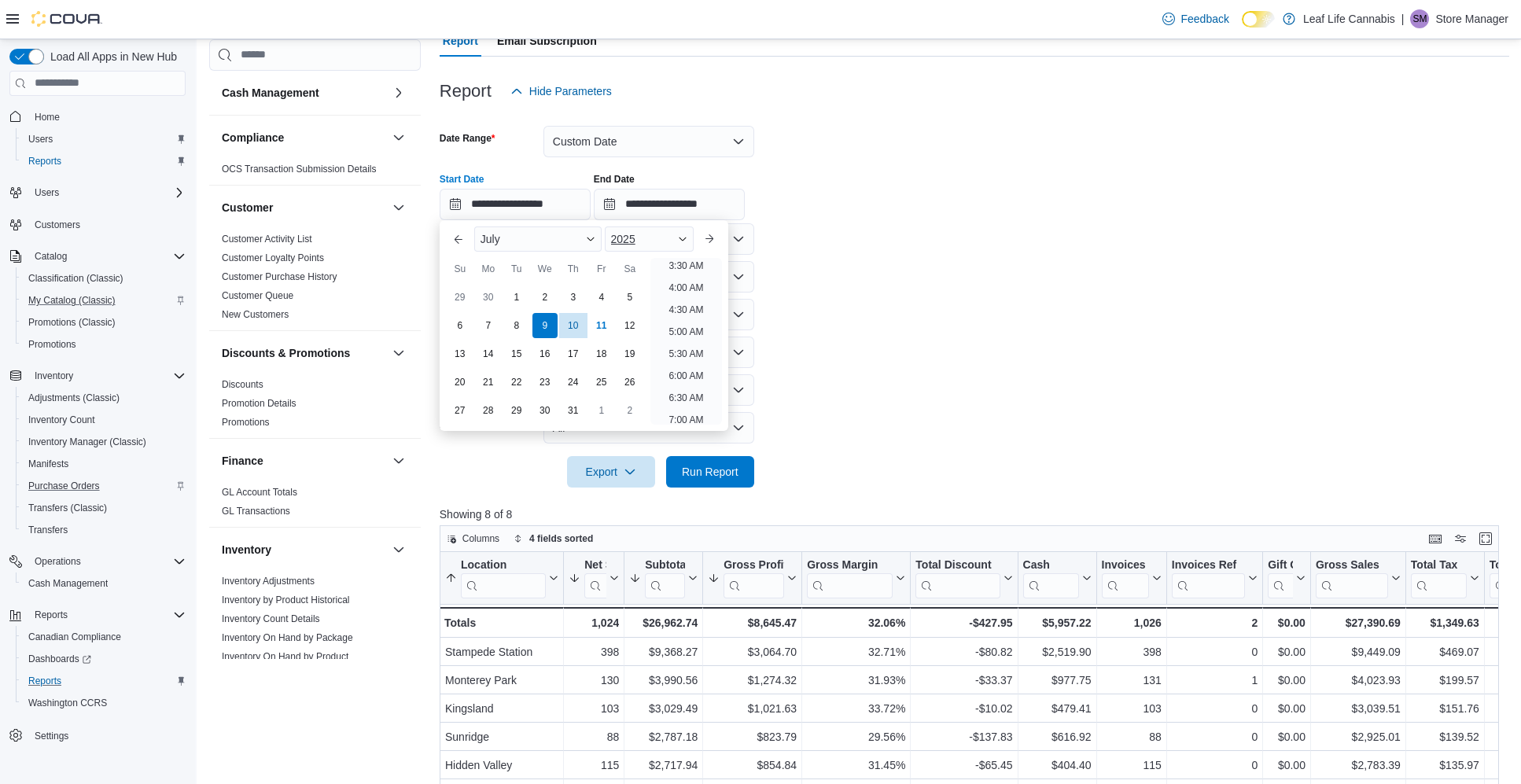 click on "8" at bounding box center [517, 326] 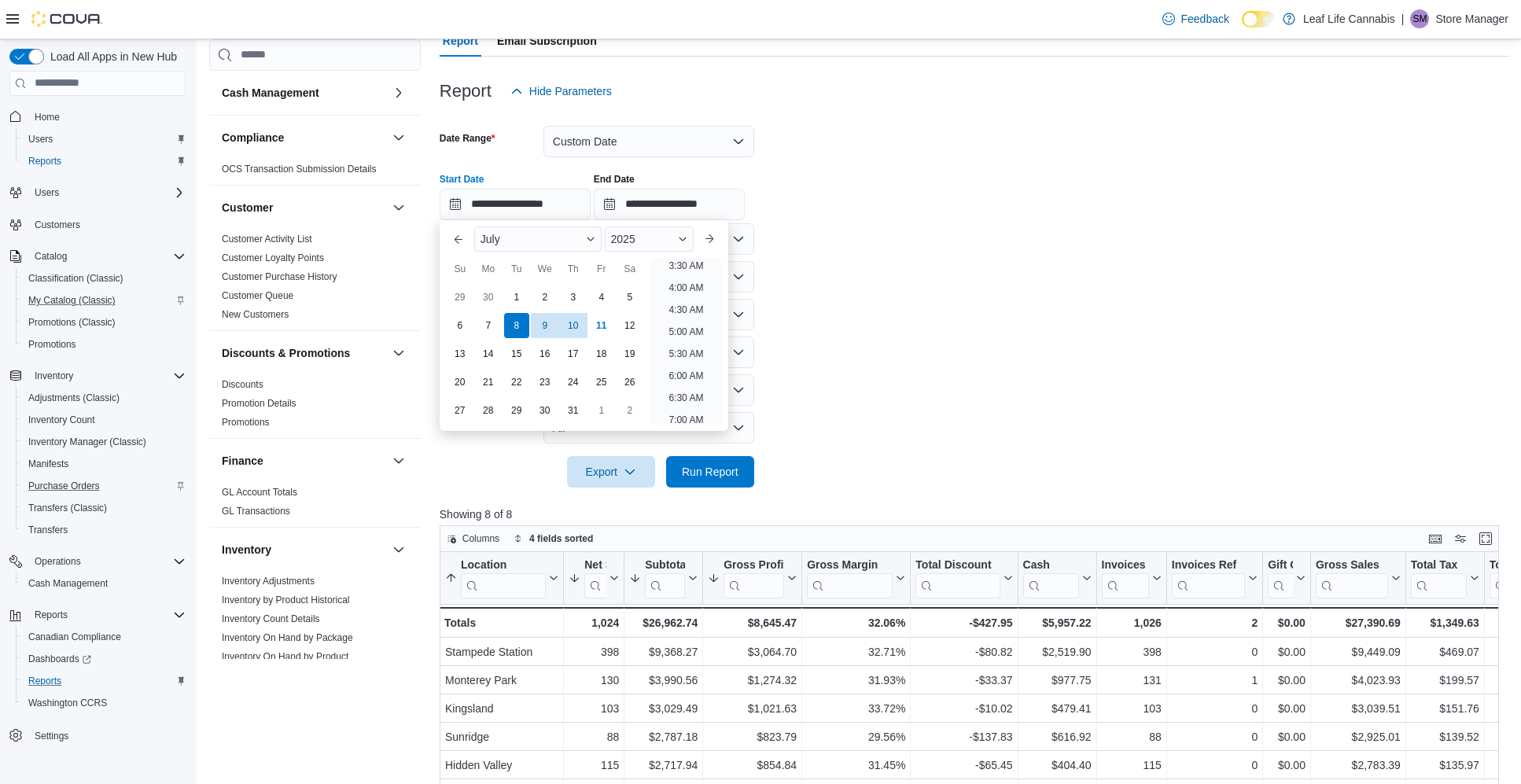 scroll, scrollTop: 113, scrollLeft: 0, axis: vertical 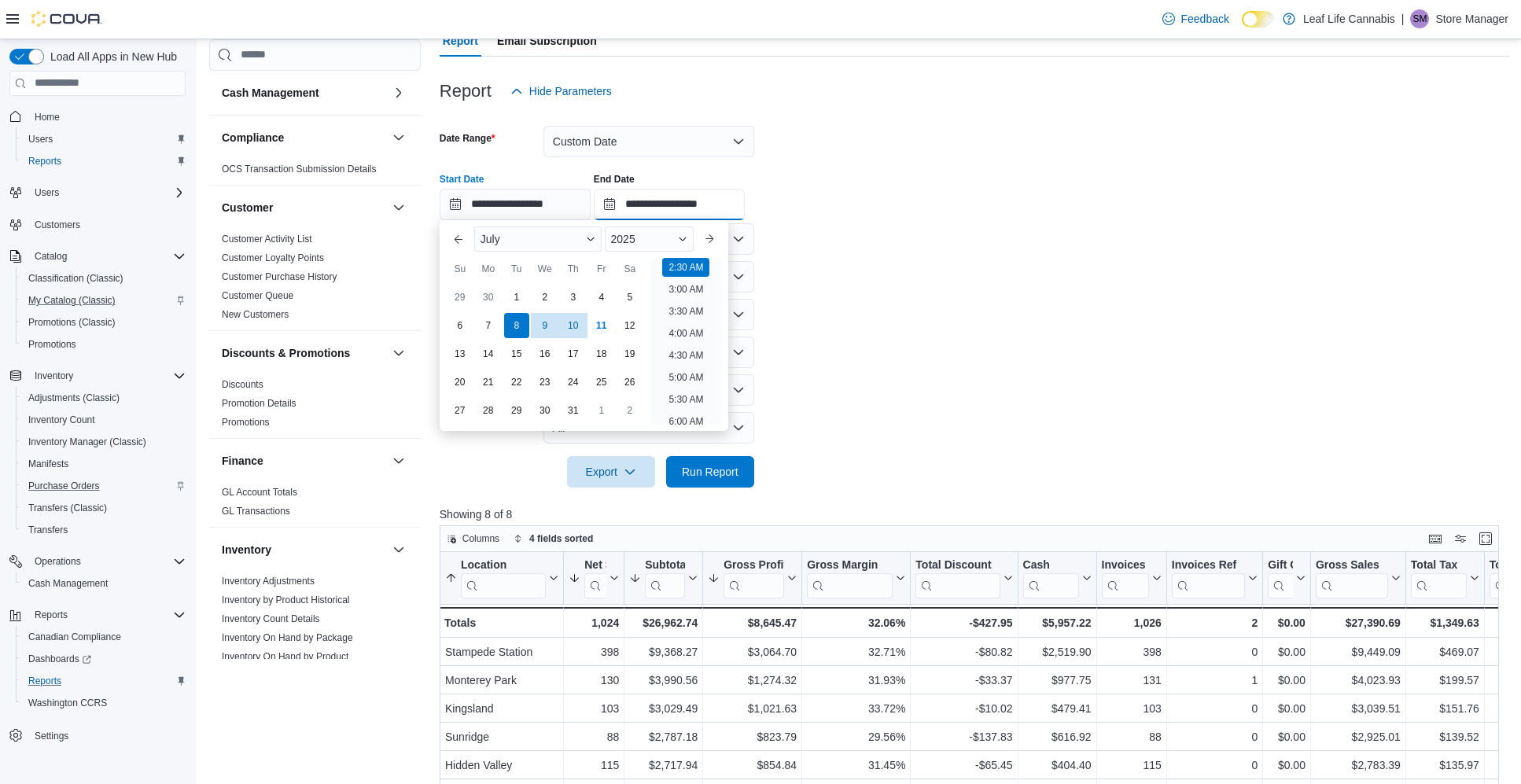 click on "**********" at bounding box center (669, 204) 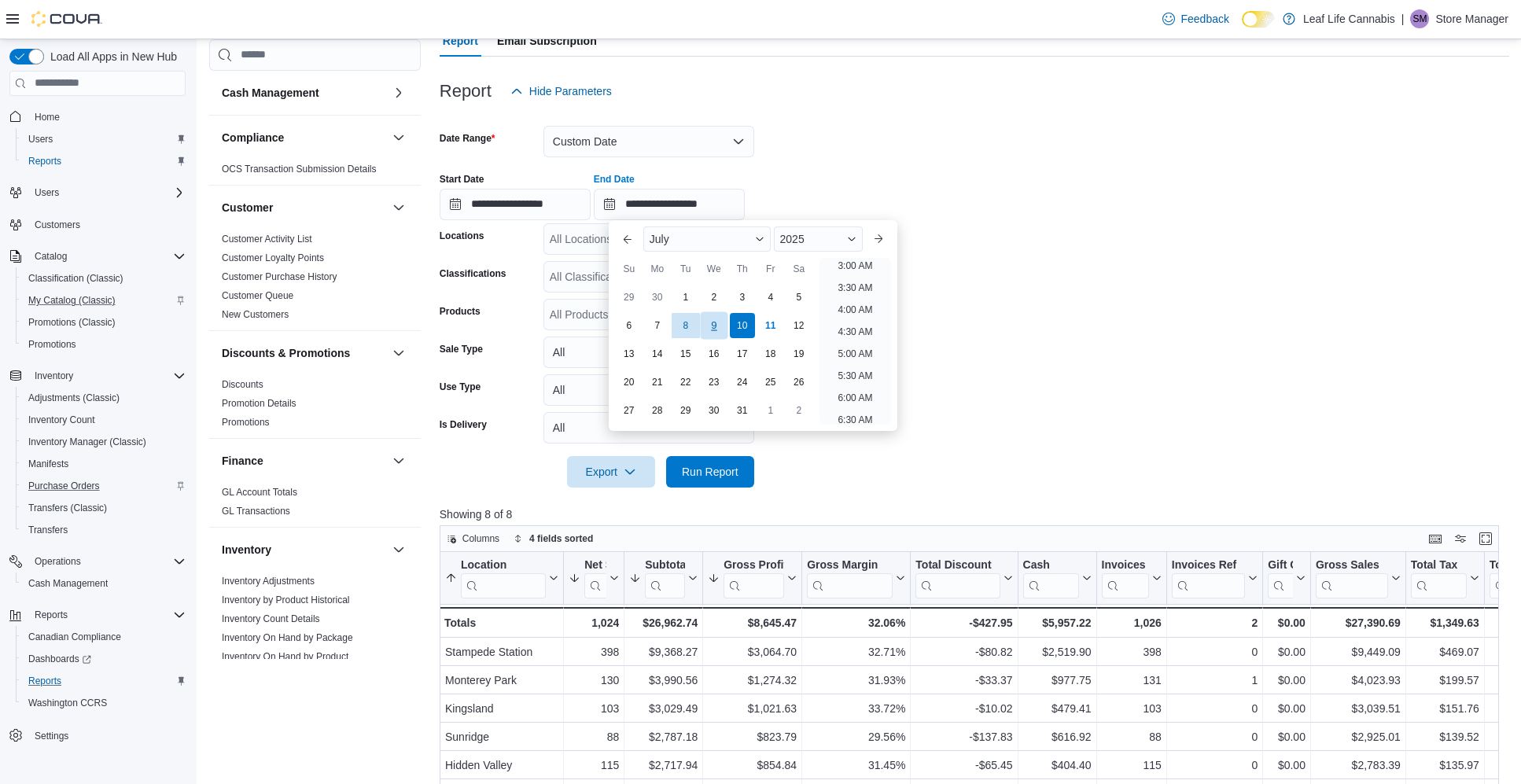 click on "9" at bounding box center [713, 325] 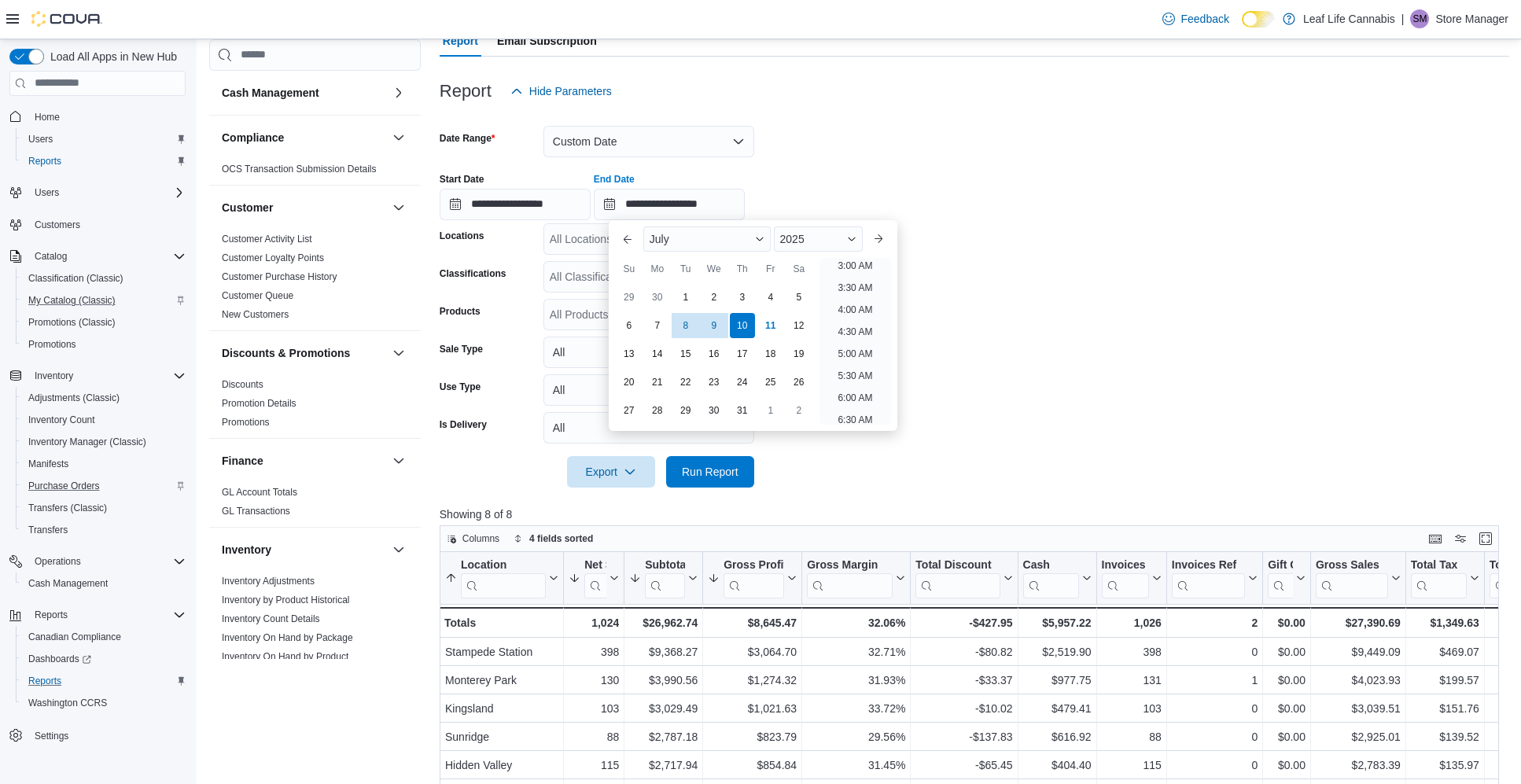 type on "**********" 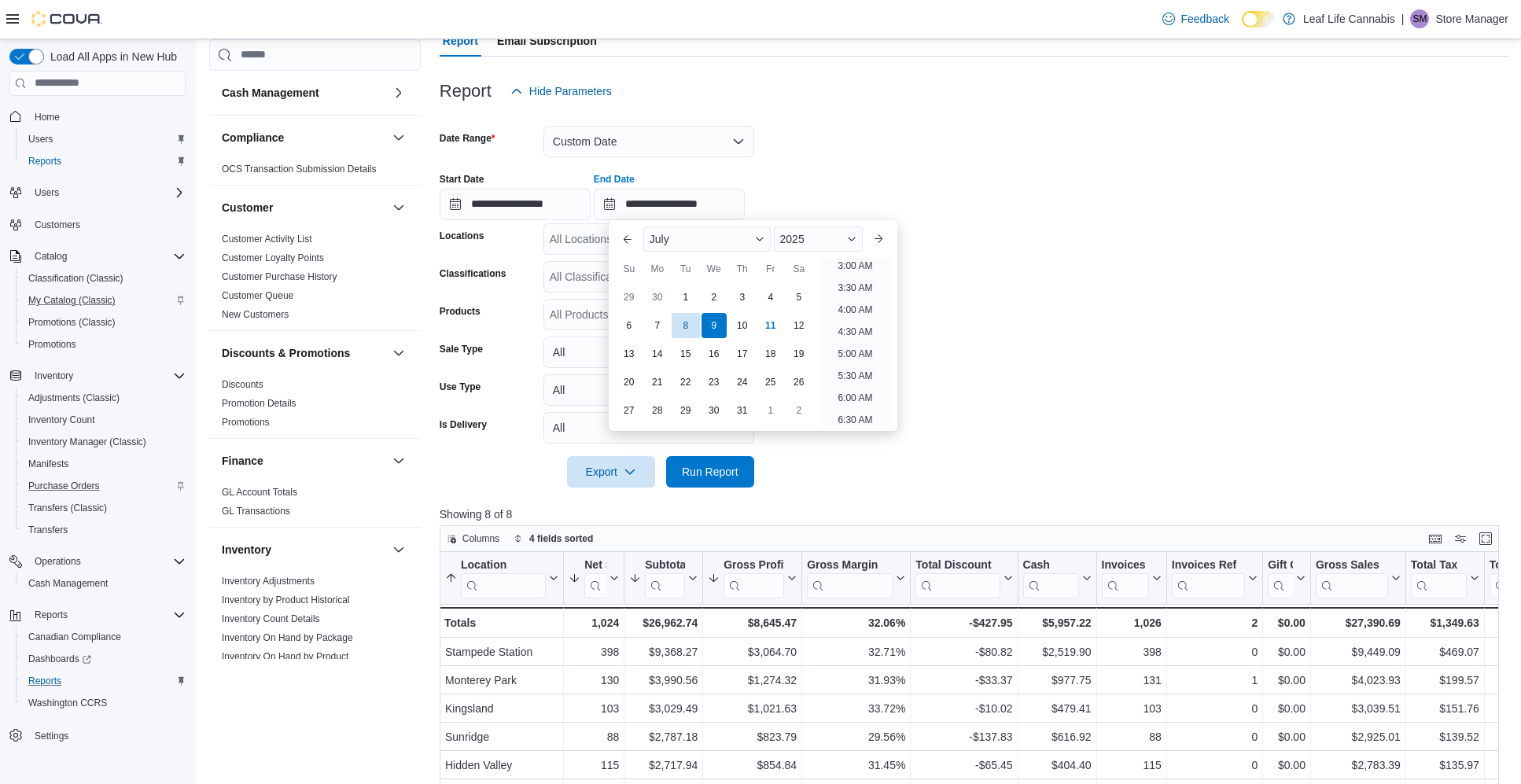 scroll, scrollTop: 91, scrollLeft: 0, axis: vertical 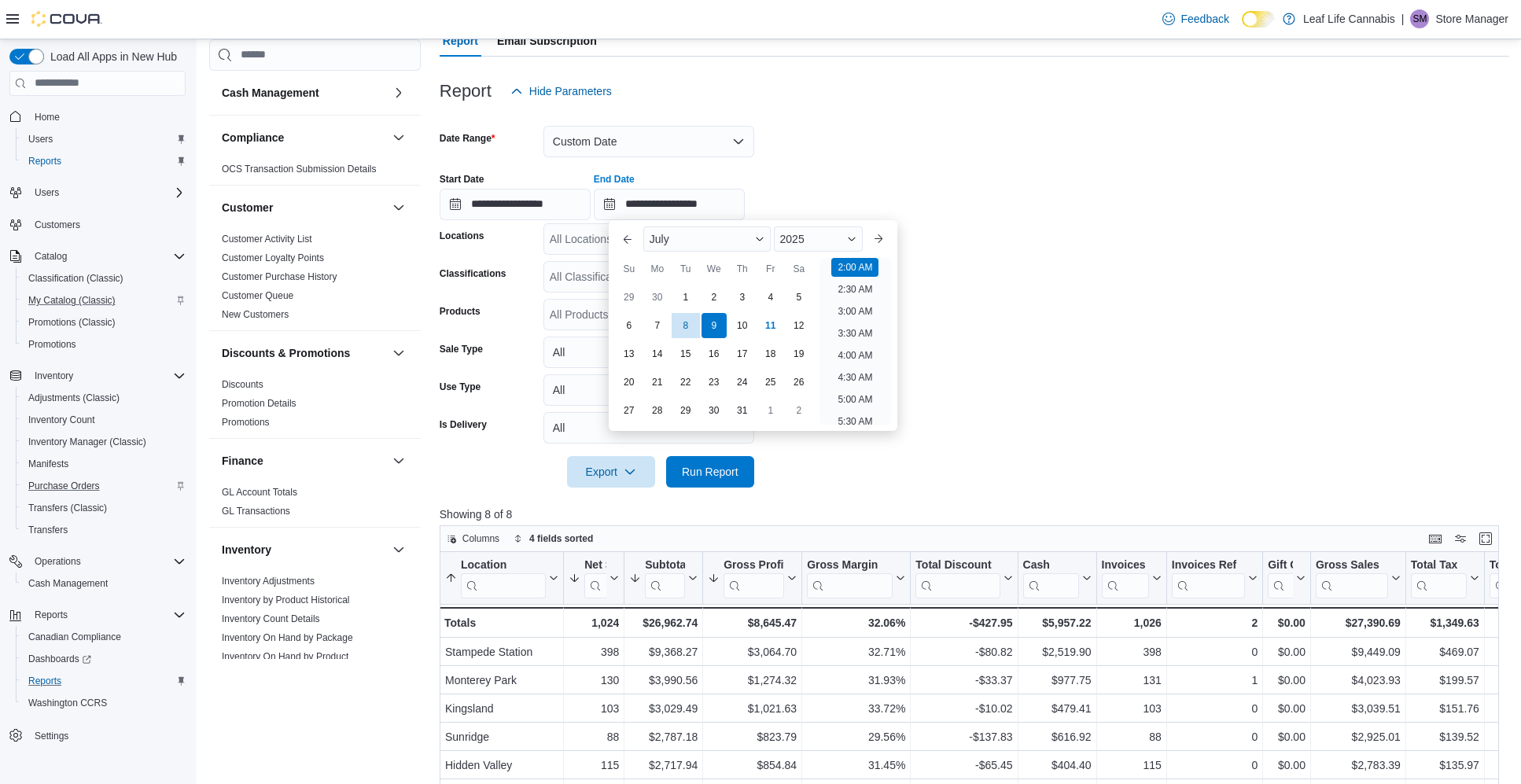 click on "**********" at bounding box center [974, 297] 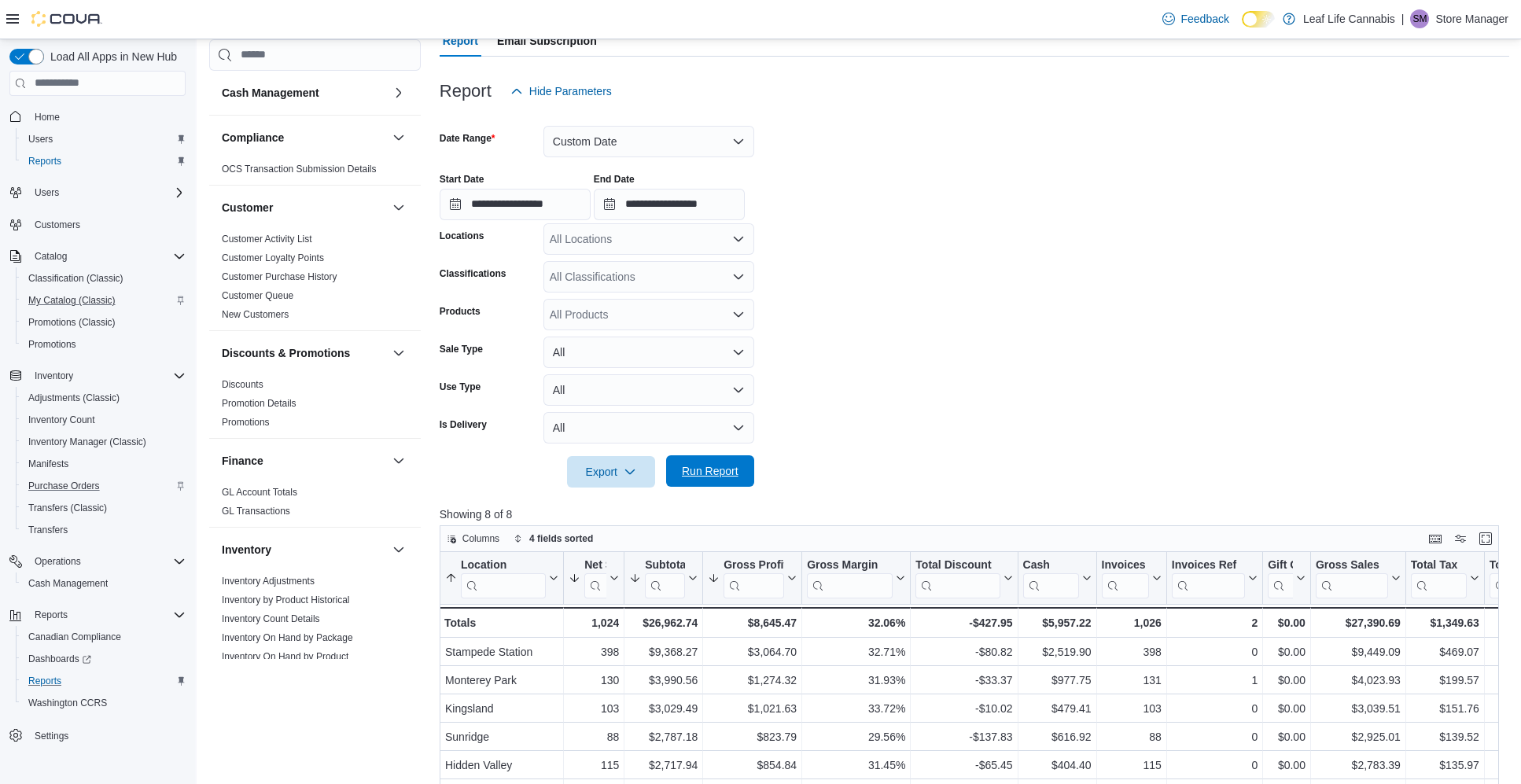 click on "Run Report" at bounding box center [710, 471] 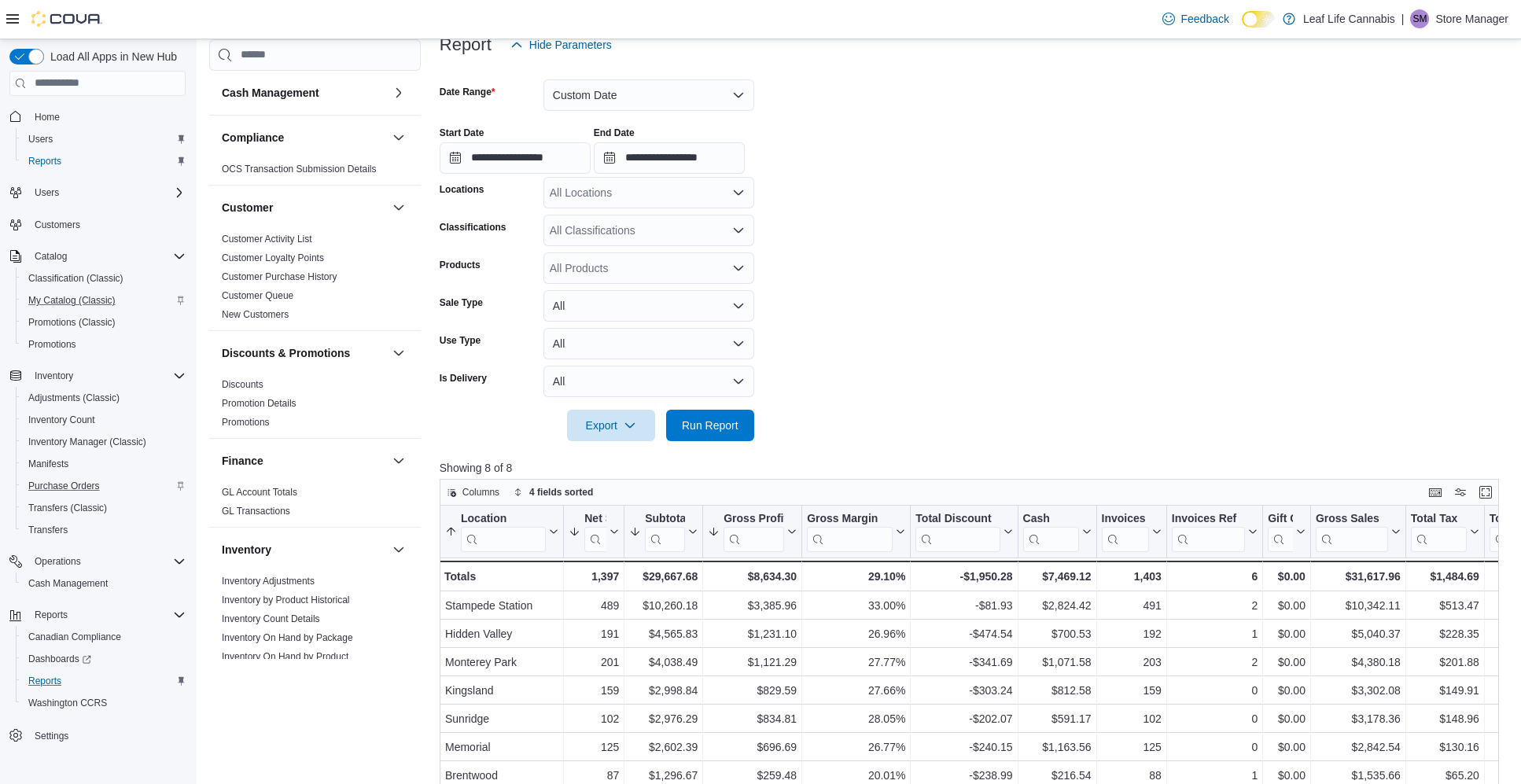 scroll, scrollTop: 157, scrollLeft: 0, axis: vertical 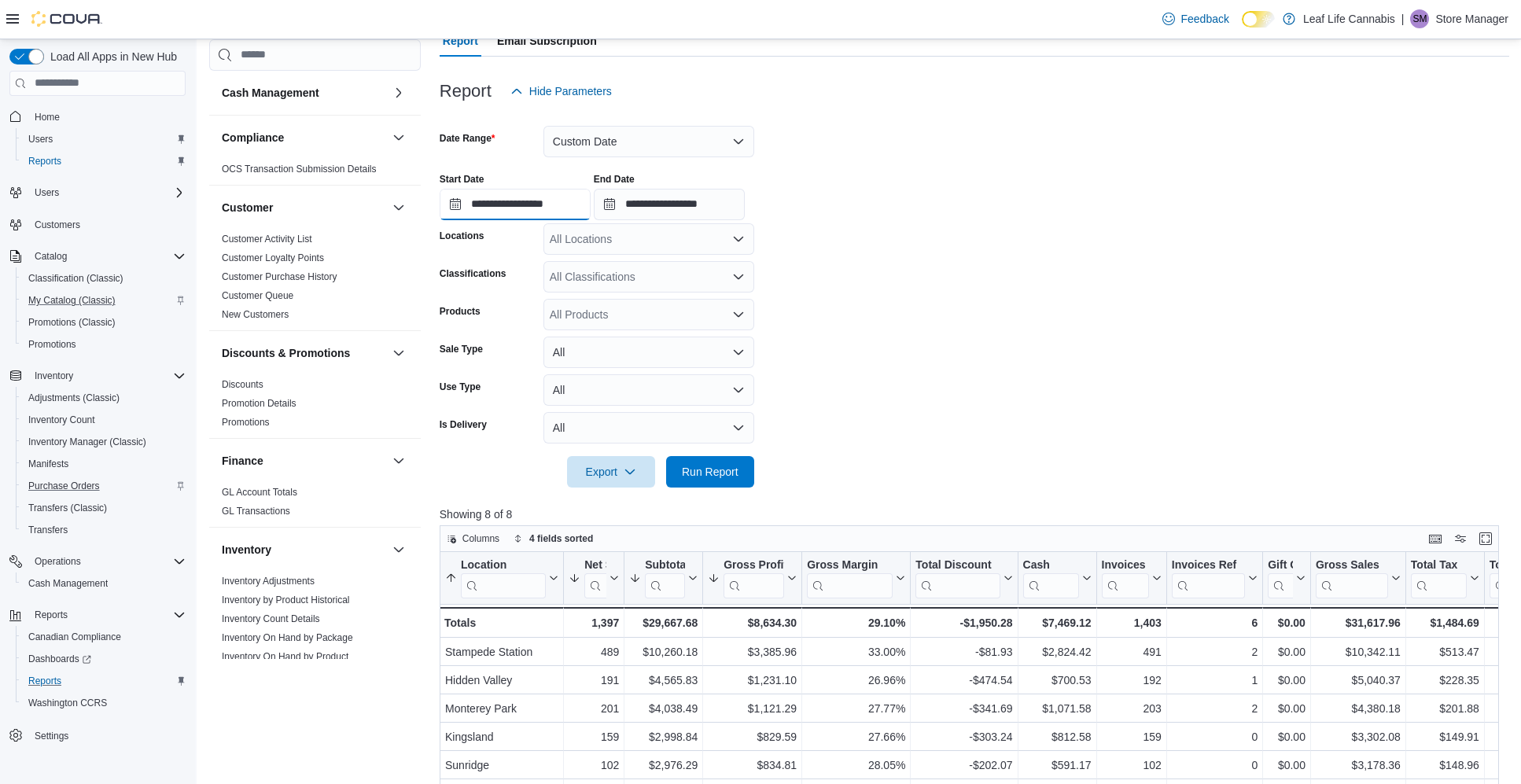 click on "**********" at bounding box center [515, 204] 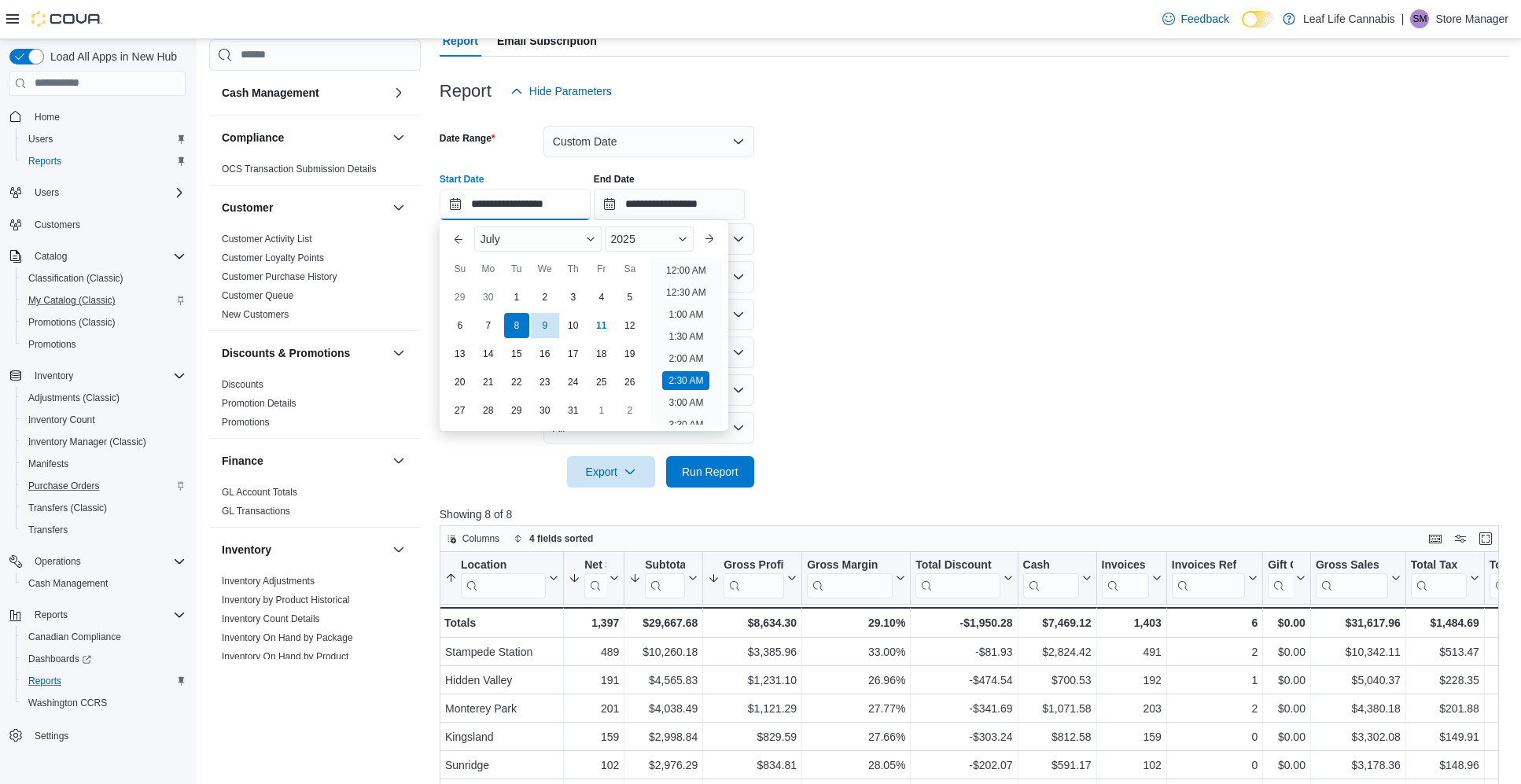 scroll, scrollTop: 159, scrollLeft: 0, axis: vertical 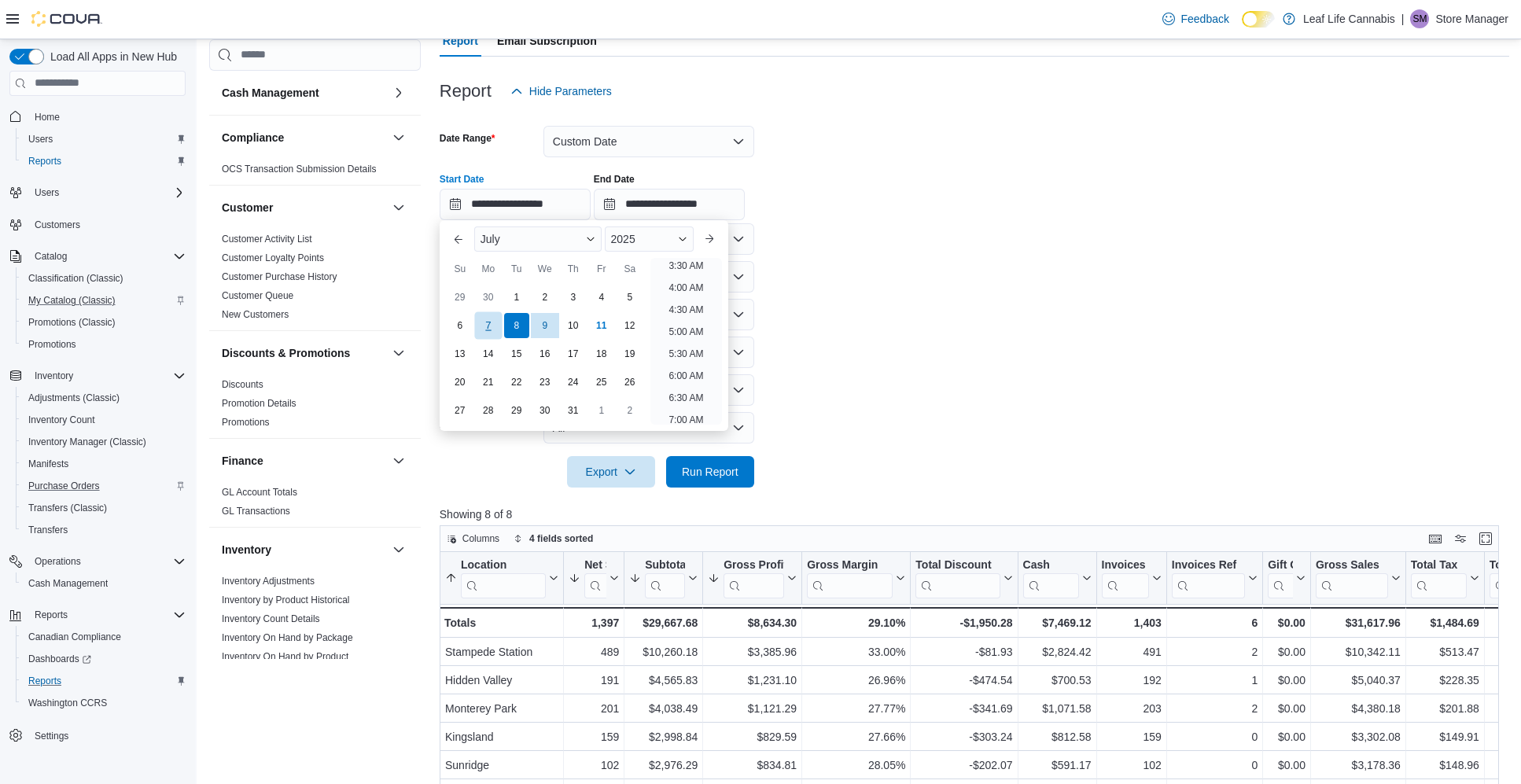click on "7" at bounding box center [488, 325] 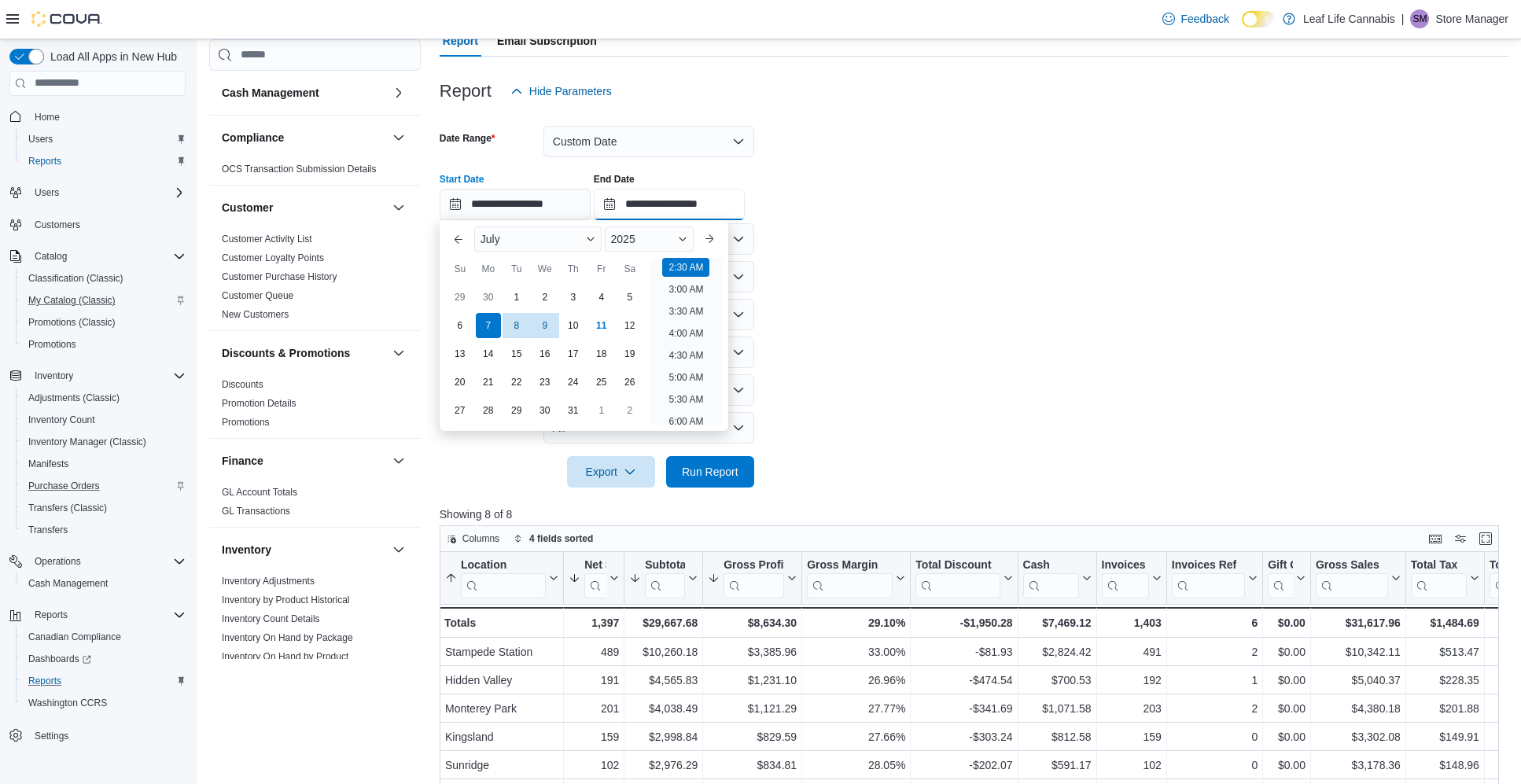 click on "**********" at bounding box center (669, 204) 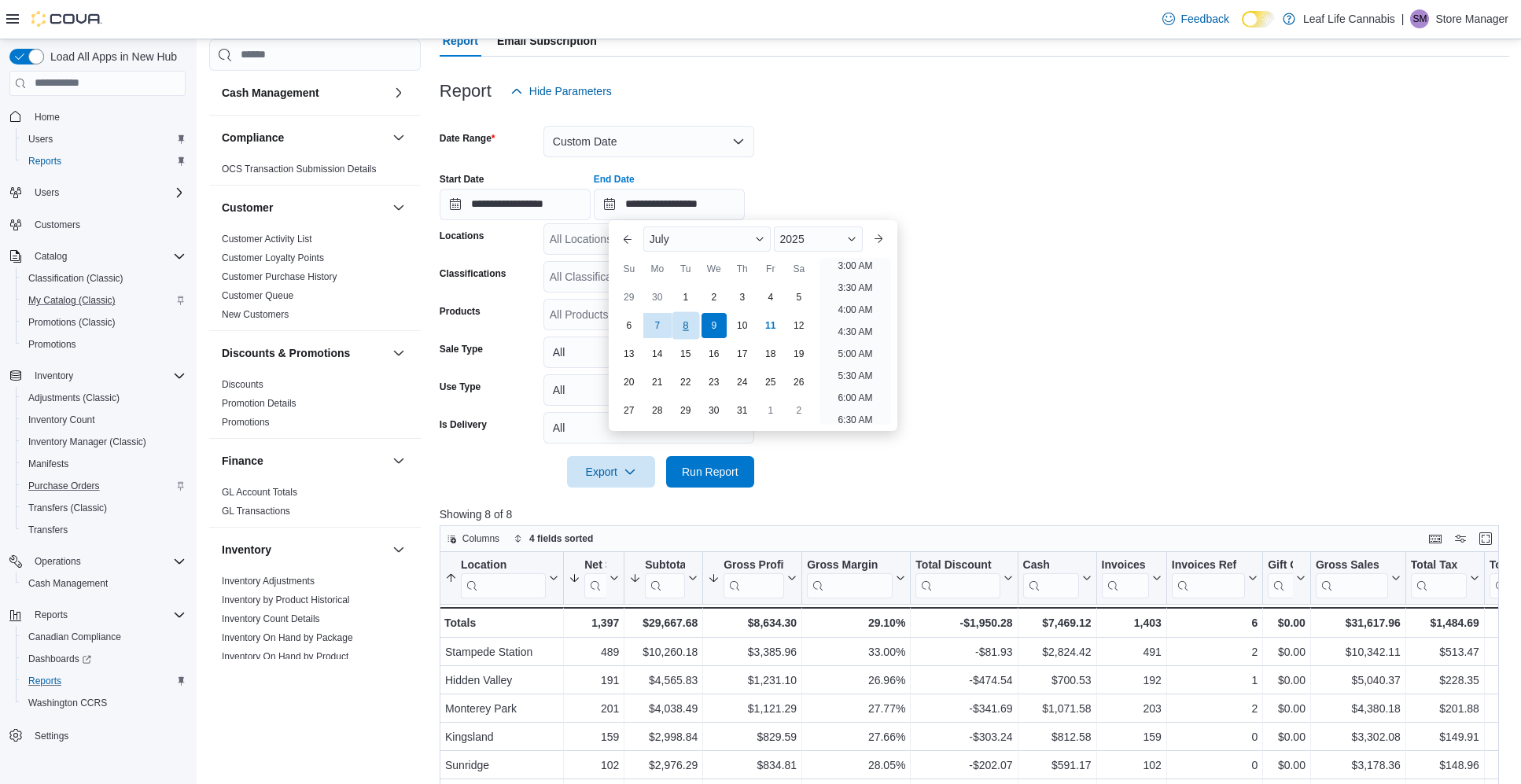 click on "8" at bounding box center (685, 325) 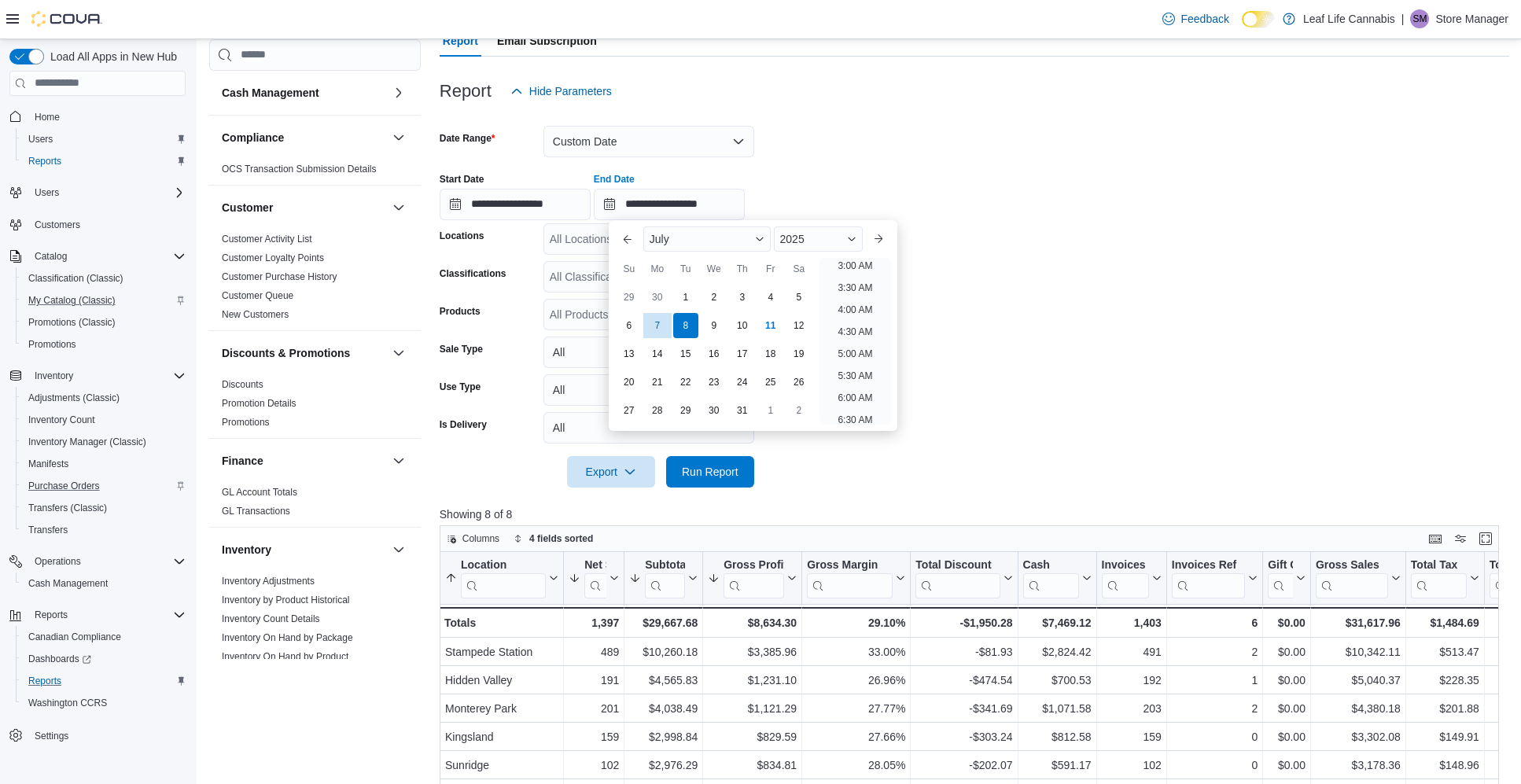 scroll, scrollTop: 91, scrollLeft: 0, axis: vertical 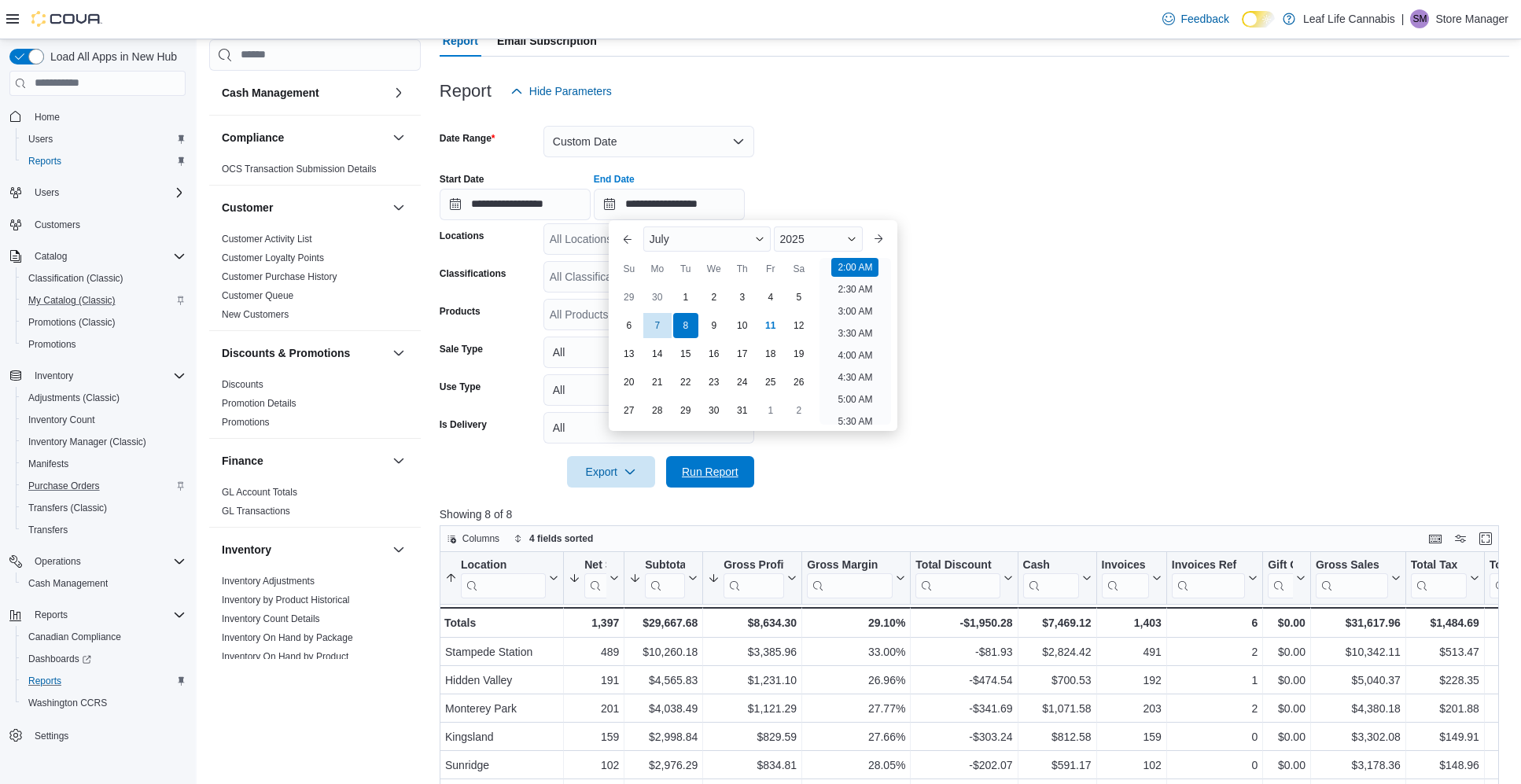 click on "Run Report" at bounding box center (710, 472) 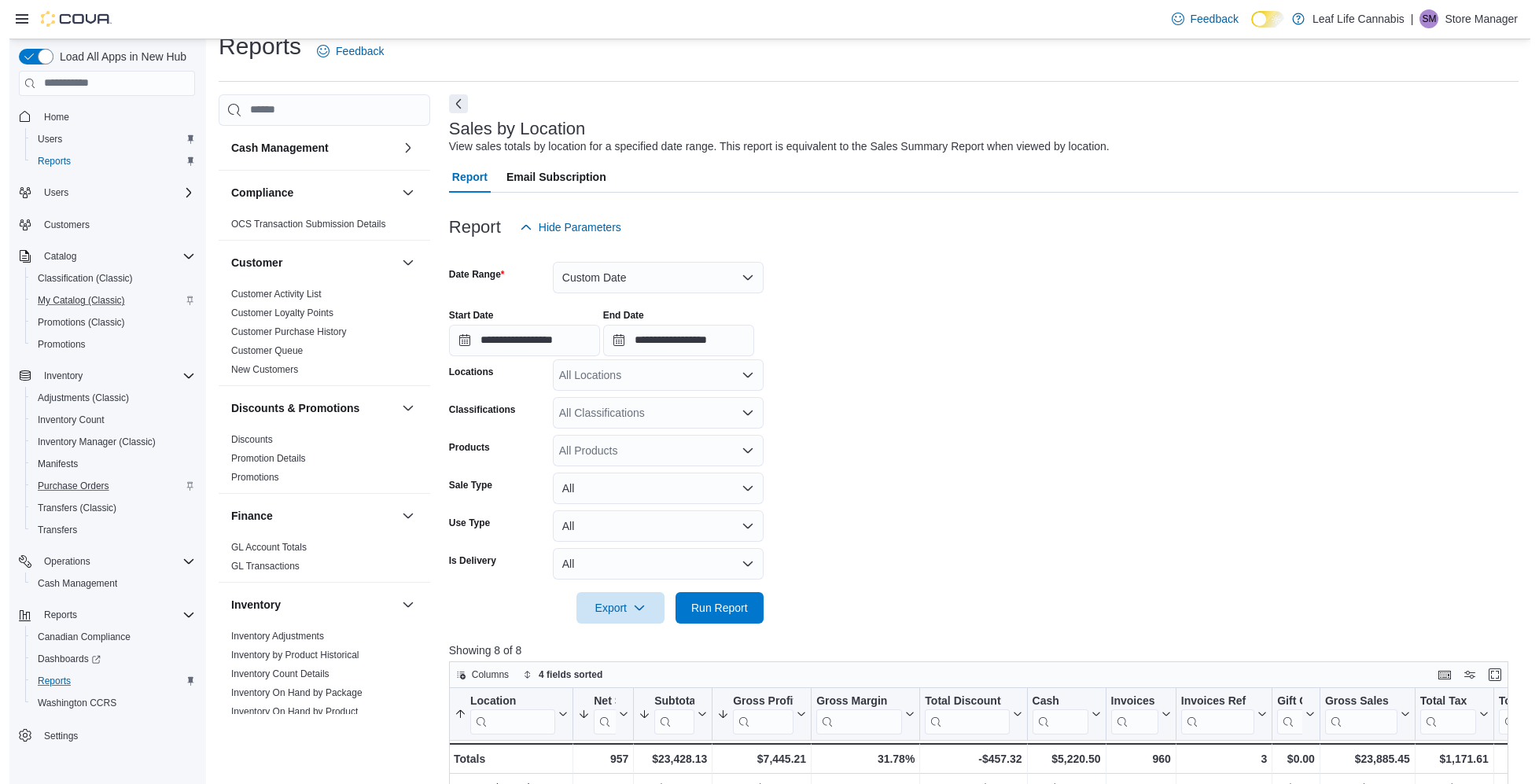 scroll, scrollTop: 0, scrollLeft: 0, axis: both 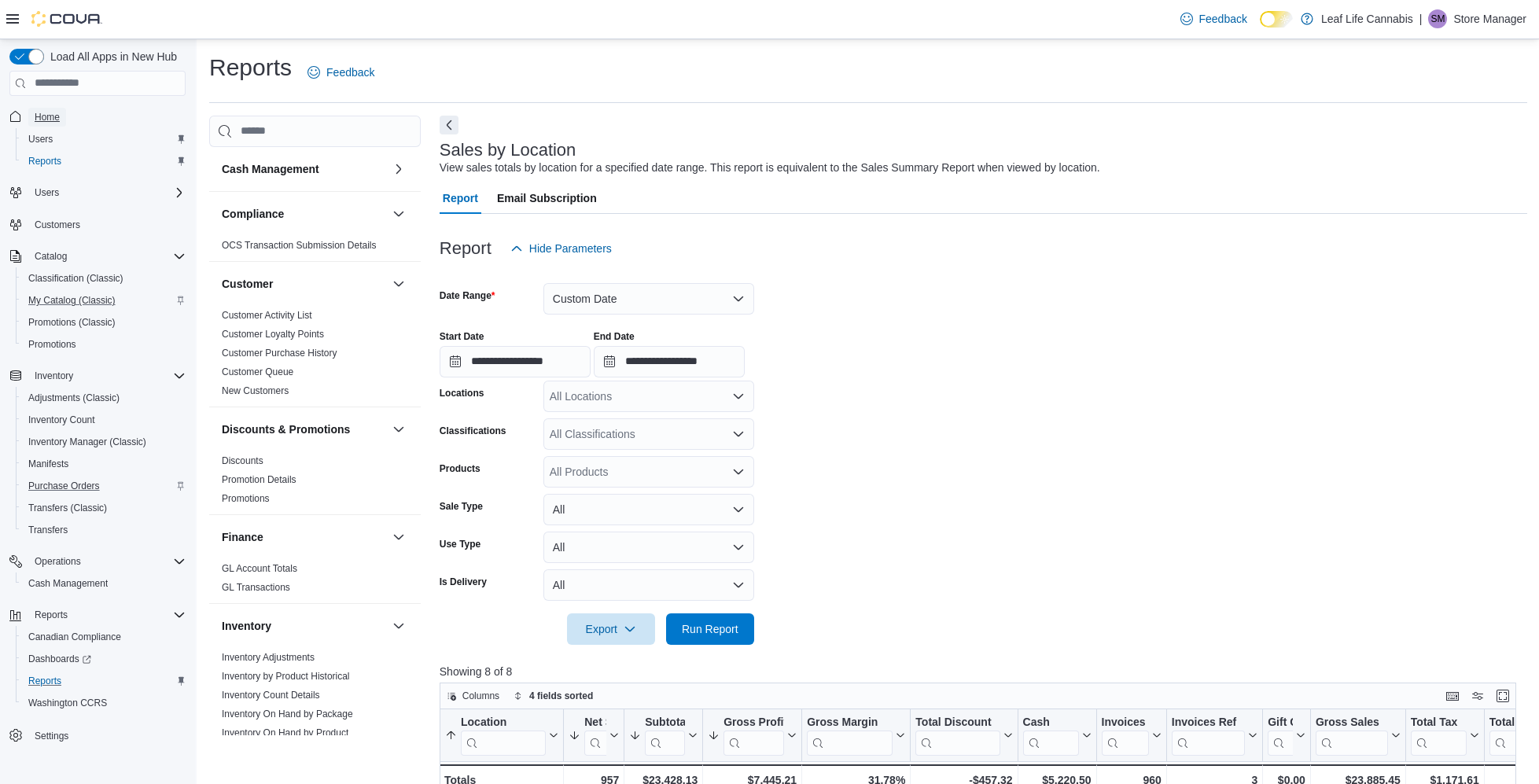 click on "Home" at bounding box center (47, 117) 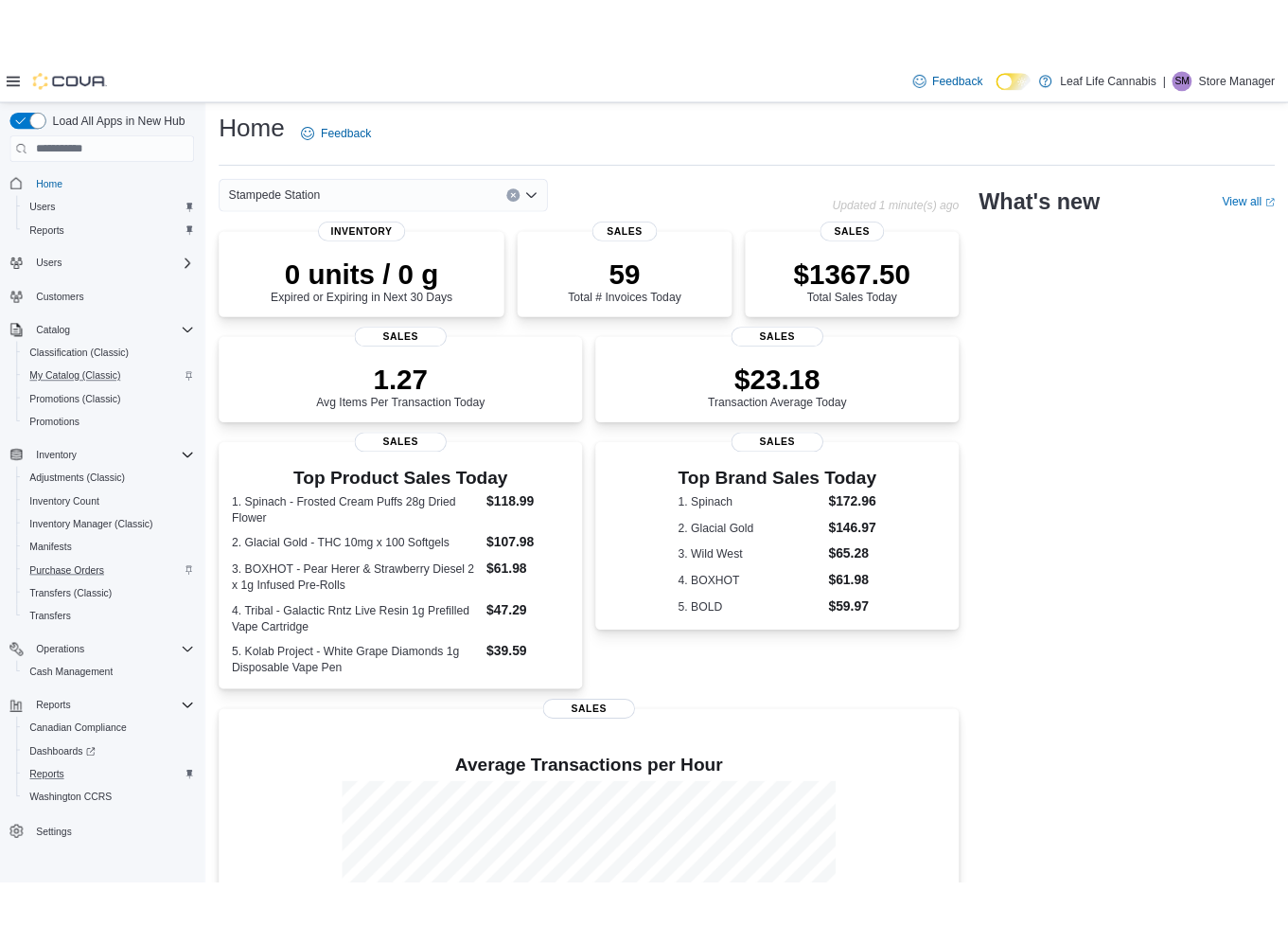 scroll, scrollTop: 0, scrollLeft: 0, axis: both 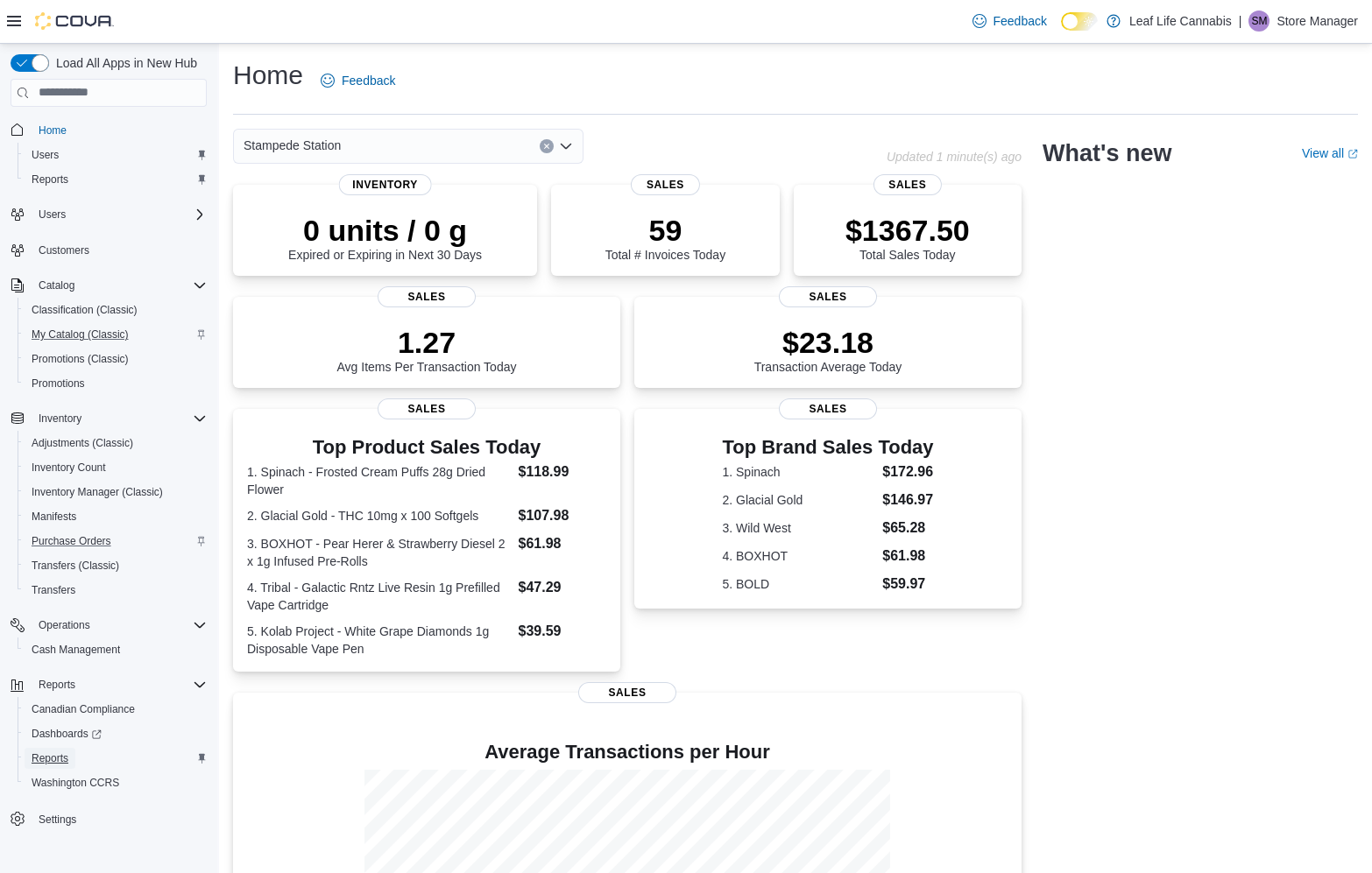 click on "Reports" at bounding box center (50, 758) 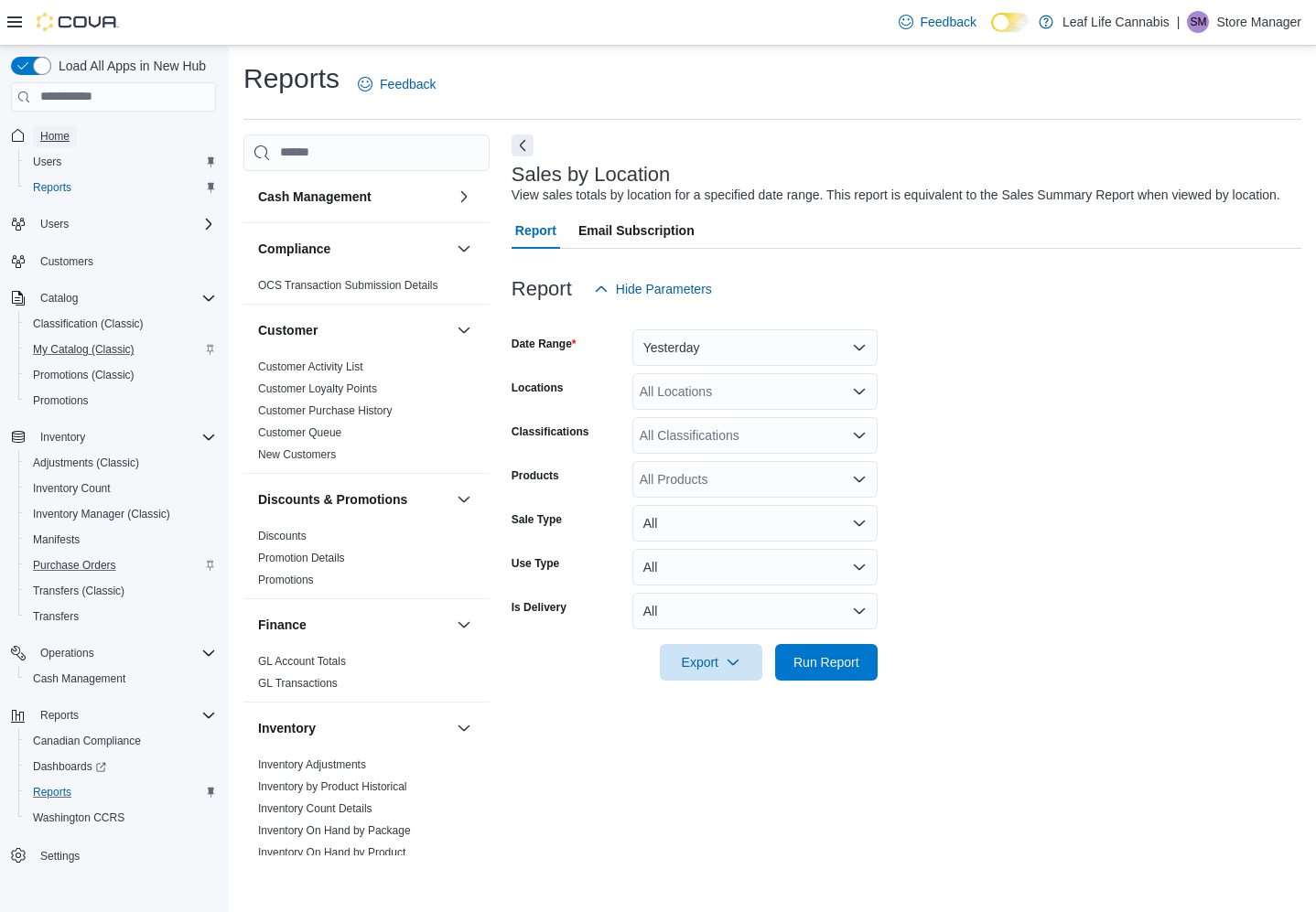 click on "Home" at bounding box center [55, 136] 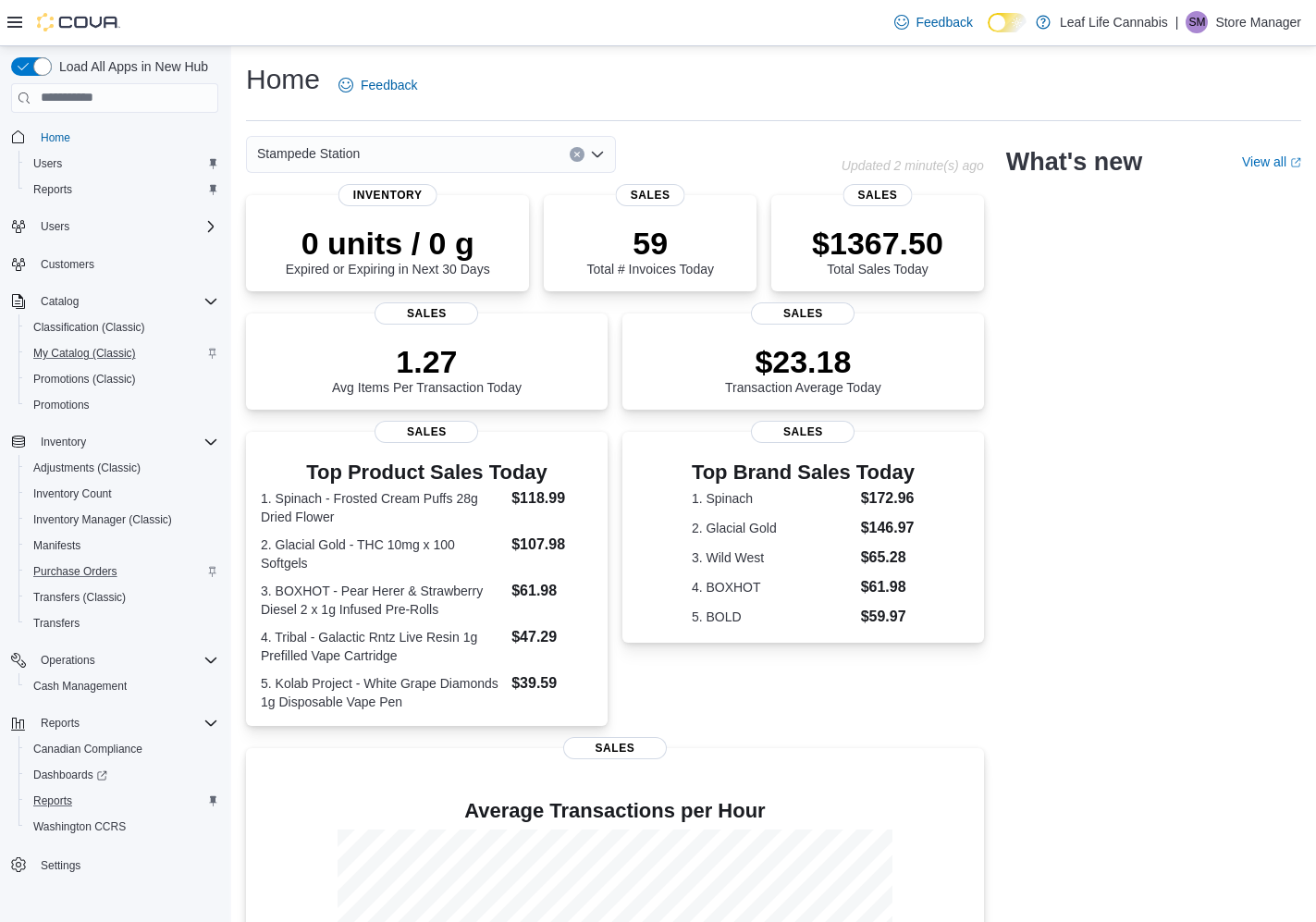 click on "Stampede Station Updated 2 minute(s) ago 0 units / 0 g Expired or Expiring in Next 30 Days Inventory 59 Total # Invoices Today Sales $1367.50 Total Sales Today Sales 1.27 Avg Items Per Transaction Today Sales $23.18 Transaction Average Today Sales Top Product Sales Today 1. Spinach - Frosted Cream Puffs 28g Dried Flower $118.99 2. Glacial Gold - THC 10mg x 100 Softgels $107.98 3. BOXHOT - Pear Herer & Strawberry Diesel 2 x 1g Infused Pre-Rolls $61.98 4. Tribal - Galactic Rntz Live Resin 1g Prefilled Vape Cartridge $47.29 5. Kolab Project - White Grape Diamonds 1g Disposable Vape Pen $39.59 Sales Top Brand Sales Today 1. Spinach $172.96 2. Glacial Gold $146.97 3. Wild West $65.28 4. BOXHOT $61.98 5. BOLD $59.97 Sales Average Transactions per Hour Sales What's new View all (opens in a new tab or window)" at bounding box center (773, 629) 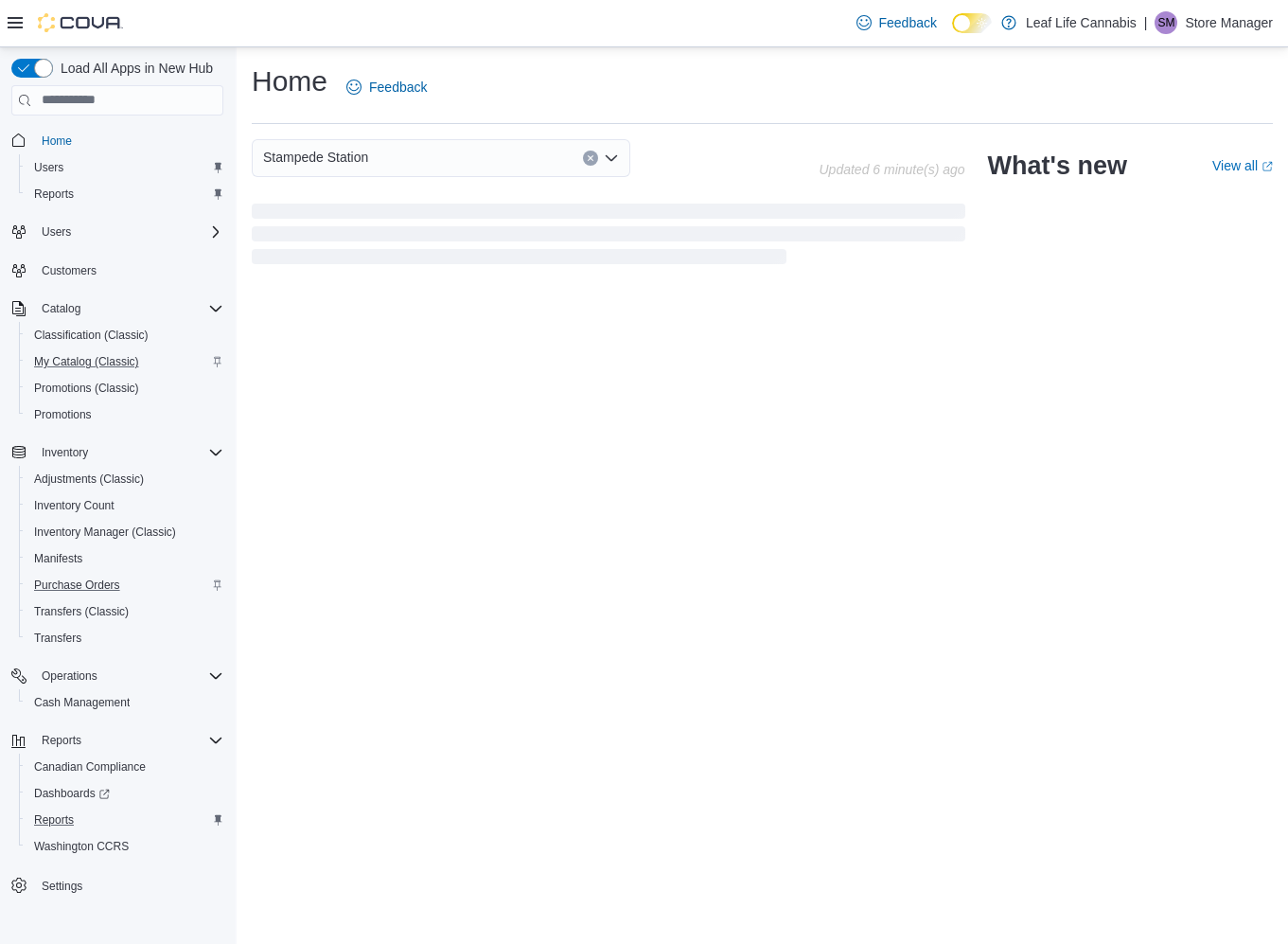 scroll, scrollTop: 0, scrollLeft: 0, axis: both 